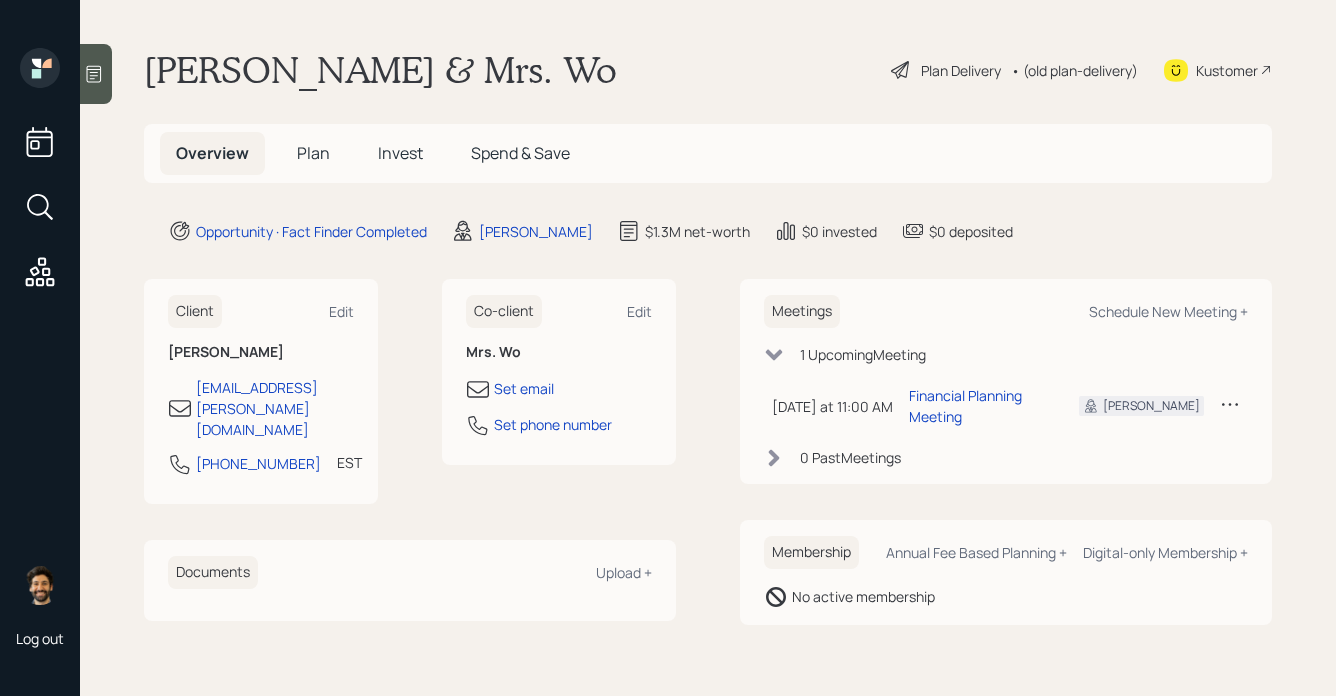 scroll, scrollTop: 0, scrollLeft: 0, axis: both 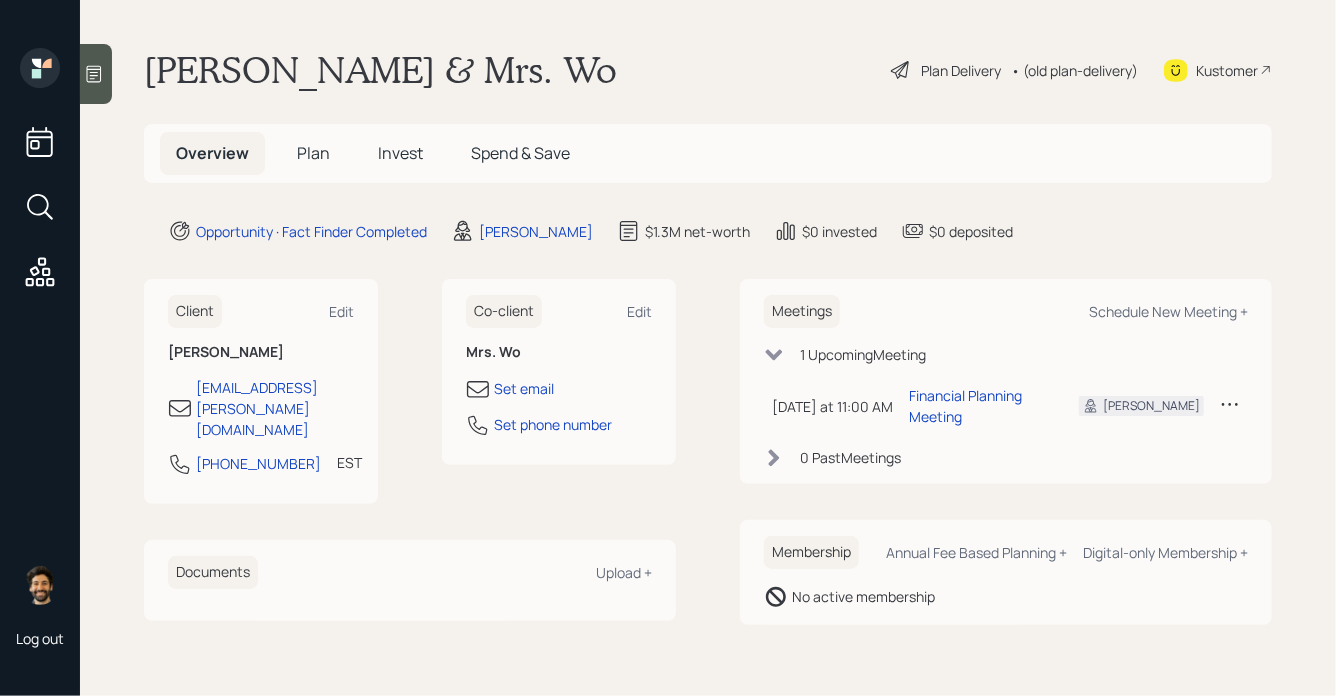 click on "Plan" at bounding box center (313, 153) 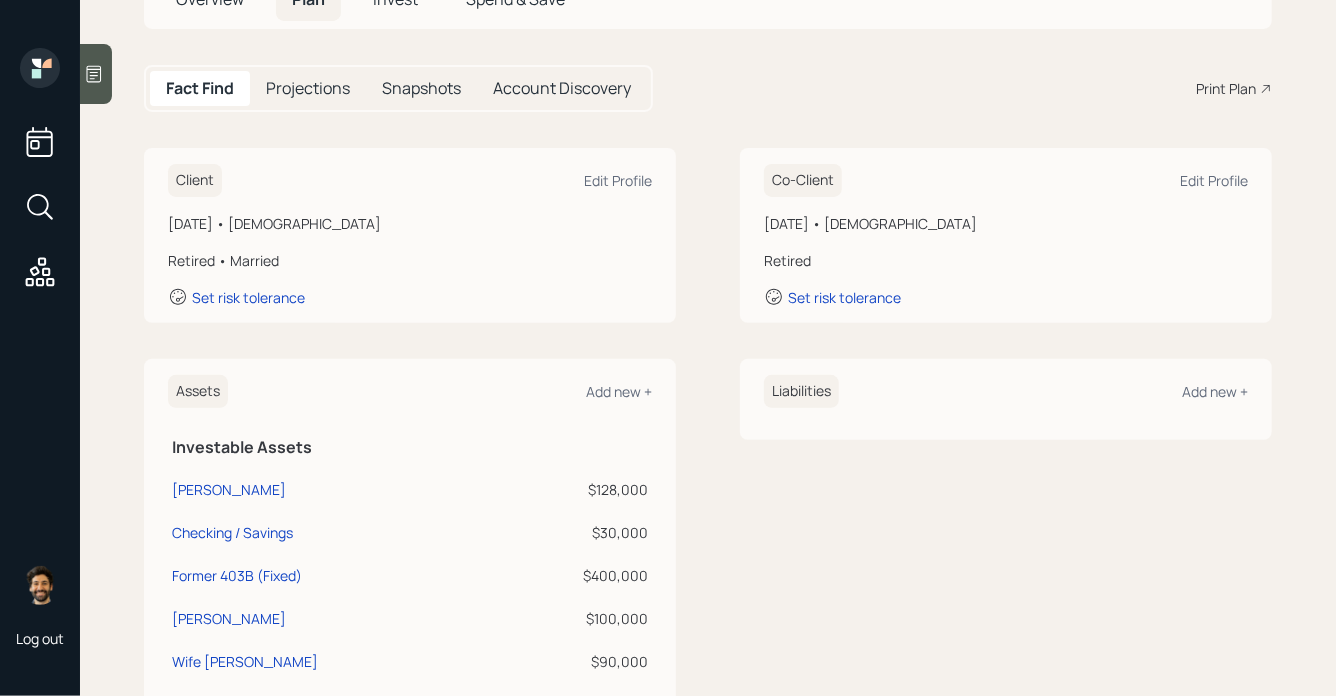 scroll, scrollTop: 0, scrollLeft: 0, axis: both 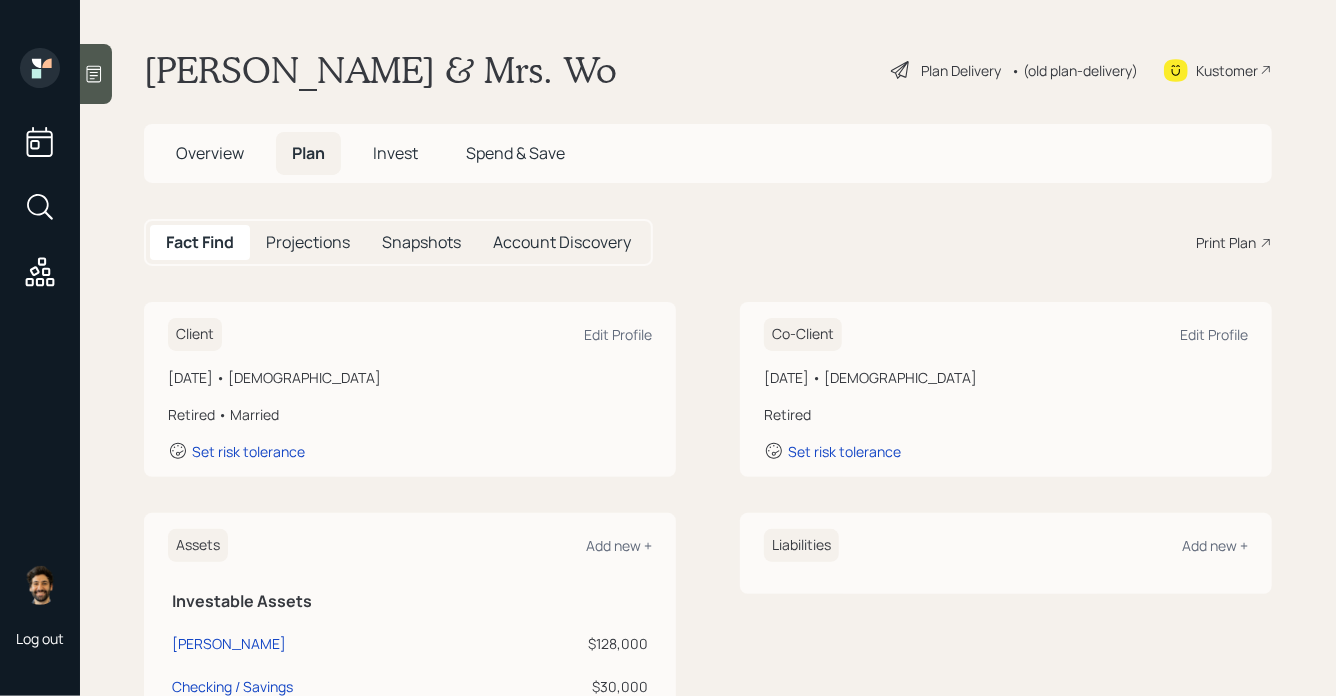 click on "Edward & Mrs. Wo" at bounding box center [380, 70] 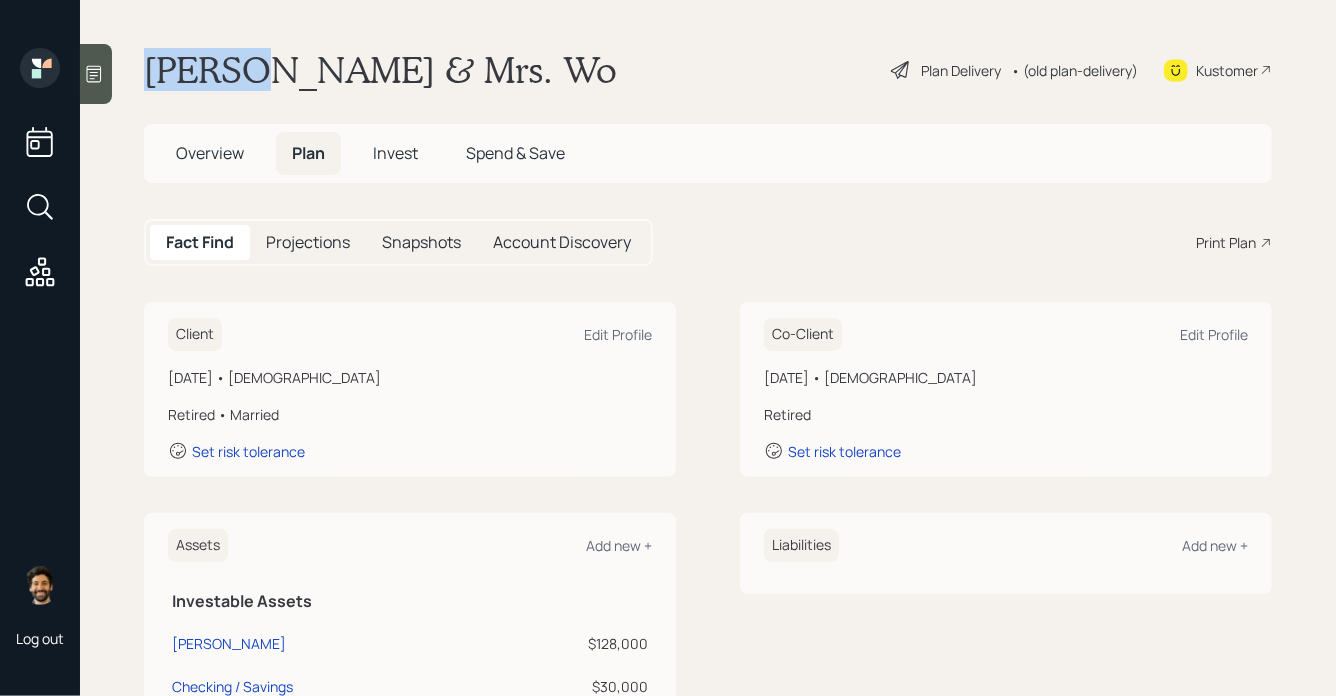 click on "Edward & Mrs. Wo" at bounding box center [380, 70] 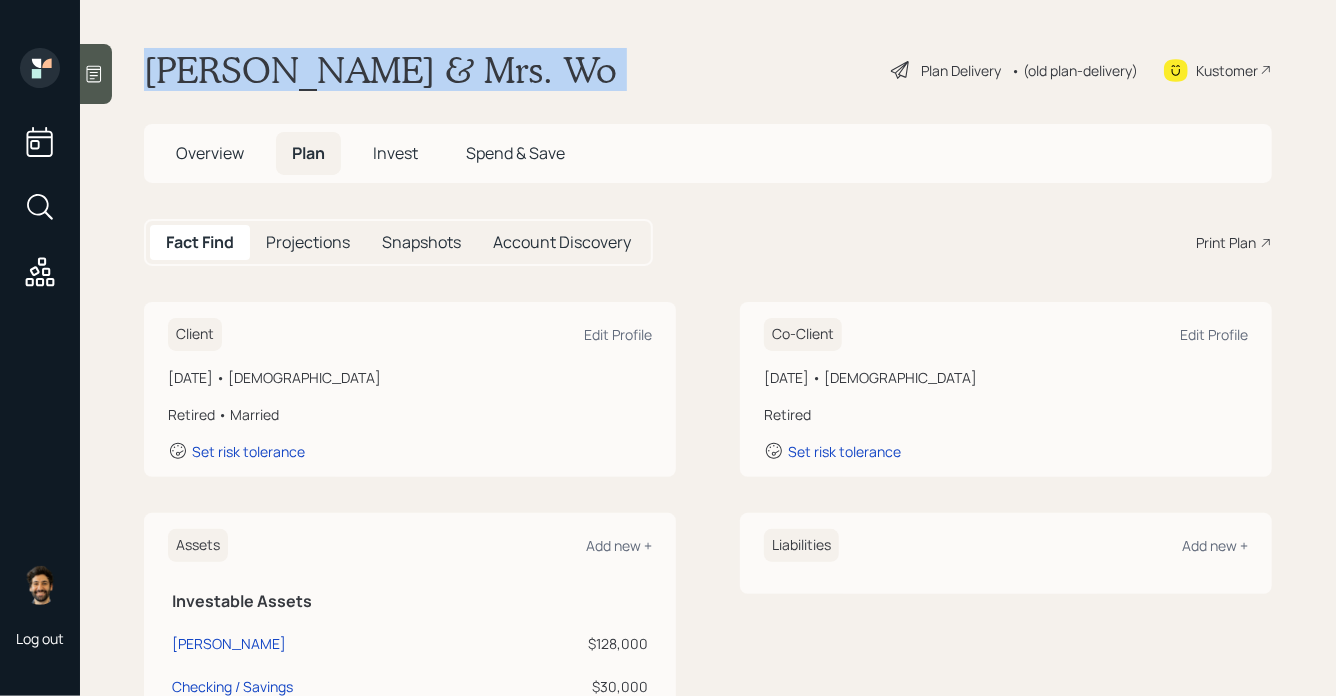 click on "Edward & Mrs. Wo" at bounding box center (380, 70) 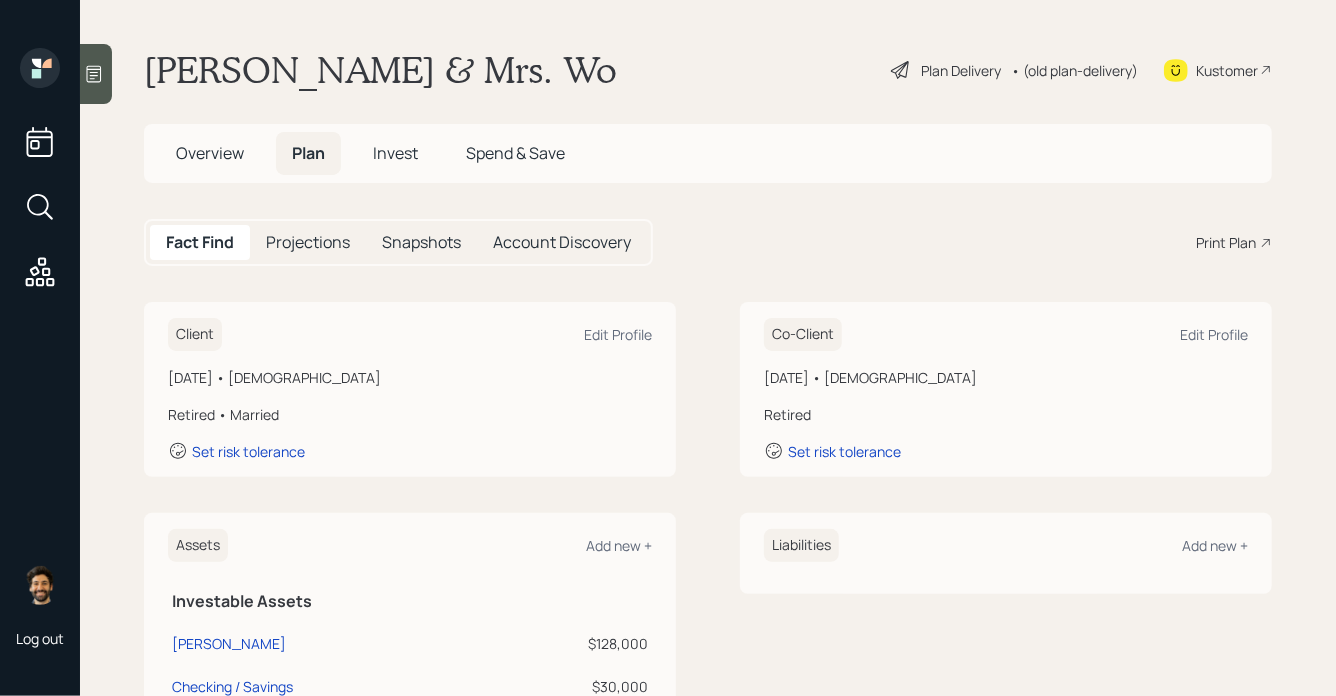 click on "Edward & Mrs. Wo" at bounding box center [380, 70] 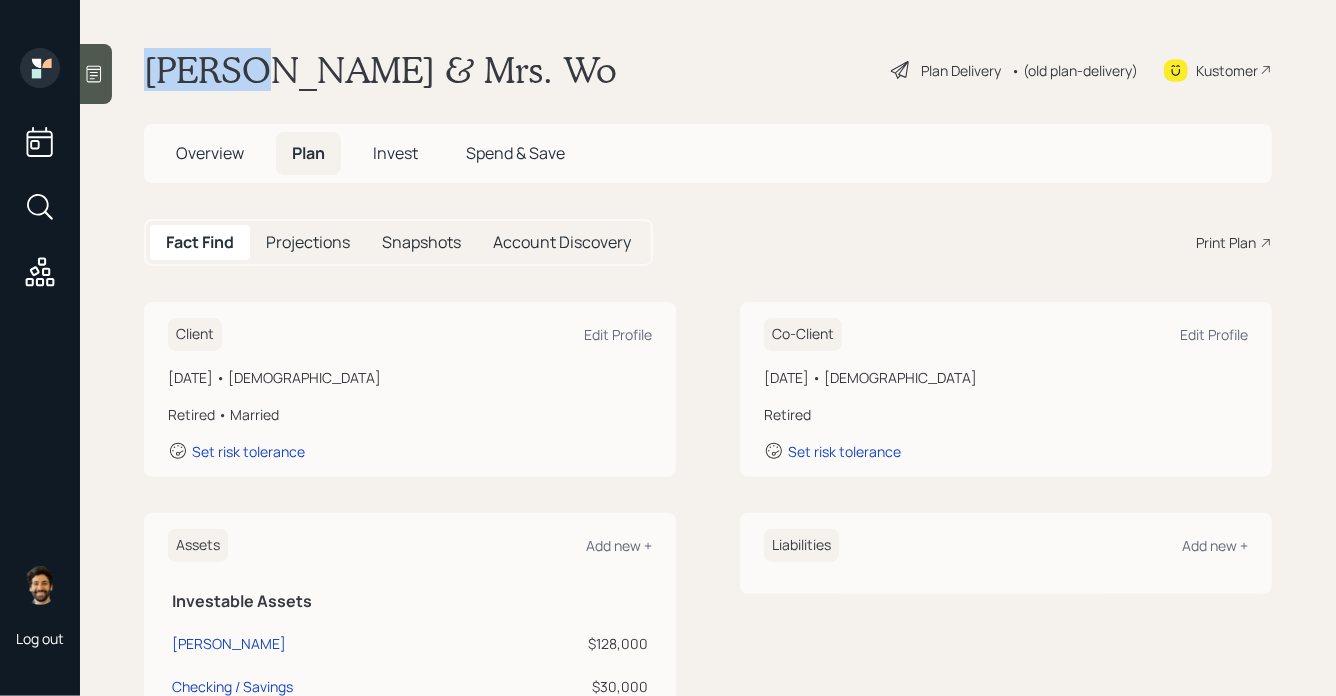 click on "Edward & Mrs. Wo" at bounding box center (380, 70) 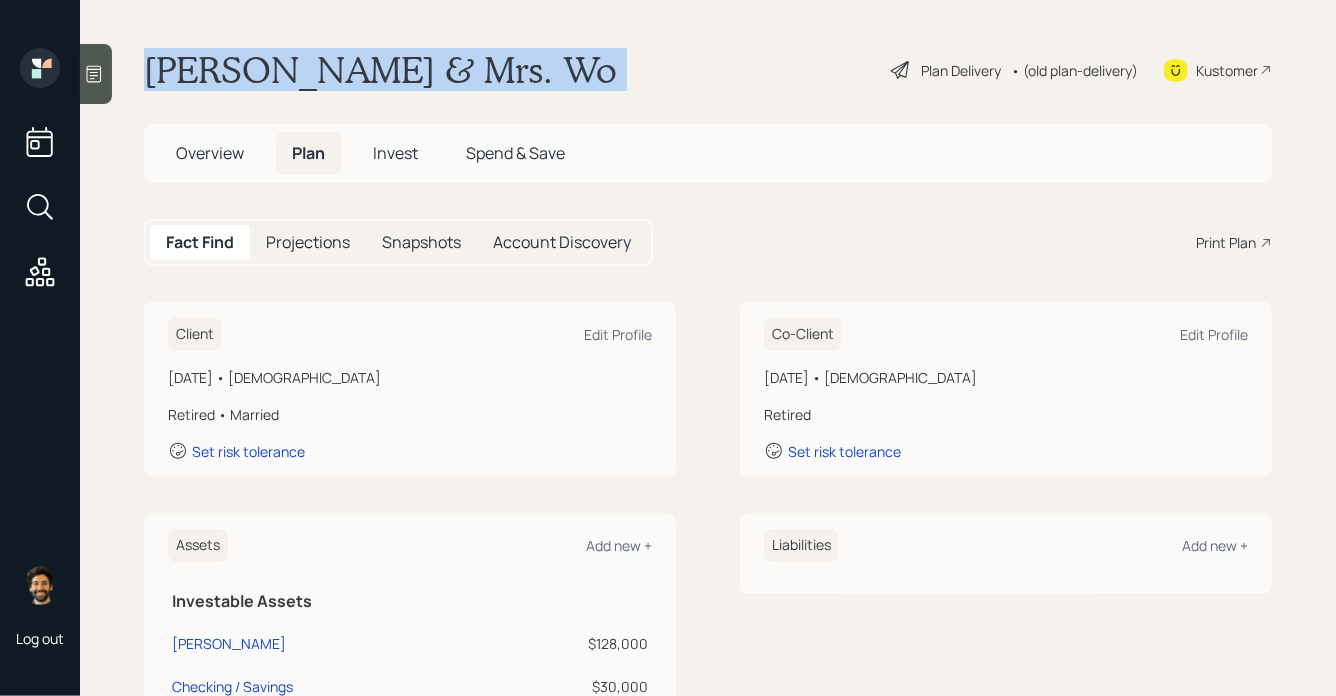 click on "Edward & Mrs. Wo" at bounding box center [380, 70] 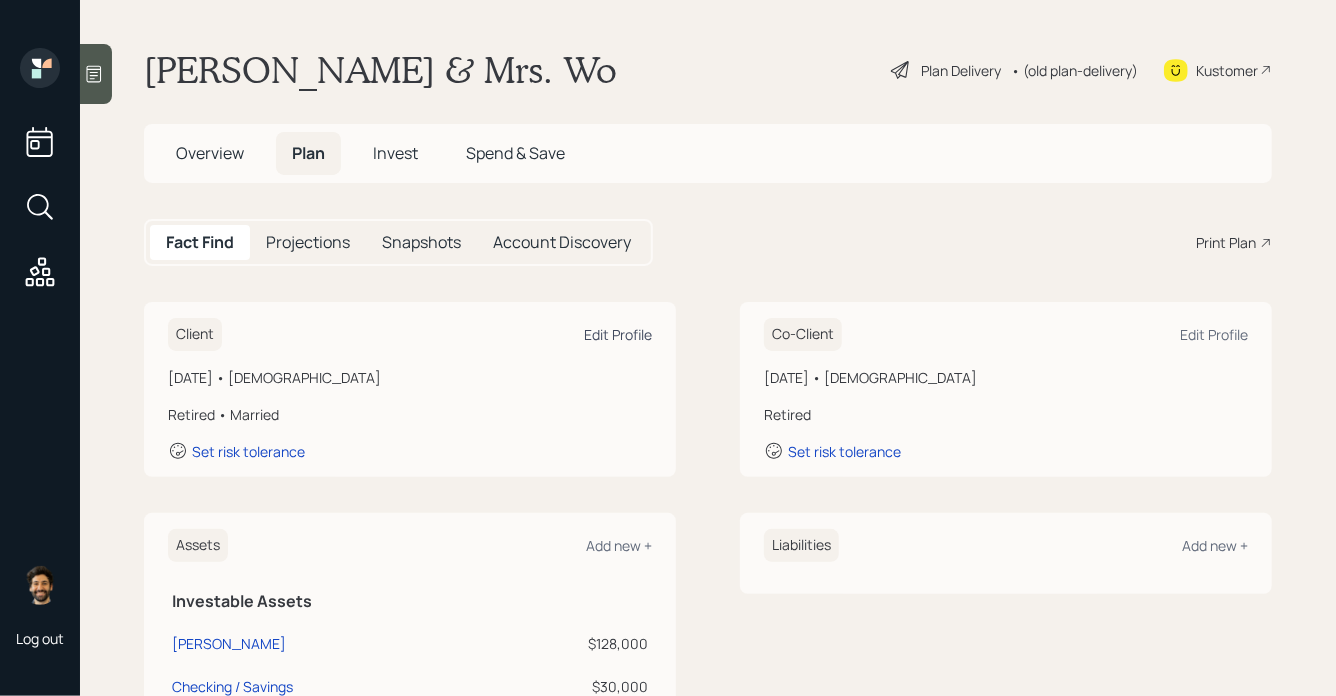 click on "Edit Profile" at bounding box center [618, 334] 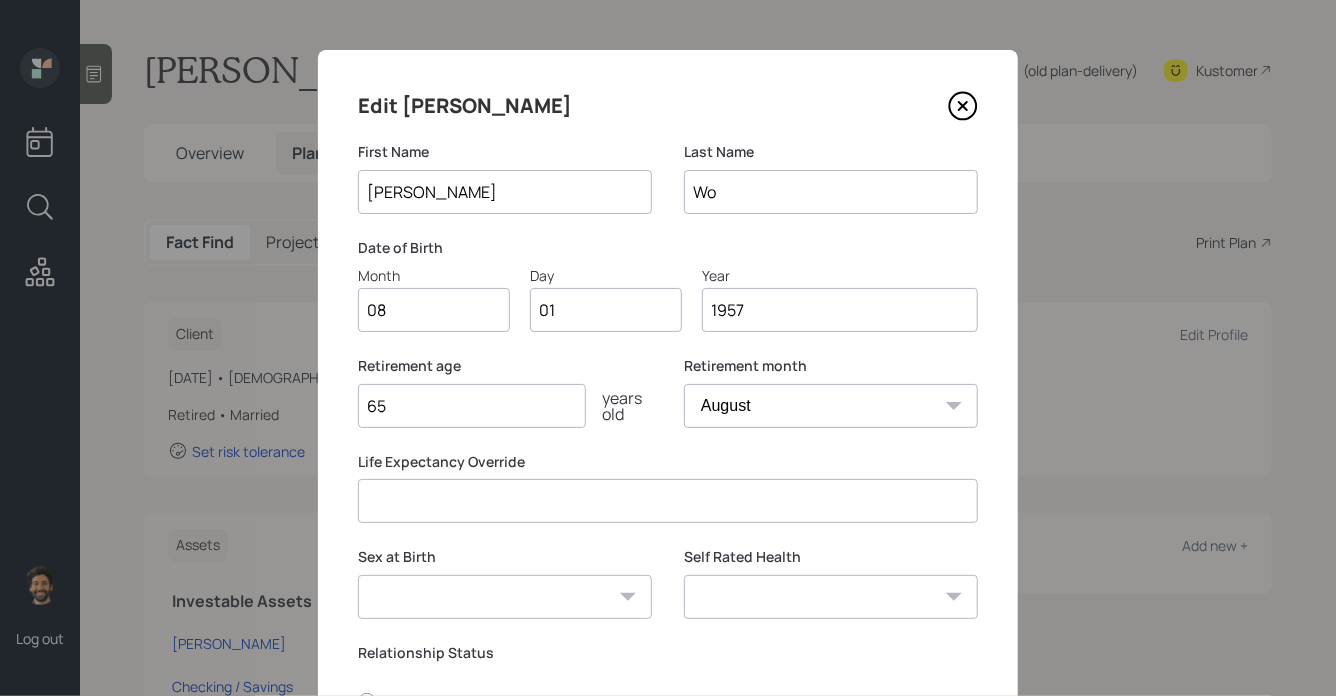 click on "08" at bounding box center (434, 310) 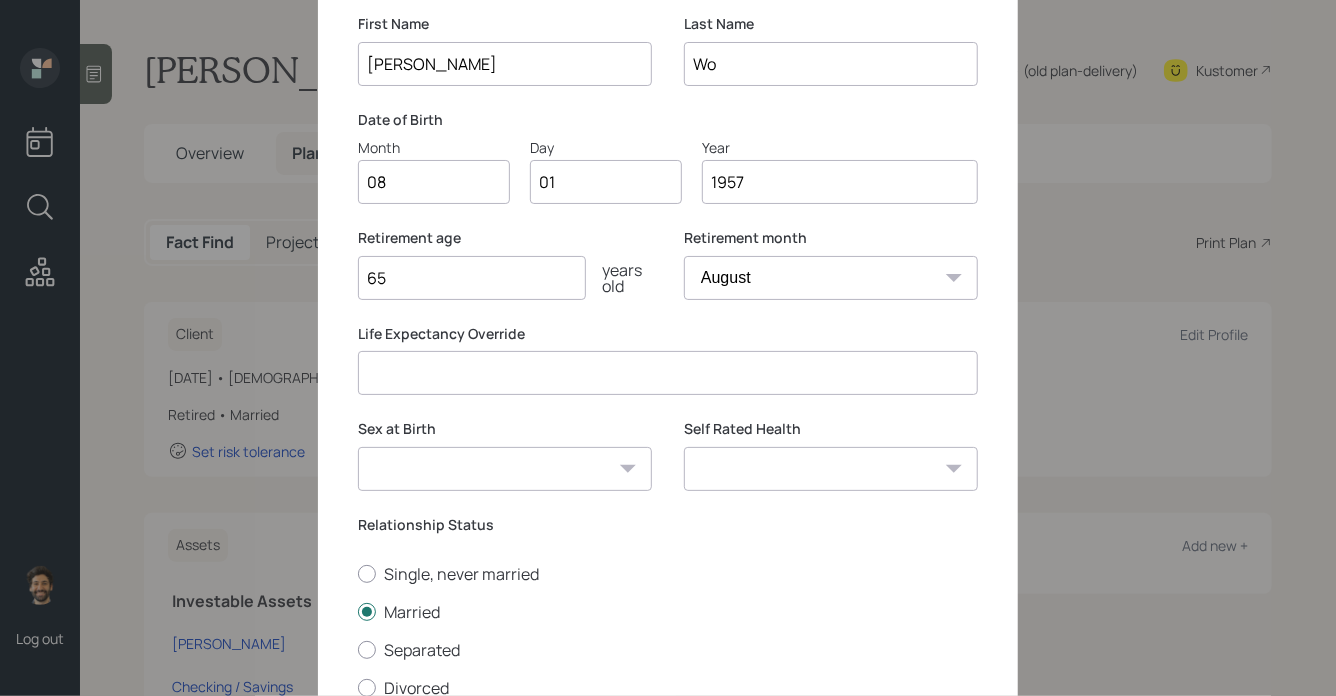 scroll, scrollTop: 27, scrollLeft: 0, axis: vertical 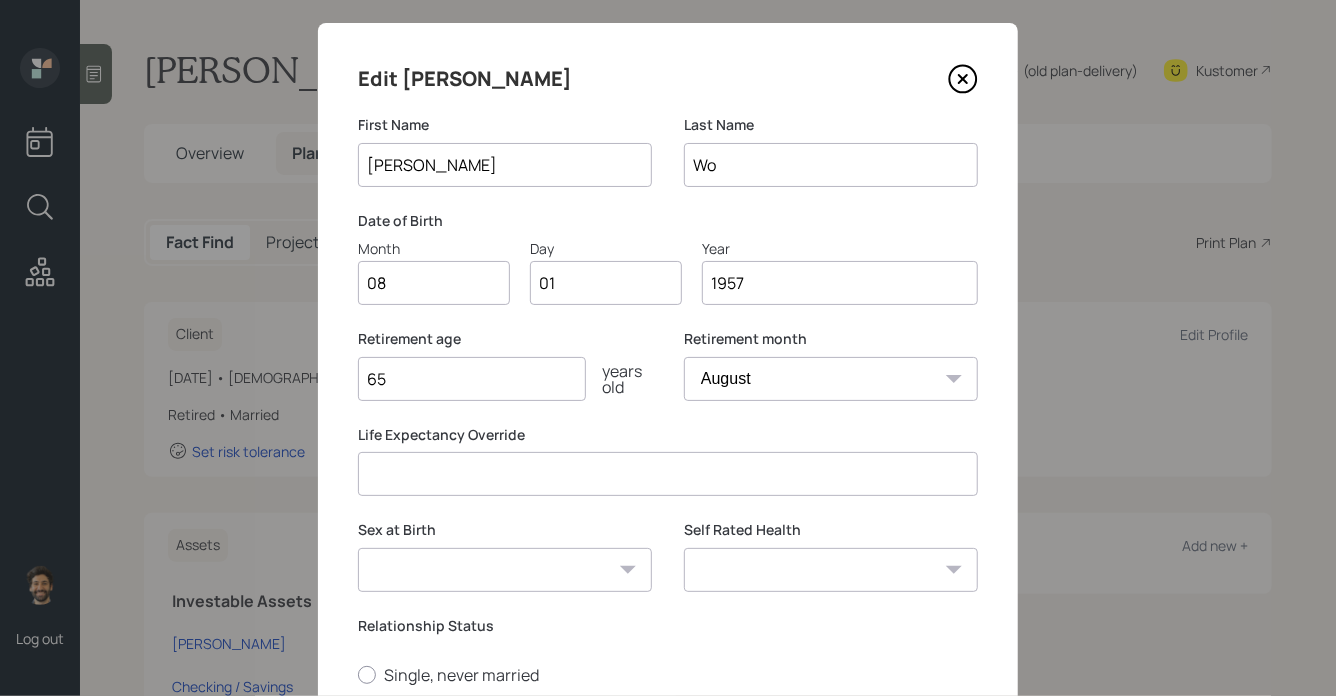 drag, startPoint x: 576, startPoint y: 276, endPoint x: 454, endPoint y: 276, distance: 122 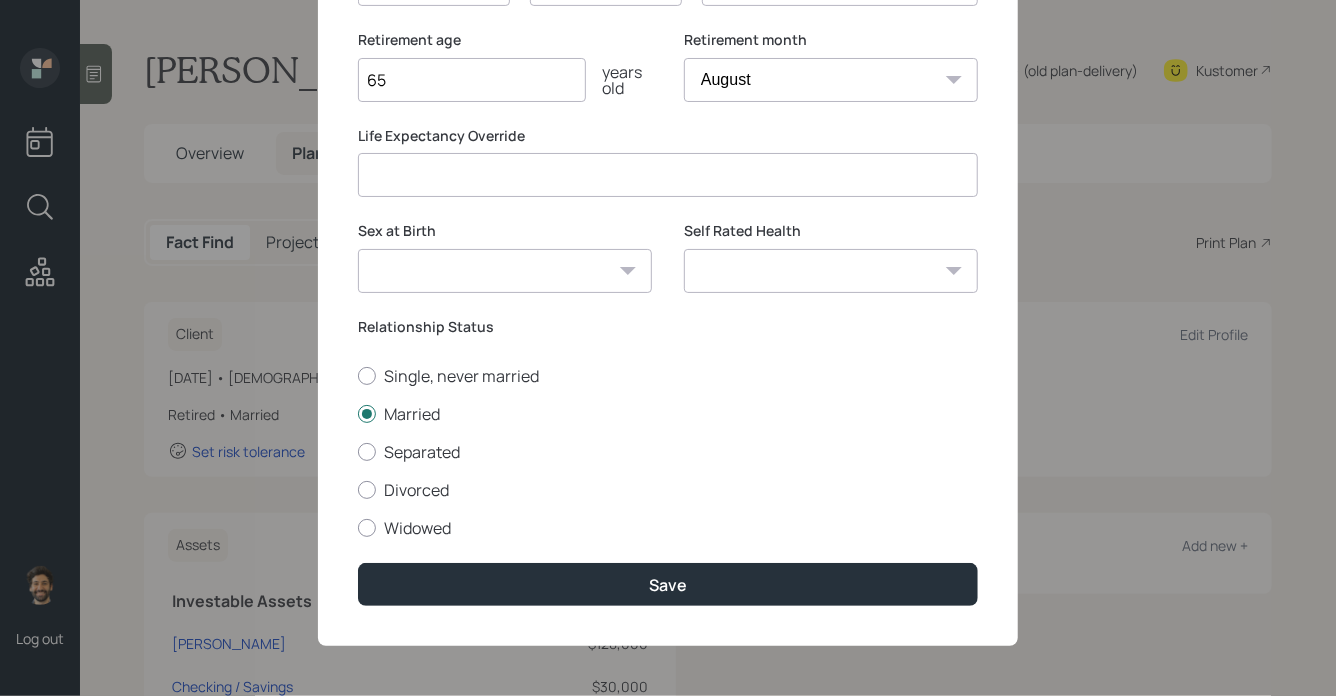 scroll, scrollTop: 324, scrollLeft: 0, axis: vertical 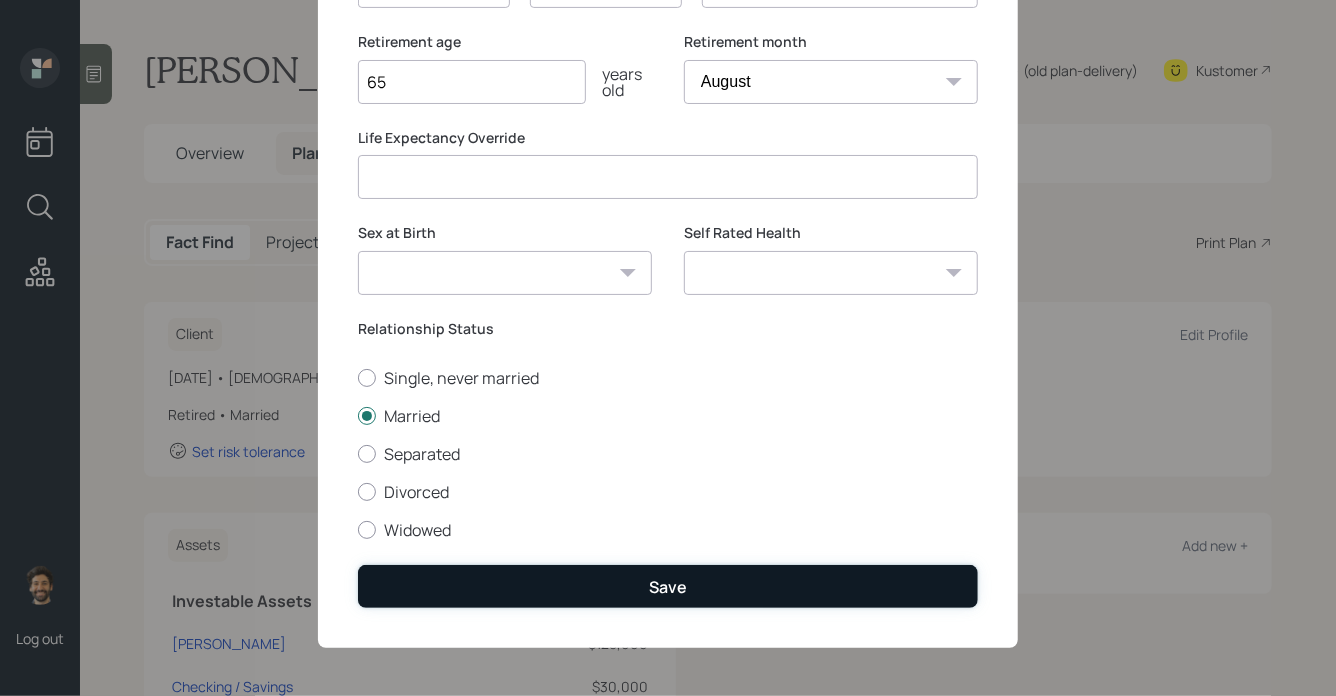 click on "Save" at bounding box center [668, 586] 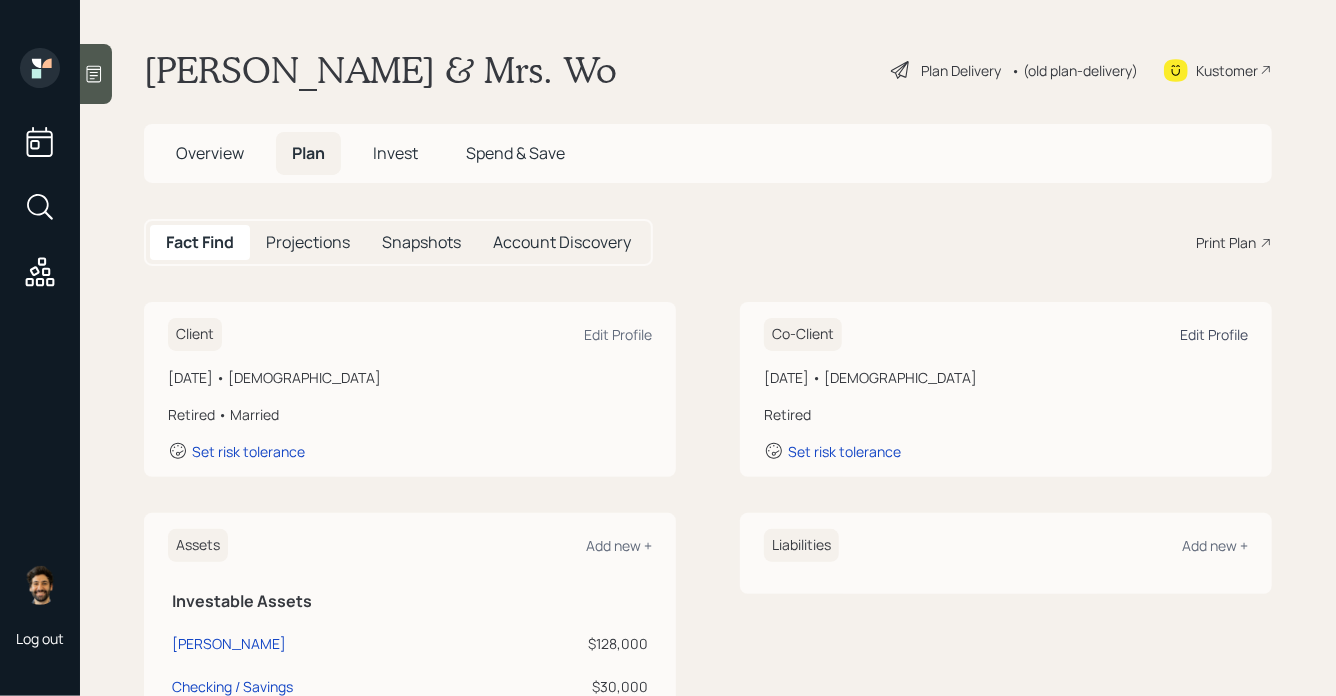 click on "Edit Profile" at bounding box center [1214, 334] 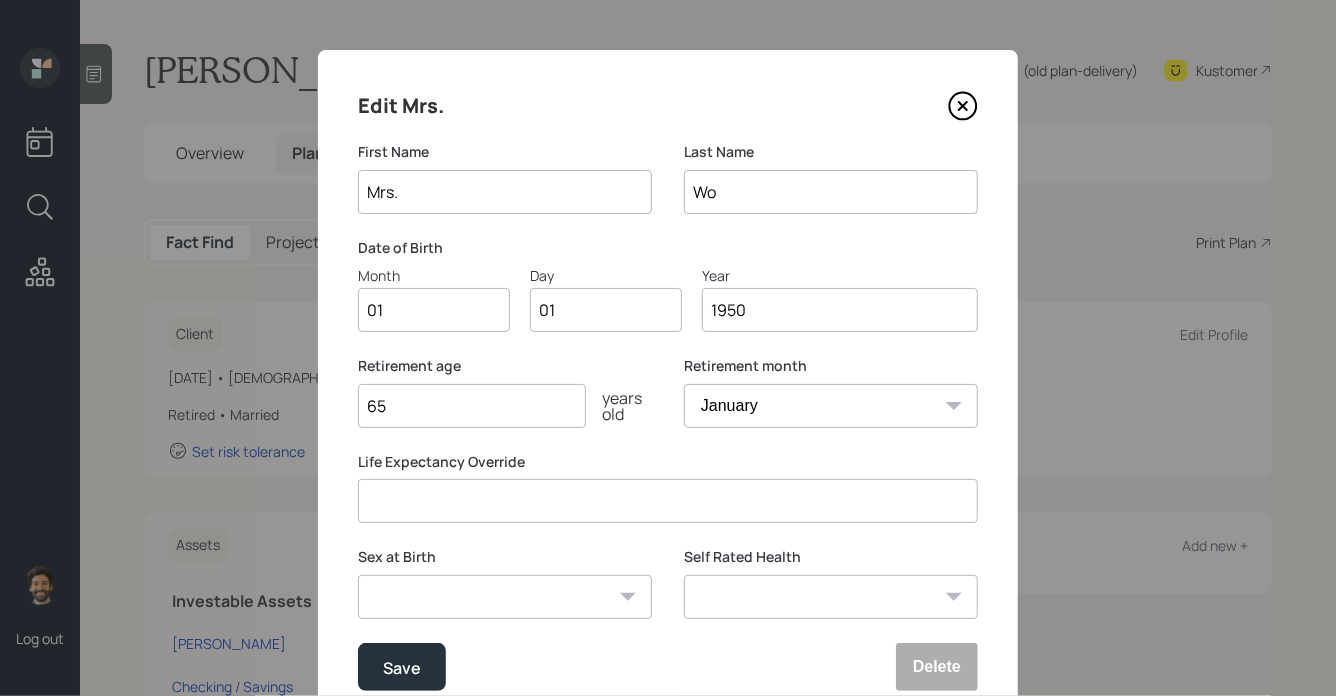 click on "Mrs." at bounding box center (505, 192) 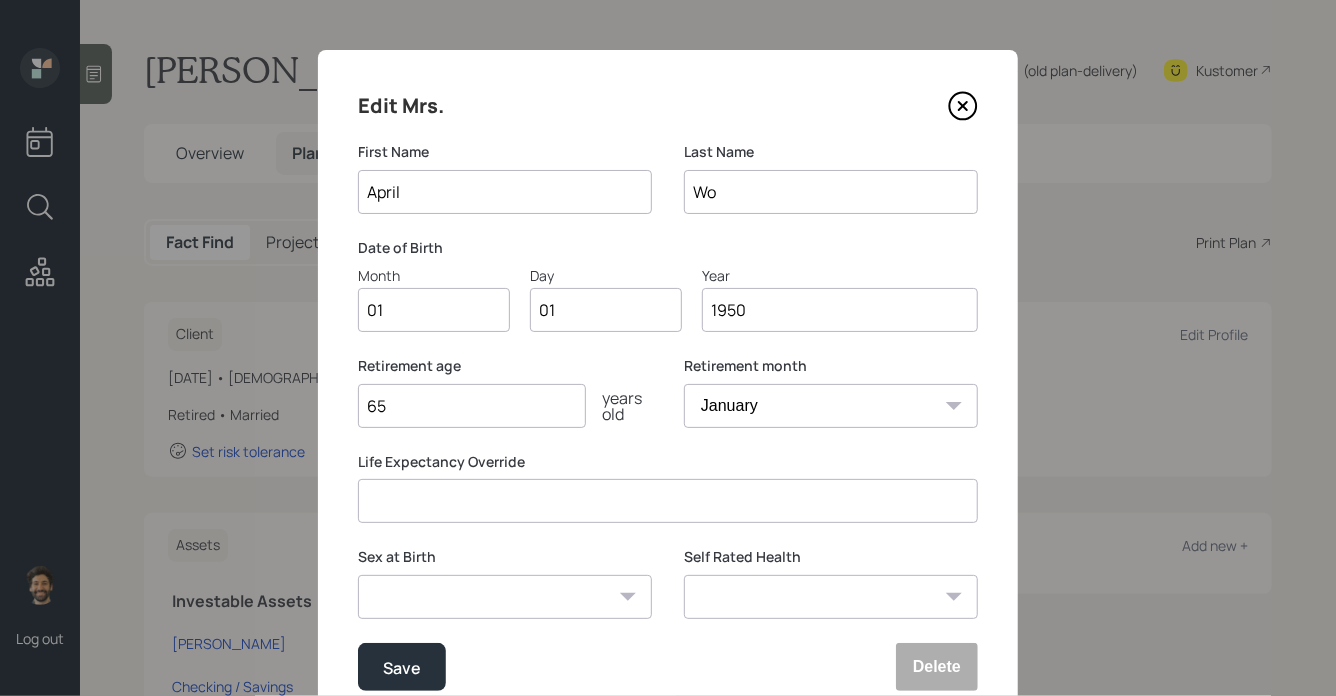 type on "April" 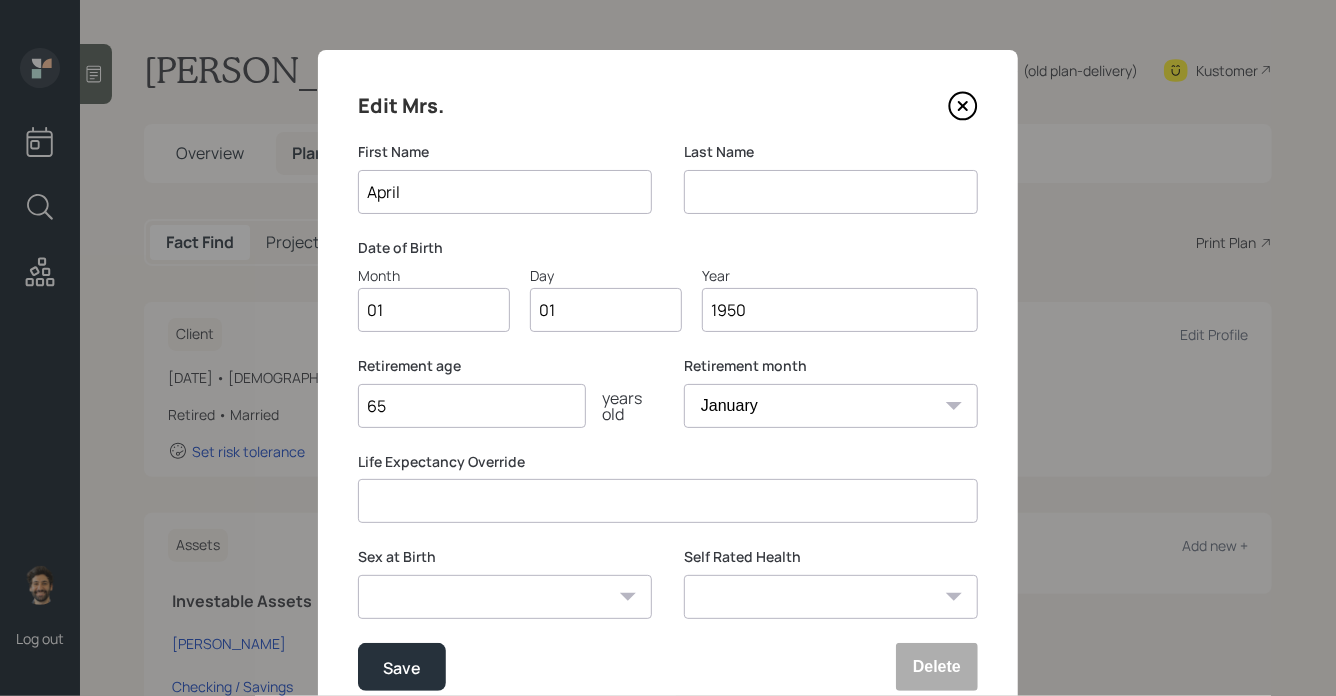 type on "<" 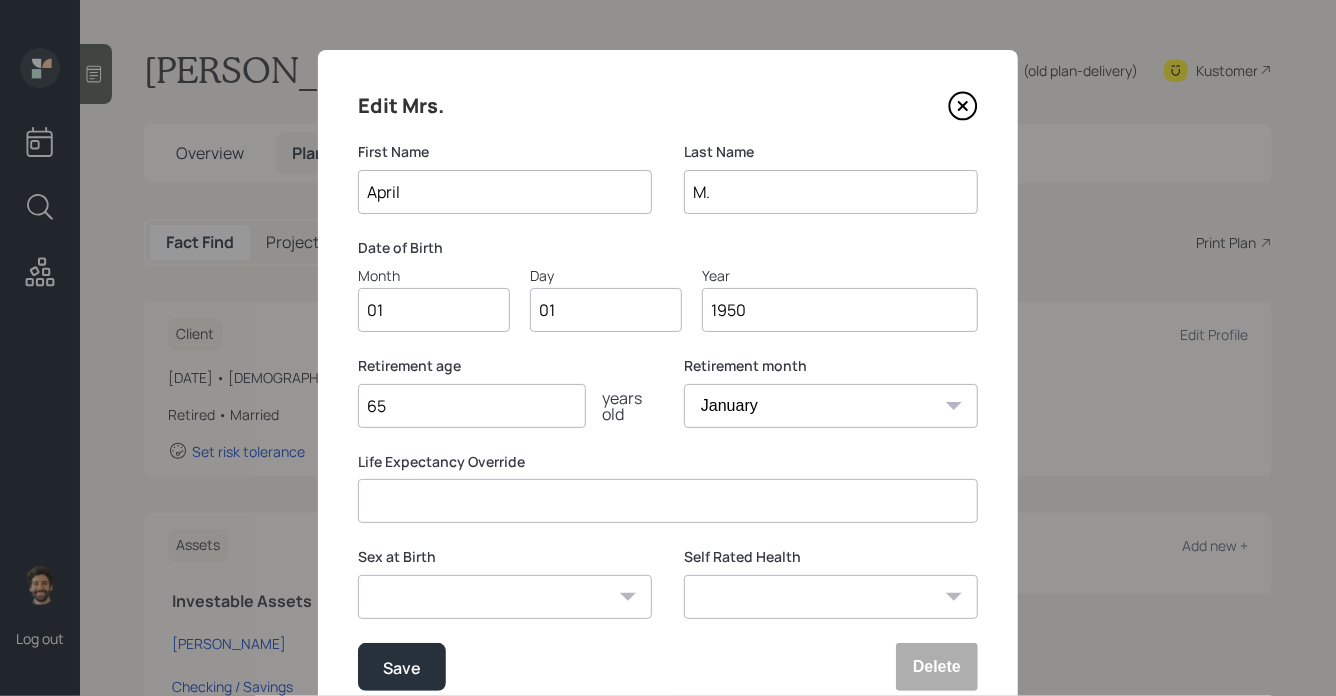 type on "M." 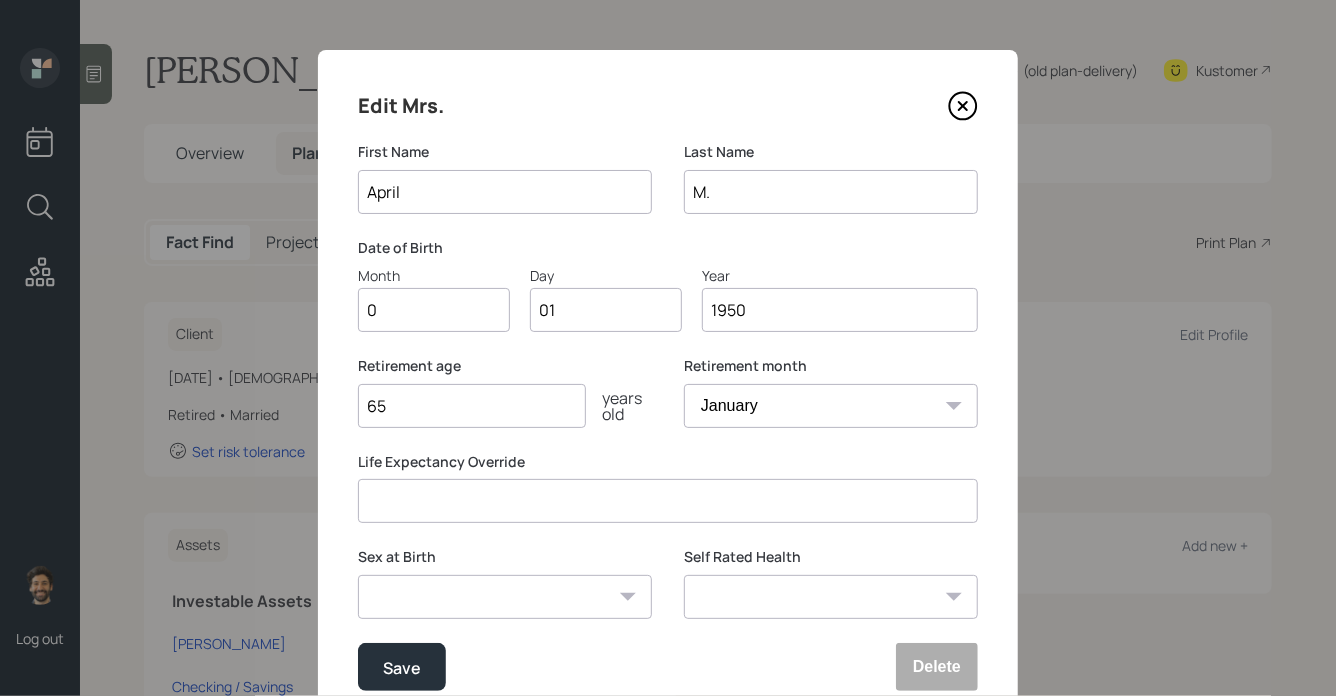 type on "06" 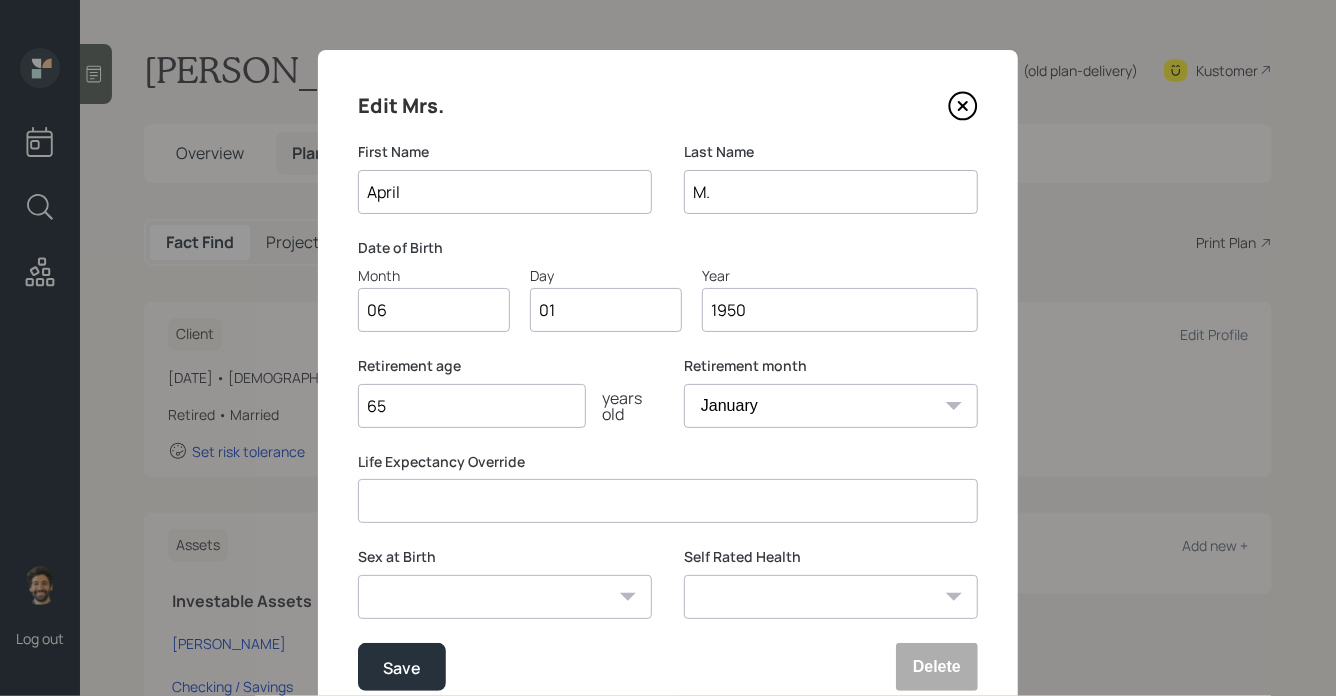 type on "0" 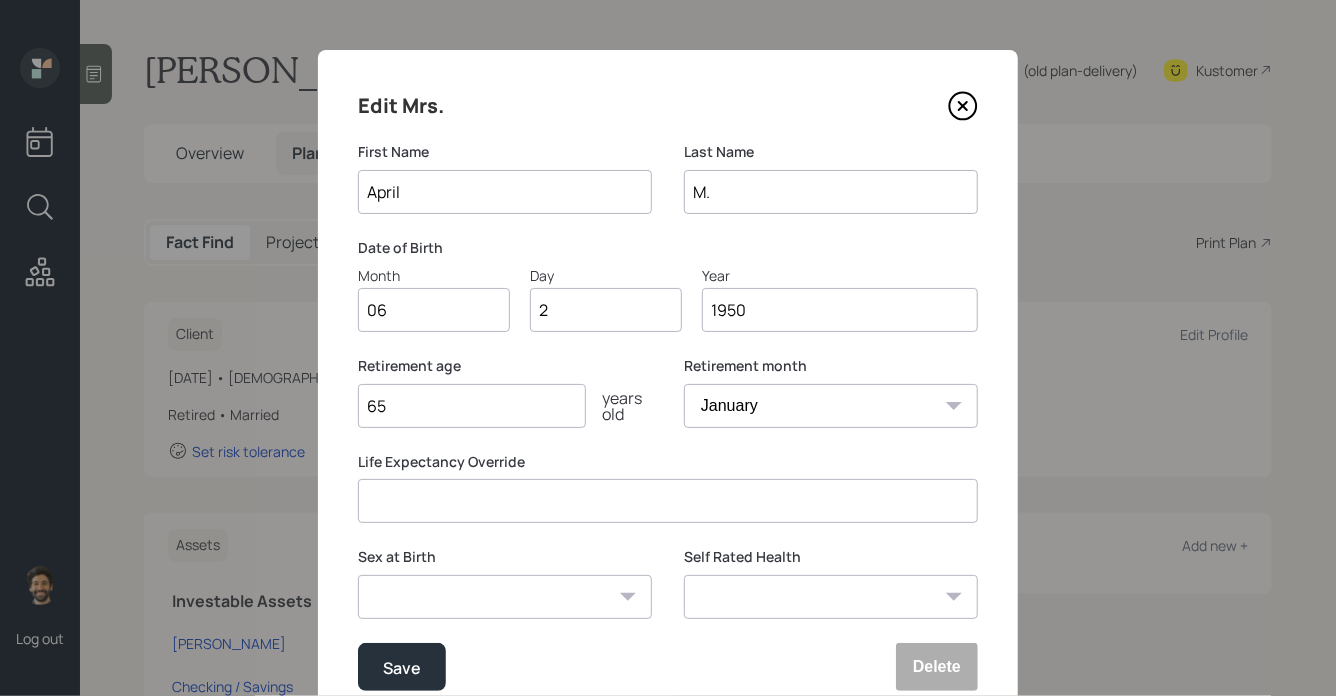 type on "24" 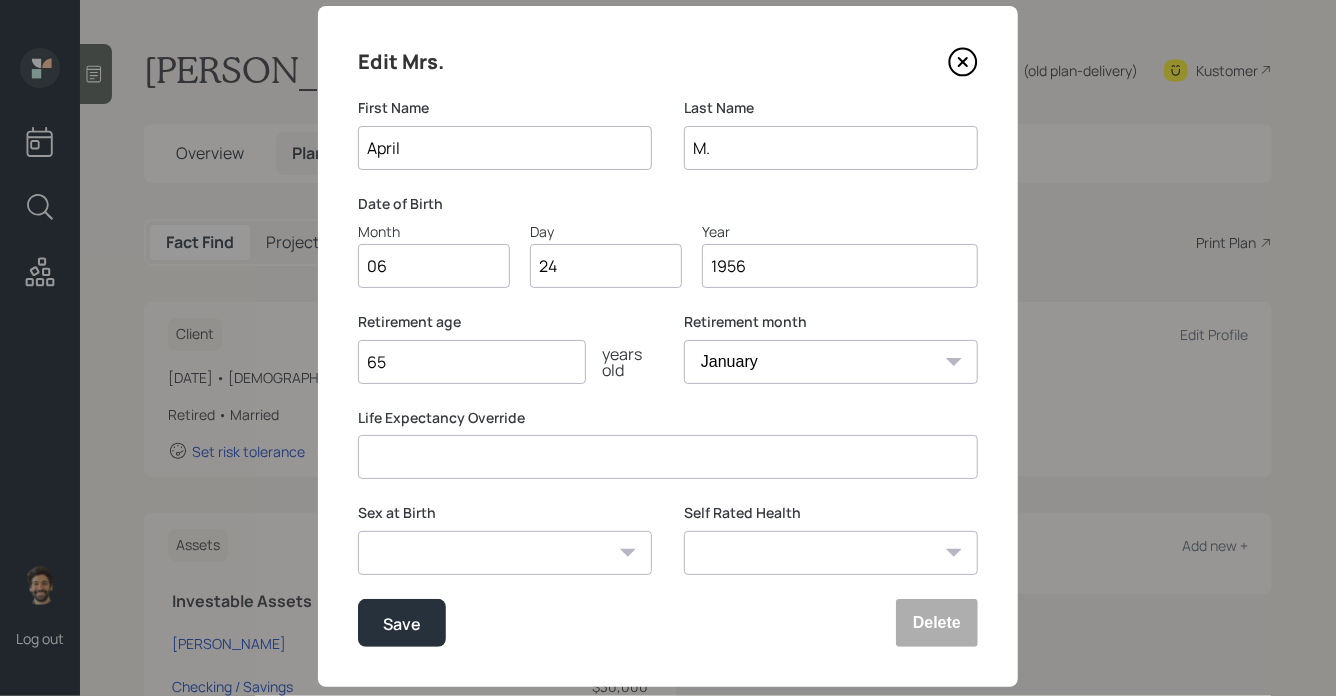 scroll, scrollTop: 84, scrollLeft: 0, axis: vertical 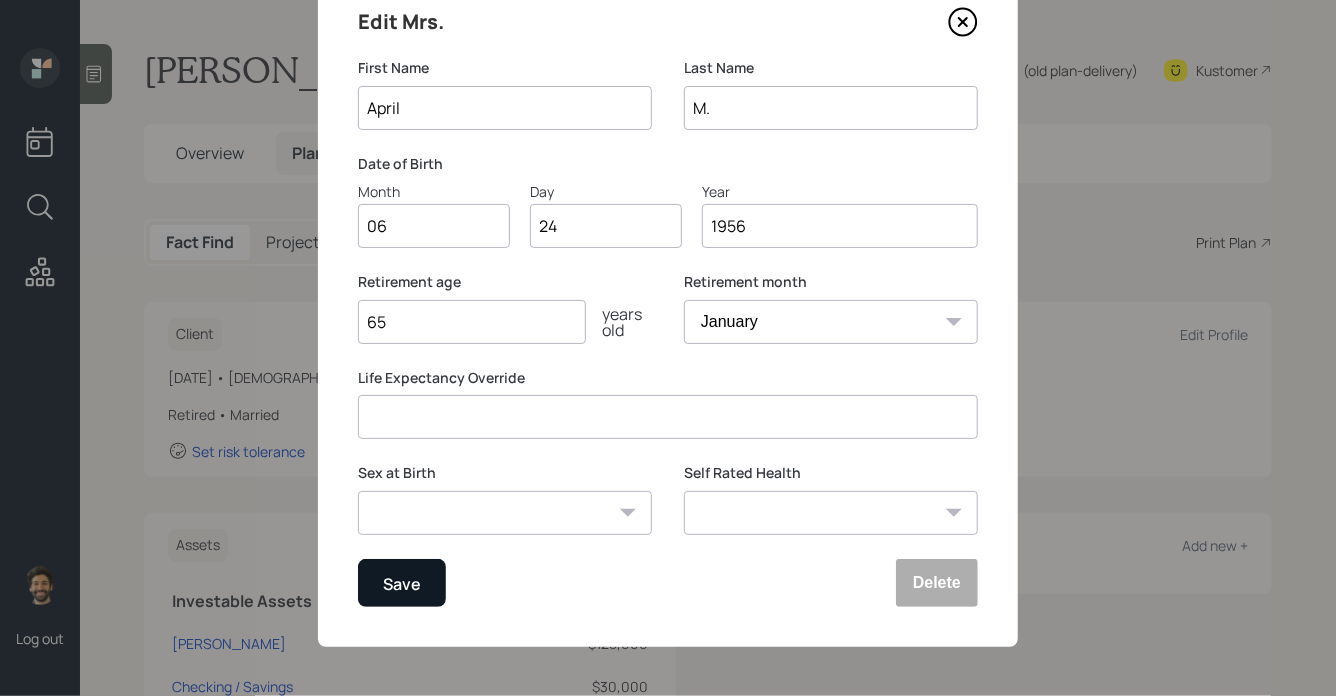 type on "1956" 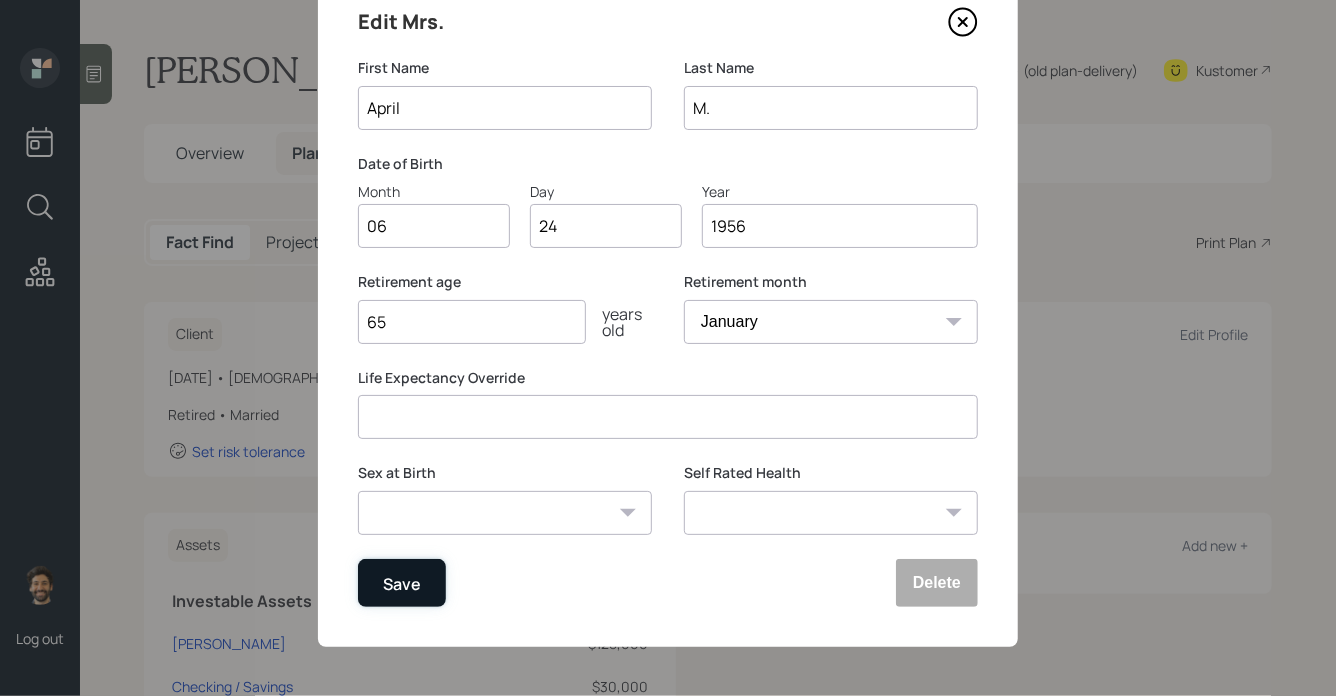 click on "Save" at bounding box center (402, 583) 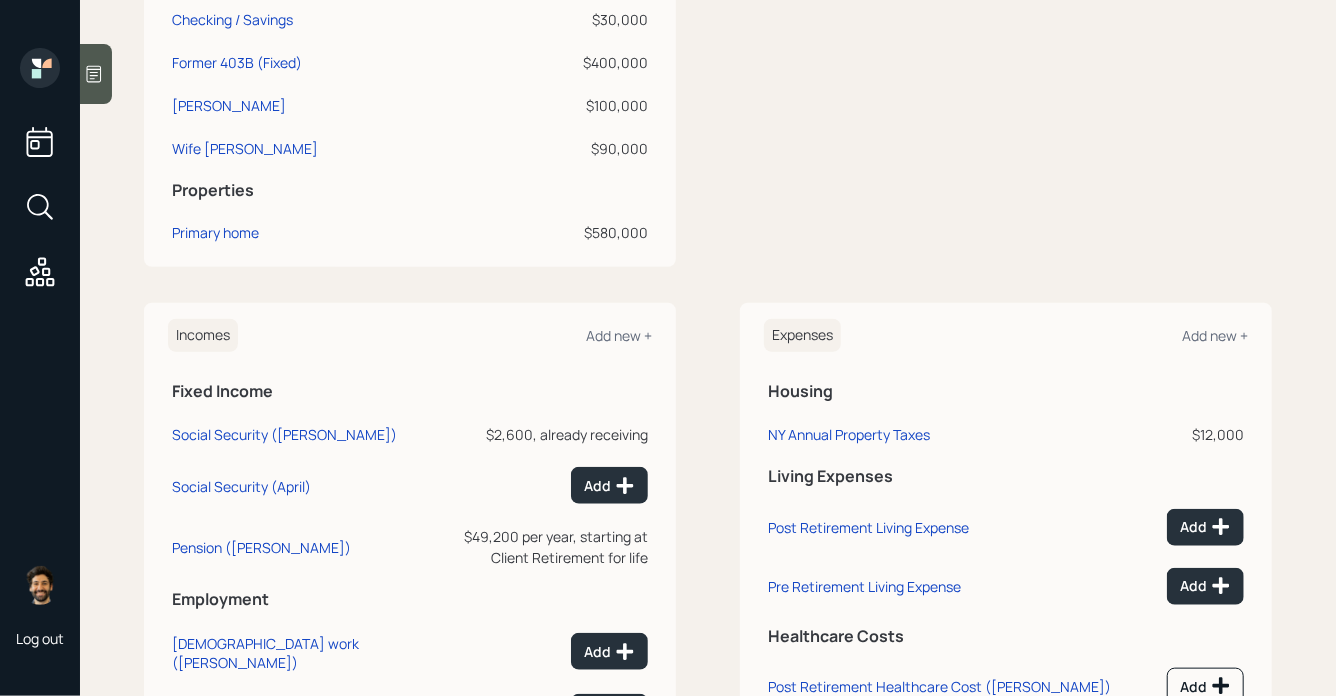 scroll, scrollTop: 805, scrollLeft: 0, axis: vertical 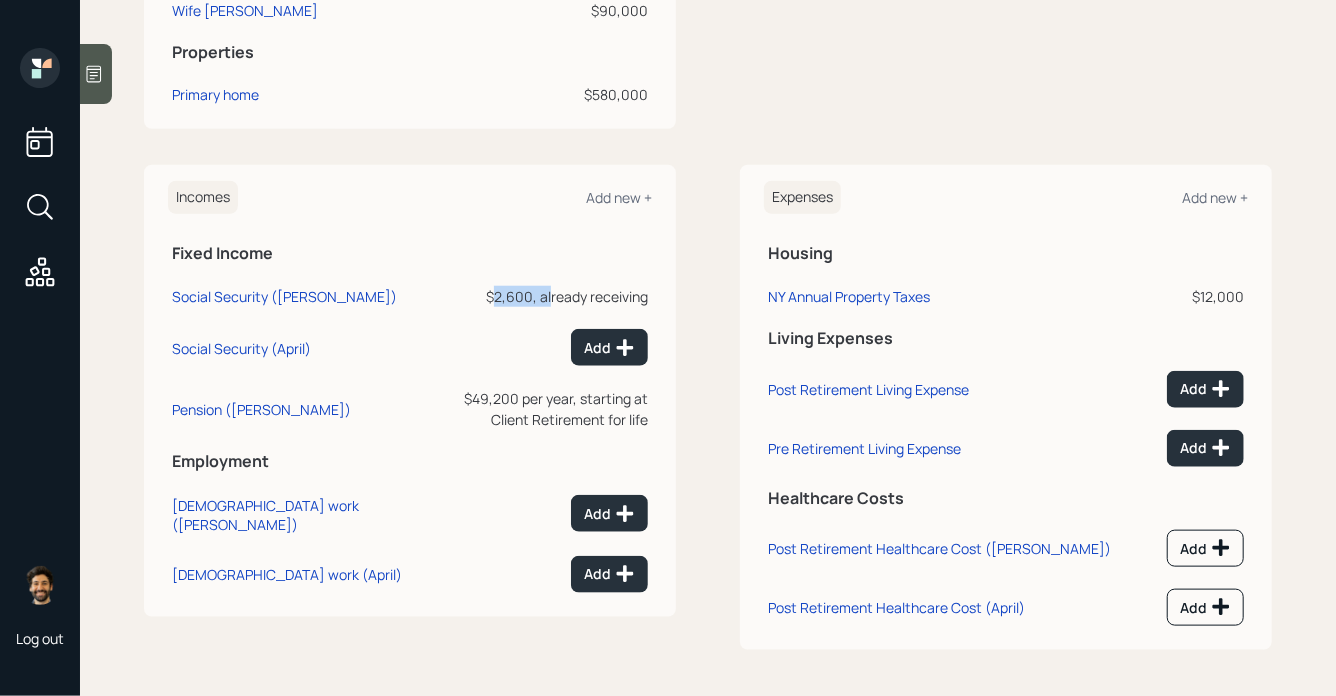 drag, startPoint x: 493, startPoint y: 304, endPoint x: 549, endPoint y: 307, distance: 56.0803 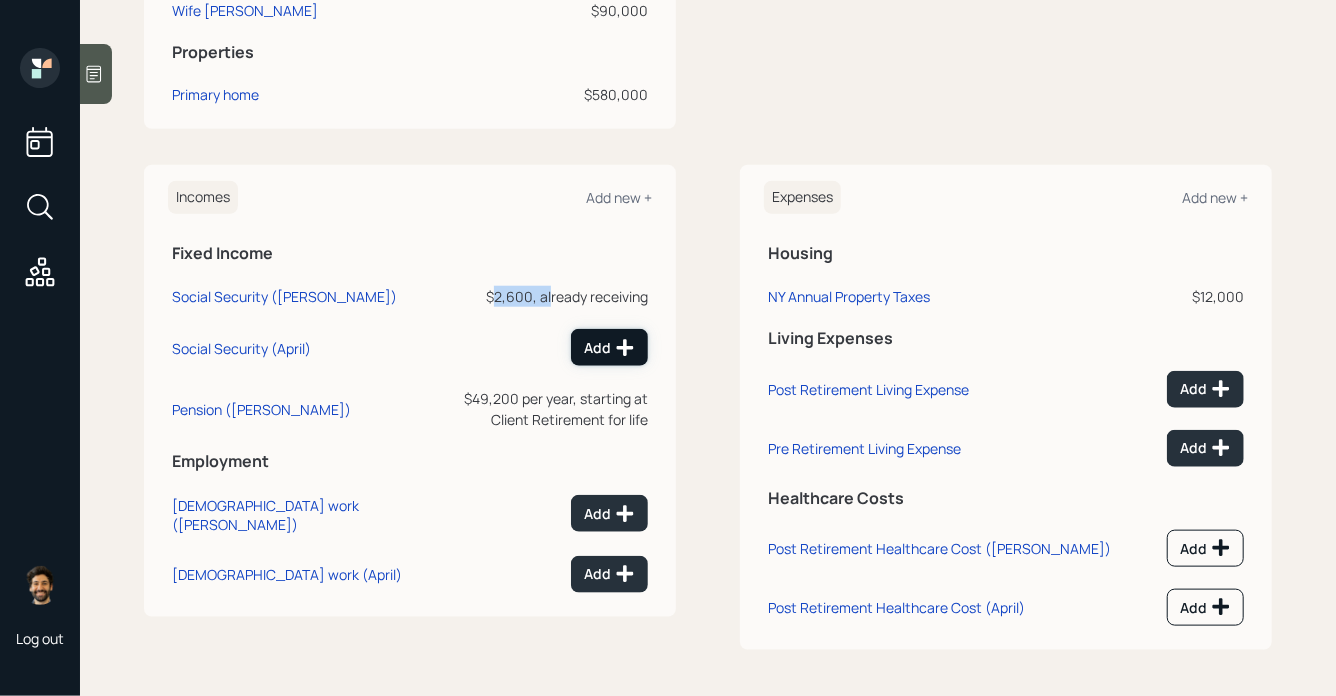 click on "Add" at bounding box center [609, 348] 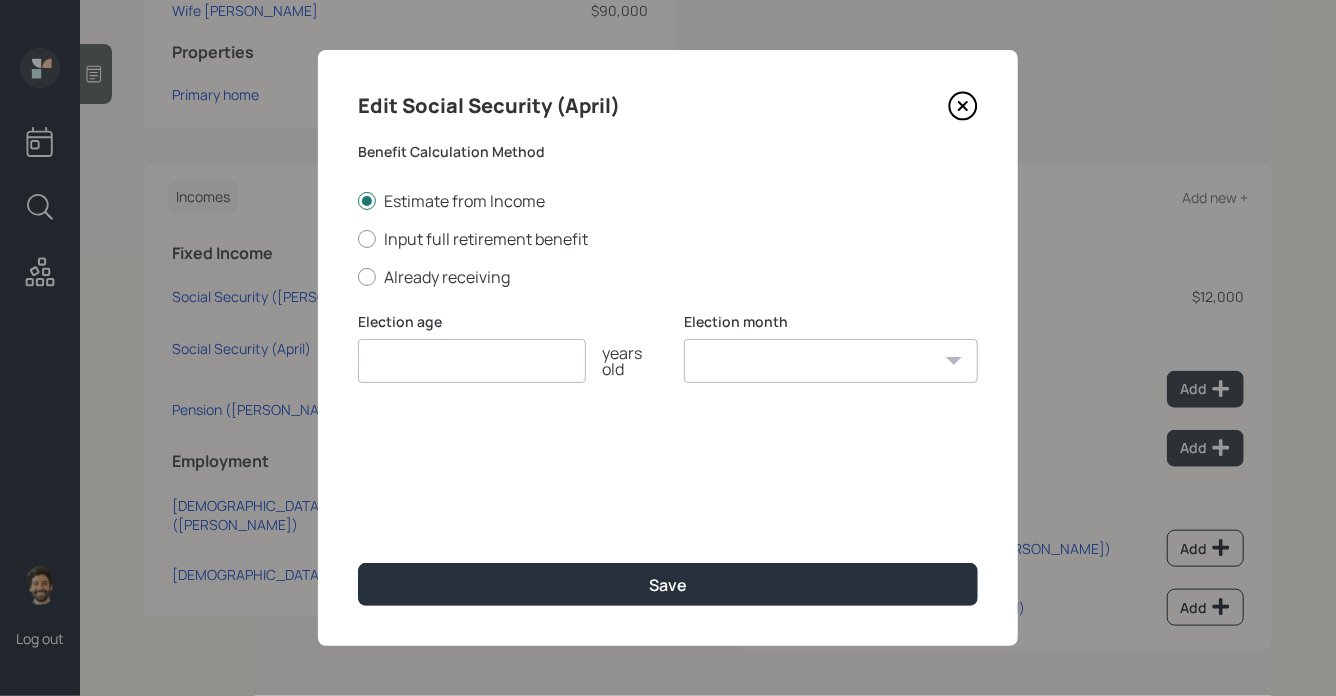 click on "Edit Social Security (April) Benefit Calculation Method Estimate from Income Input full retirement benefit Already receiving Election age years old Election month January February March April May June July August September October November December Save" at bounding box center (668, 348) 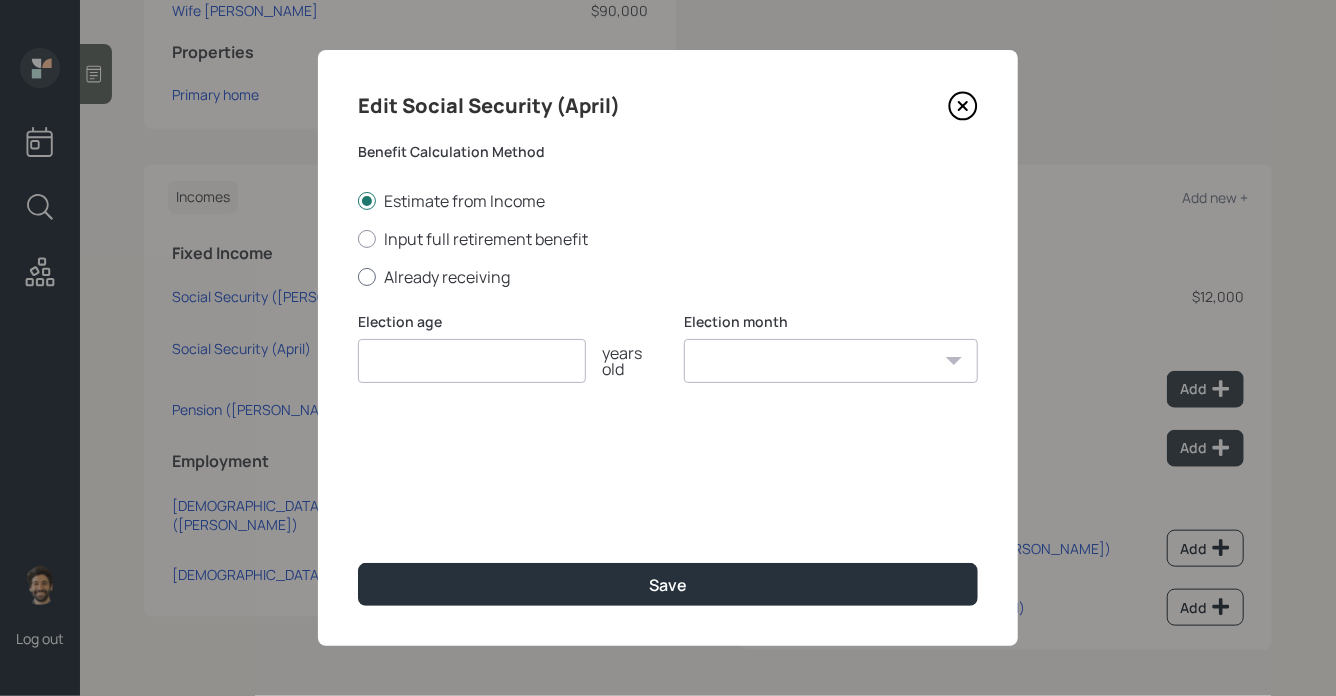 click on "Already receiving" at bounding box center [668, 277] 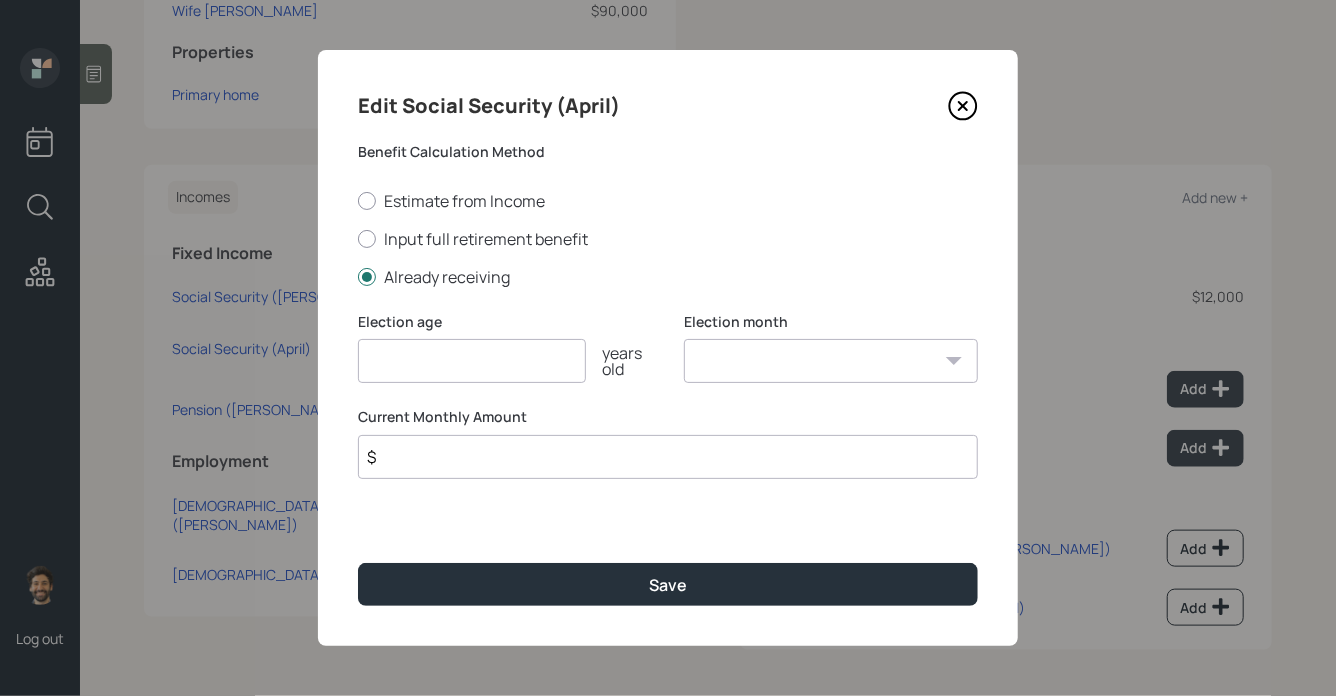 click on "$" at bounding box center [668, 457] 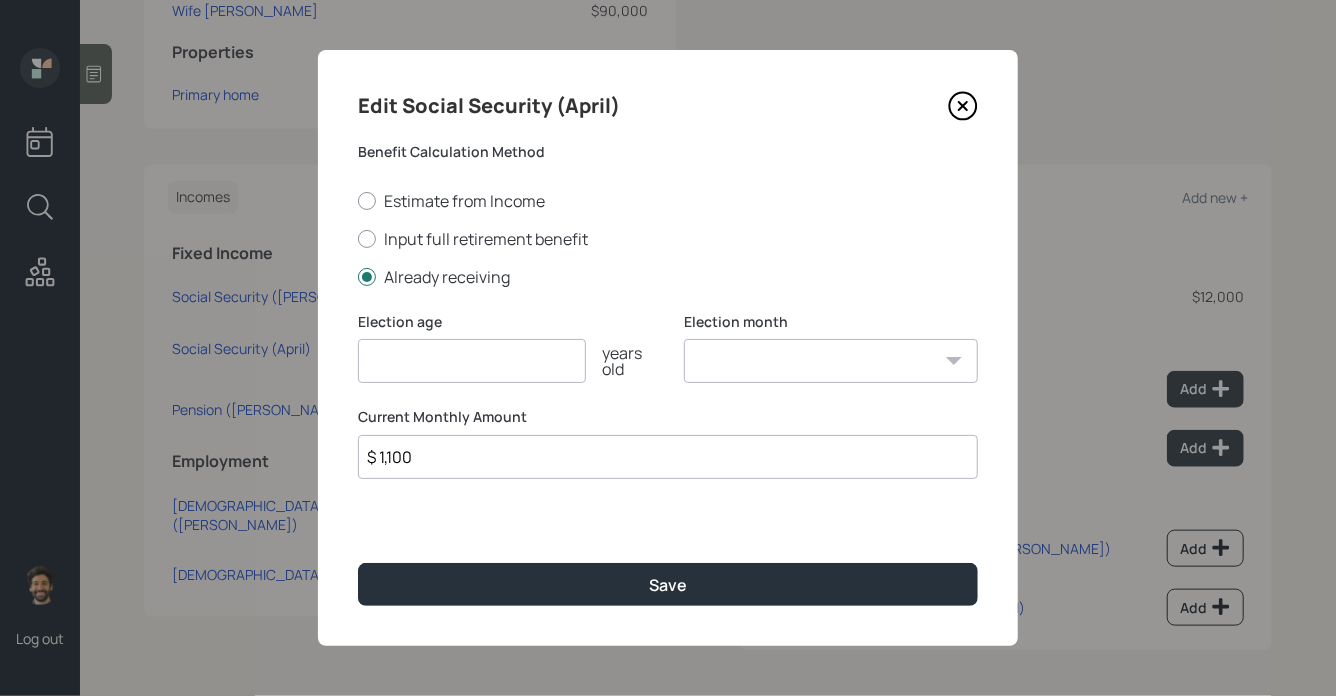 type on "$ 1,100" 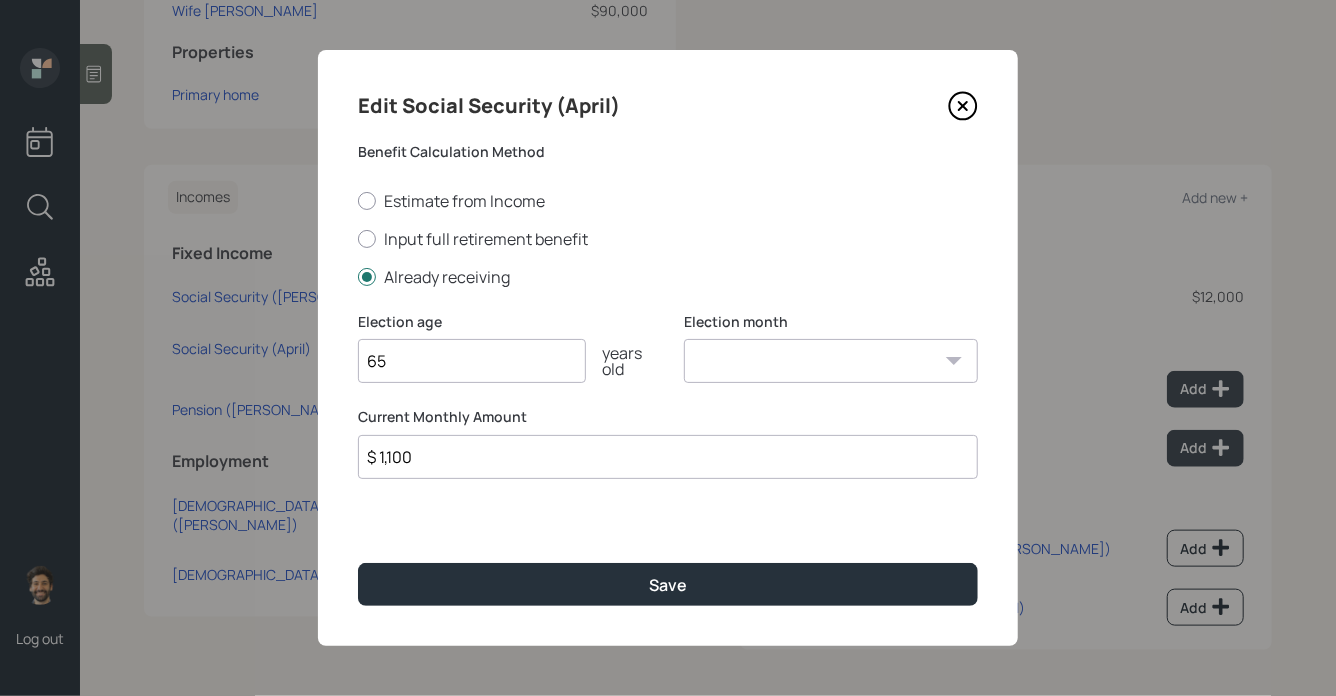 type on "65" 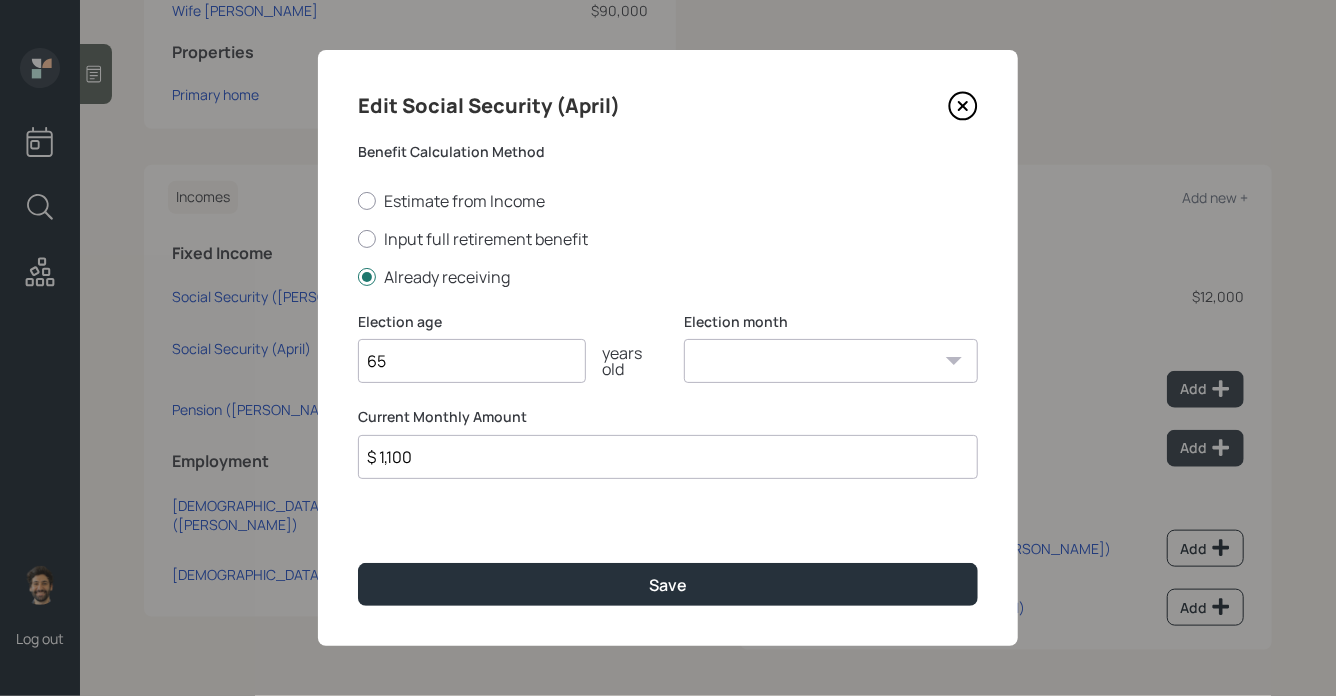 click on "January February March April May June July August September October November December" at bounding box center [831, 361] 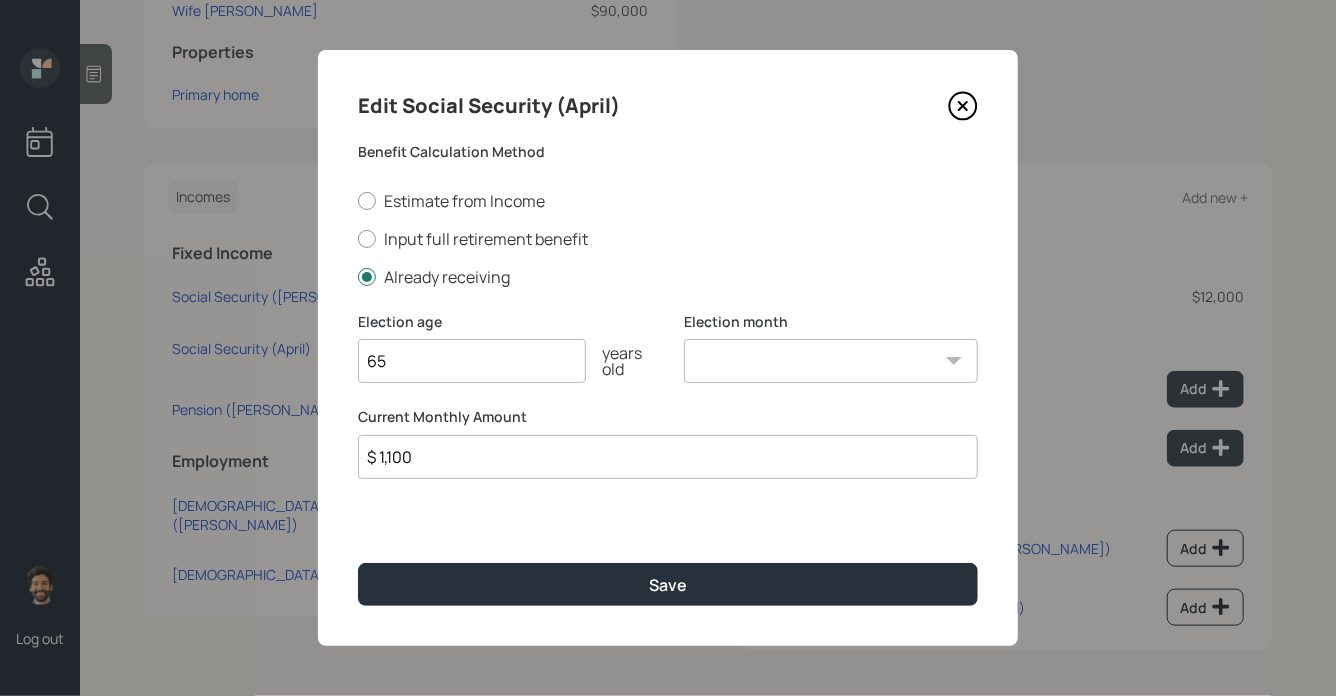 select on "1" 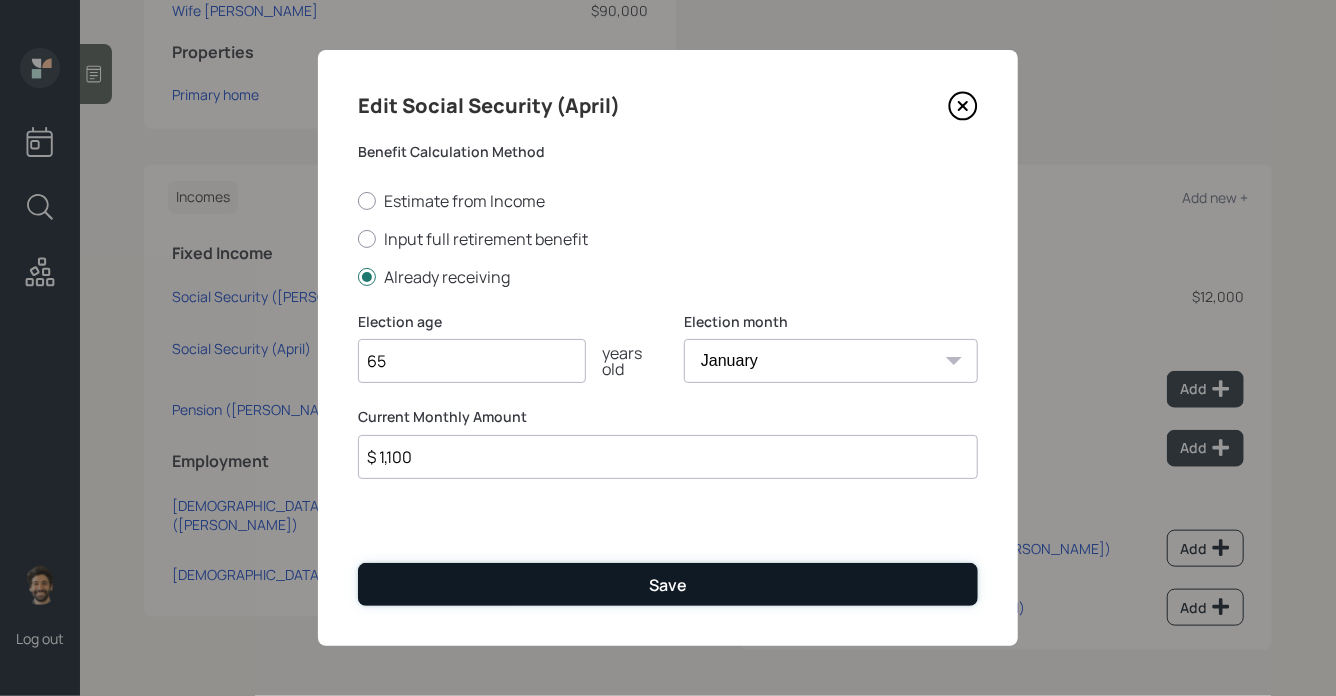 click on "Save" at bounding box center [668, 584] 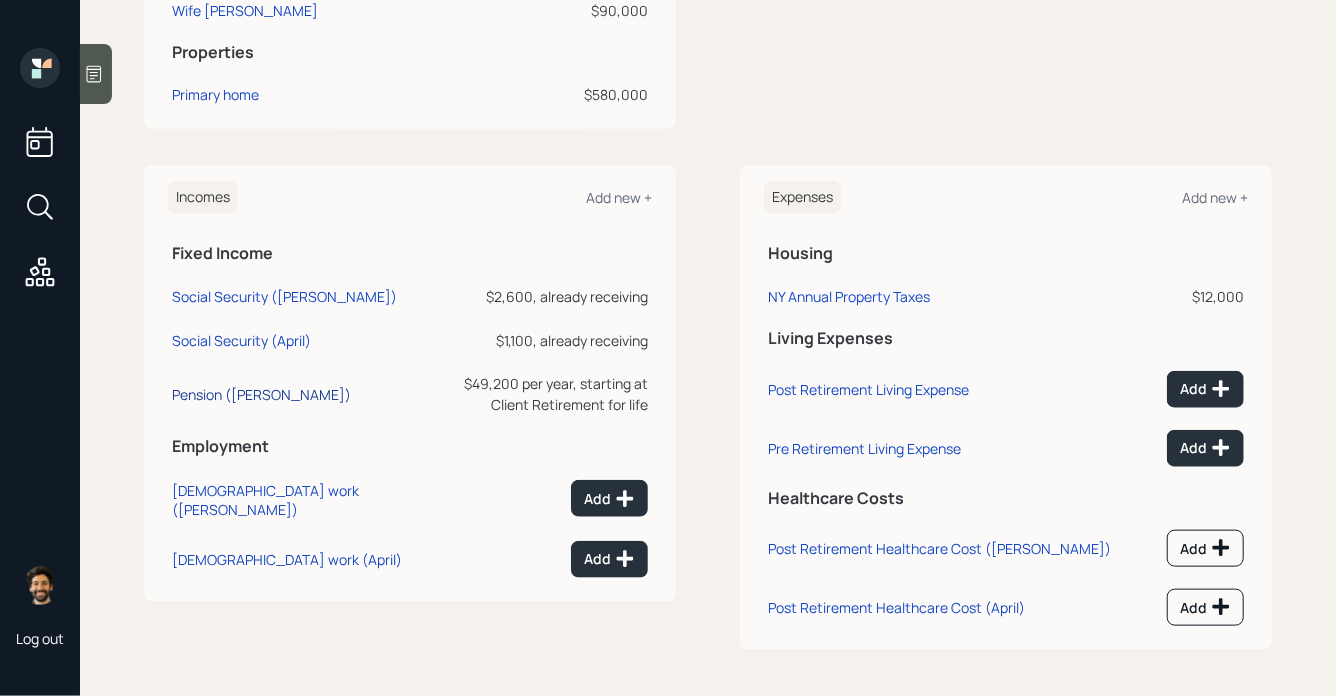 click on "Pension   (Edward)" at bounding box center (261, 394) 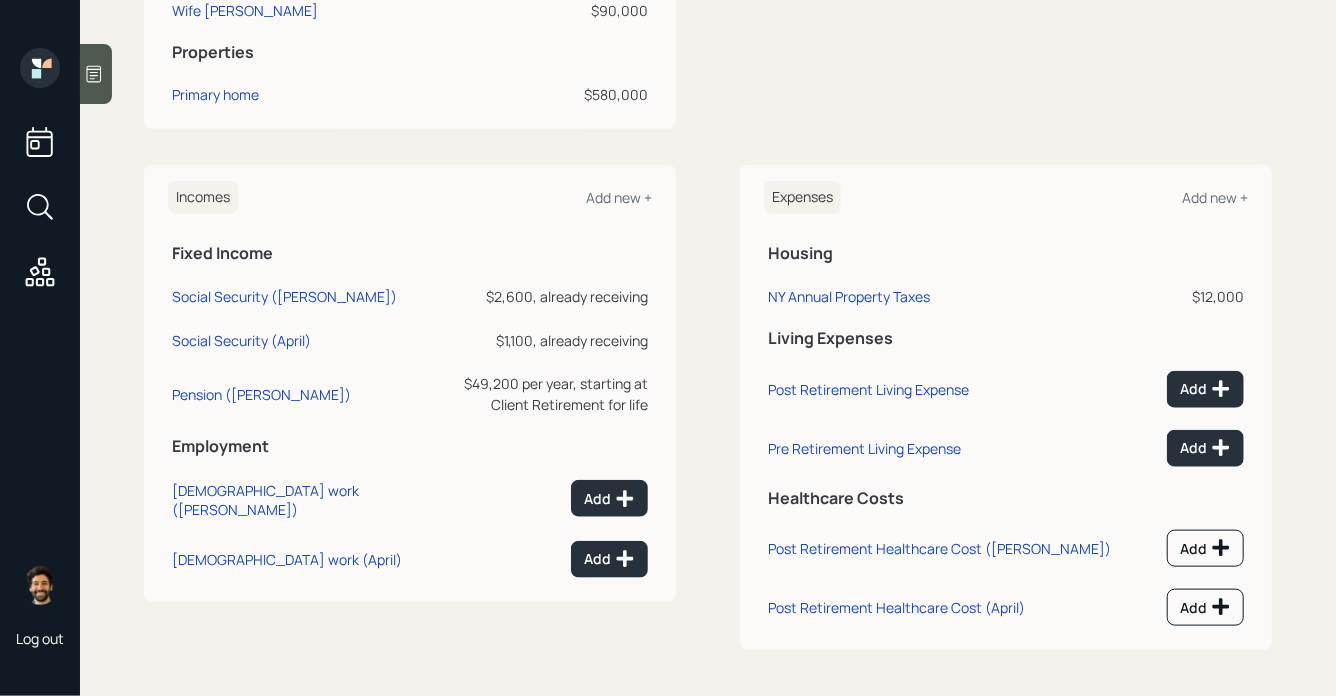 click on "$49,200 per year, starting at Client Retirement for life" at bounding box center [535, 394] 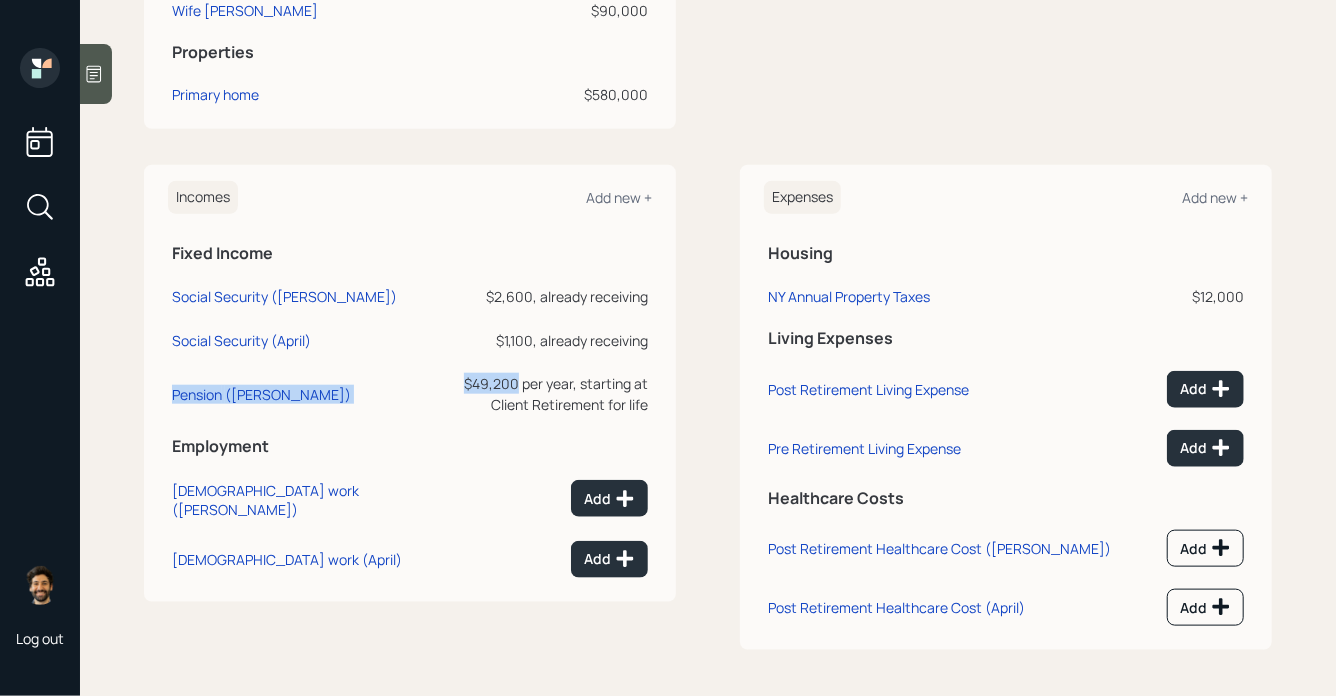 drag, startPoint x: 403, startPoint y: 398, endPoint x: 316, endPoint y: 398, distance: 87 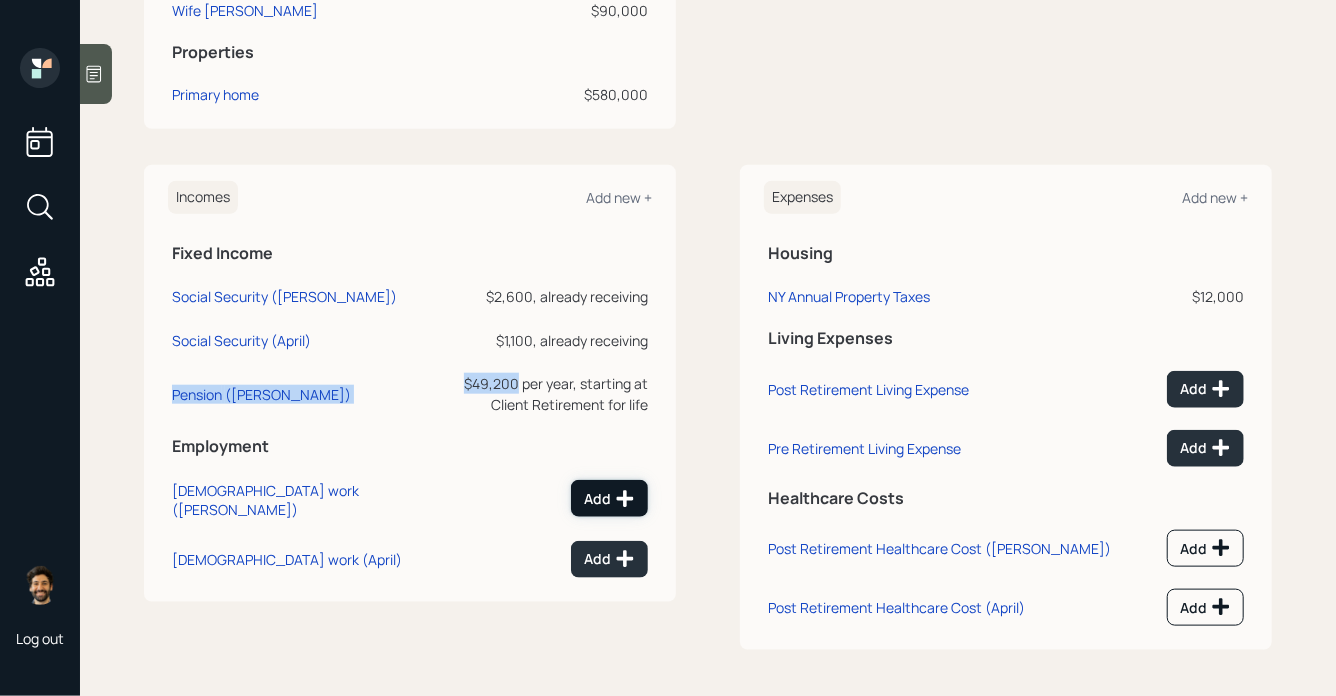 click 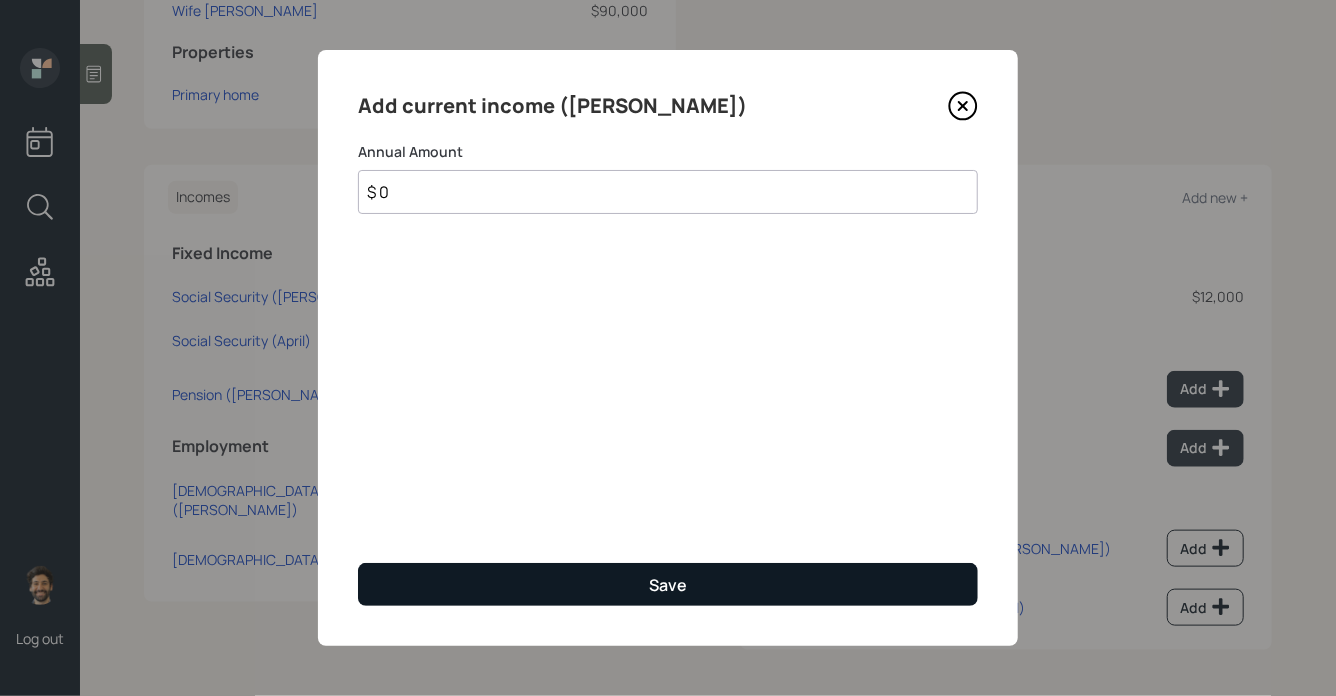 type on "$ 0" 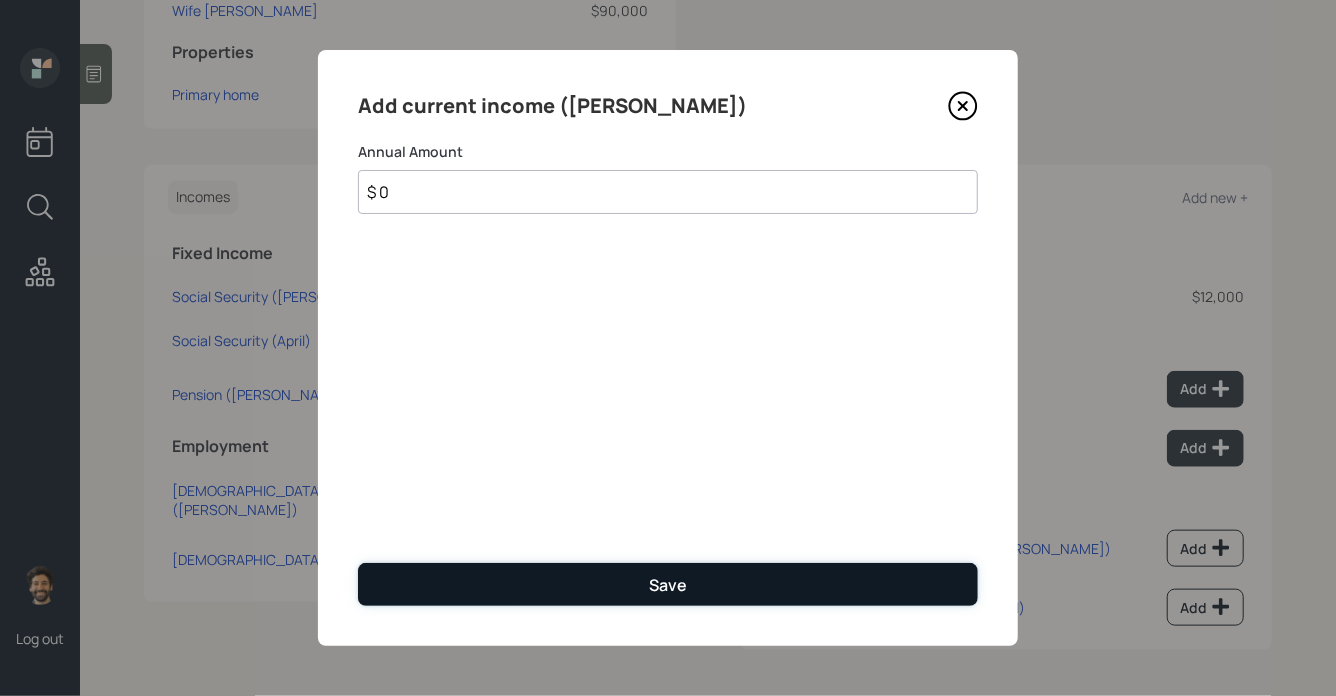 click on "Save" at bounding box center (668, 584) 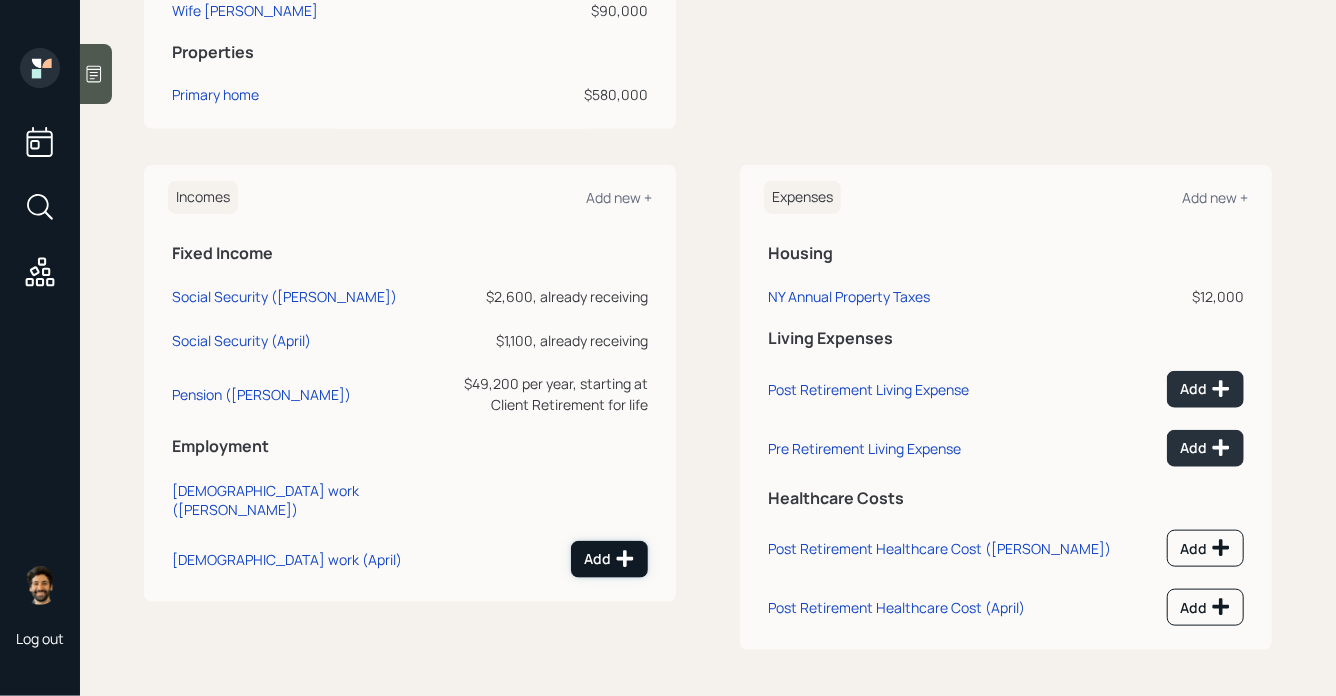 click 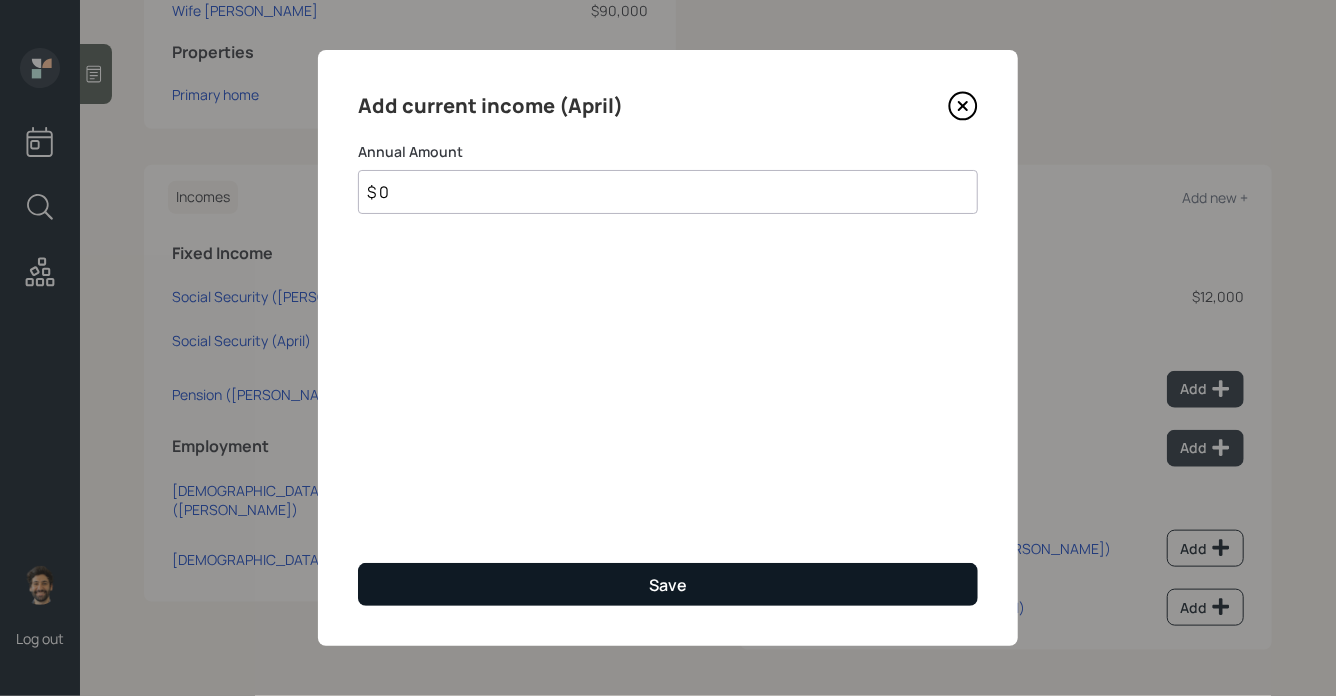 type on "$ 0" 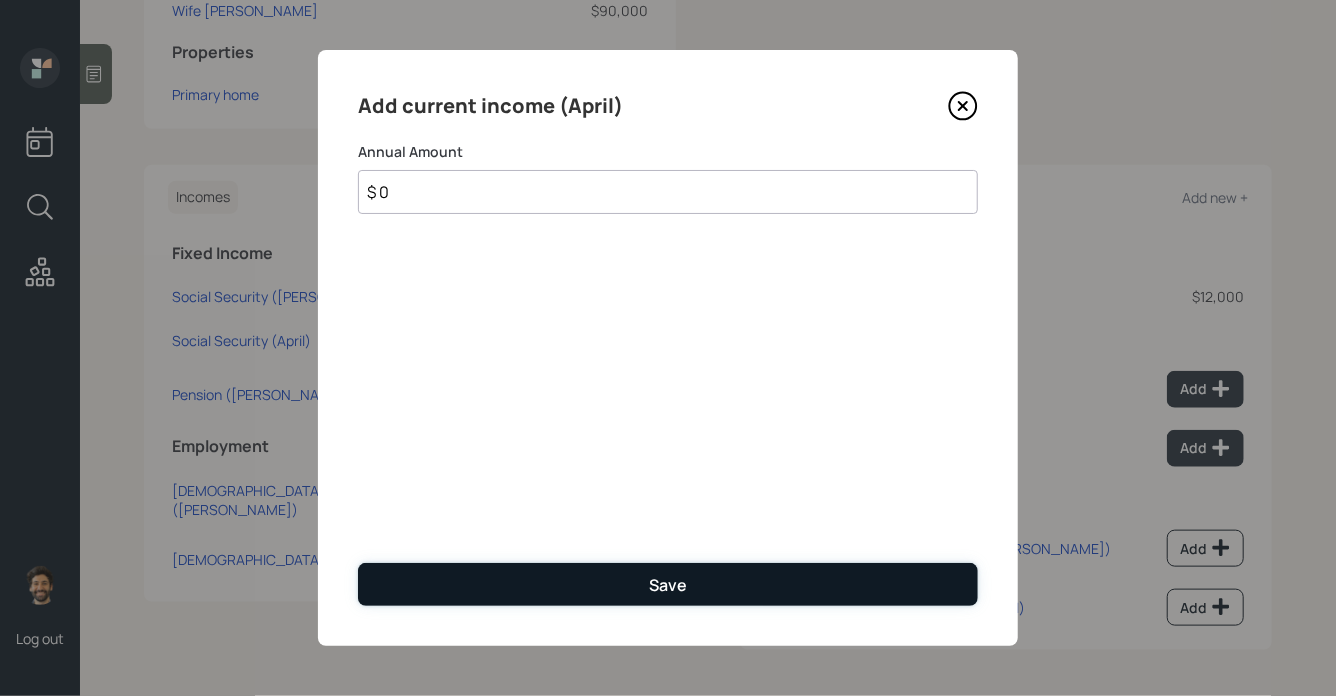 click on "Save" at bounding box center (668, 584) 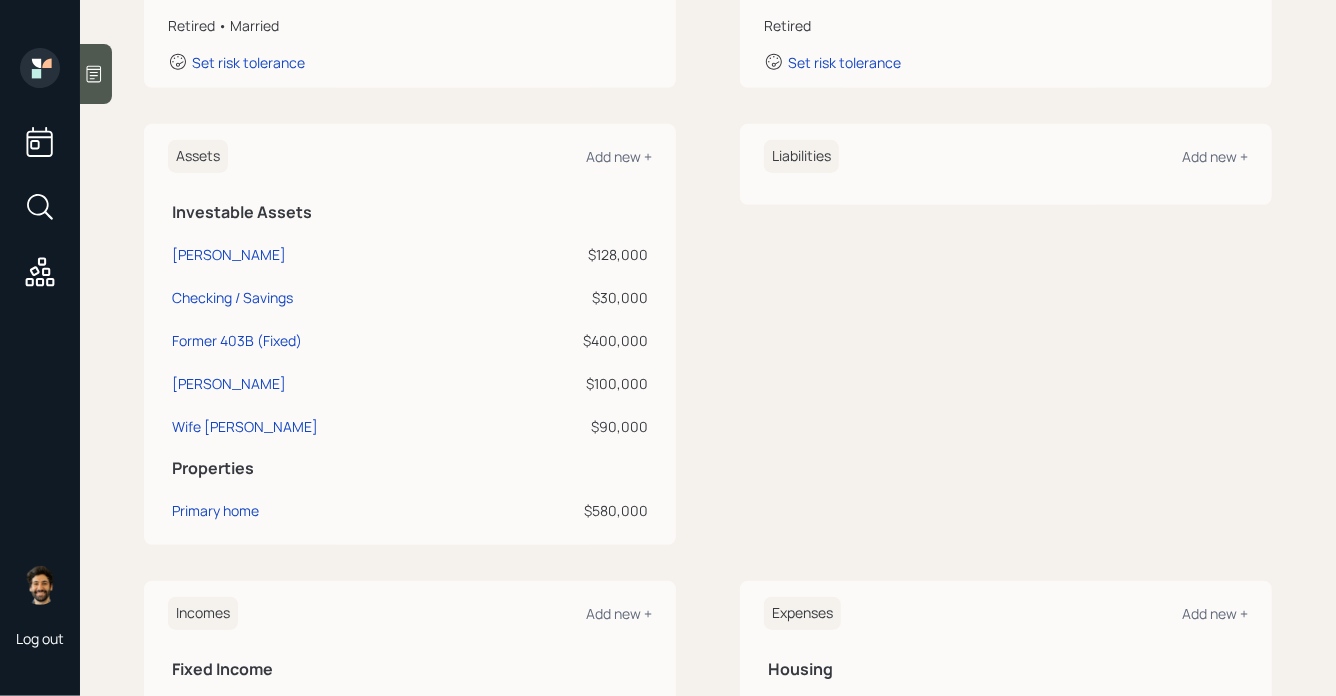 scroll, scrollTop: 385, scrollLeft: 0, axis: vertical 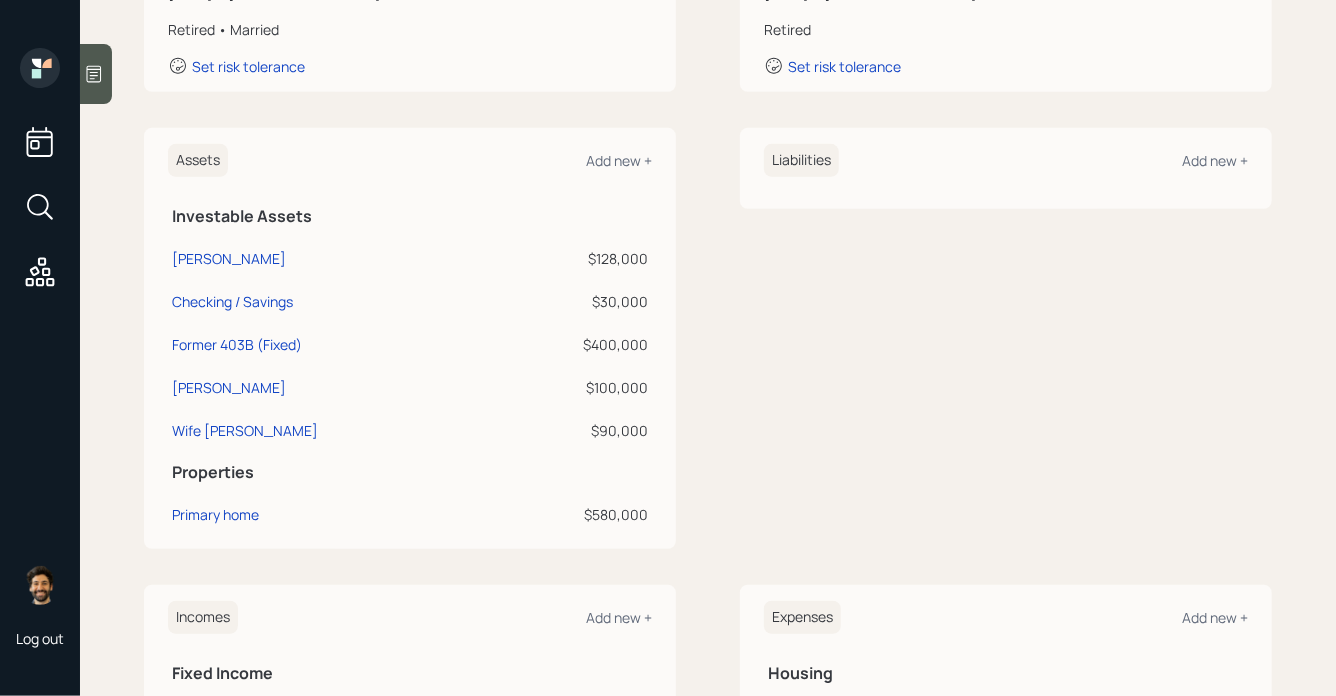click on "$128,000" at bounding box center (574, 258) 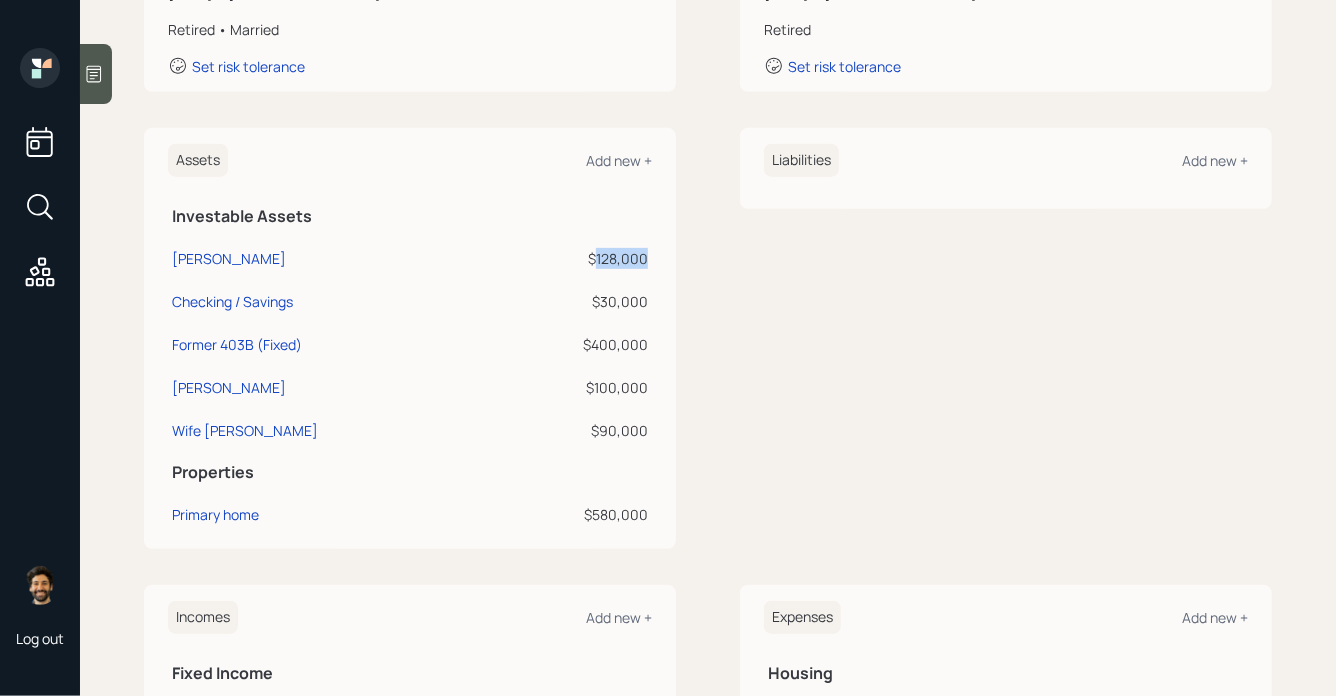 click on "$128,000" at bounding box center [574, 258] 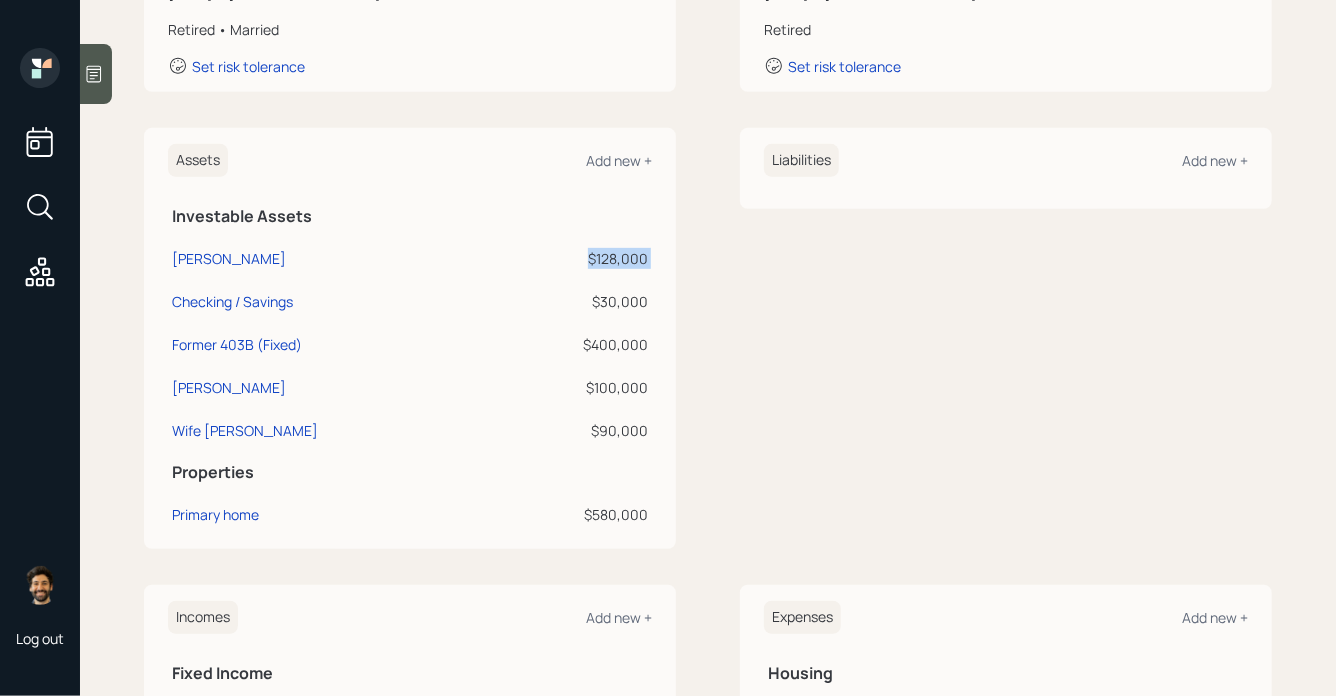 click on "$128,000" at bounding box center (574, 258) 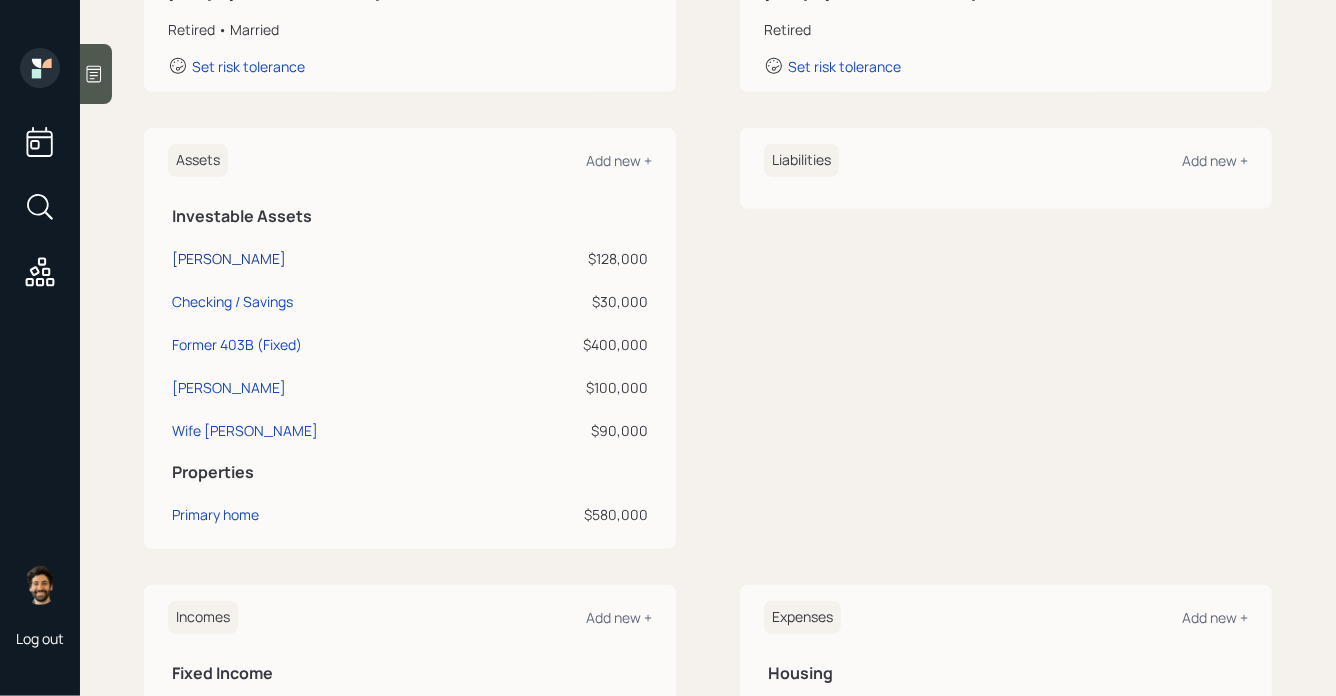 click on "[PERSON_NAME]" at bounding box center [229, 258] 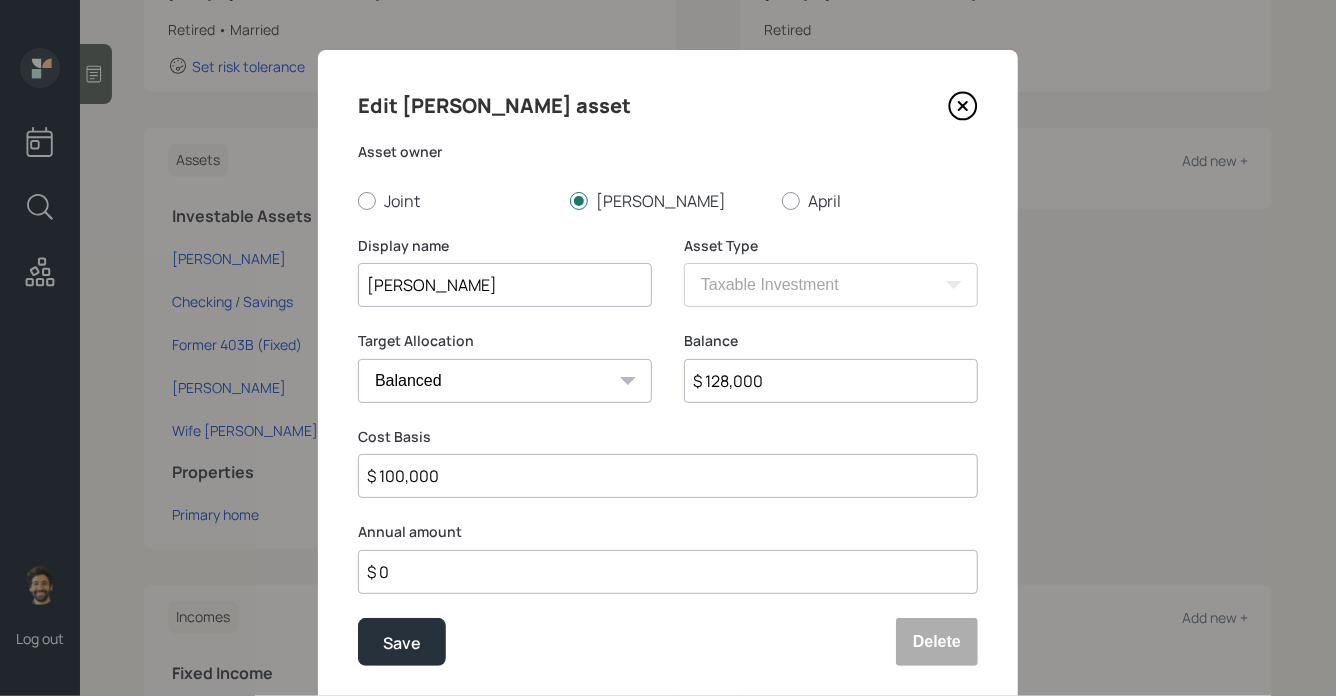 click on "[PERSON_NAME]" at bounding box center [505, 285] 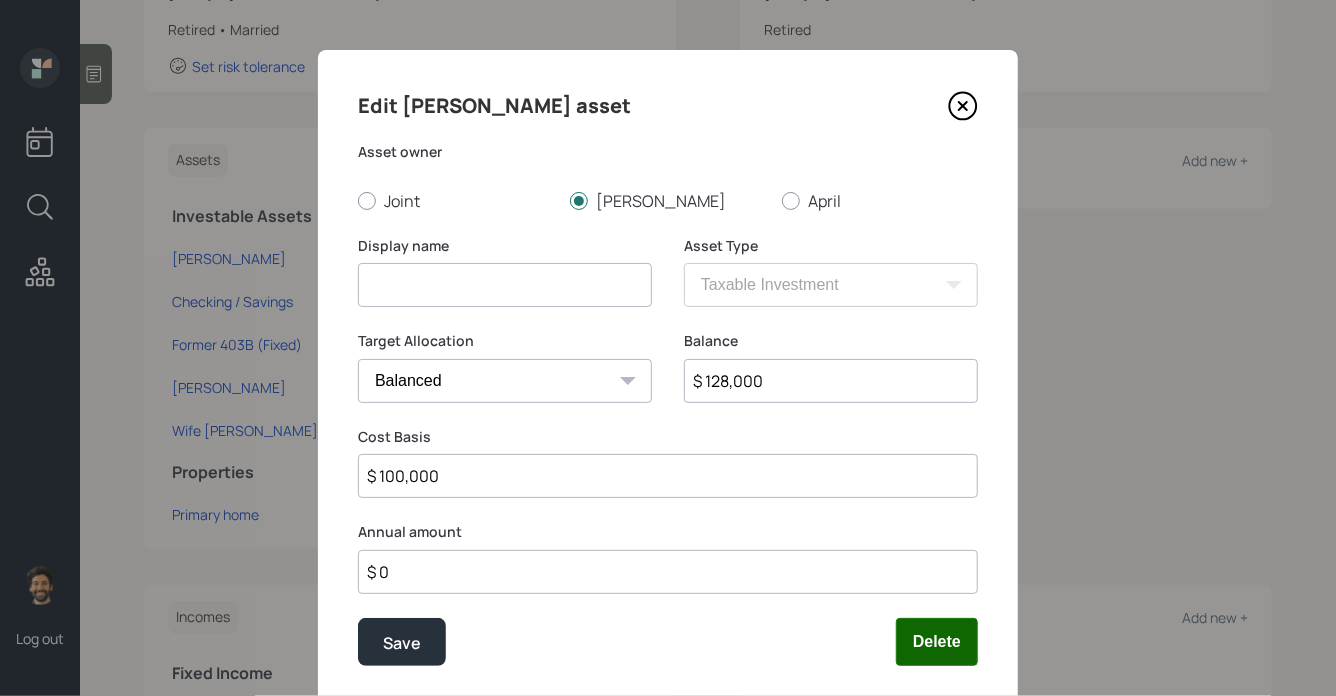type 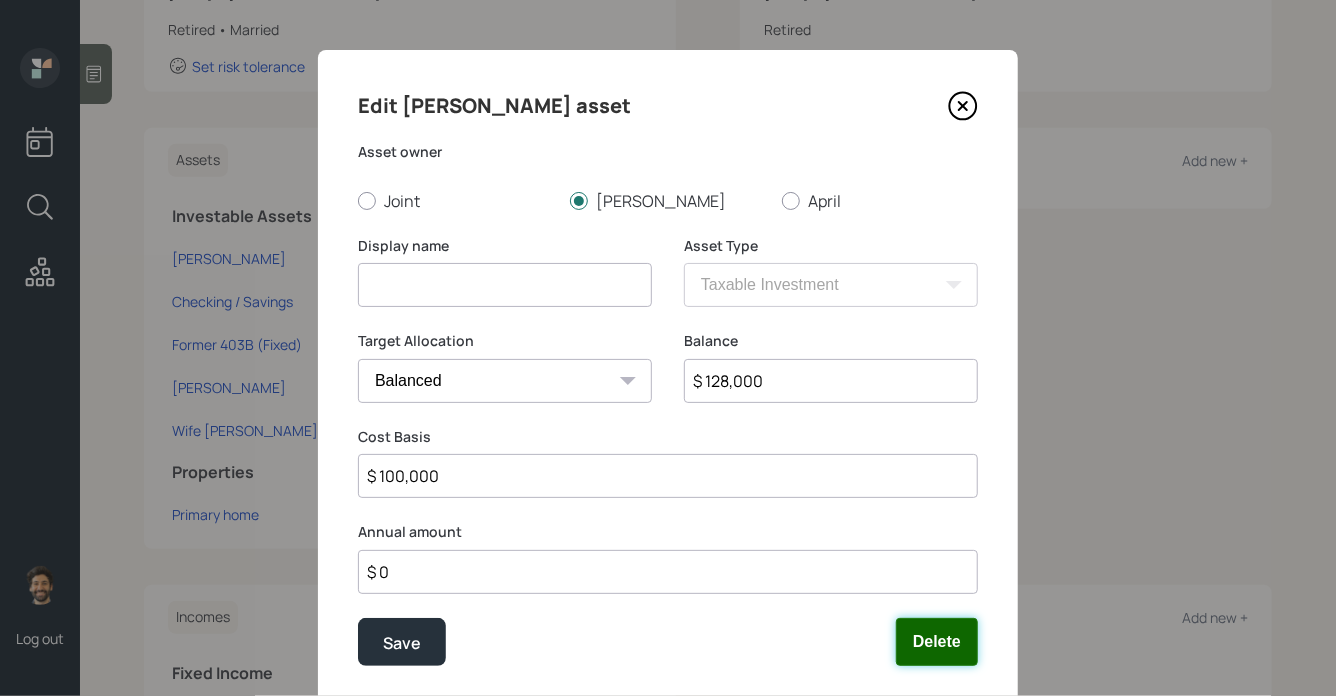 click on "Delete" at bounding box center (937, 642) 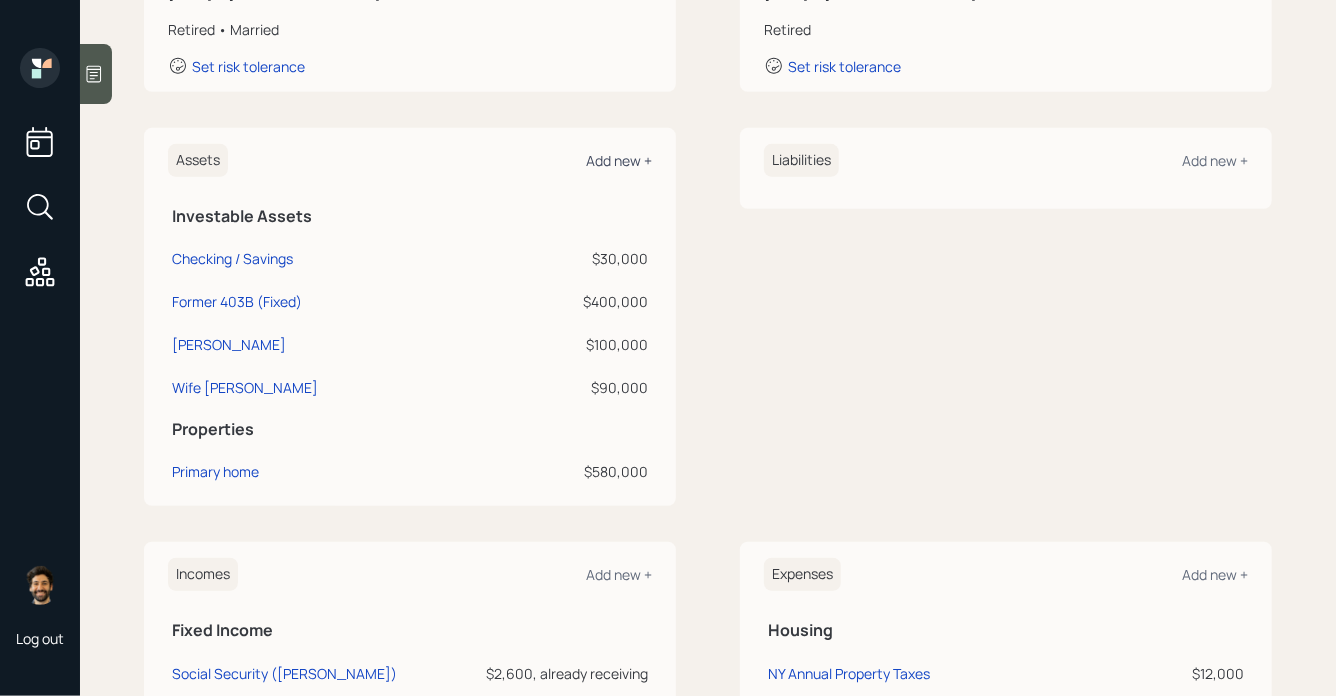 click on "Add new +" at bounding box center (619, 160) 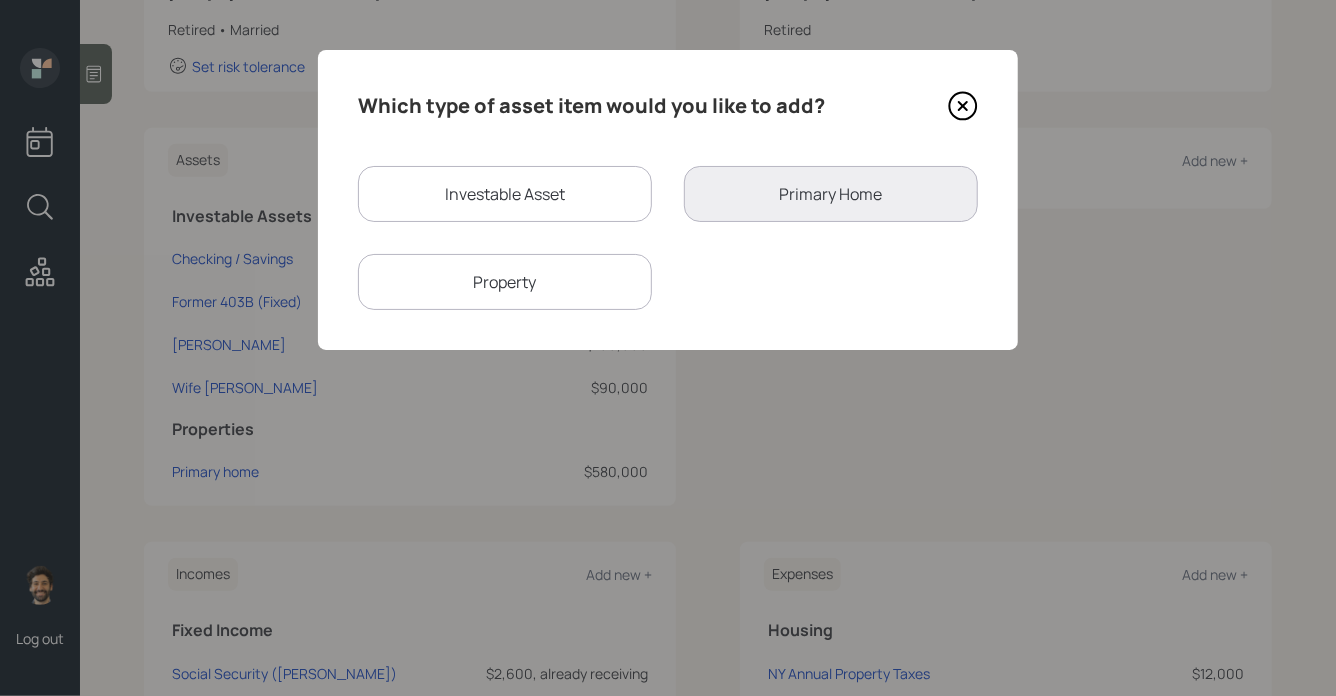 click on "Investable Asset" at bounding box center [505, 194] 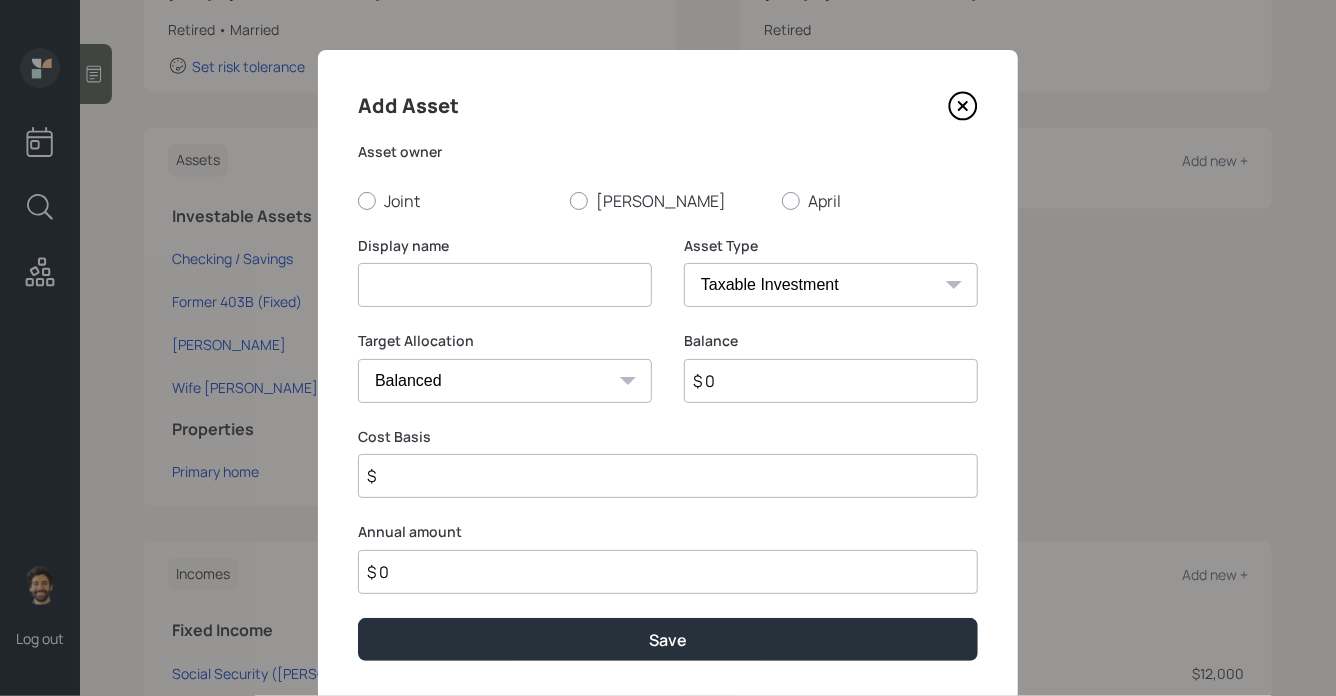 click on "SEP IRA IRA Roth IRA 401(k) Roth 401(k) 403(b) Roth 403(b) 457(b) Roth 457(b) Health Savings Account 529 Taxable Investment Checking / Savings Emergency Fund" at bounding box center (831, 285) 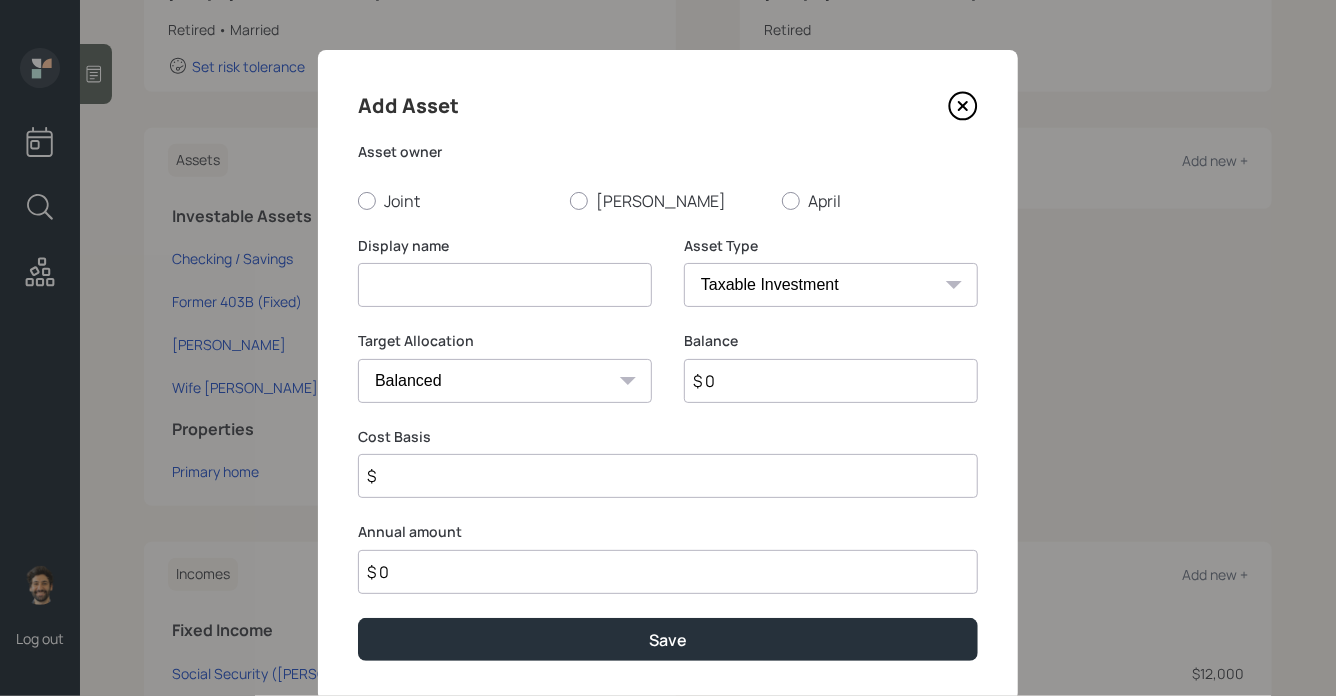 select on "company_sponsored" 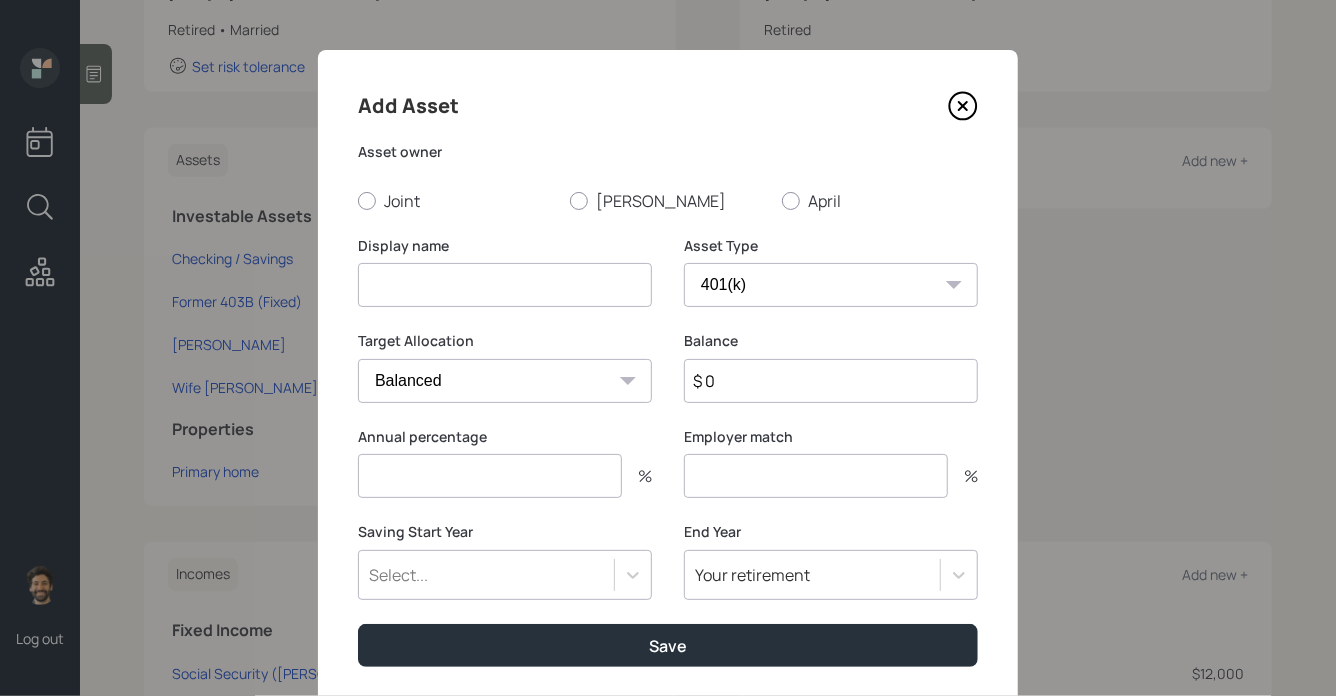 click at bounding box center (505, 285) 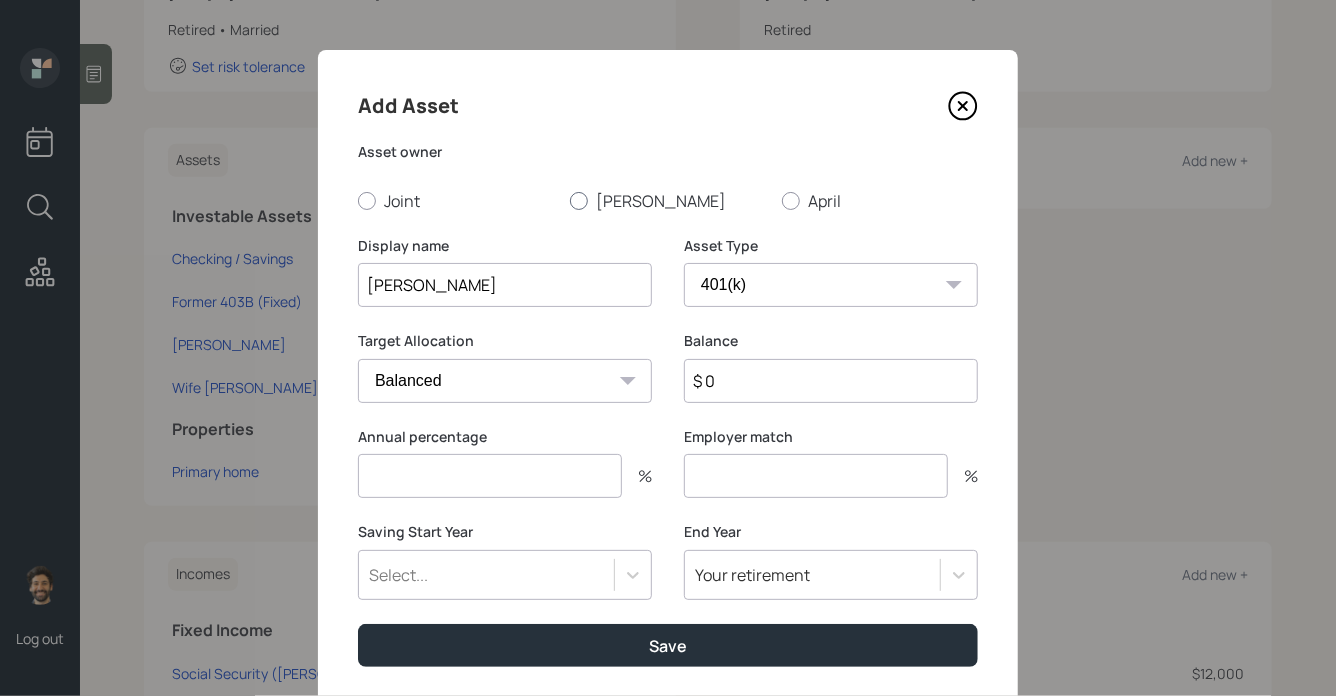 type on "[PERSON_NAME]" 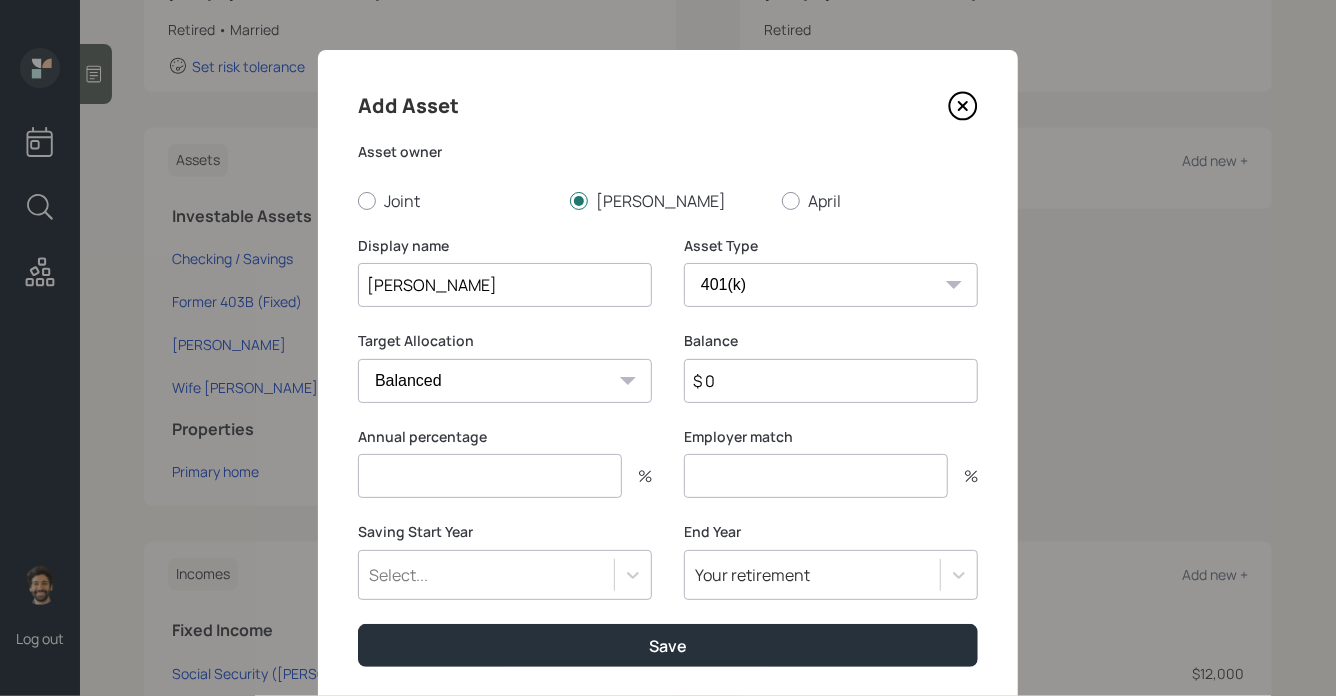 click on "$ 0" at bounding box center [831, 381] 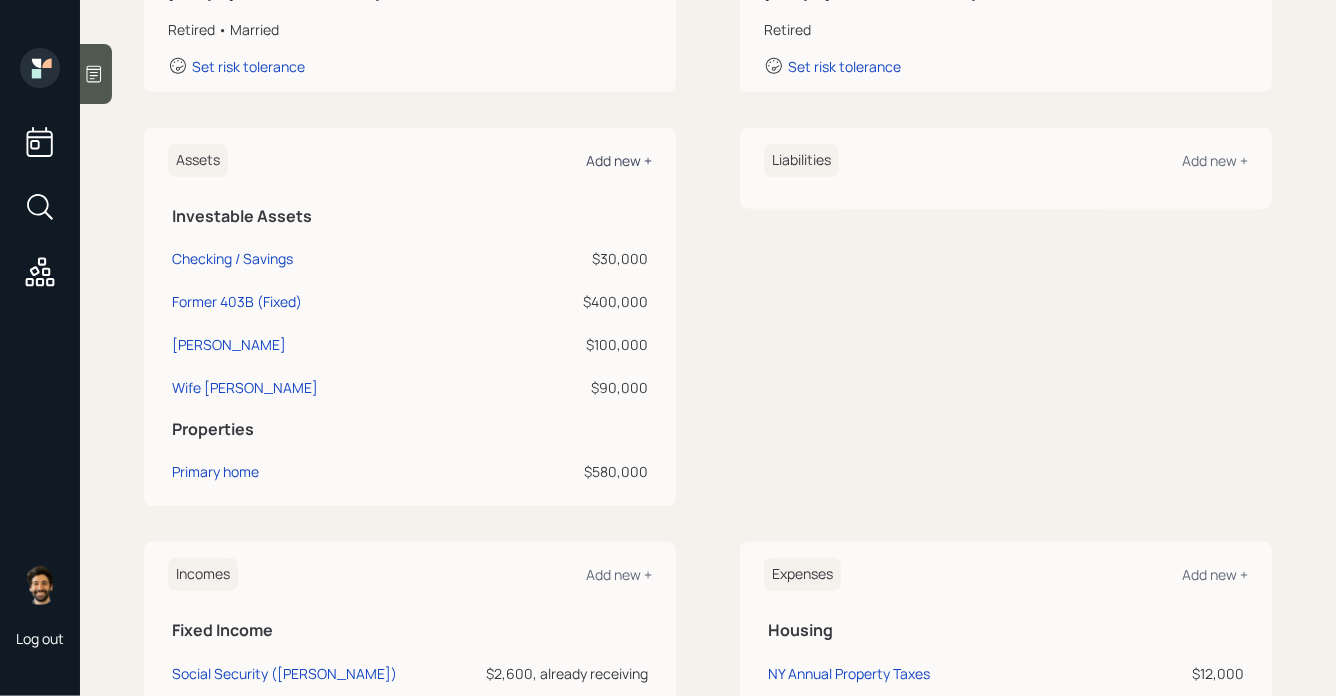 click on "Add new +" at bounding box center (619, 160) 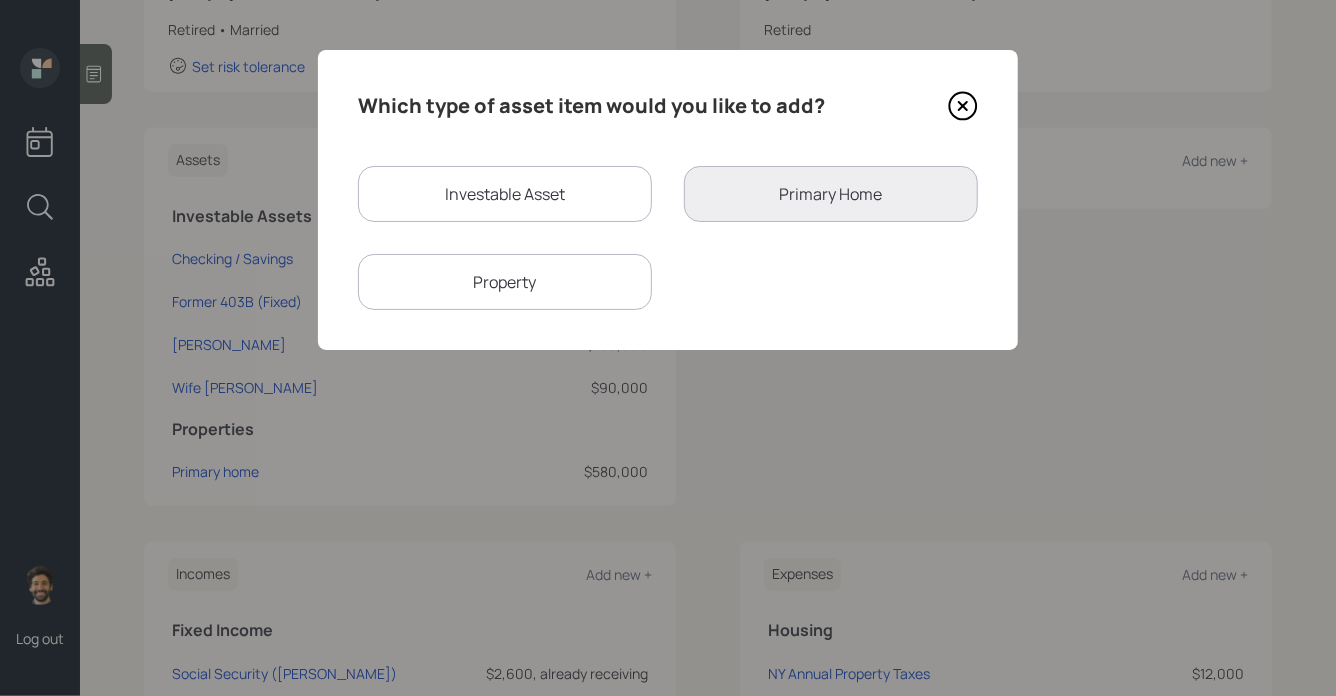 click on "Investable Asset" at bounding box center (505, 194) 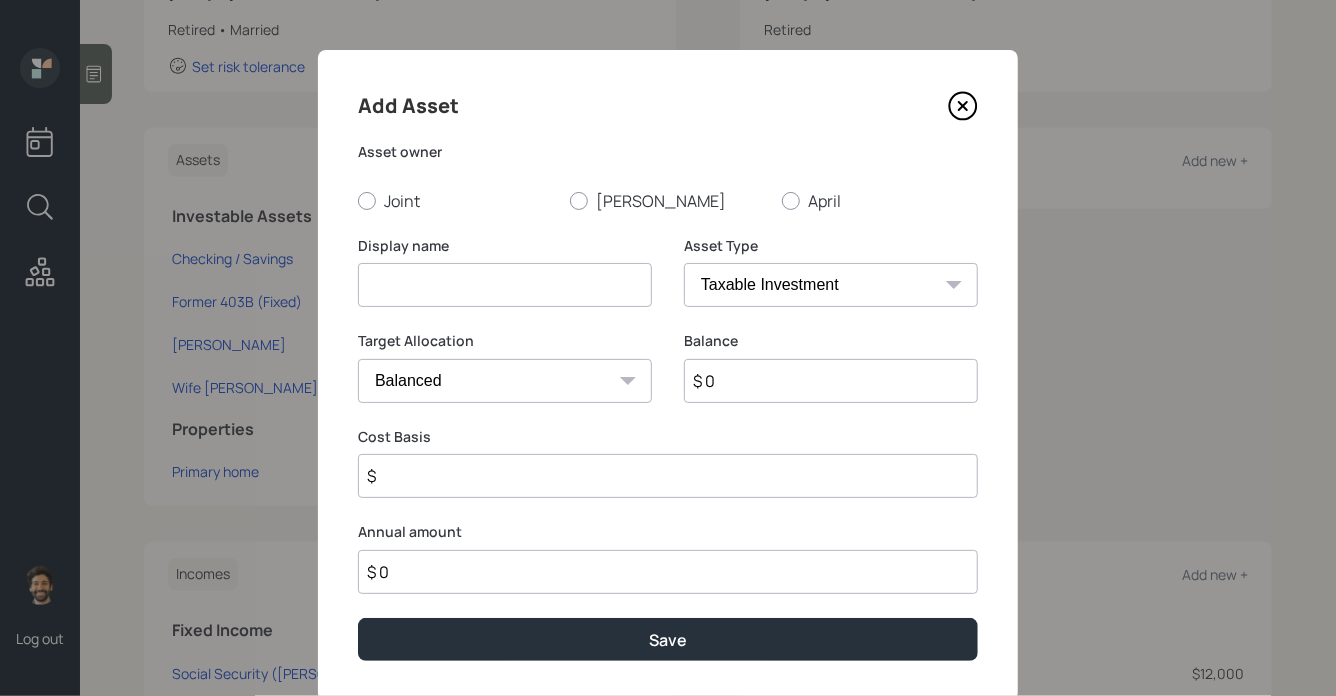 click on "Asset owner Joint Edward April" at bounding box center (668, 177) 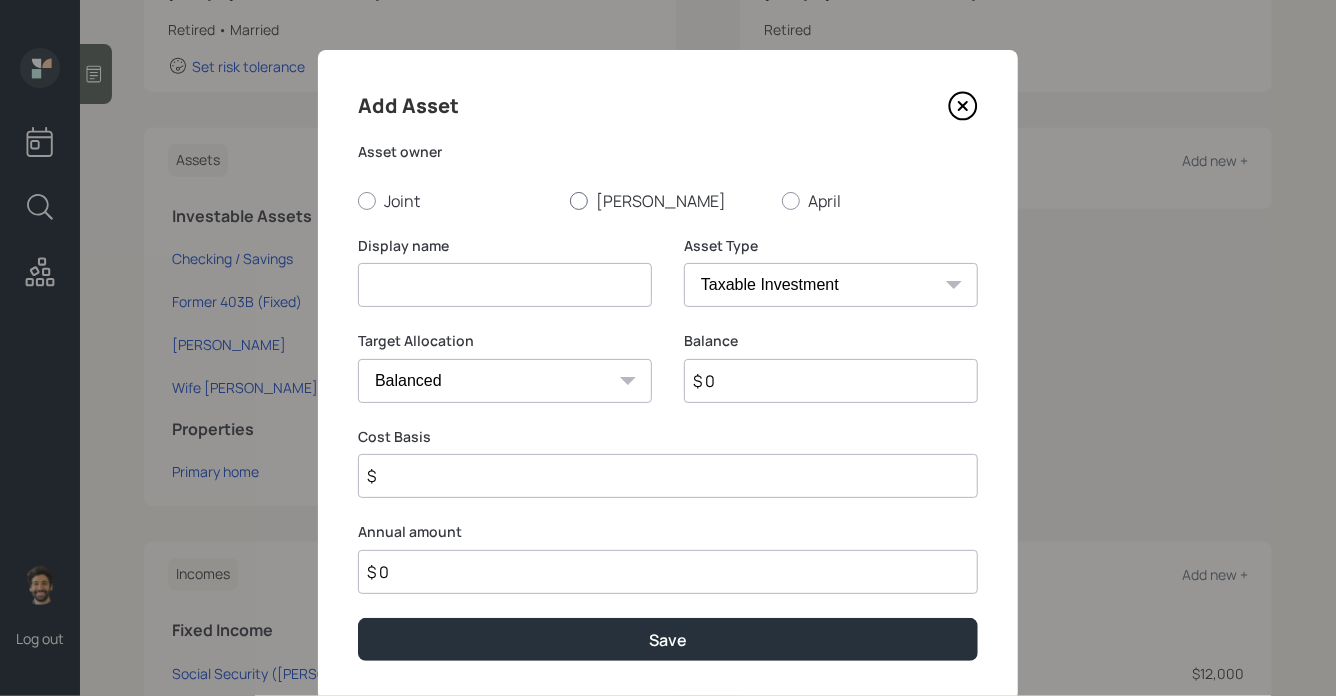 click on "Edward" at bounding box center [668, 201] 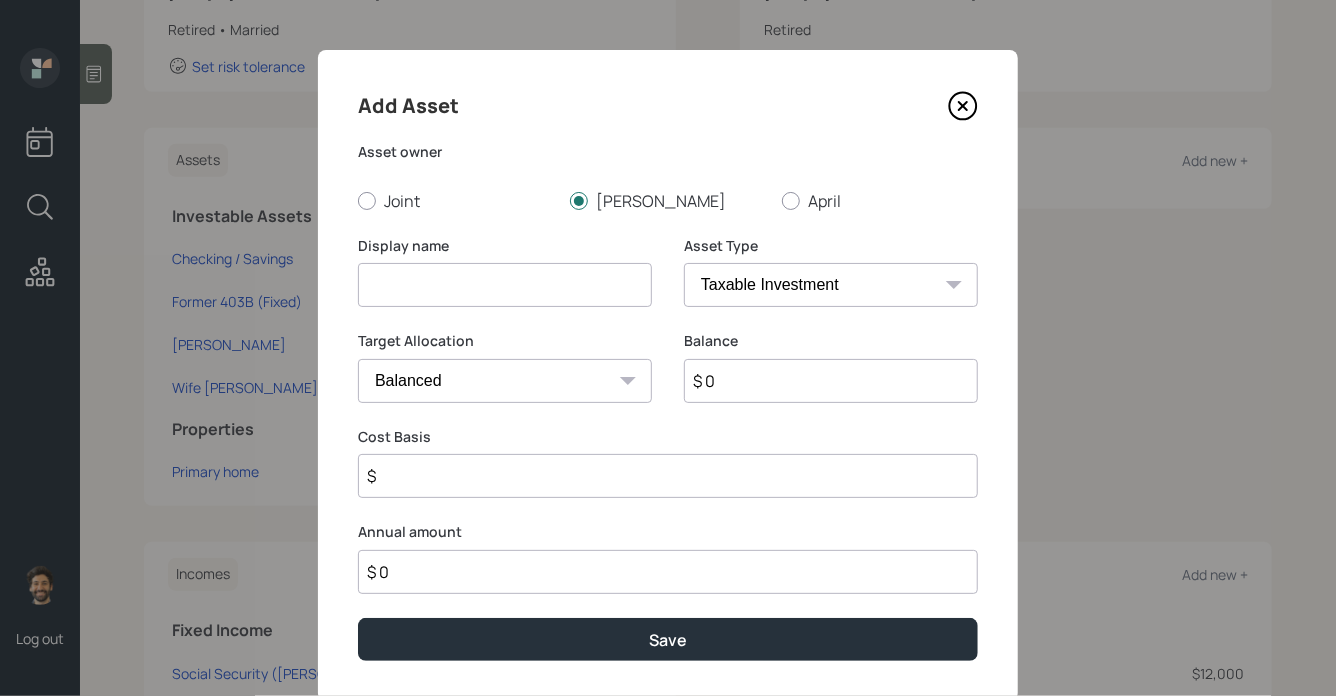 click on "SEP IRA IRA Roth IRA 401(k) Roth 401(k) 403(b) Roth 403(b) 457(b) Roth 457(b) Health Savings Account 529 Taxable Investment Checking / Savings Emergency Fund" at bounding box center (831, 285) 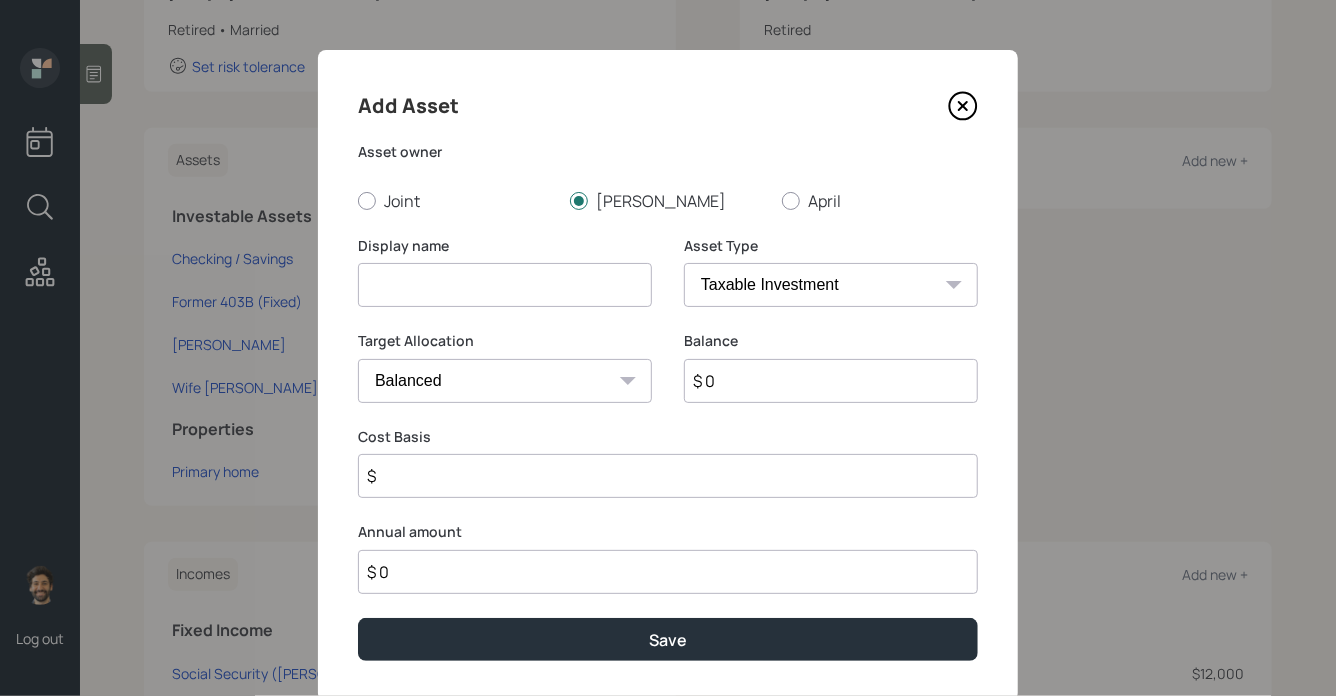 select on "ira" 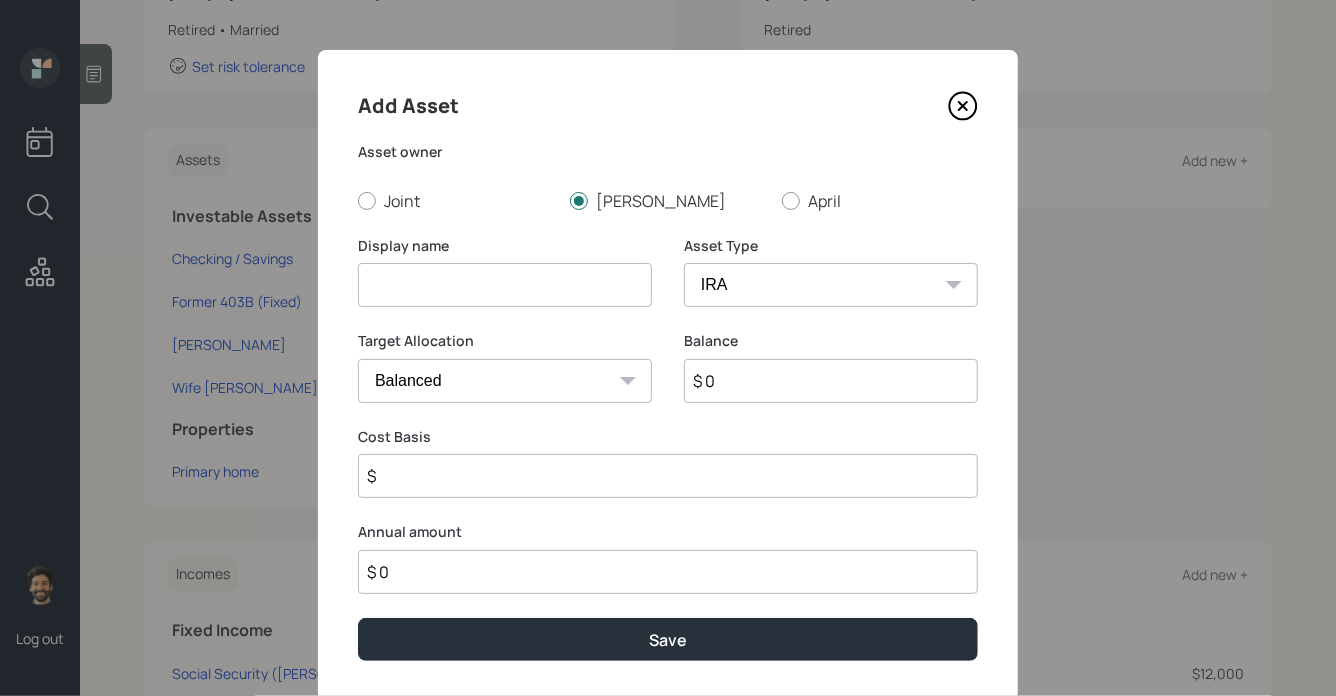 type on "$" 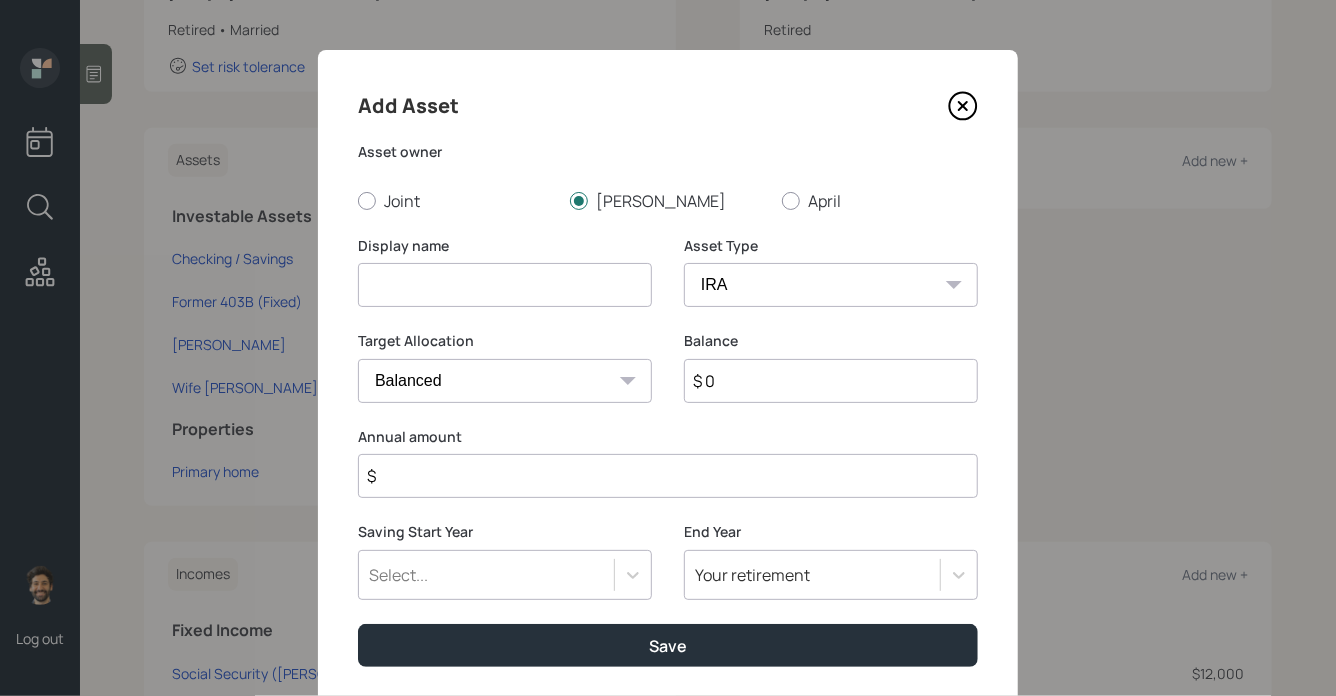 click at bounding box center (505, 285) 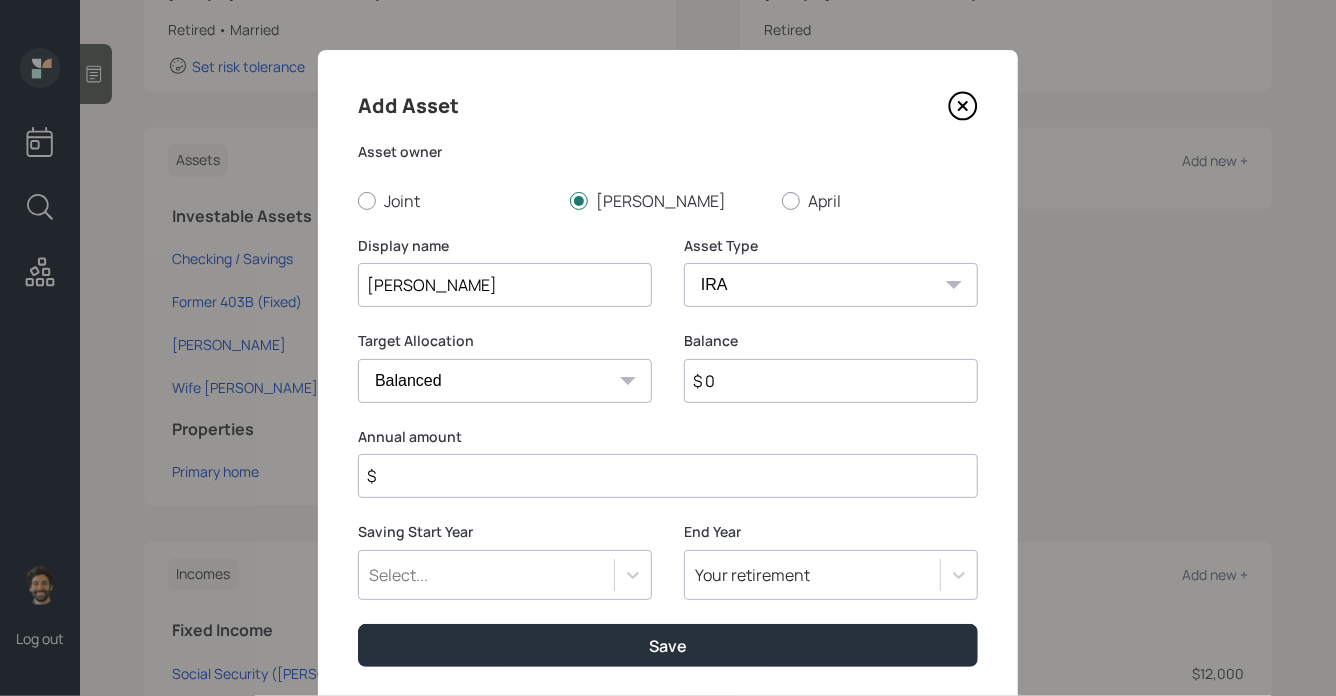 type on "Jackson Annuity" 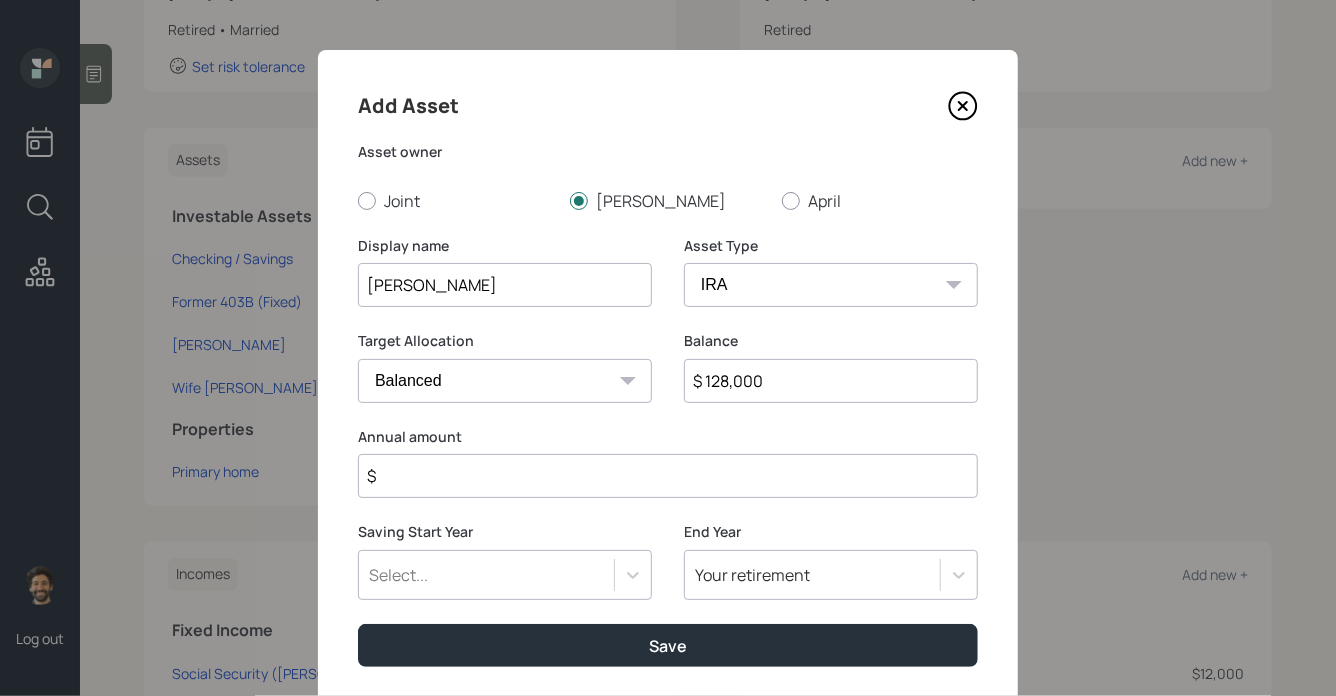 type on "$ 128,000" 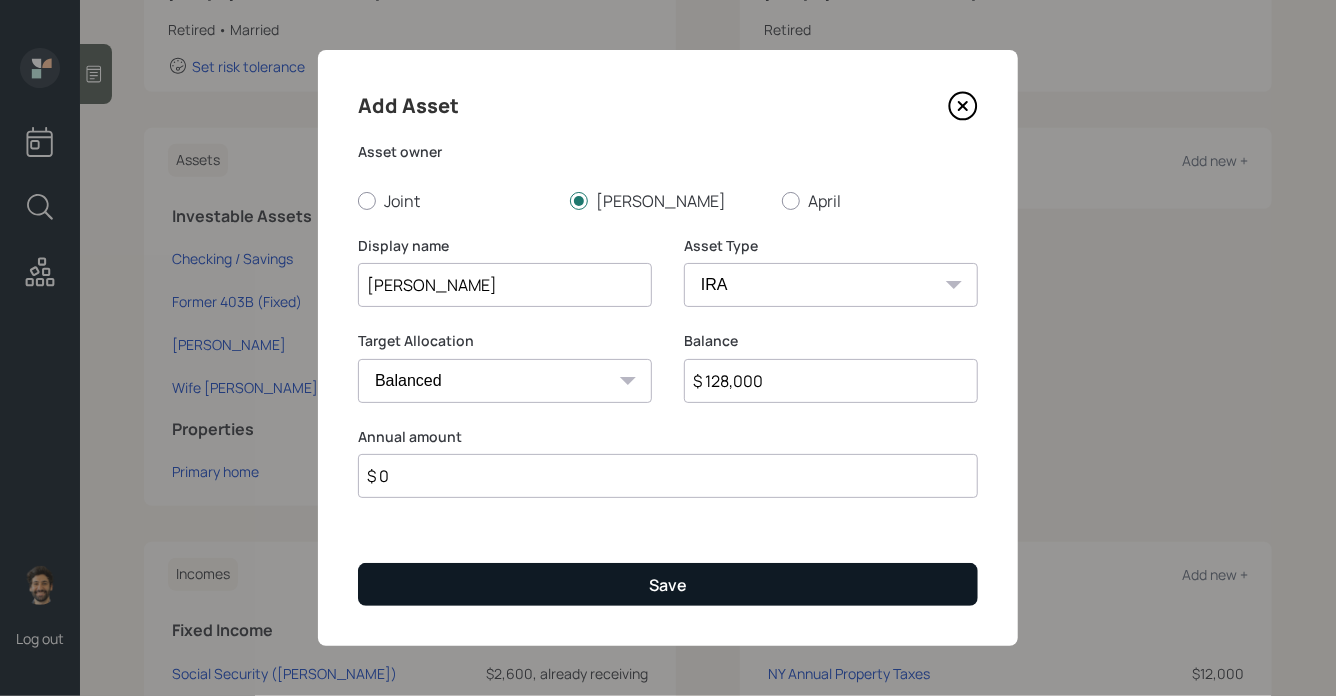 type on "$ 0" 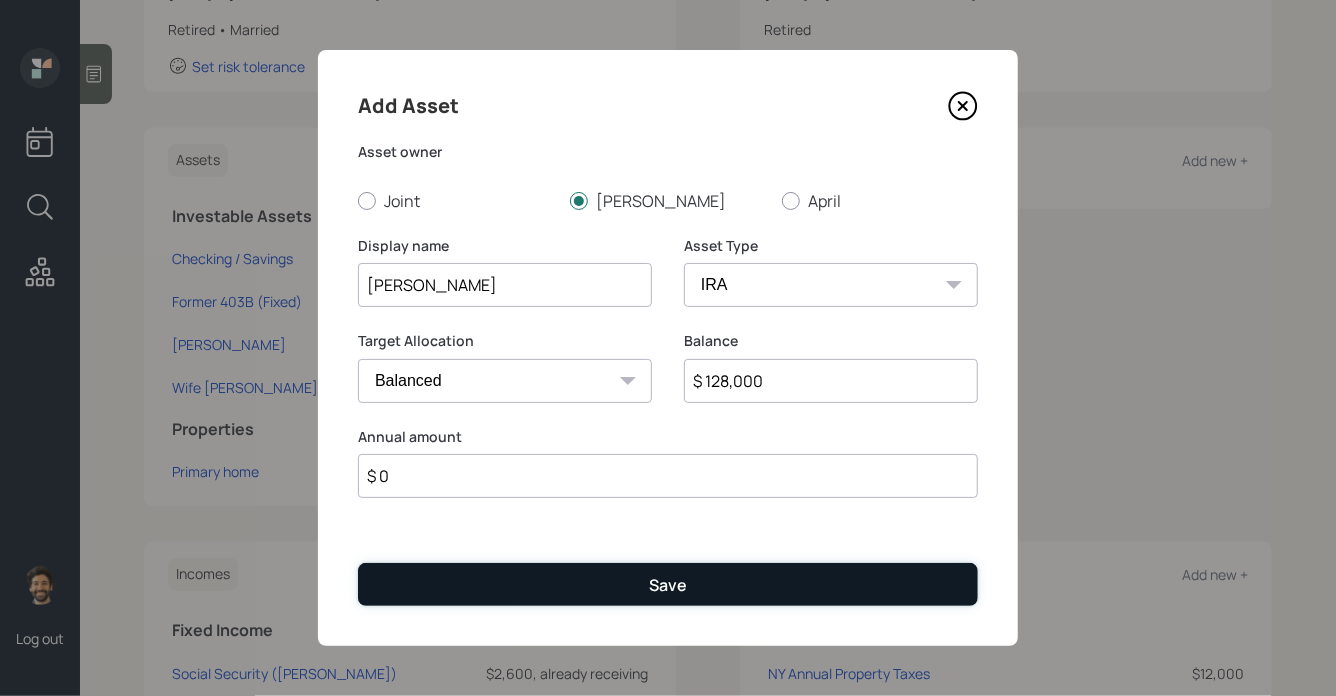 click on "Save" at bounding box center [668, 584] 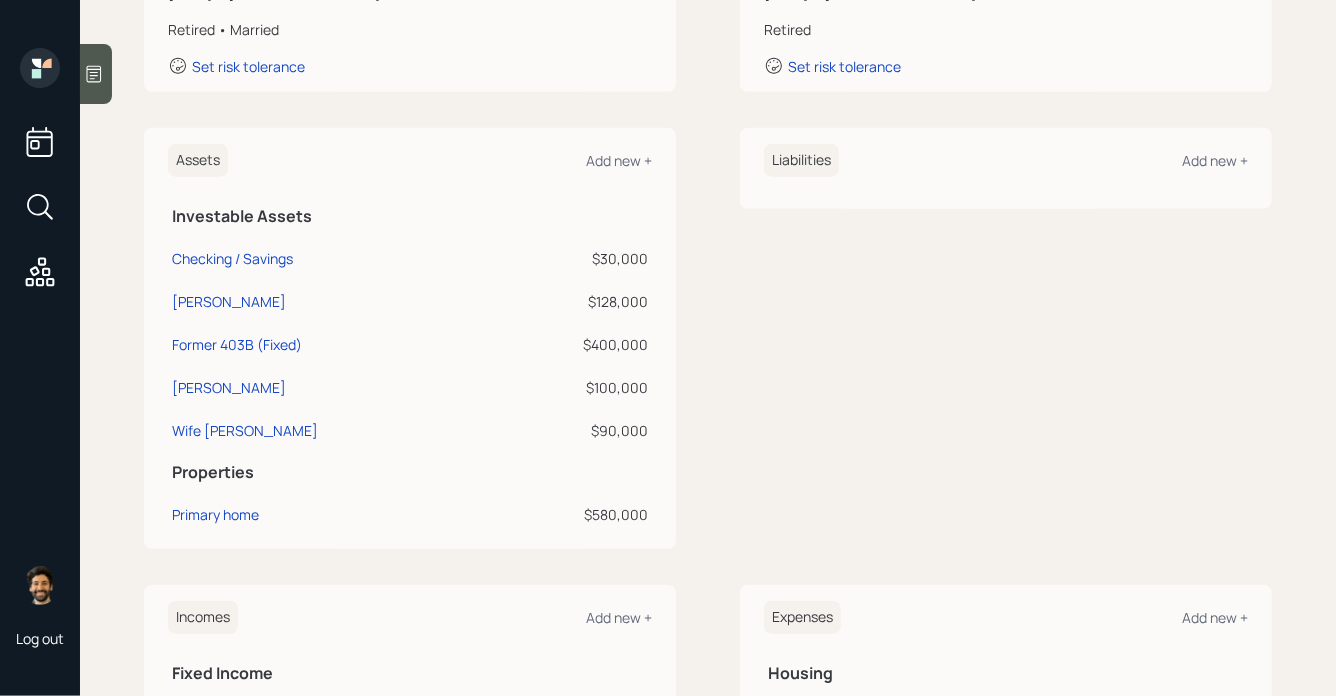 click on "$400,000" at bounding box center (574, 344) 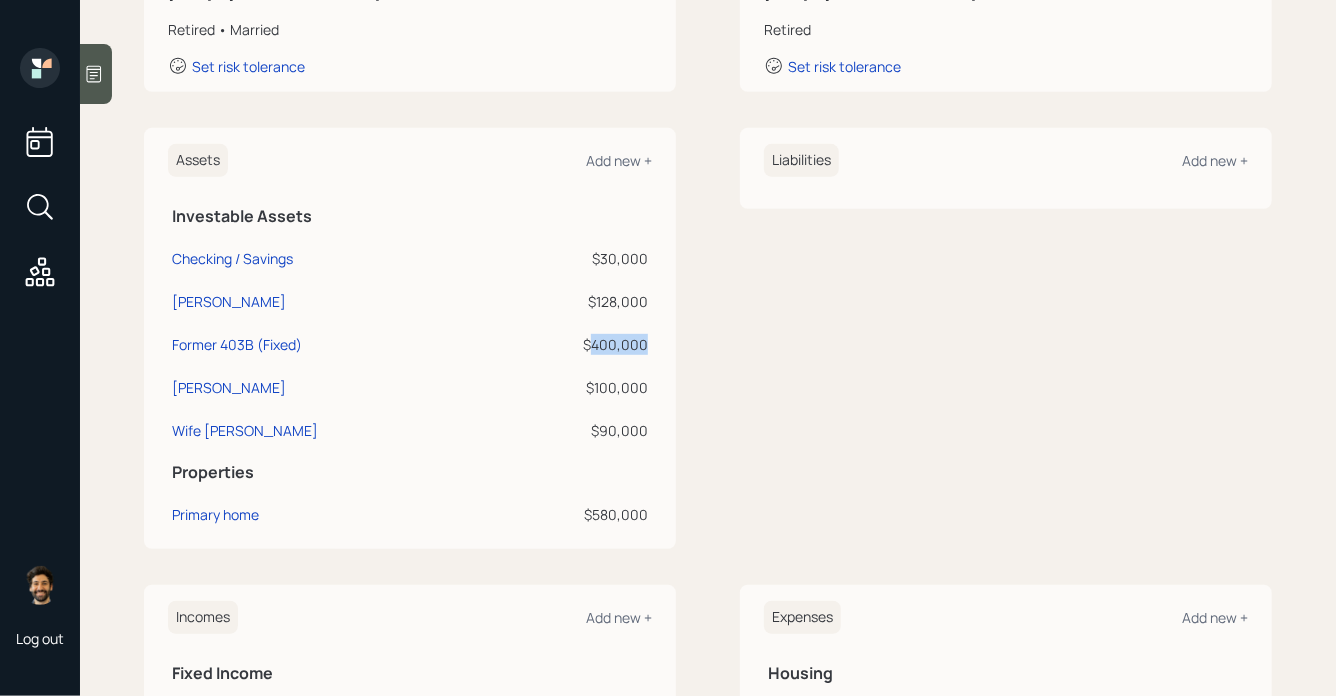 click on "$400,000" at bounding box center (574, 344) 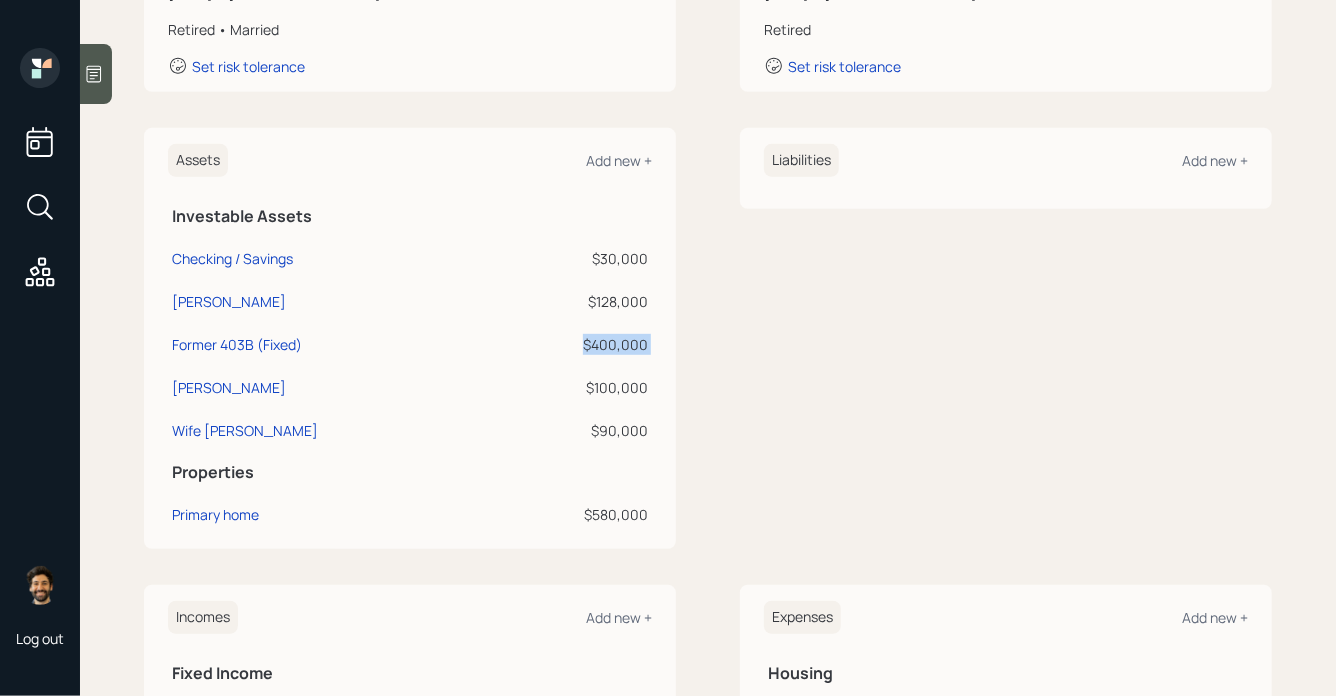 click on "$400,000" at bounding box center (574, 344) 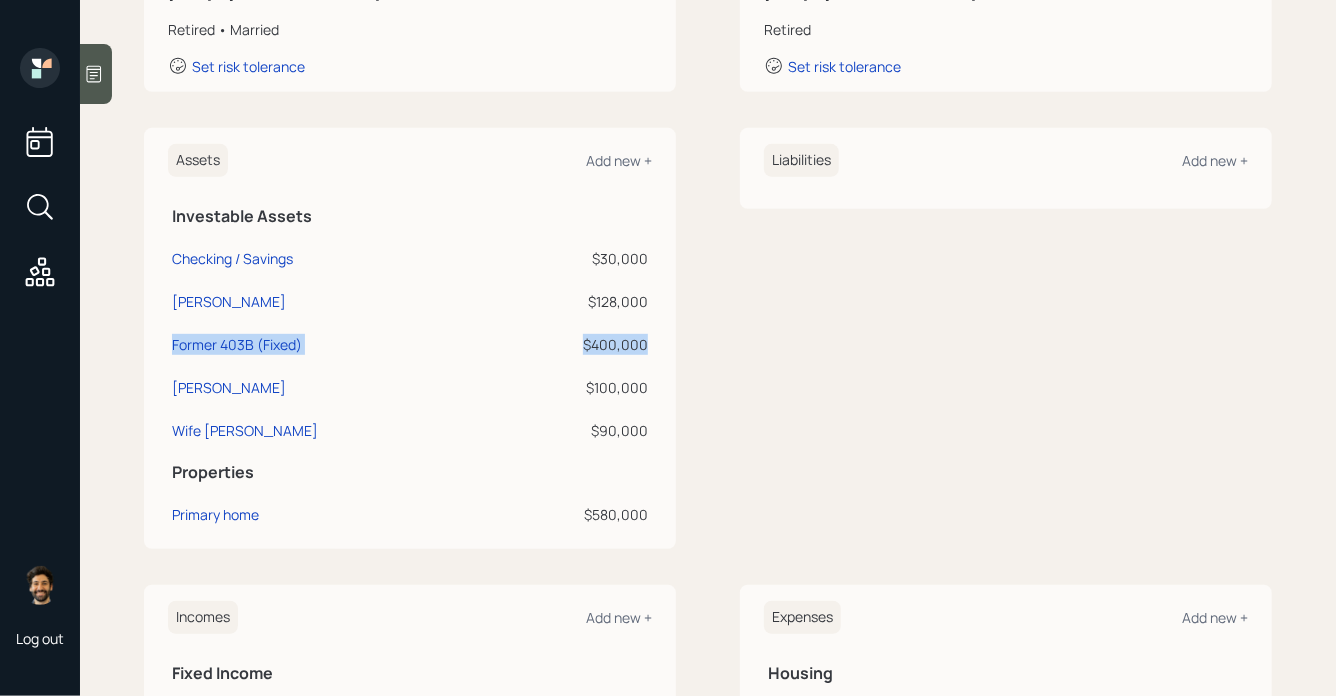 drag, startPoint x: 652, startPoint y: 341, endPoint x: 171, endPoint y: 335, distance: 481.0374 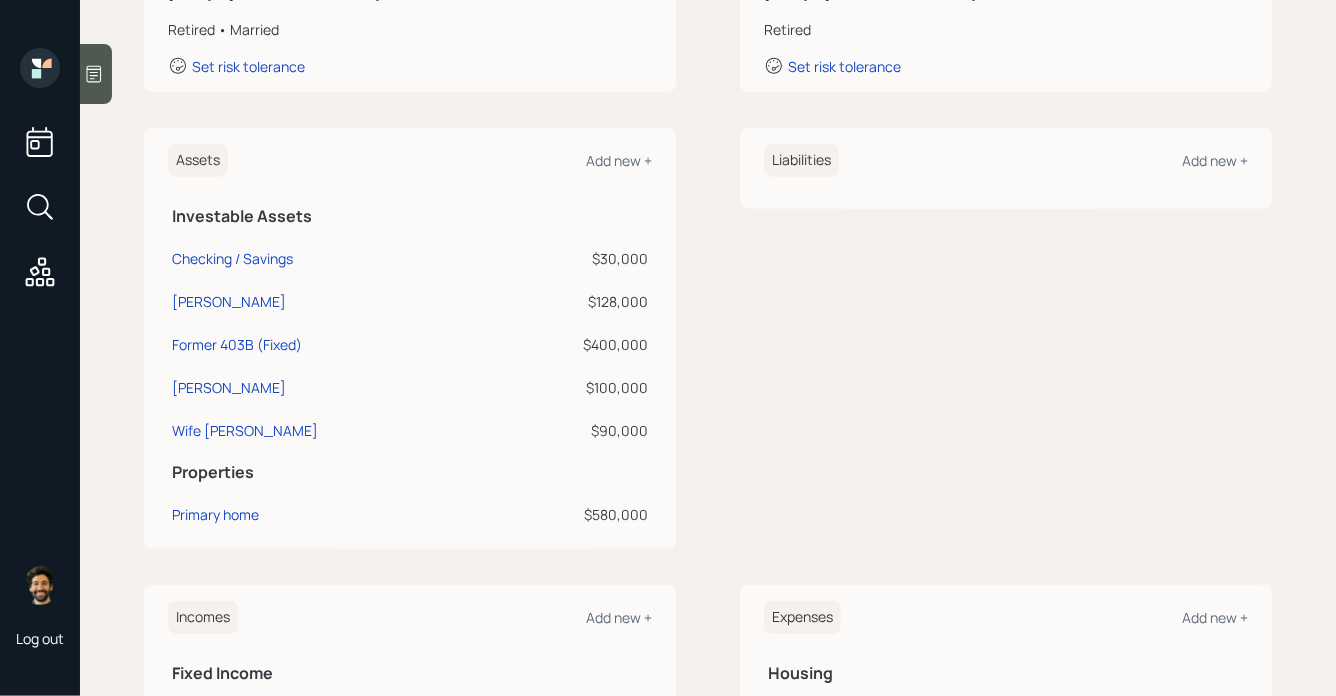 click on "$100,000" at bounding box center [574, 387] 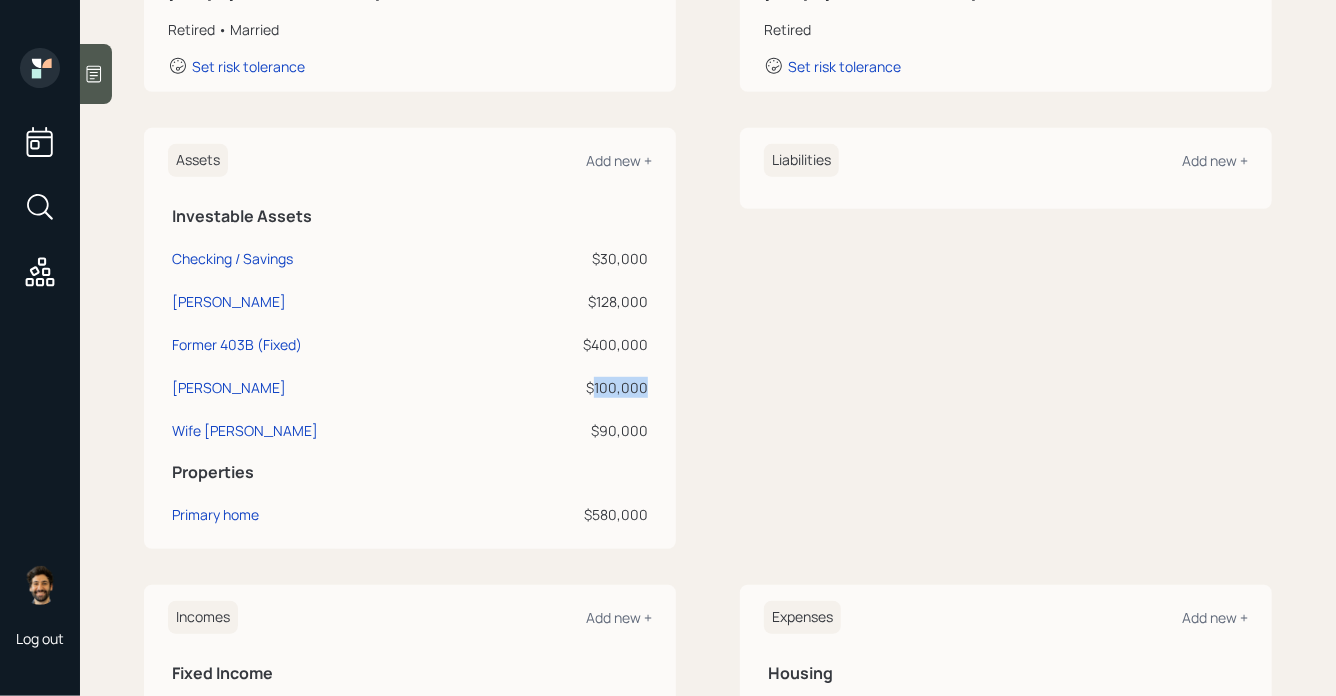click on "$100,000" at bounding box center (574, 387) 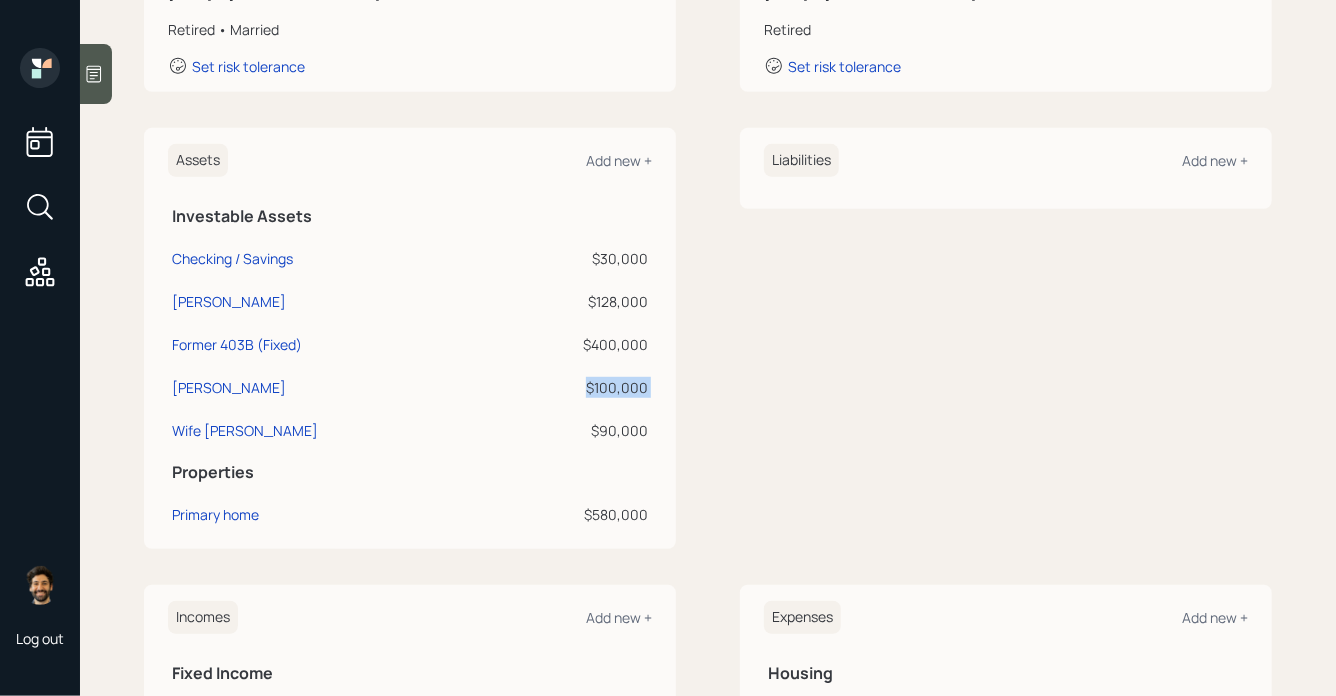 click on "$100,000" at bounding box center (574, 387) 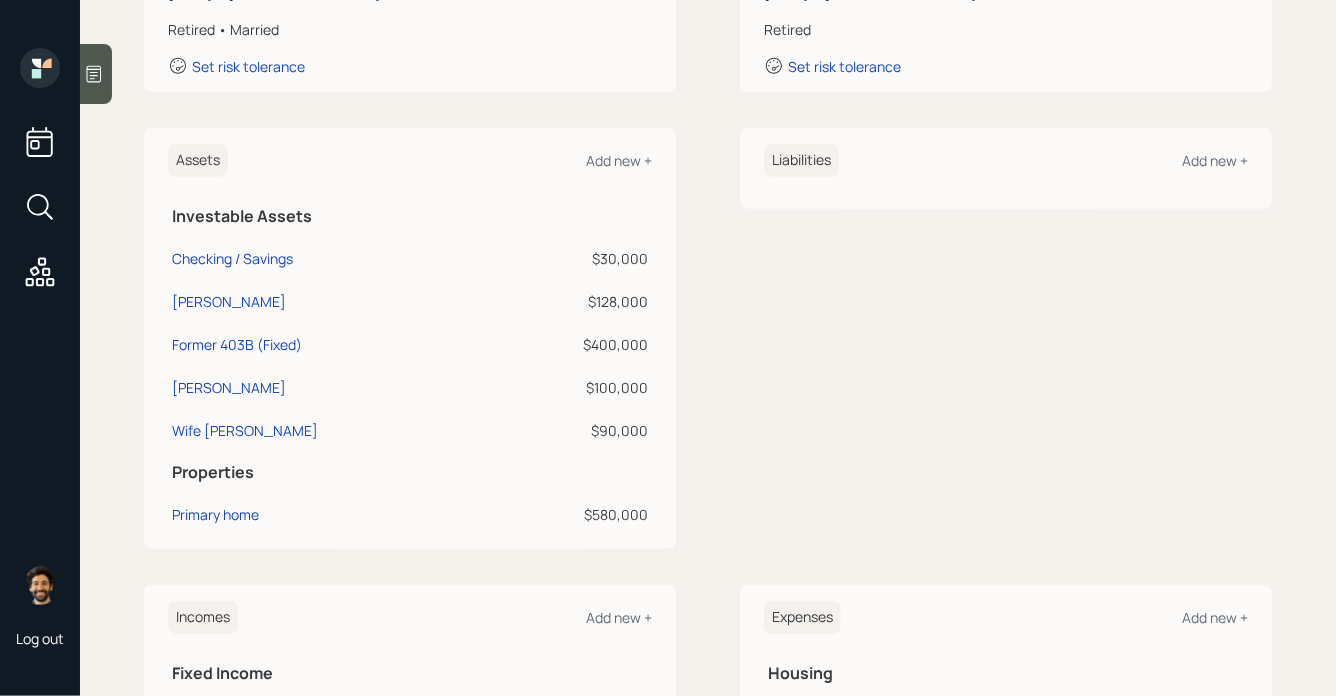 click on "$90,000" at bounding box center (574, 430) 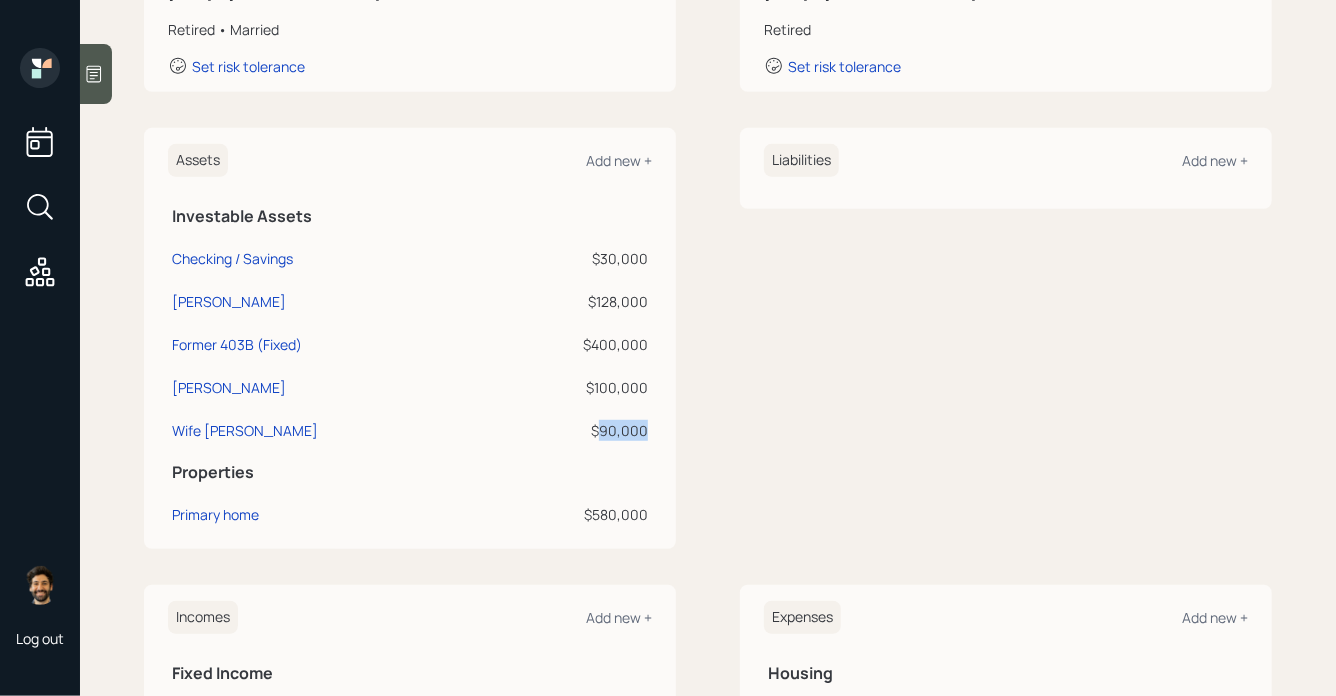 click on "$90,000" at bounding box center (574, 430) 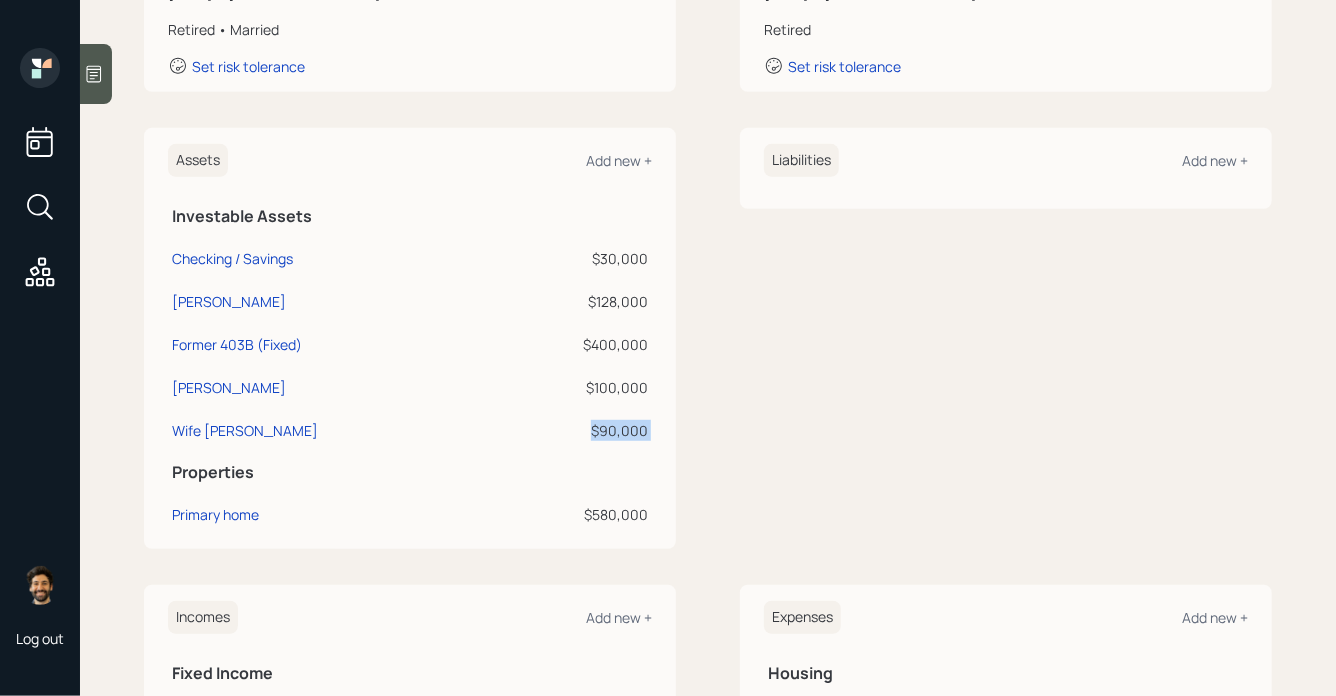 click on "$90,000" at bounding box center [574, 430] 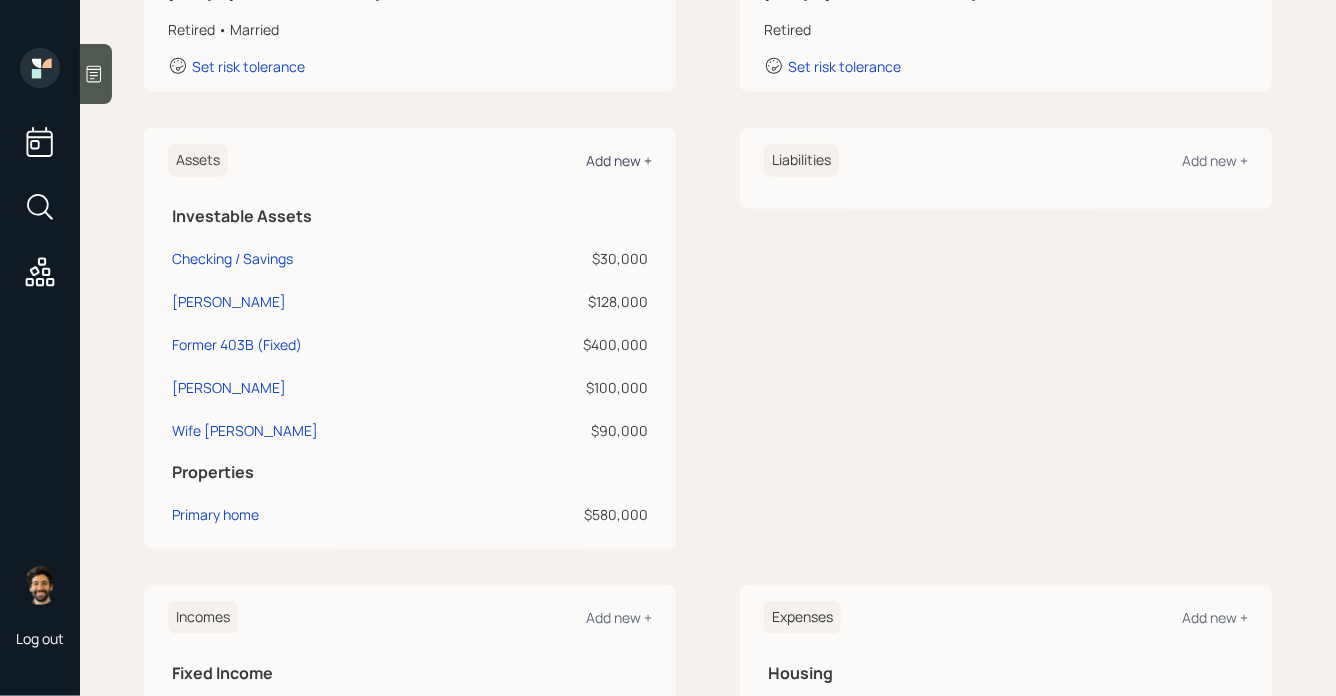 click on "Add new +" at bounding box center (619, 160) 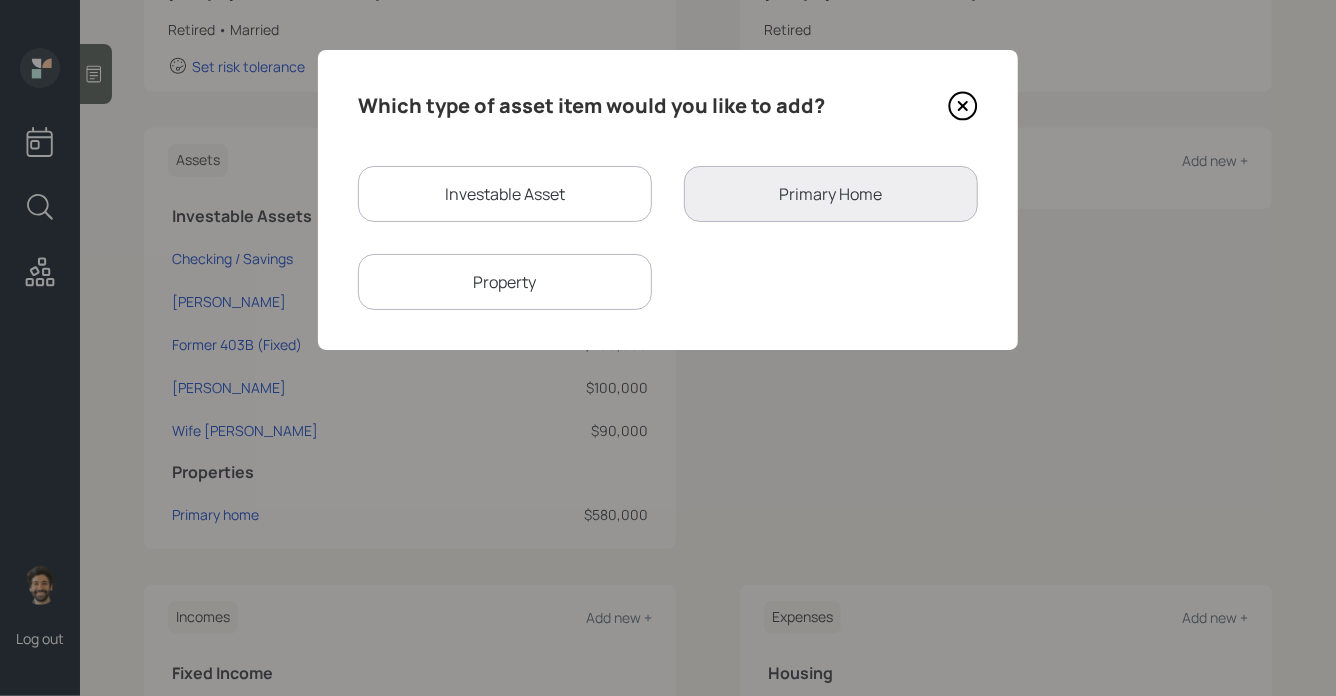 click on "Investable Asset" at bounding box center [505, 194] 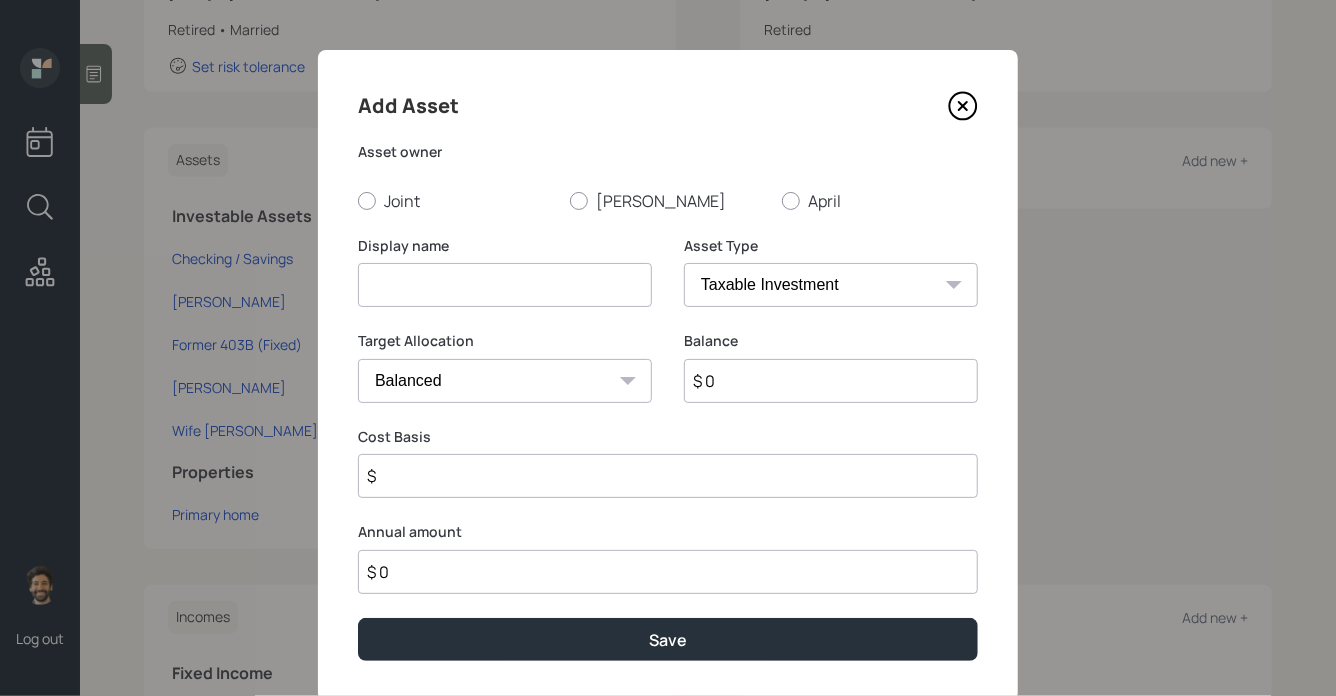 click on "SEP IRA IRA Roth IRA 401(k) Roth 401(k) 403(b) Roth 403(b) 457(b) Roth 457(b) Health Savings Account 529 Taxable Investment Checking / Savings Emergency Fund" at bounding box center (831, 285) 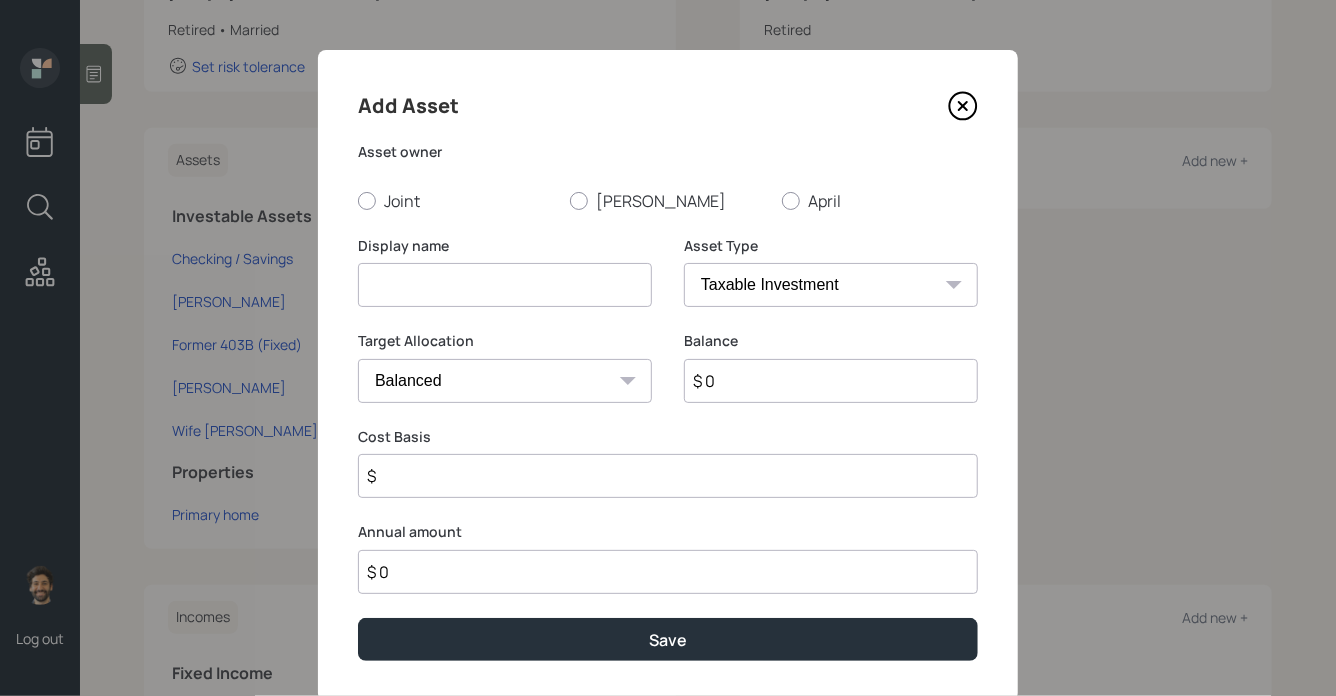 select on "roth_ira" 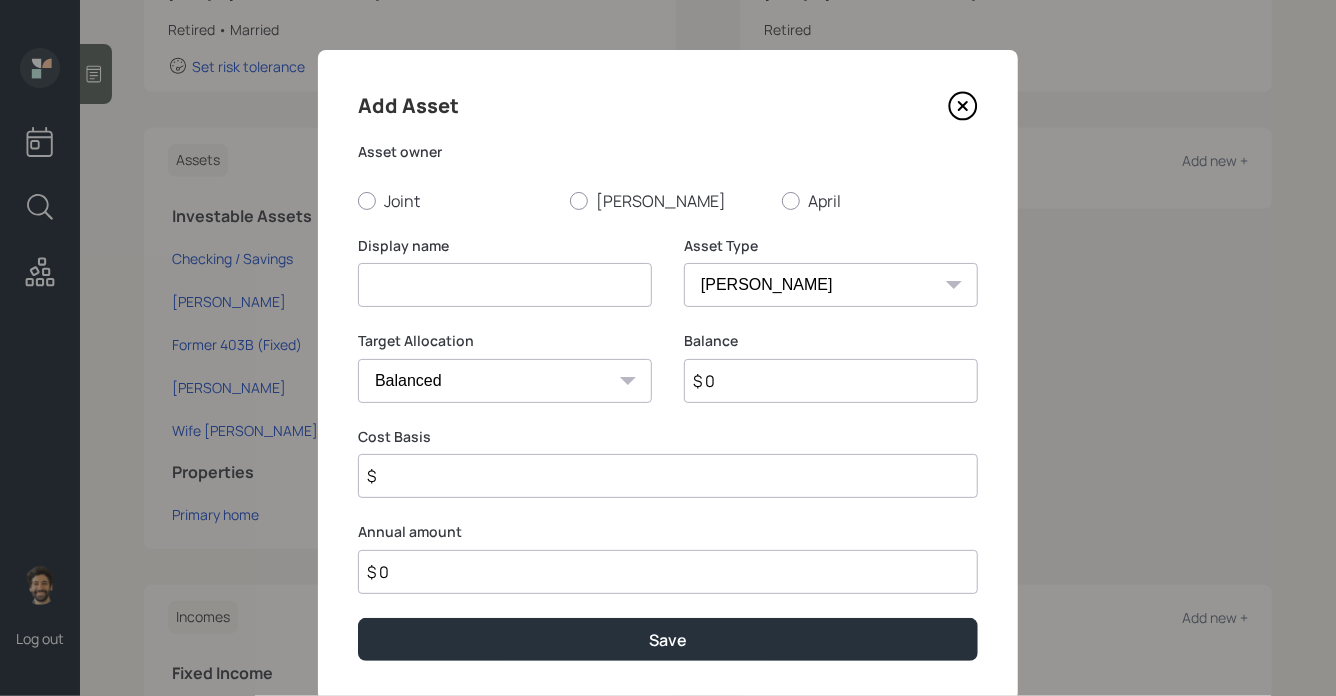 type on "$" 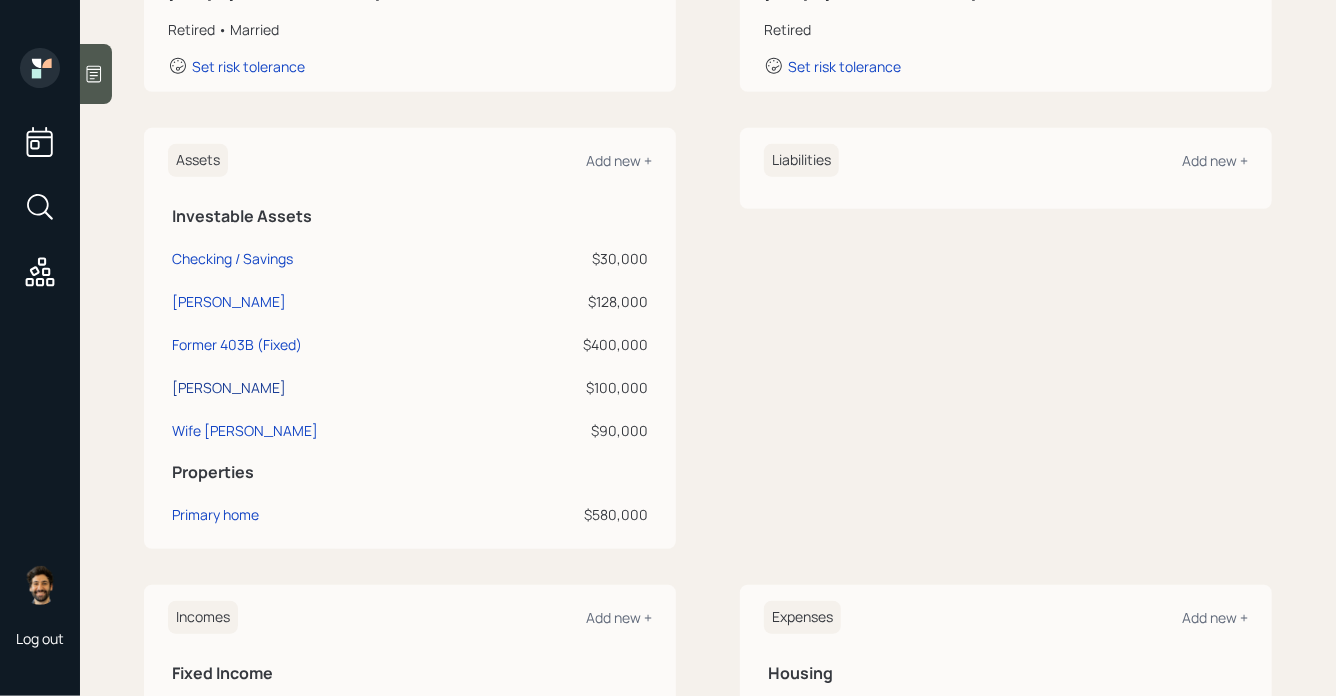 click on "Roth IRA" at bounding box center [229, 387] 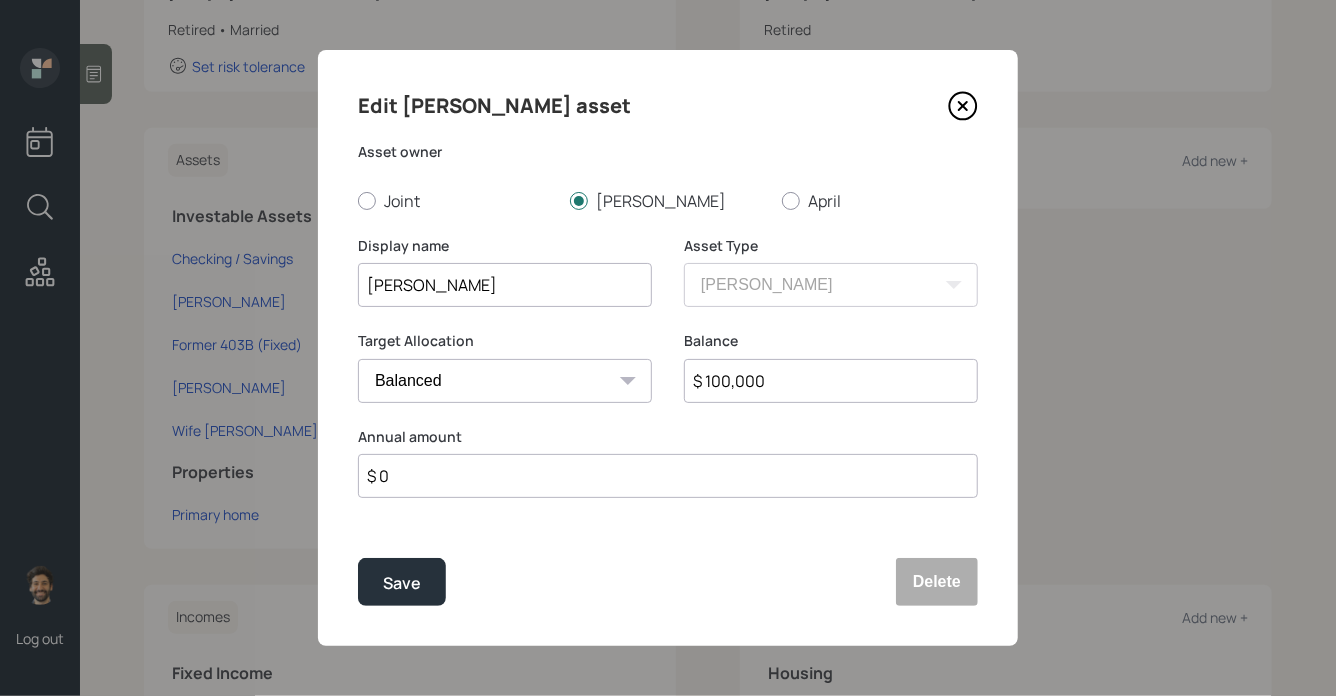 click on "$ 100,000" at bounding box center (831, 381) 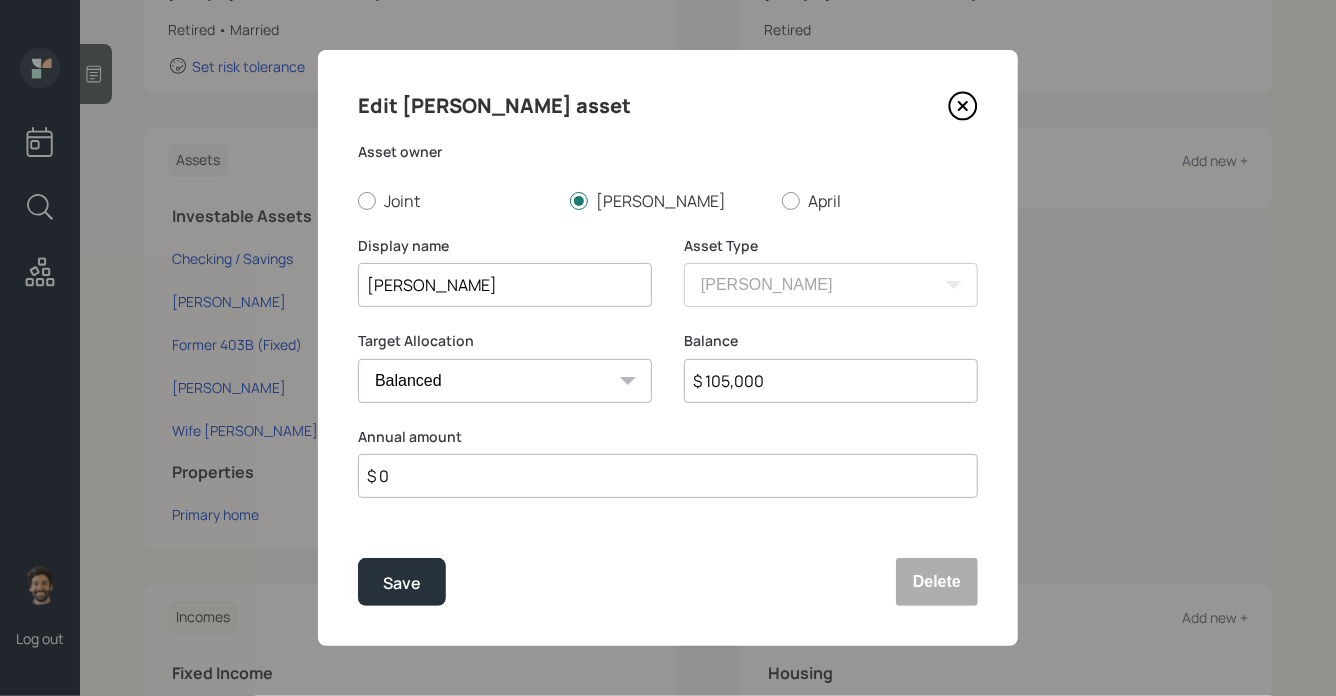 type on "$ 105,000" 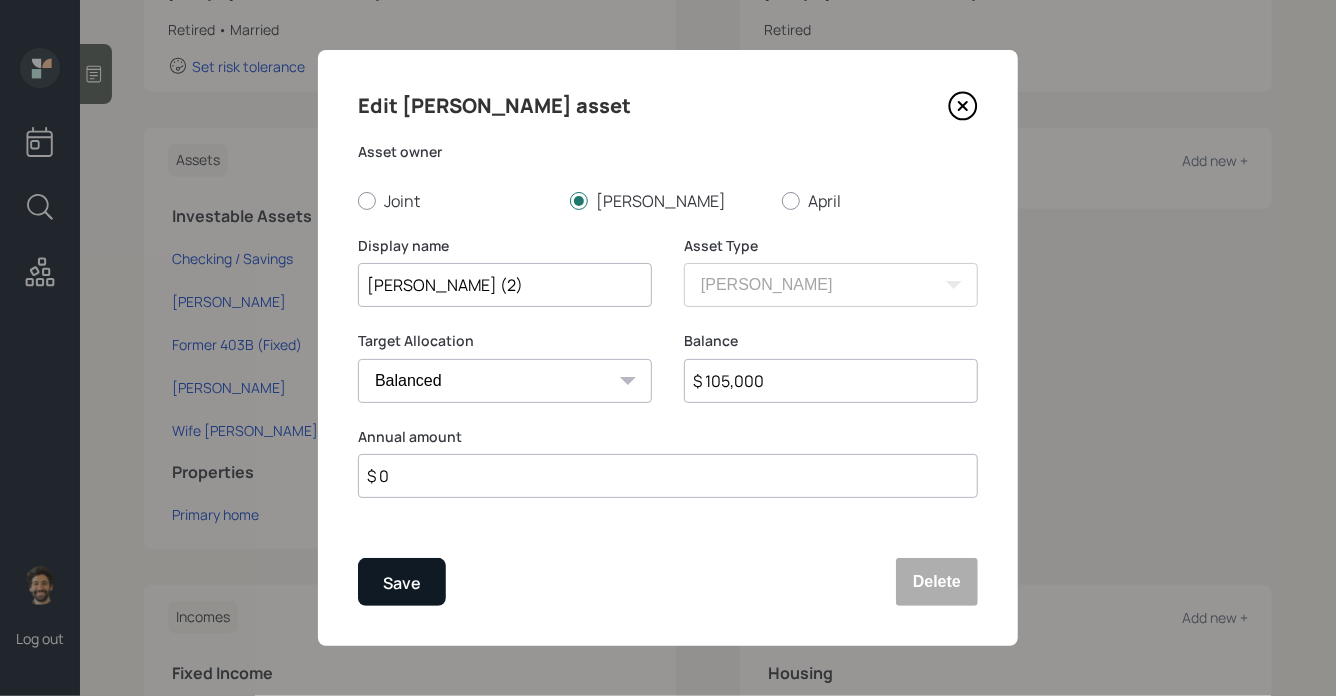 type on "Roth IRA (2)" 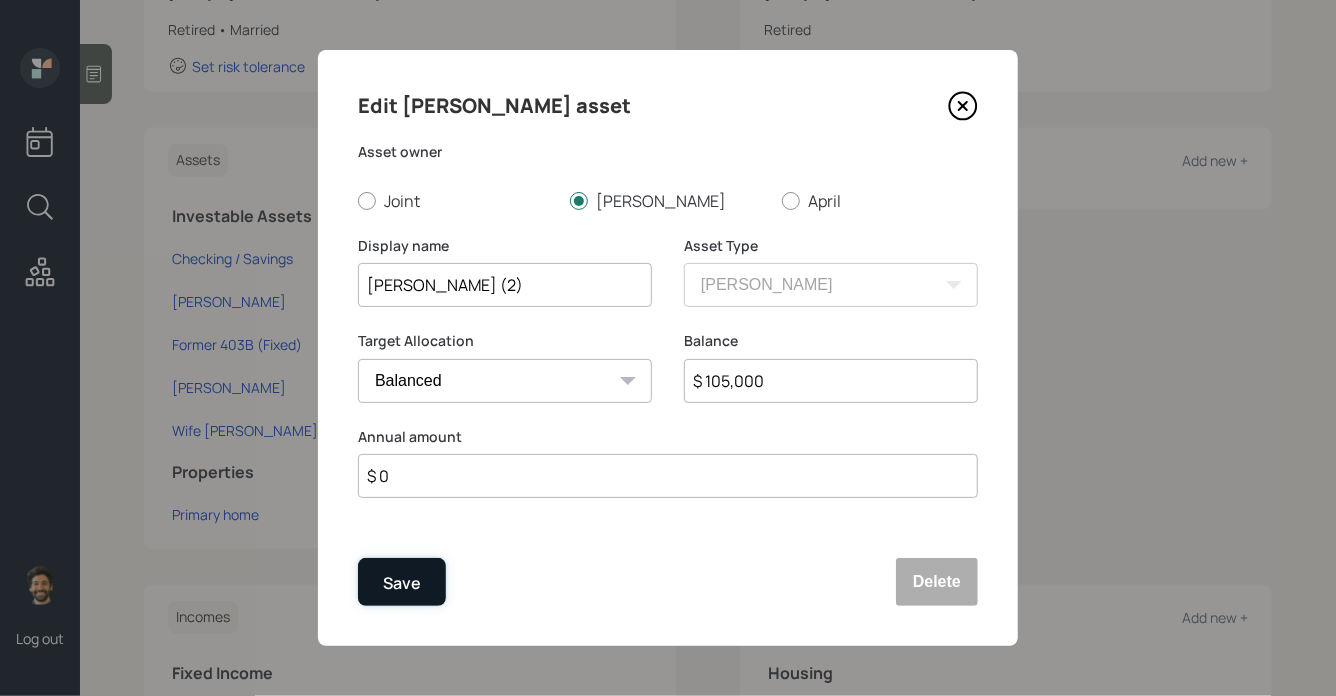 click on "Save" at bounding box center (402, 583) 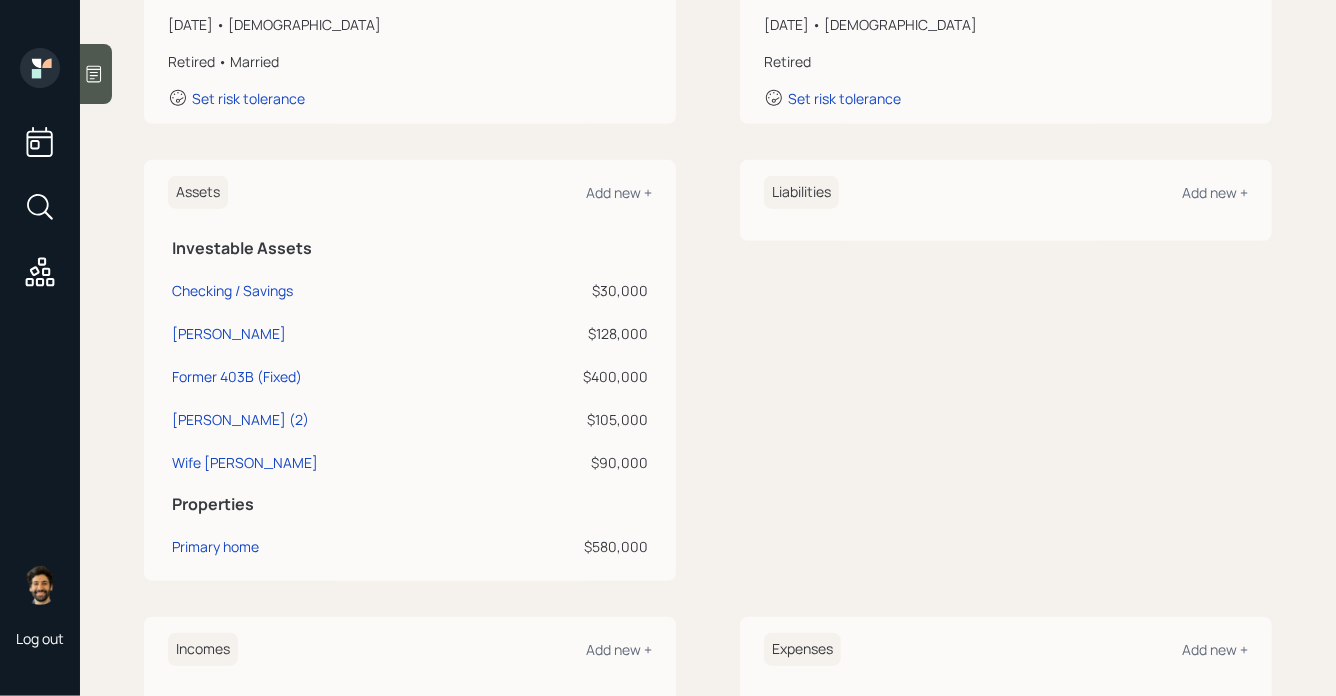 scroll, scrollTop: 350, scrollLeft: 0, axis: vertical 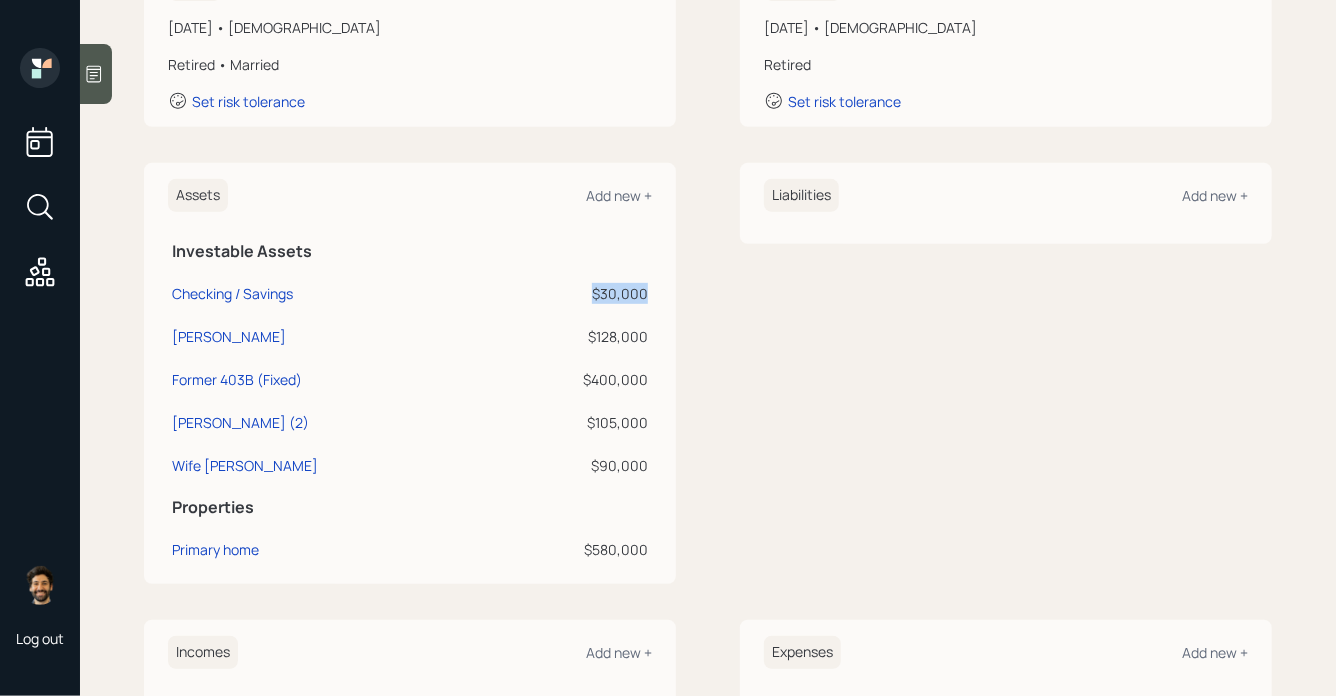 drag, startPoint x: 649, startPoint y: 286, endPoint x: 581, endPoint y: 286, distance: 68 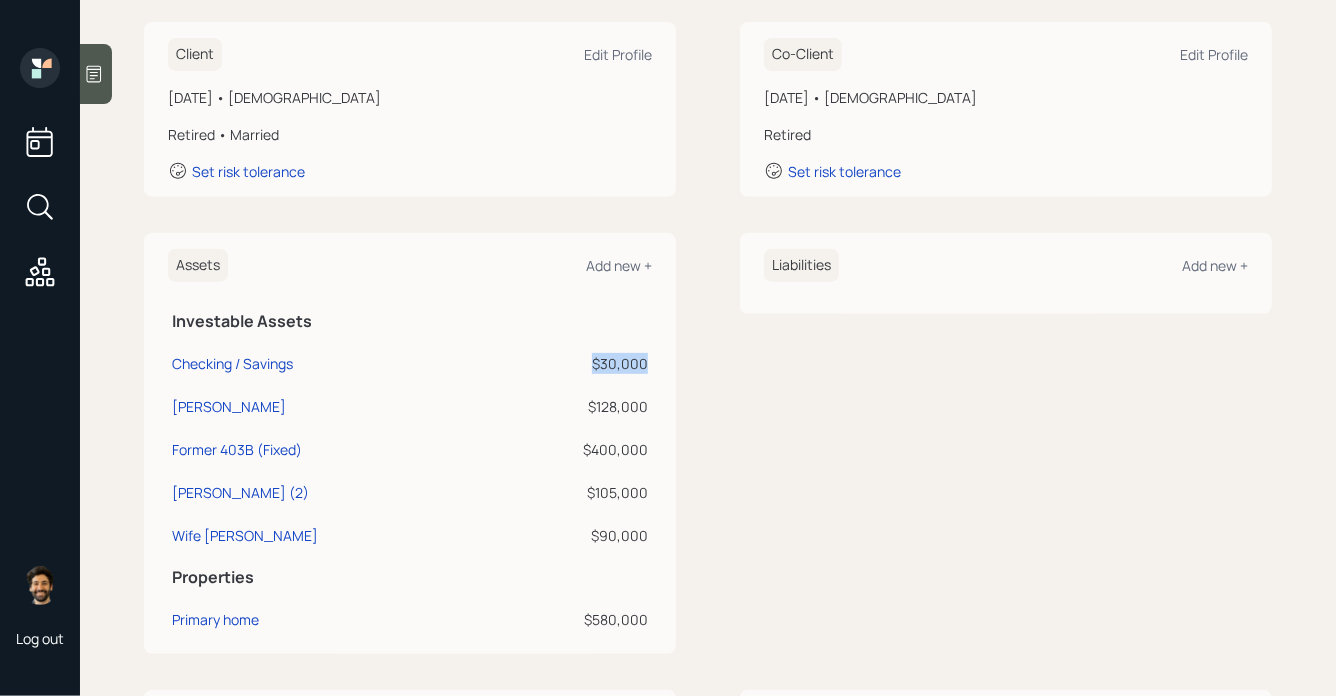 scroll, scrollTop: 76, scrollLeft: 0, axis: vertical 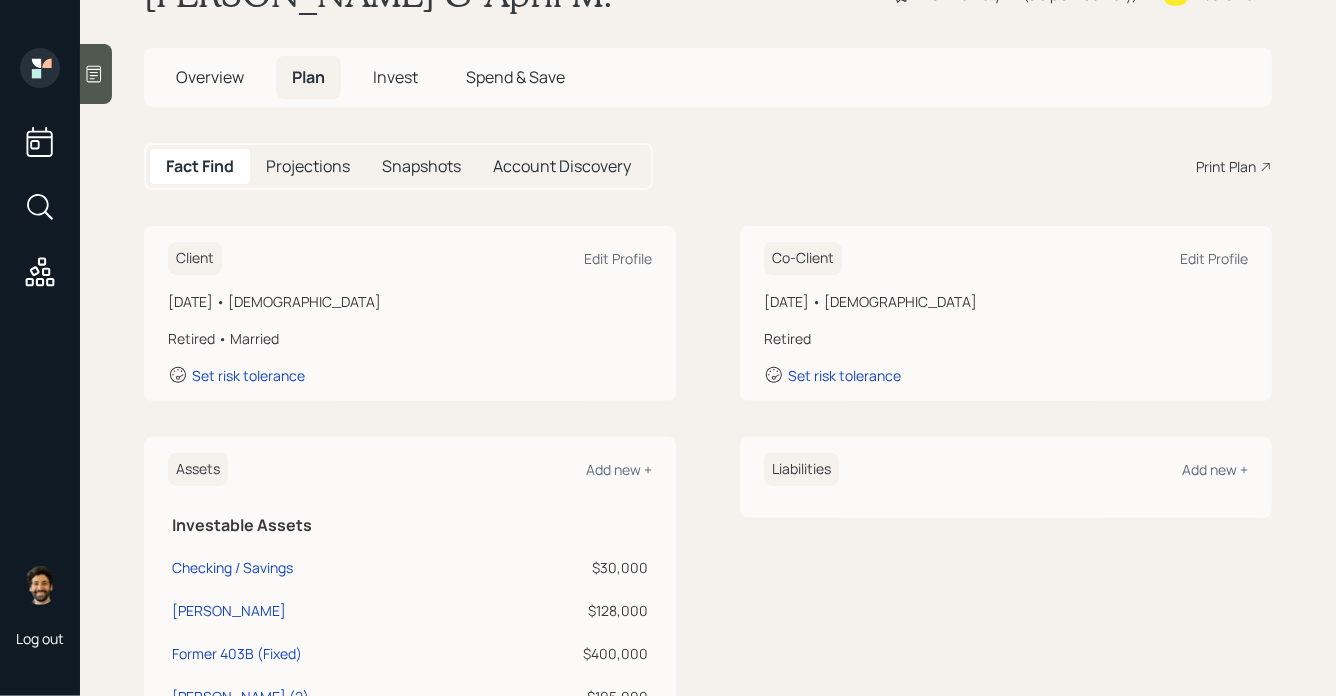 click on "Projections" at bounding box center (308, 166) 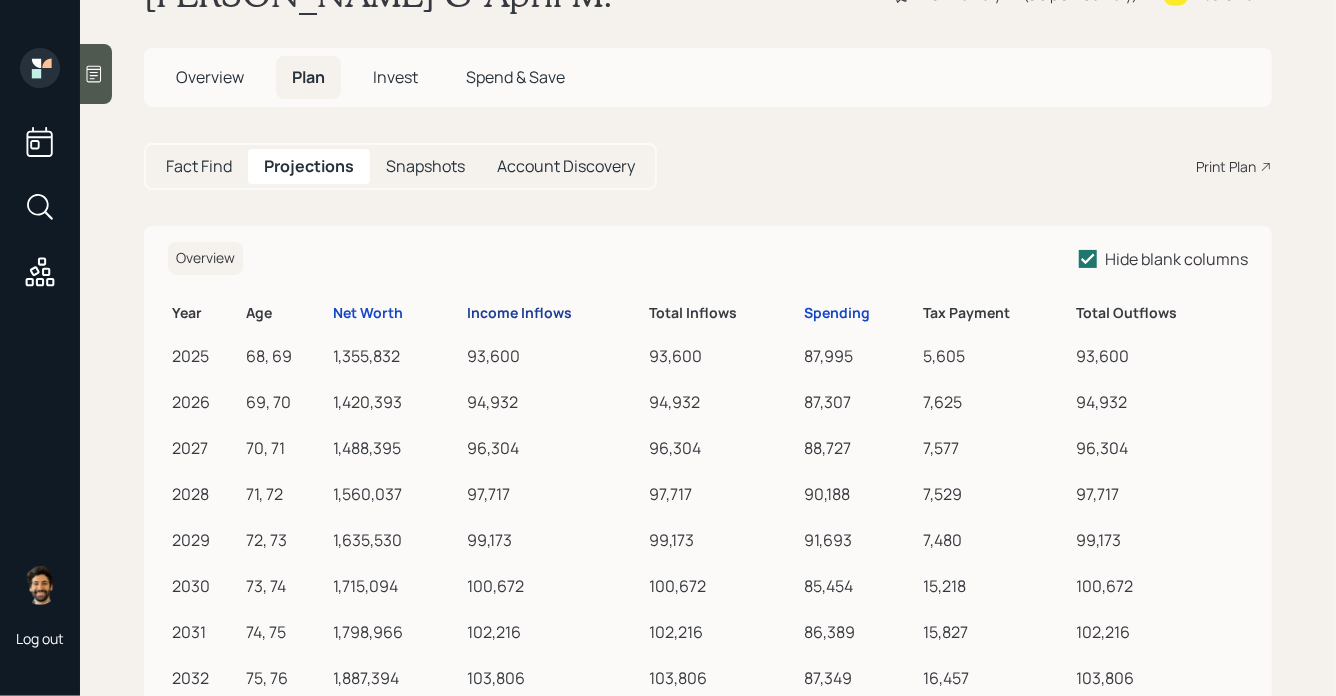 click on "Income Inflows" at bounding box center [519, 313] 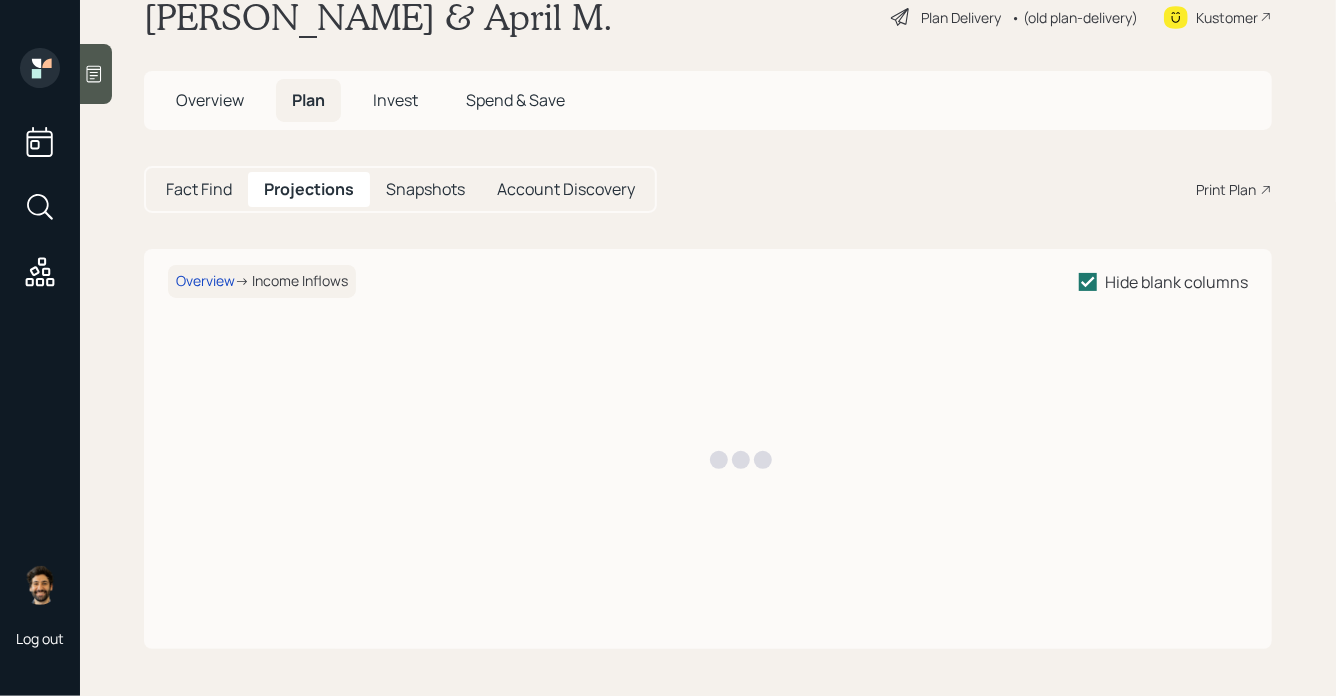 scroll, scrollTop: 76, scrollLeft: 0, axis: vertical 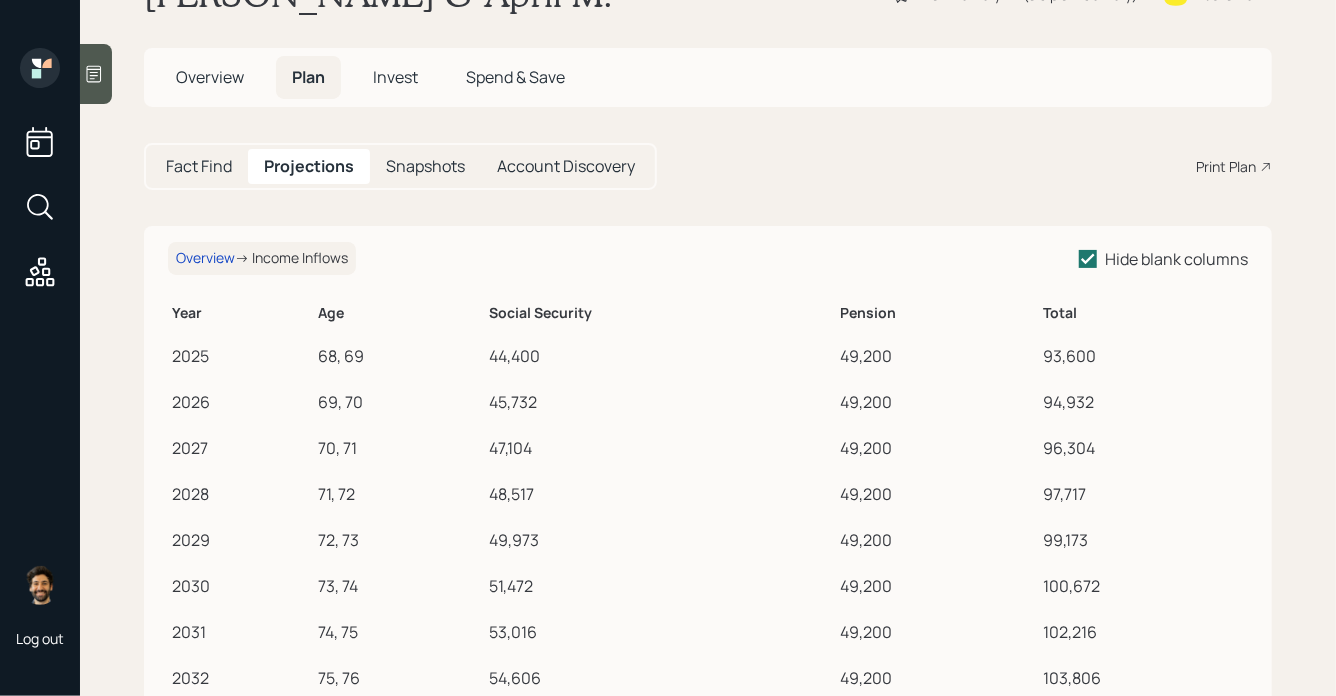 click on "Fact Find" at bounding box center [199, 166] 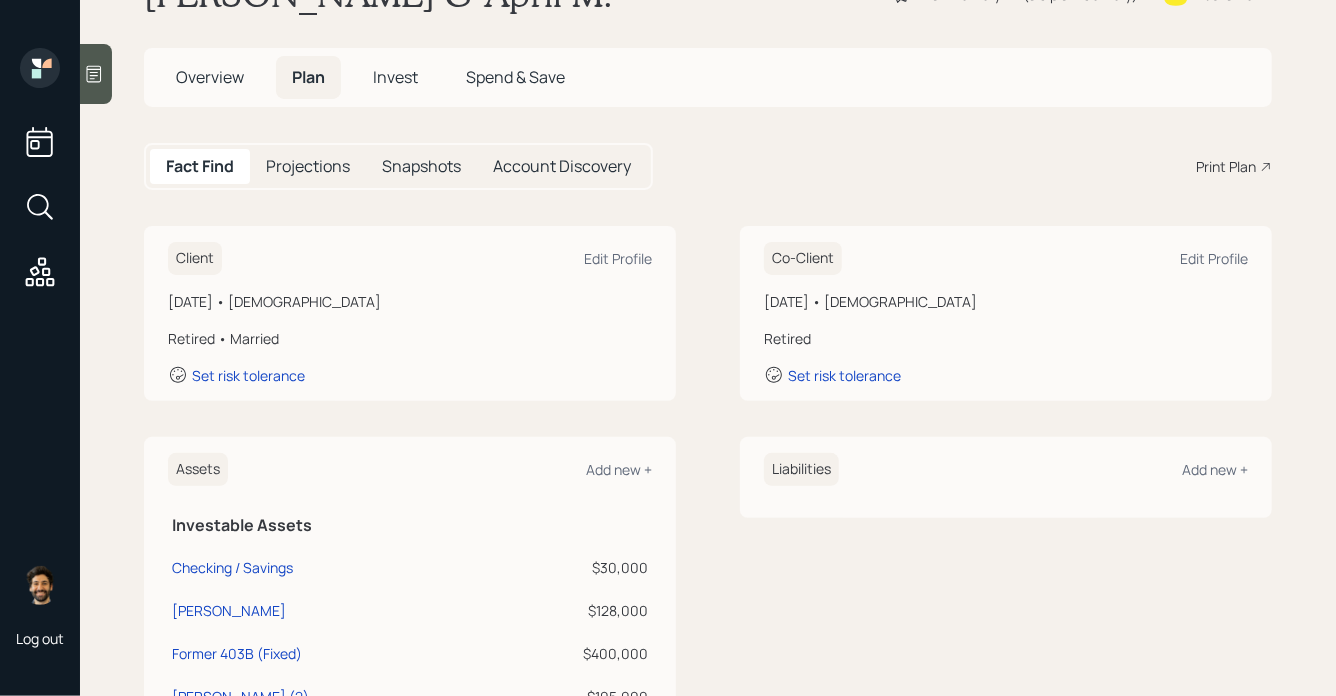 click on "Projections" at bounding box center [308, 166] 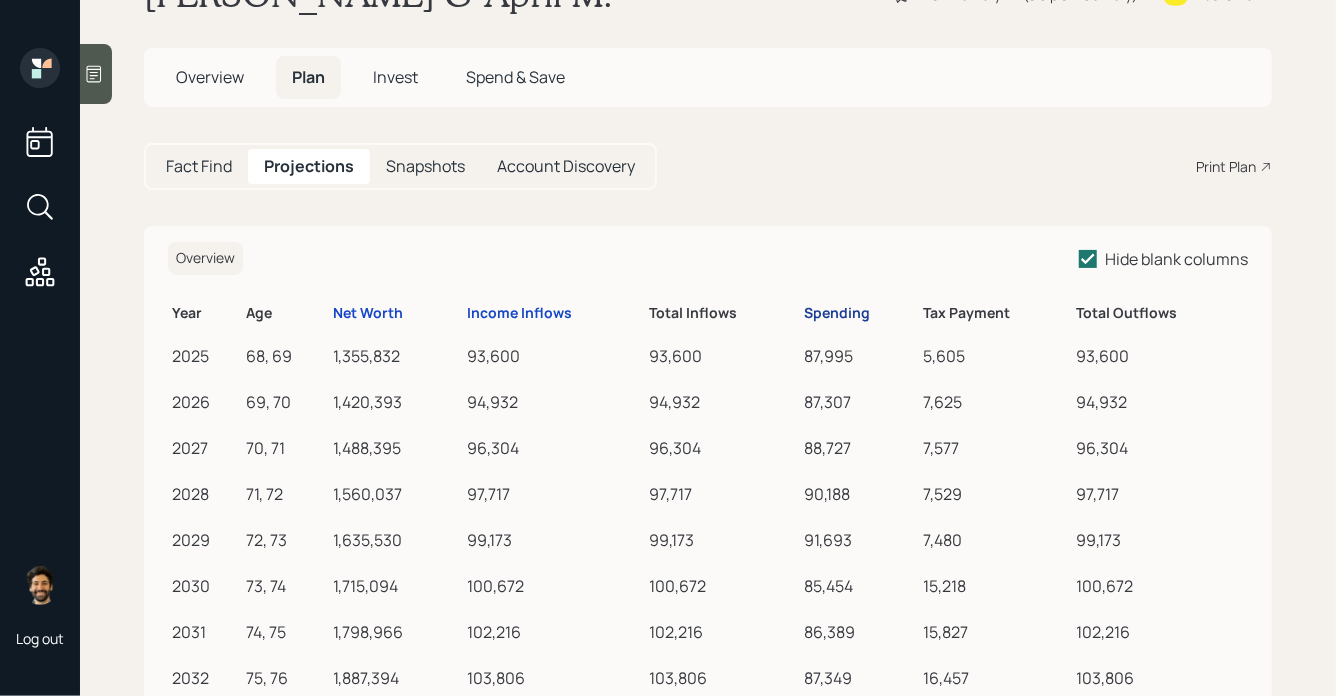 click on "Spending" at bounding box center [837, 313] 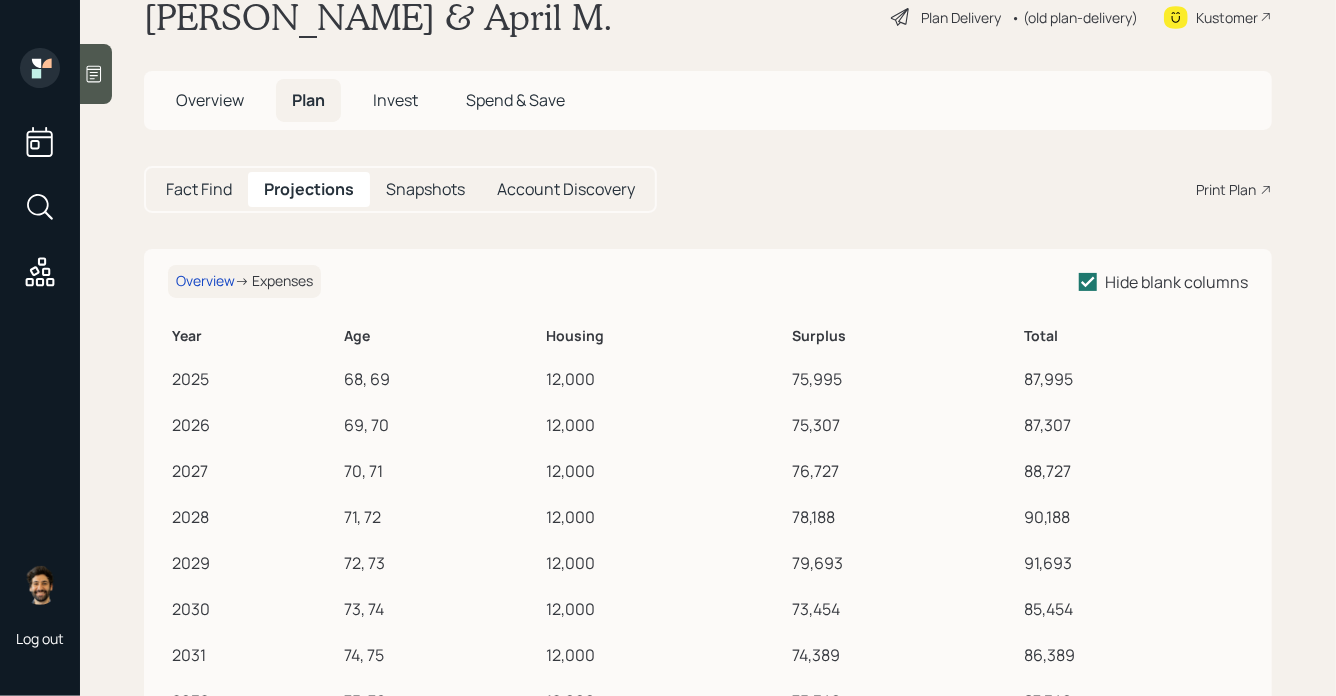 scroll, scrollTop: 76, scrollLeft: 0, axis: vertical 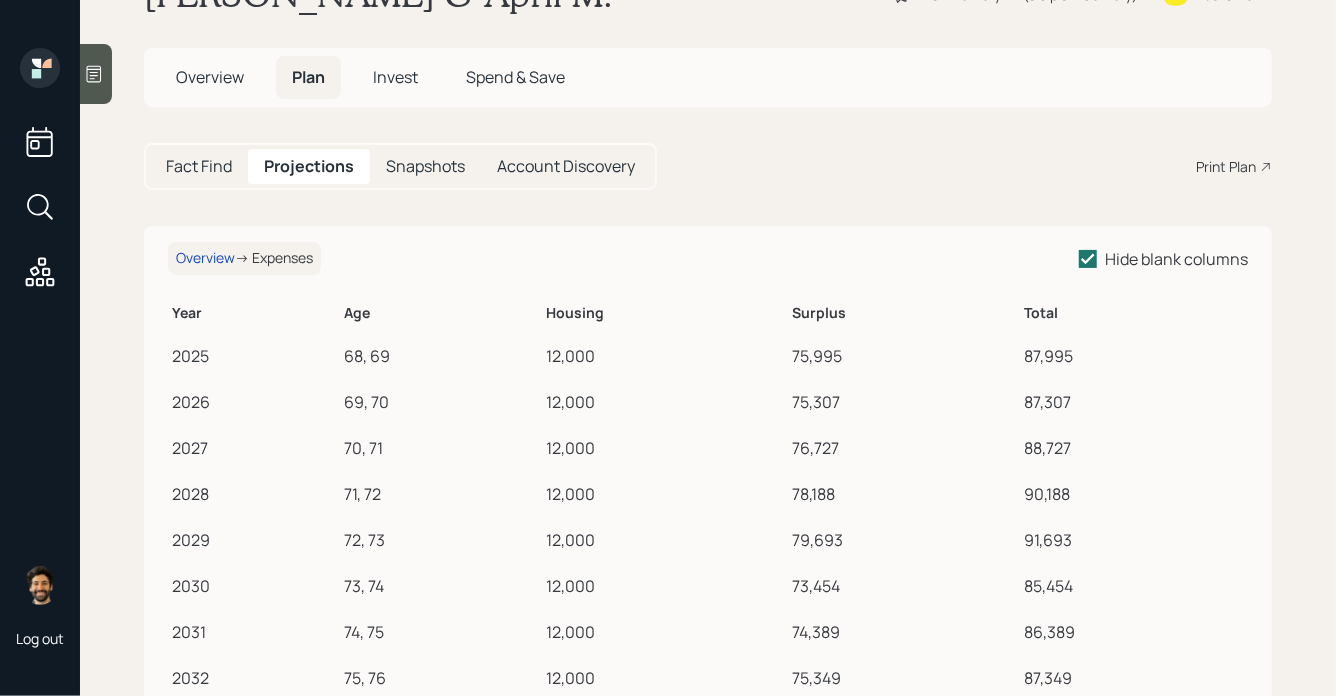 click on "75,995" at bounding box center [904, 356] 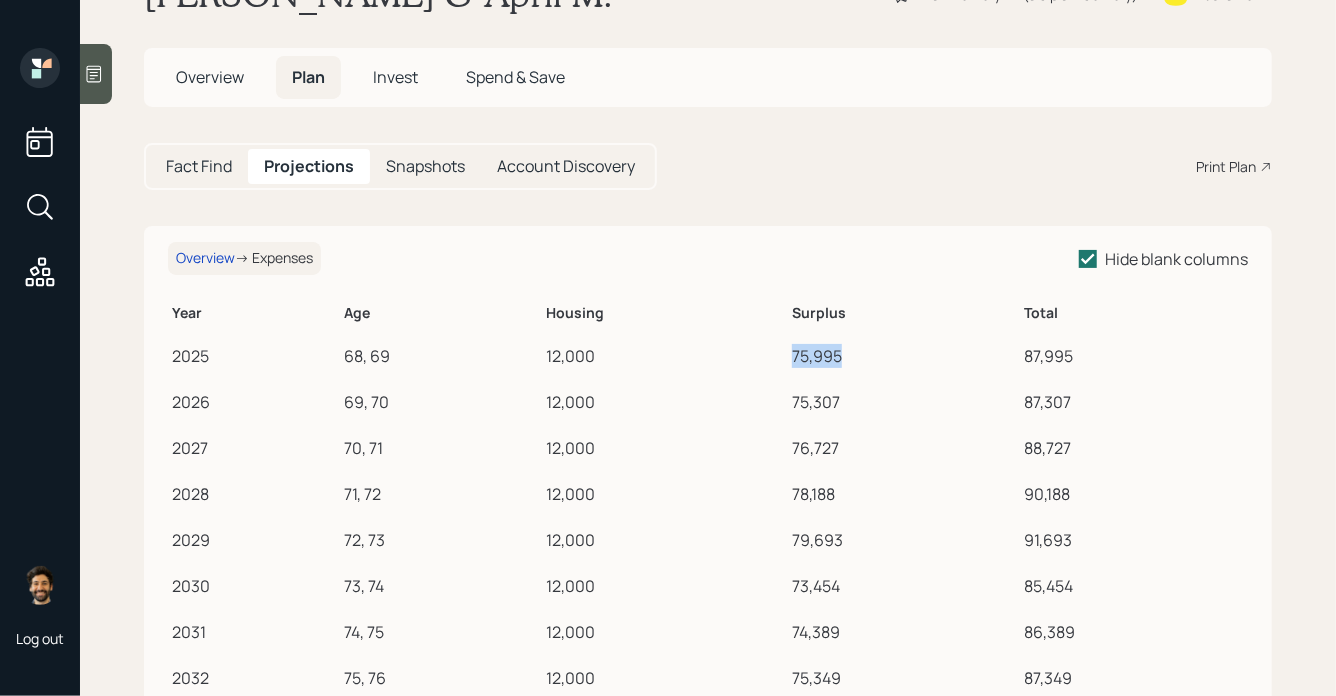 click on "75,995" at bounding box center [904, 356] 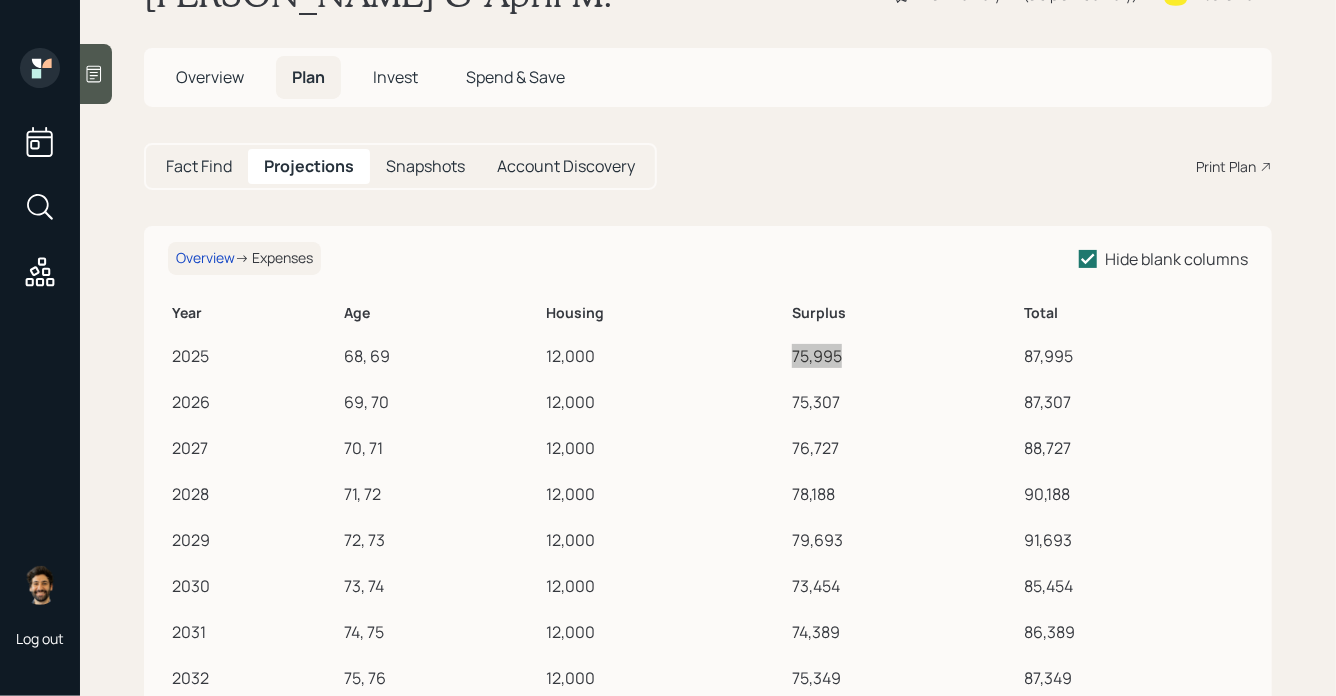 drag, startPoint x: 837, startPoint y: 360, endPoint x: 609, endPoint y: 74, distance: 365.7595 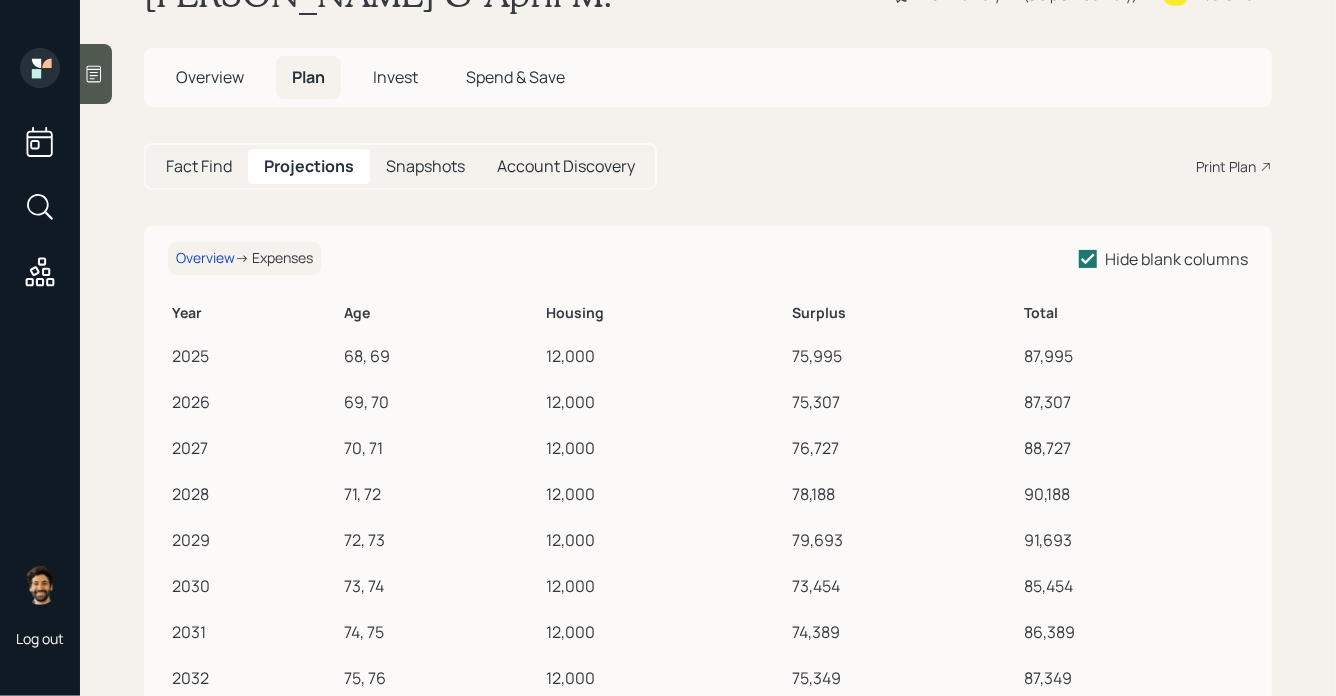 click on "Overview" at bounding box center [210, 77] 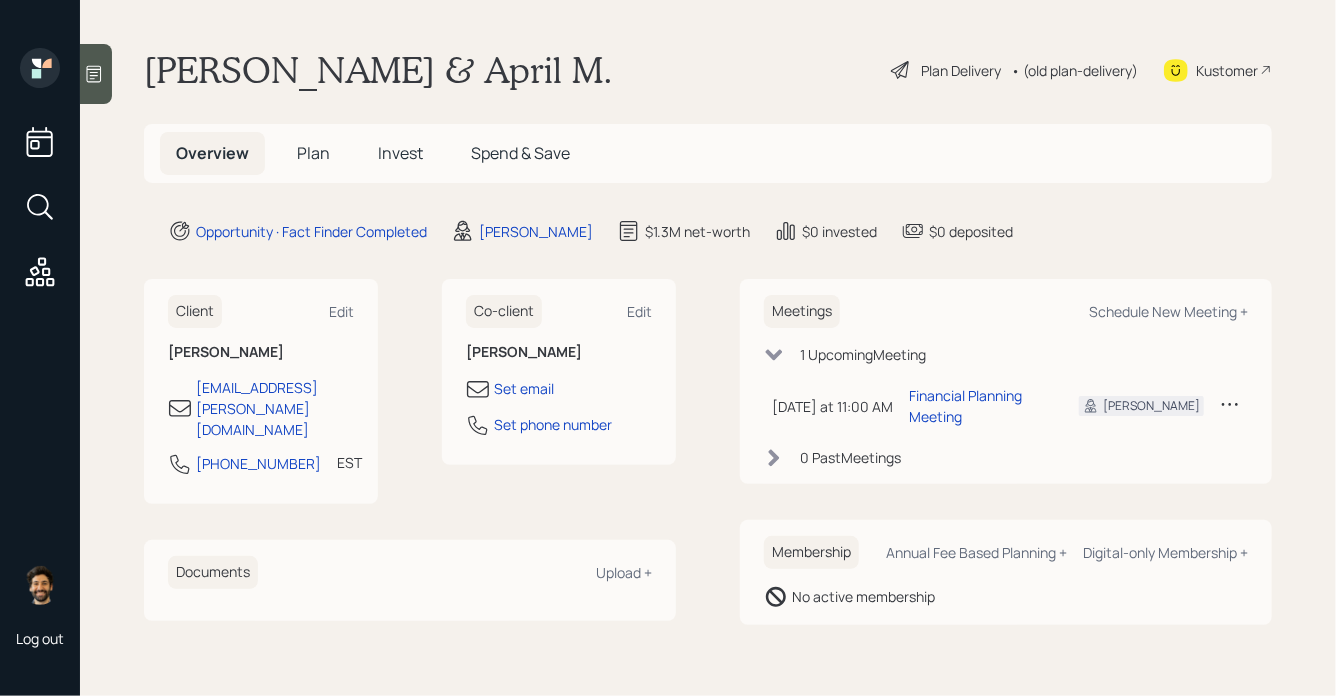 click on "Plan" at bounding box center (313, 153) 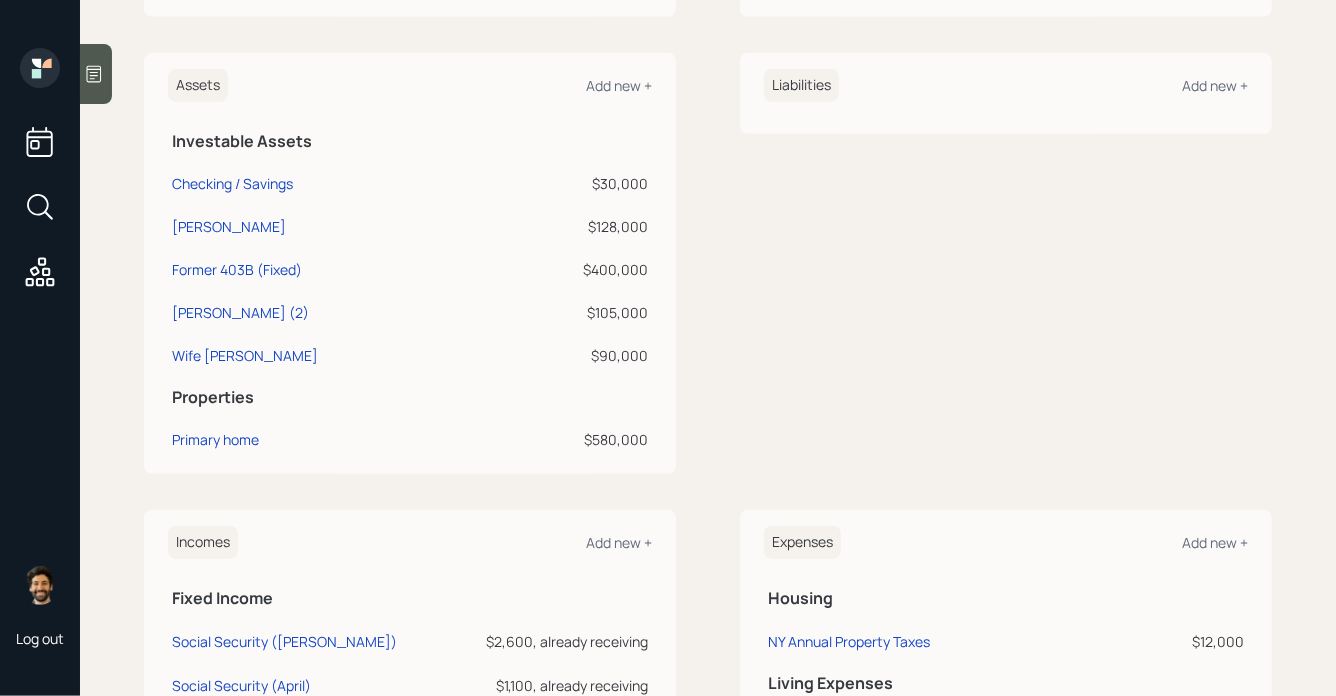 scroll, scrollTop: 805, scrollLeft: 0, axis: vertical 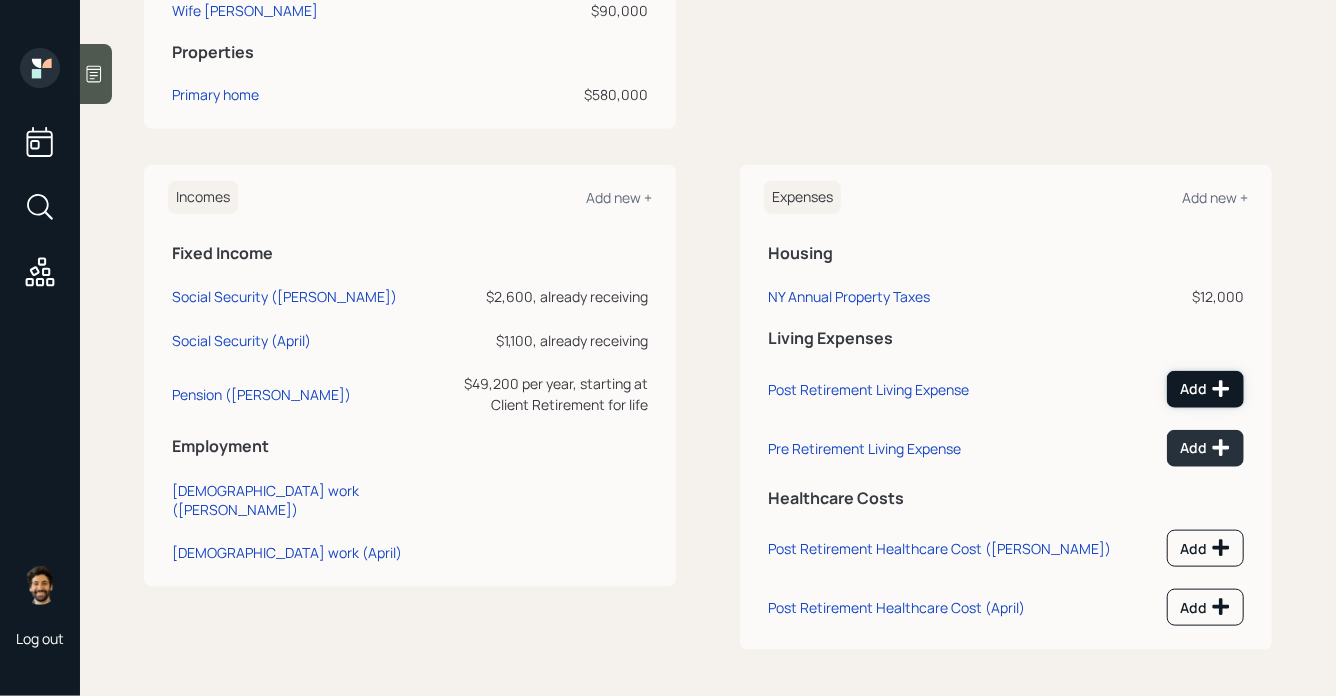 click on "Add" at bounding box center (1205, 389) 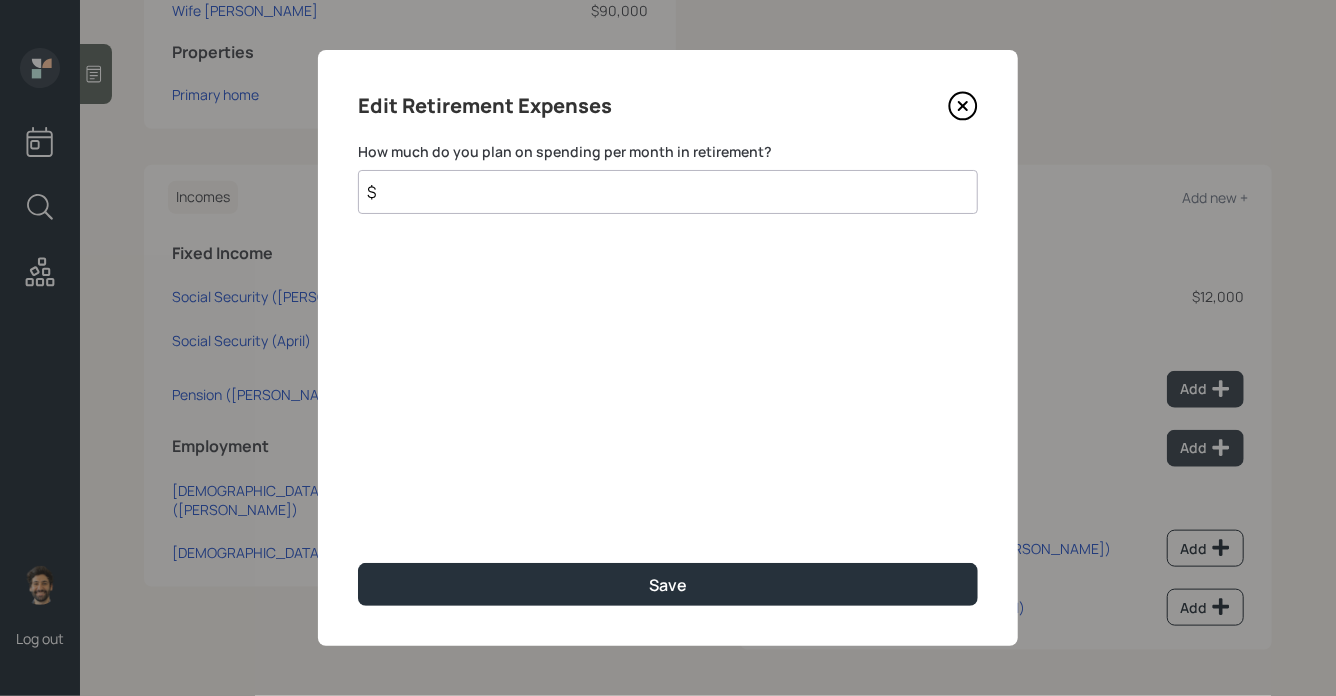 click on "$" at bounding box center (668, 192) 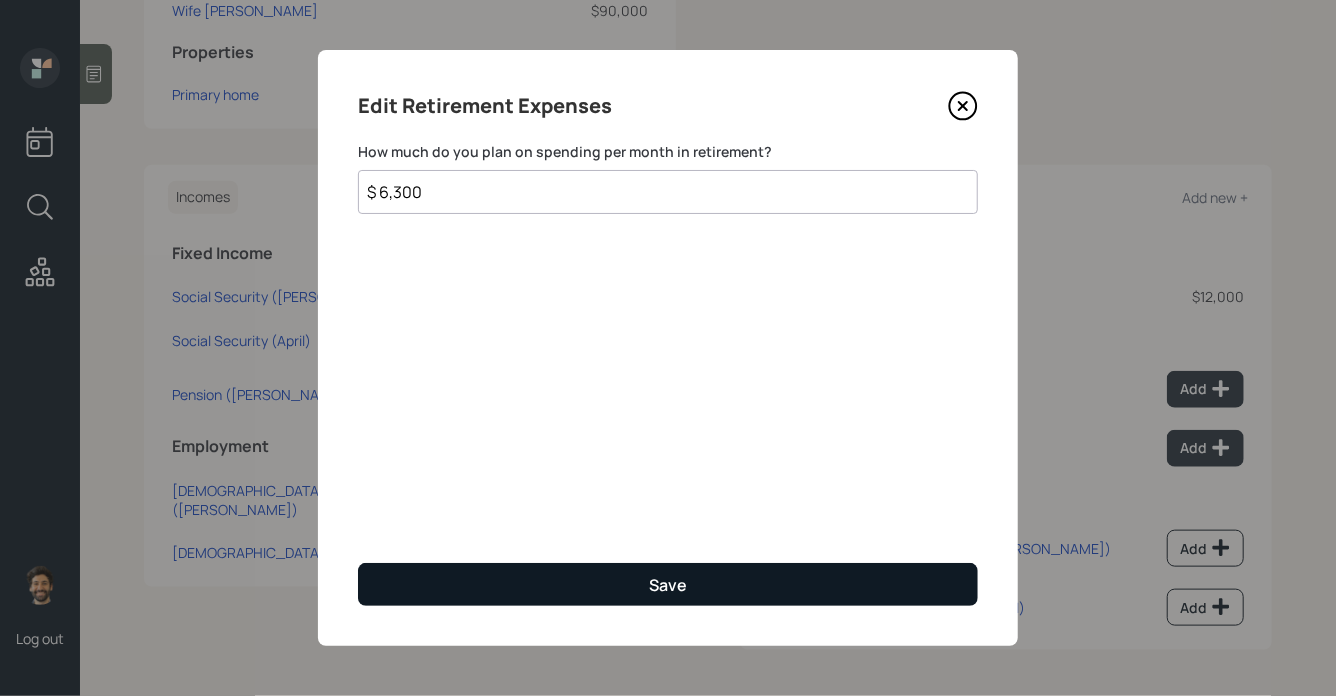 type on "$ 6,300" 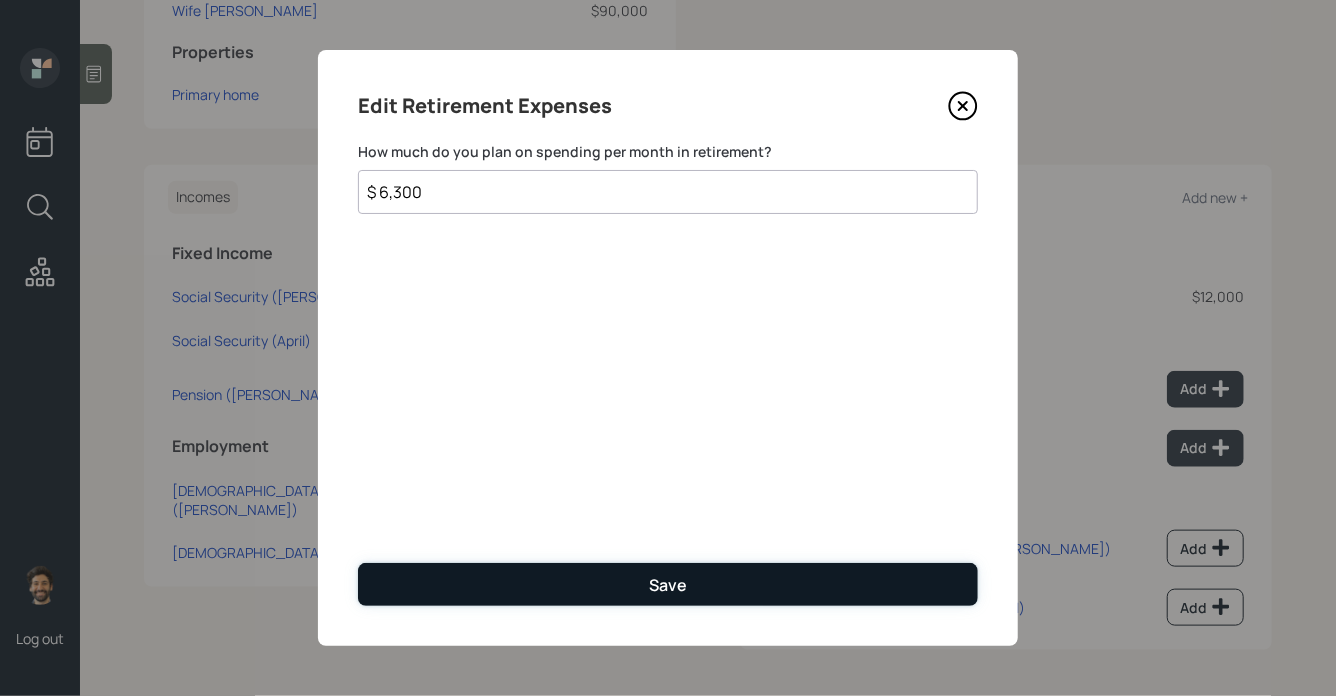 click on "Save" at bounding box center (668, 584) 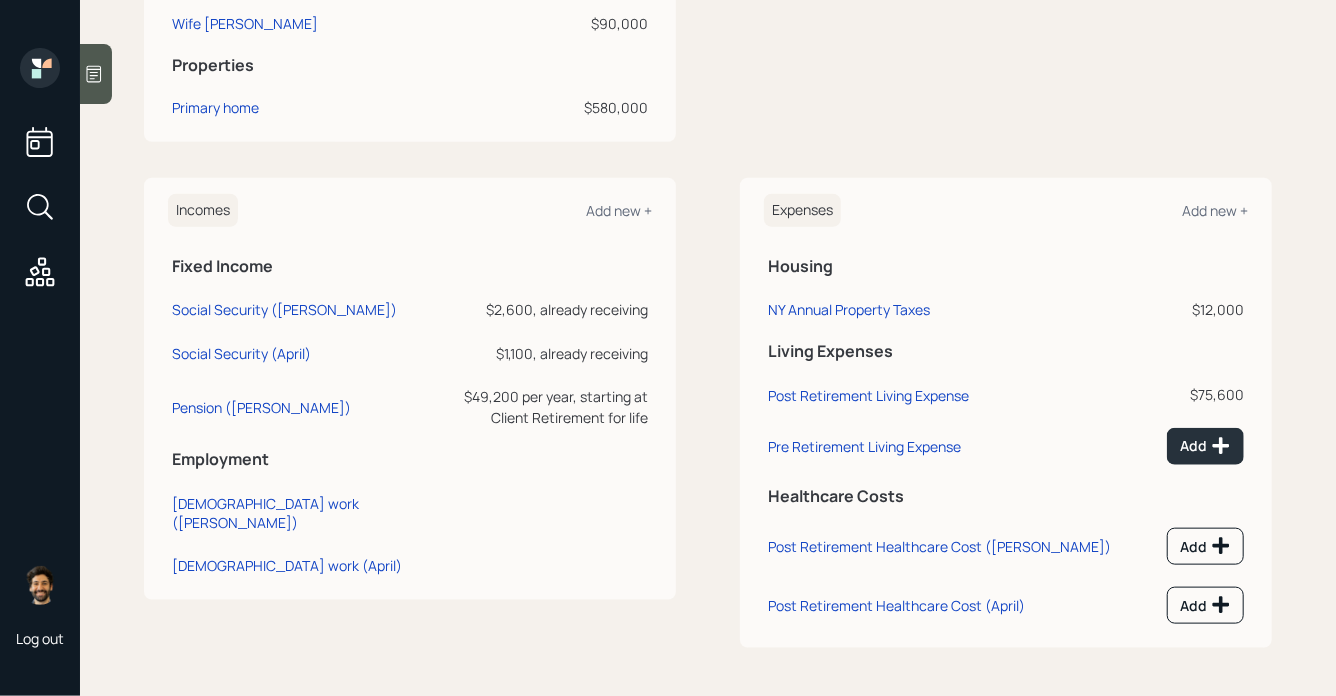 scroll, scrollTop: 790, scrollLeft: 0, axis: vertical 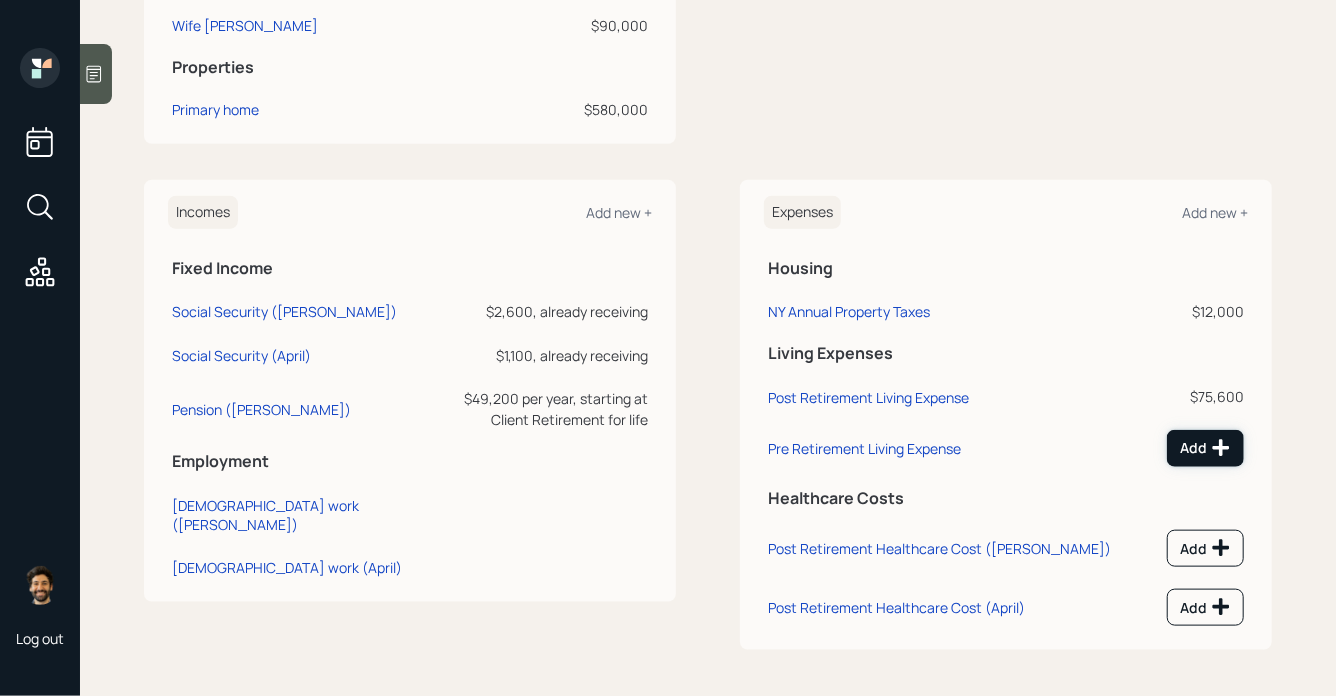 click on "Add" at bounding box center [1205, 448] 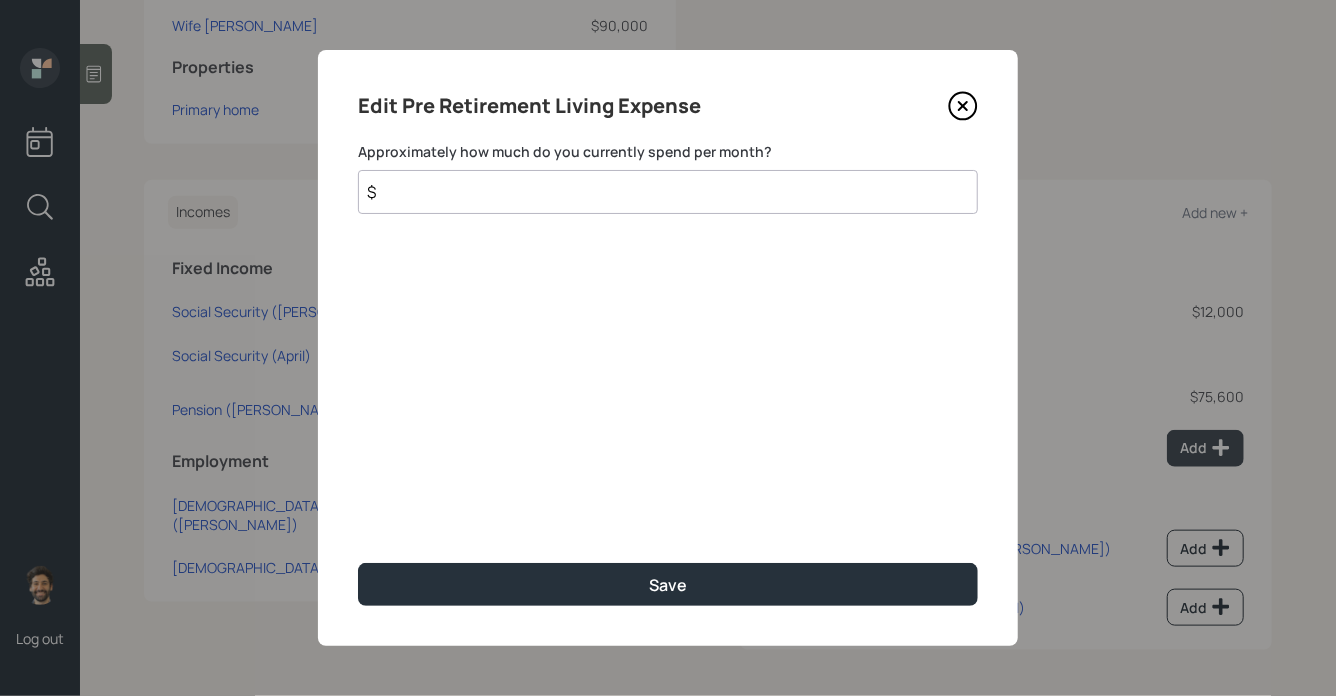 click on "$" at bounding box center [668, 192] 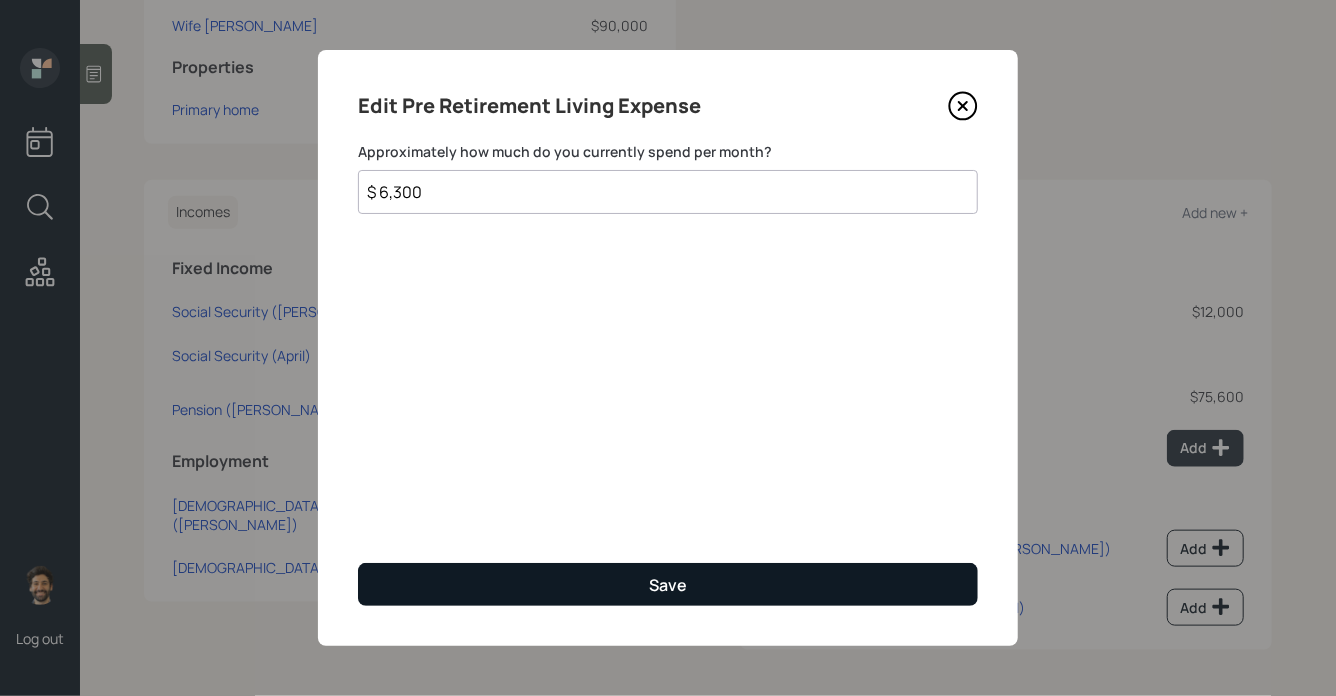 type on "$ 6,300" 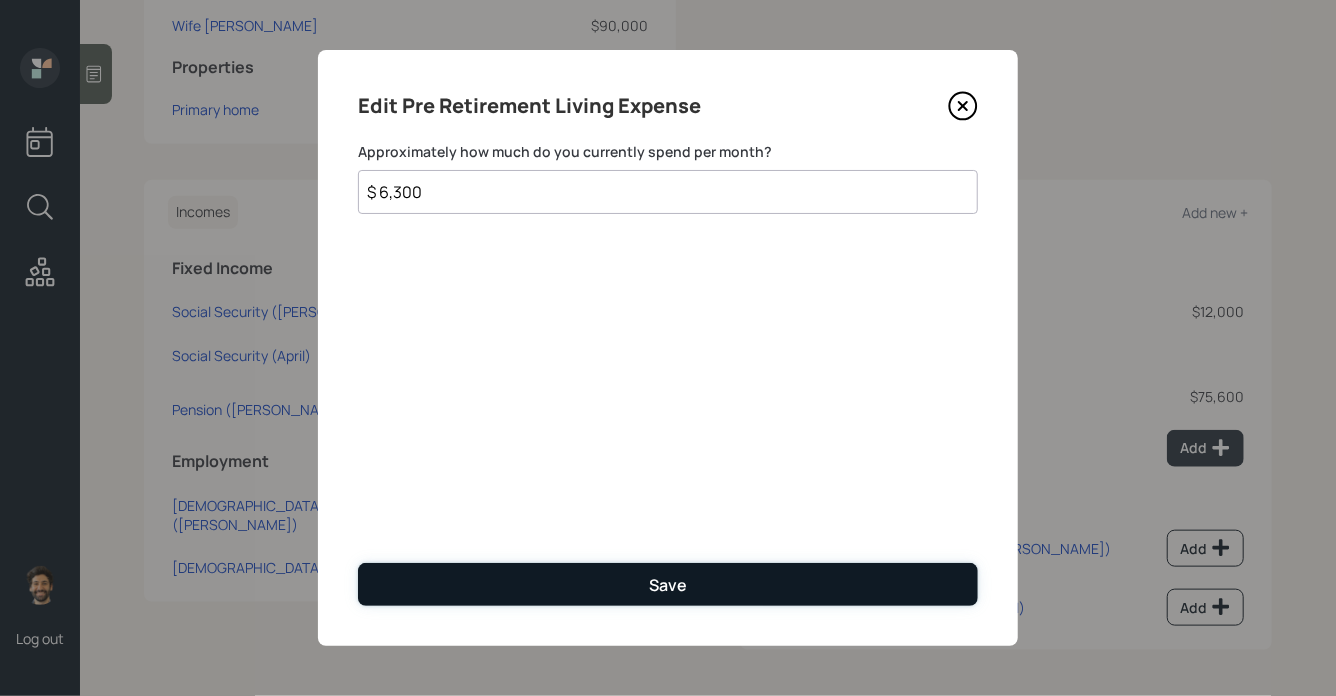 click on "Save" at bounding box center (668, 584) 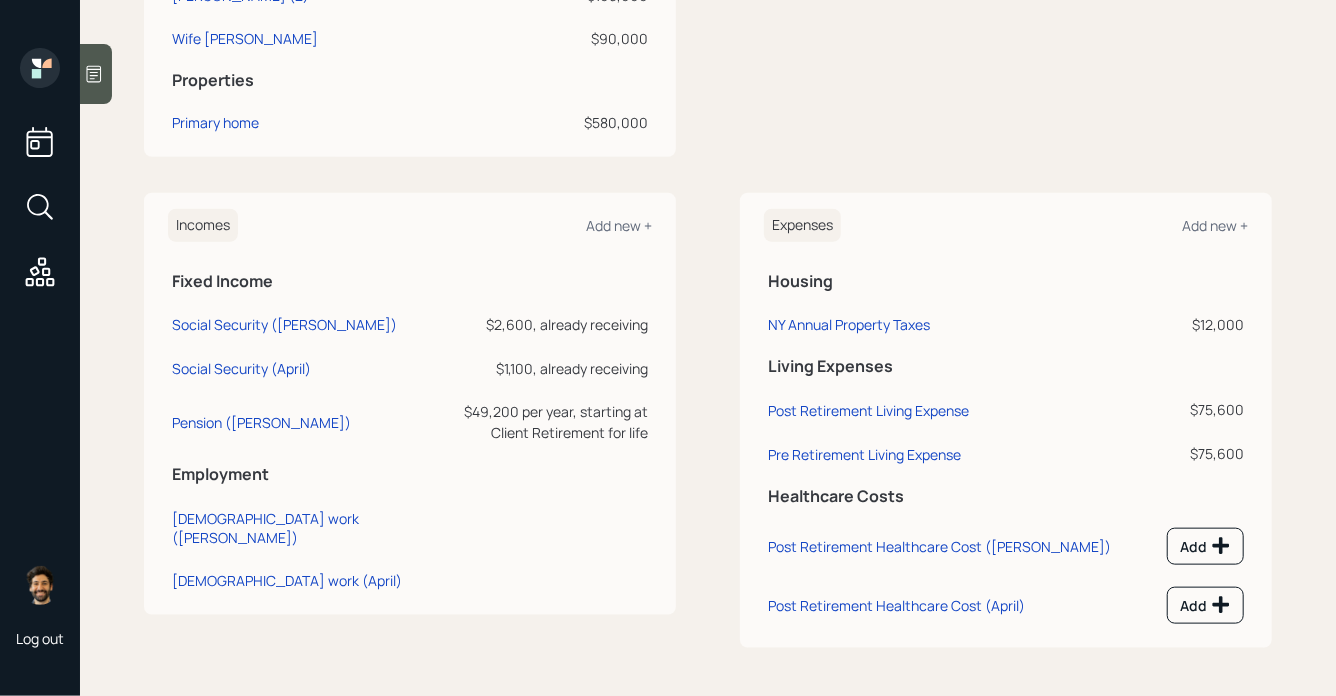 scroll, scrollTop: 776, scrollLeft: 0, axis: vertical 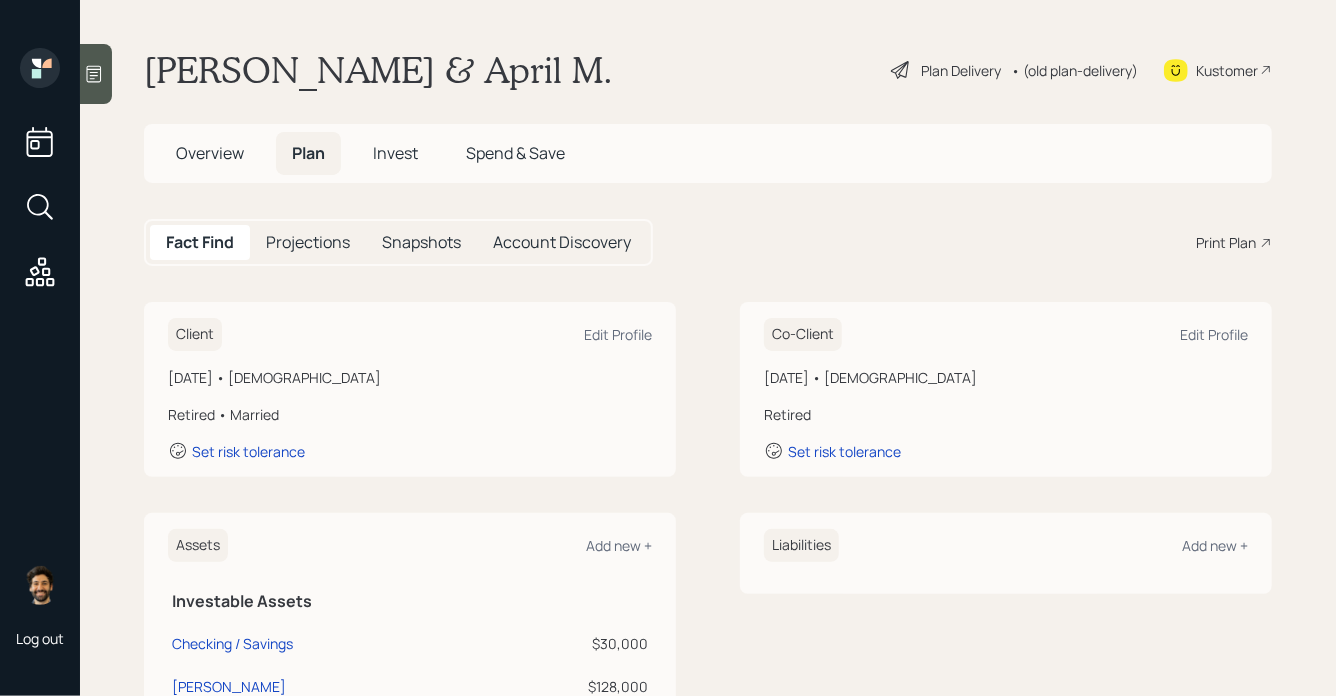 click on "• (old plan-delivery)" at bounding box center (1074, 70) 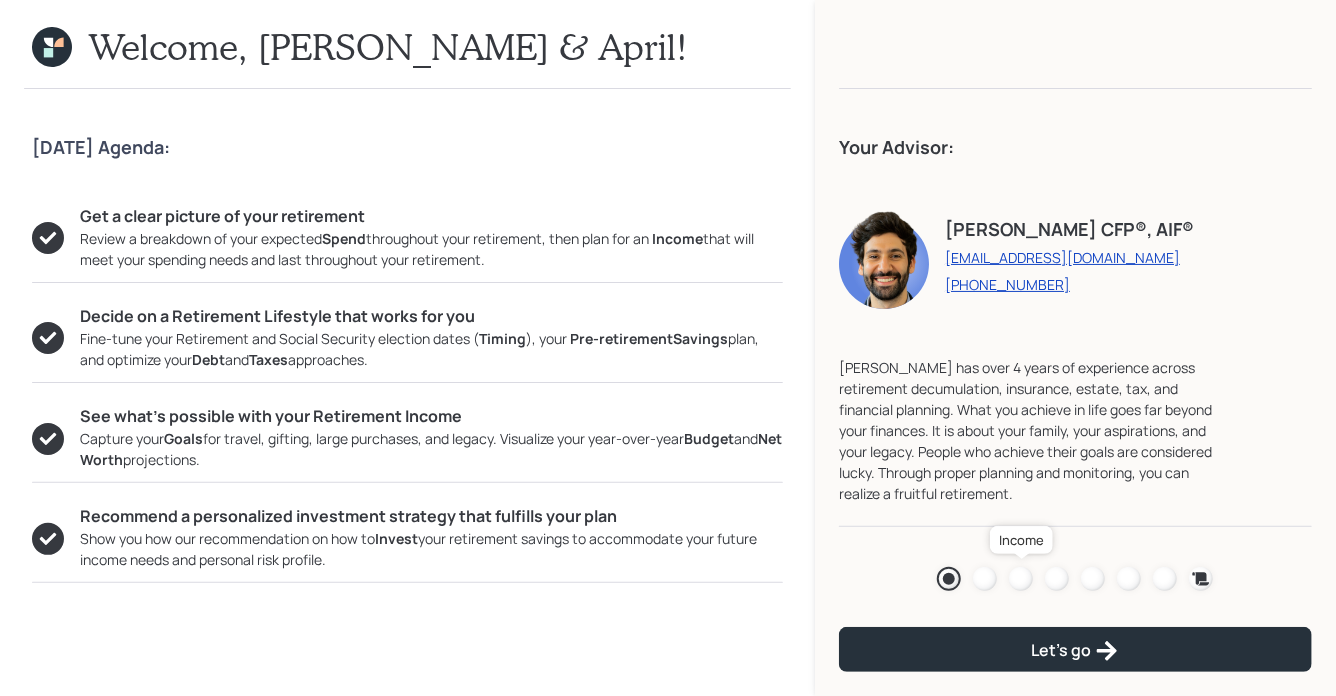 click at bounding box center (1021, 579) 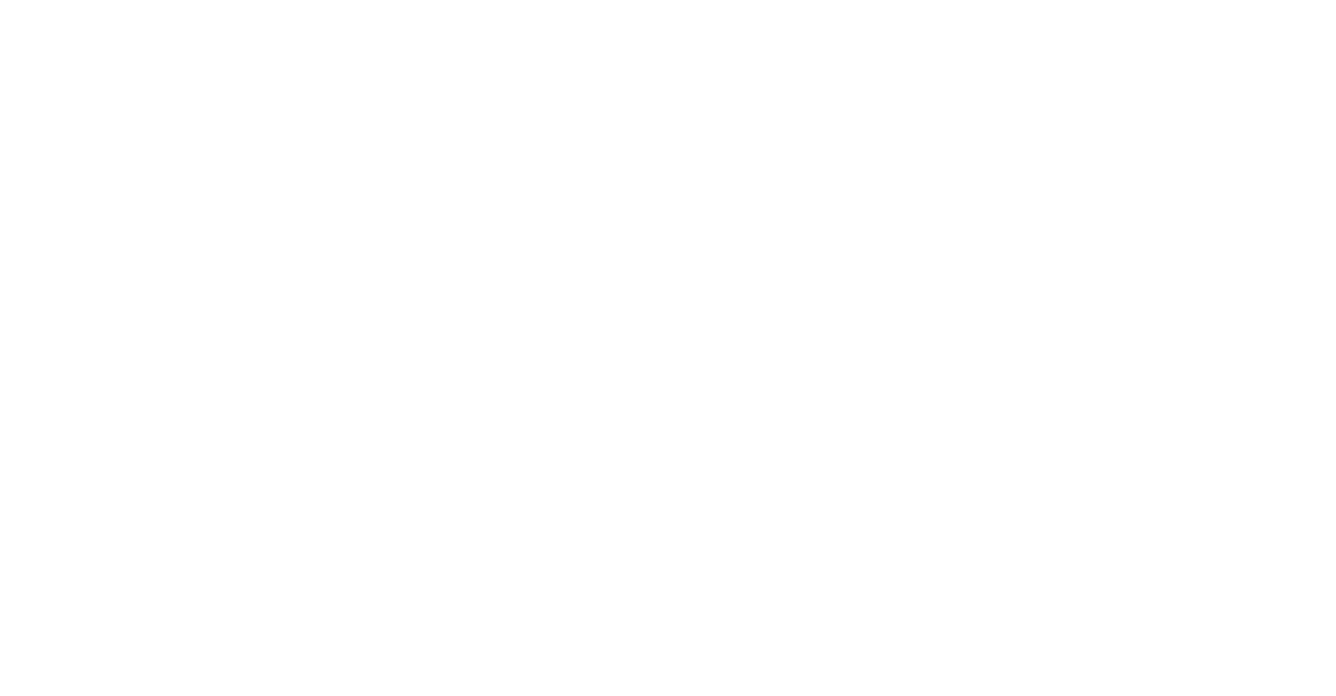 scroll, scrollTop: 0, scrollLeft: 0, axis: both 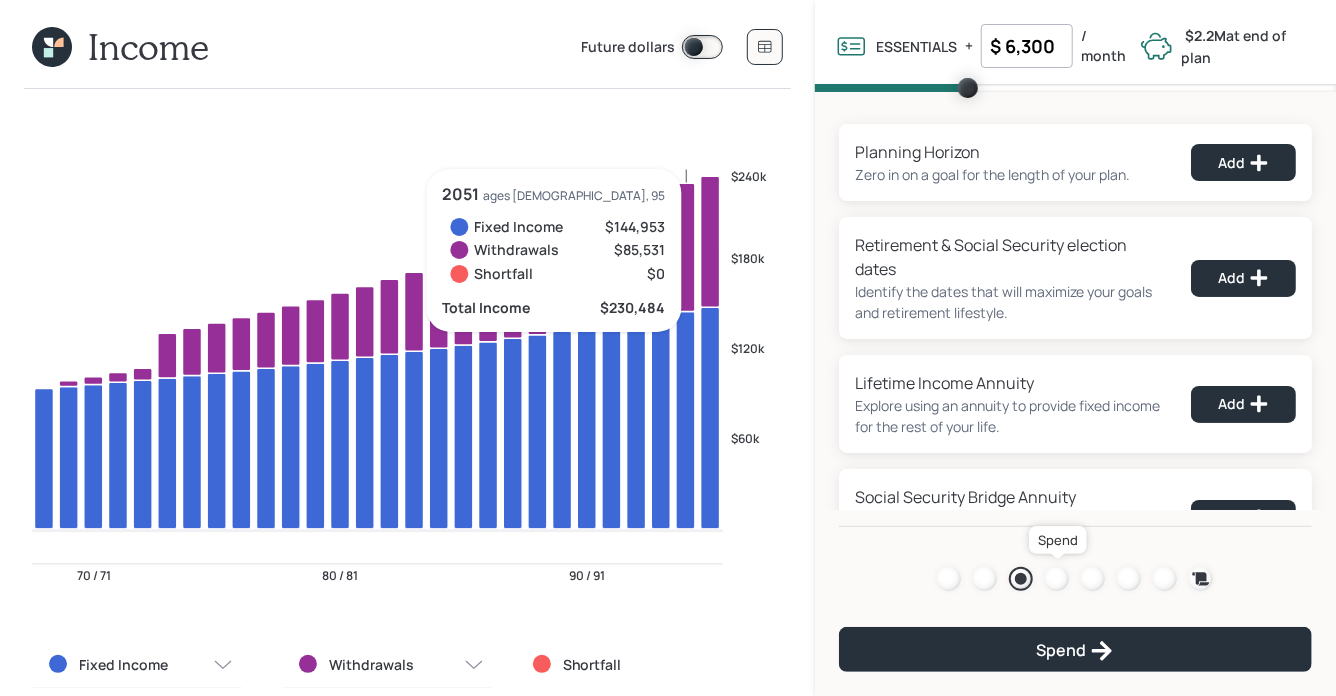 click at bounding box center (1057, 579) 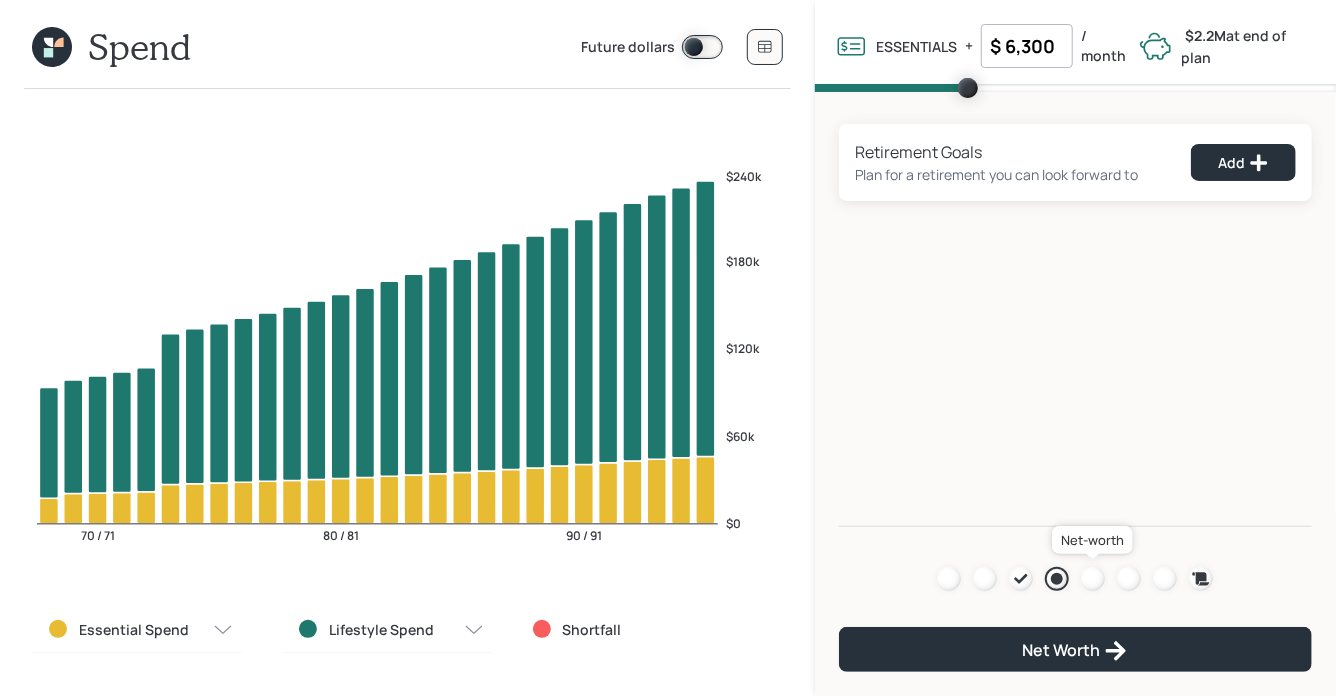 click at bounding box center [1093, 579] 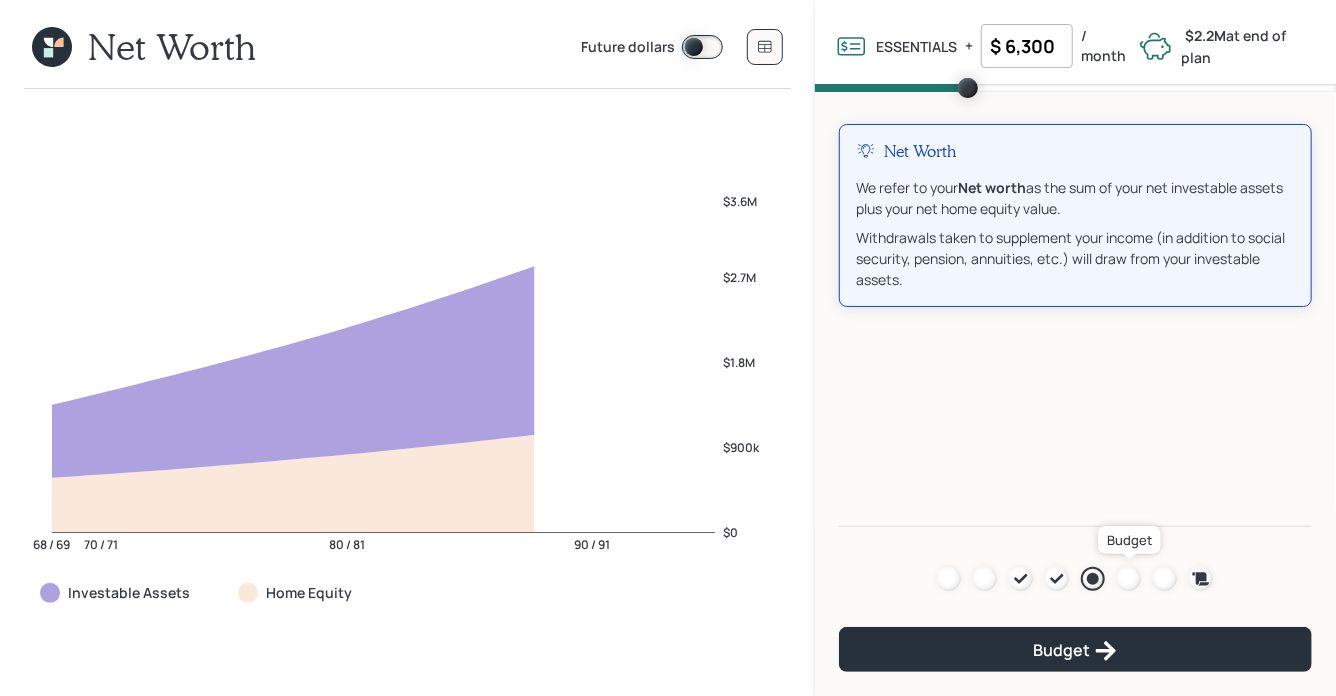 click at bounding box center [1129, 579] 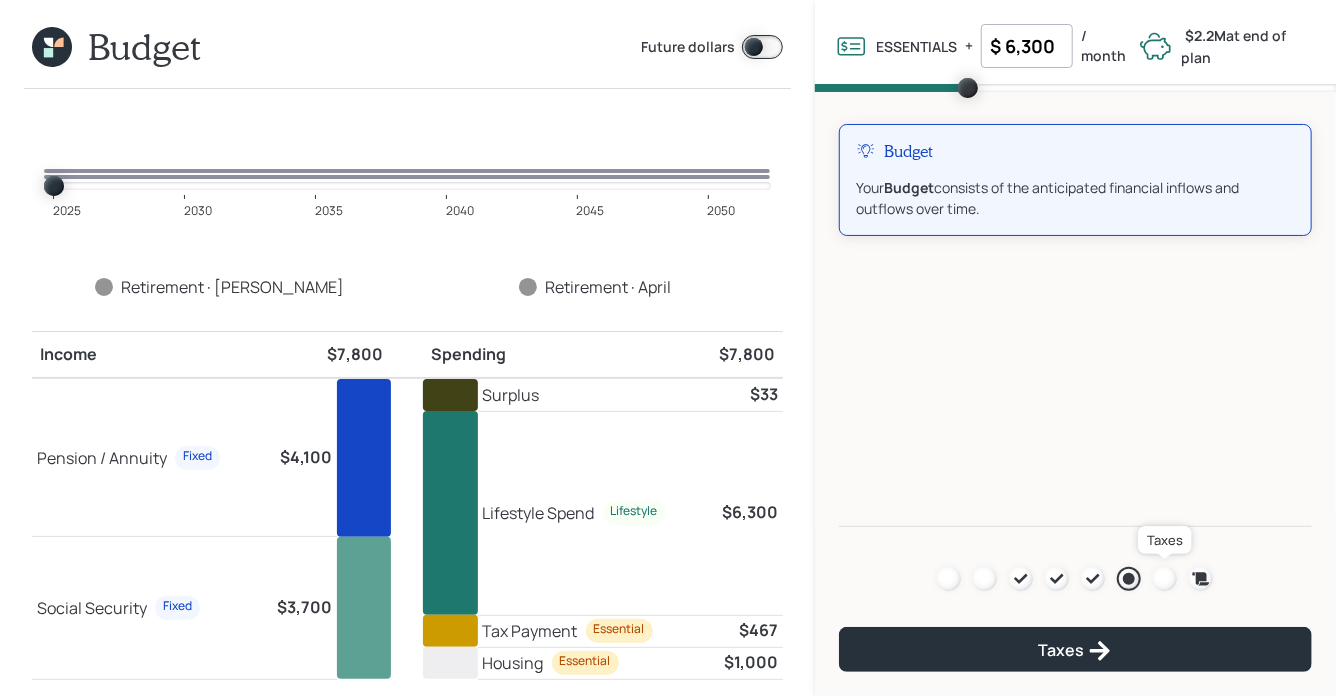 click at bounding box center [1165, 579] 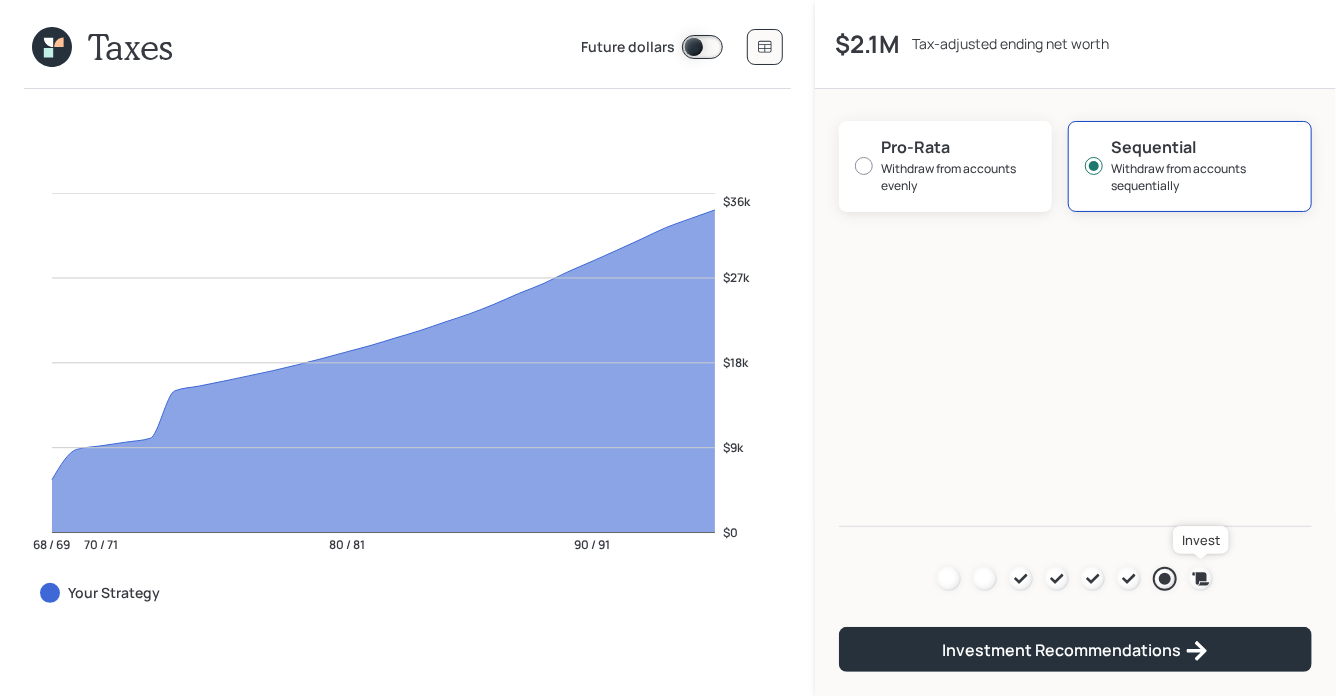 click 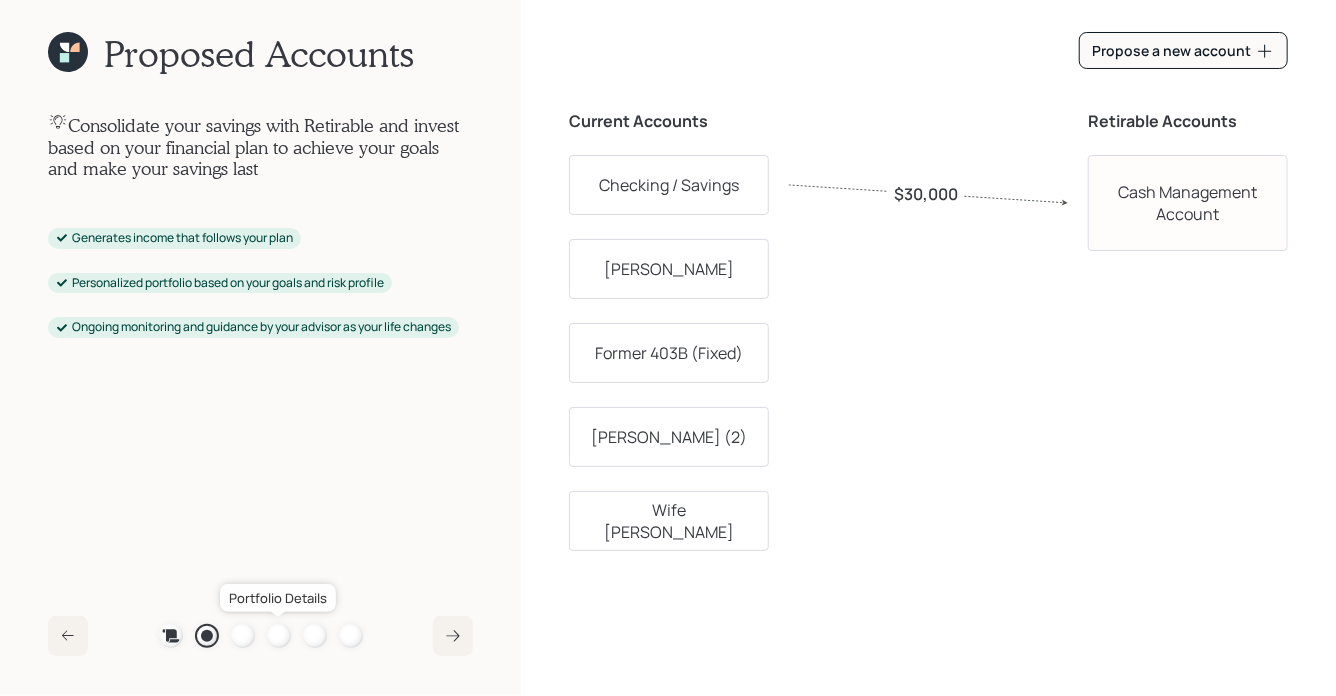 click at bounding box center [279, 636] 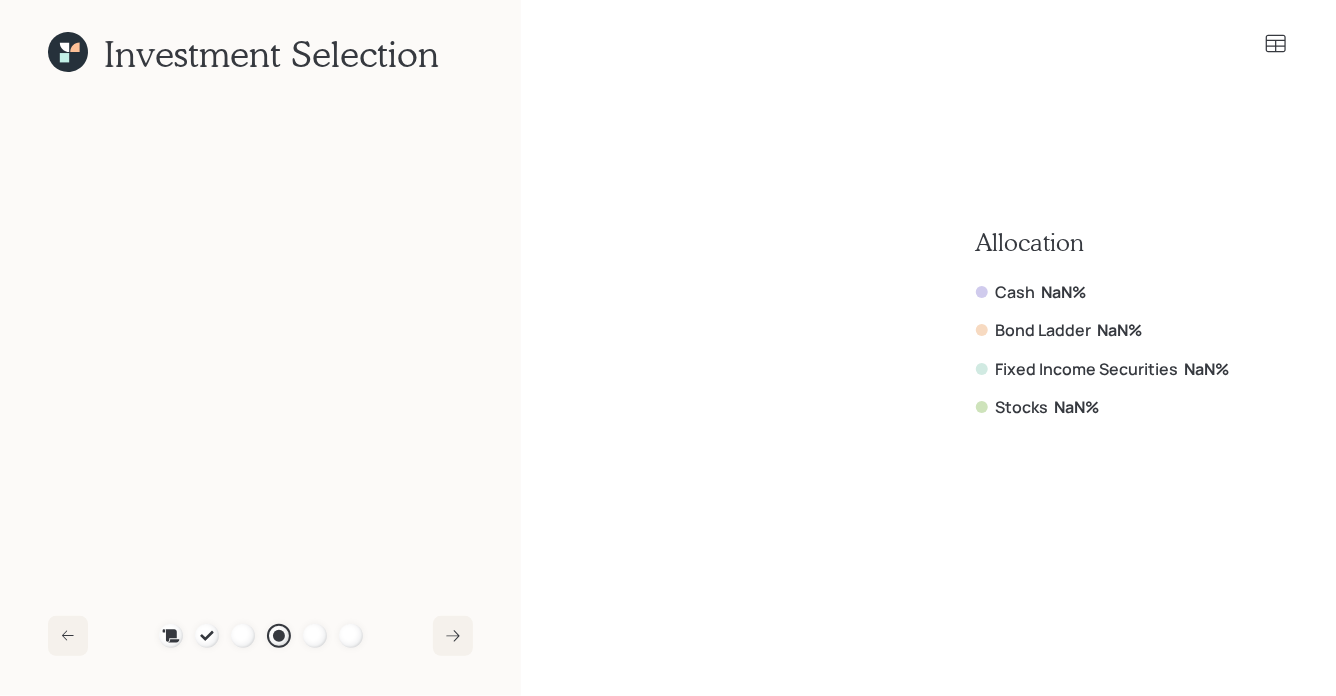 click 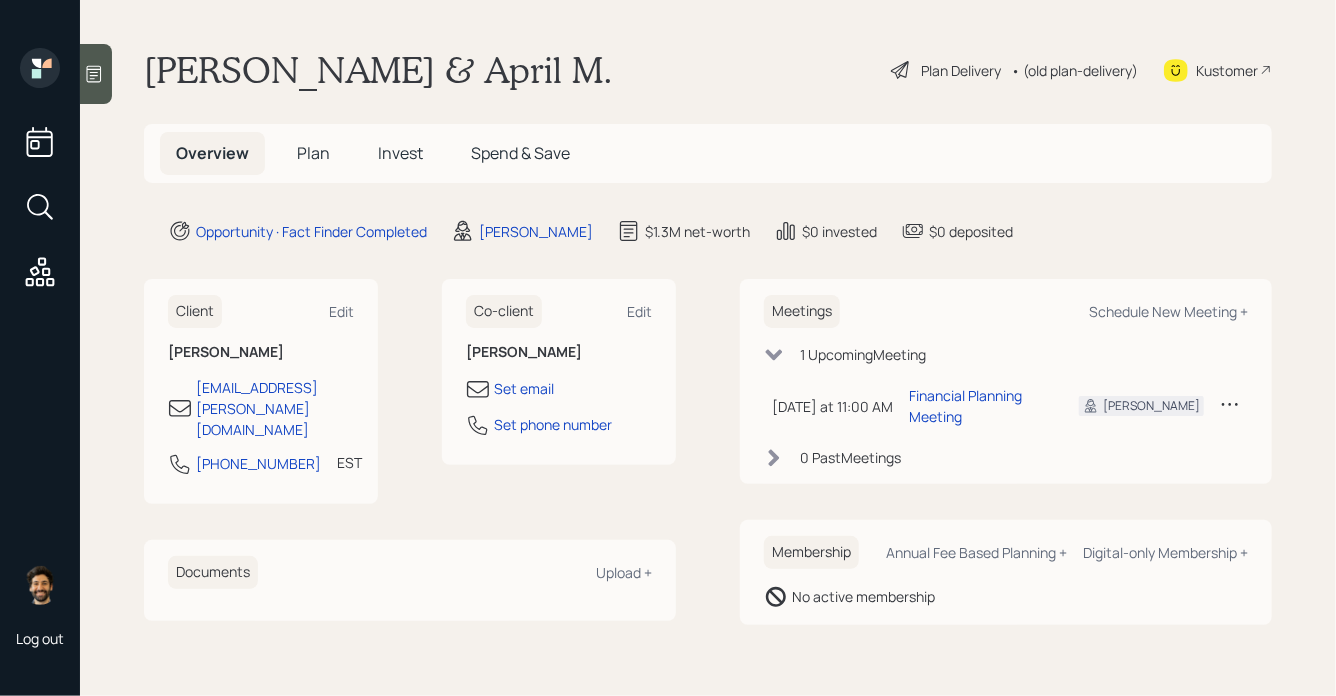 click on "Plan" at bounding box center [313, 153] 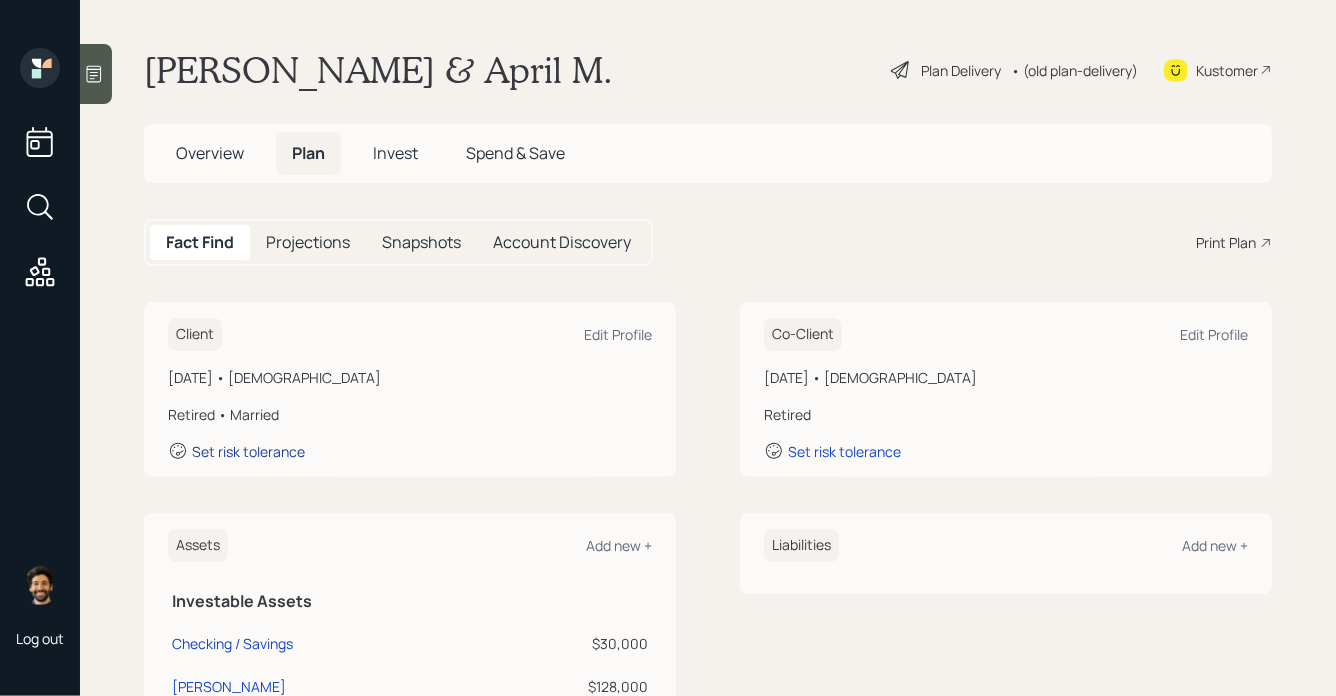 click on "Set risk tolerance" at bounding box center [248, 451] 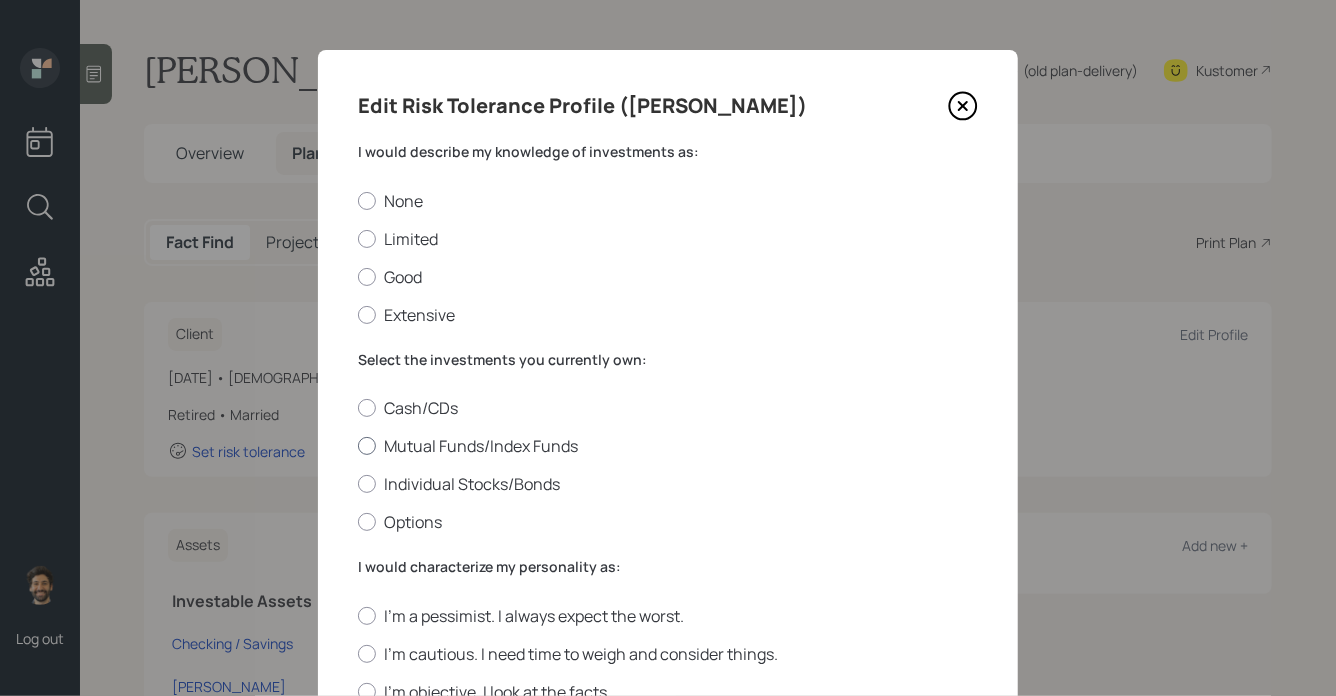 click on "Mutual Funds/Index Funds" at bounding box center [668, 446] 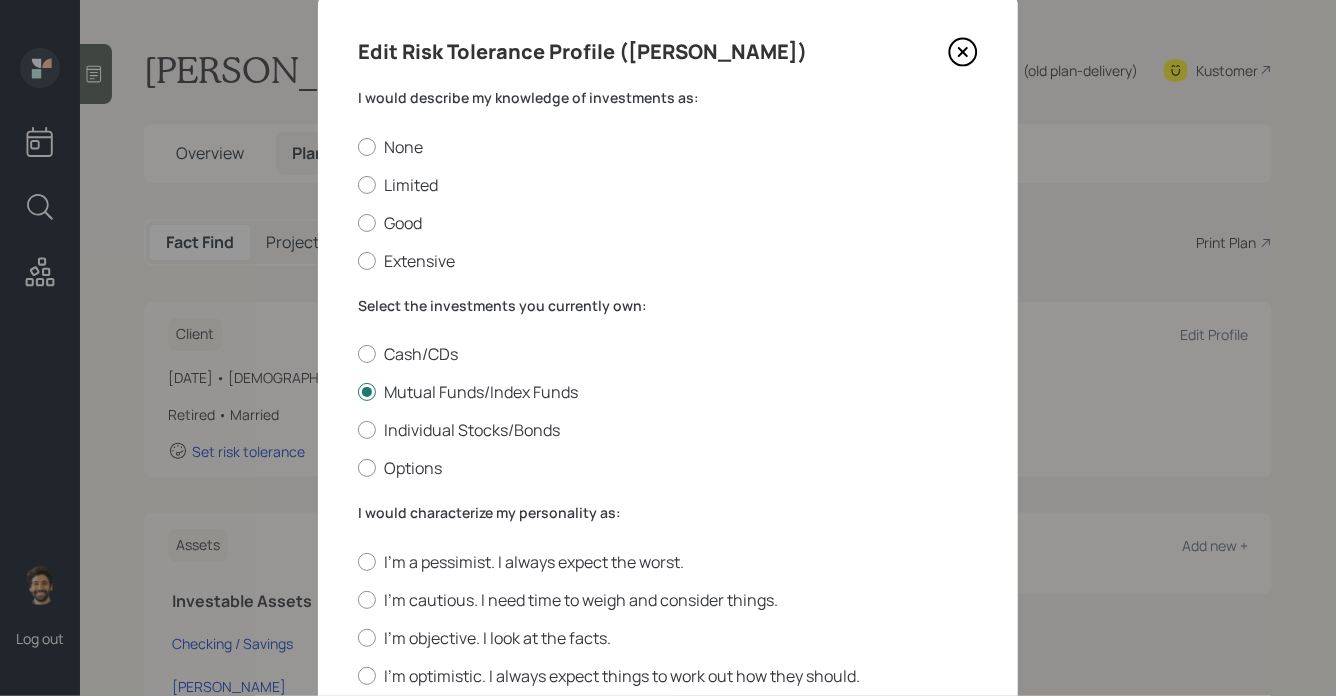 scroll, scrollTop: 65, scrollLeft: 0, axis: vertical 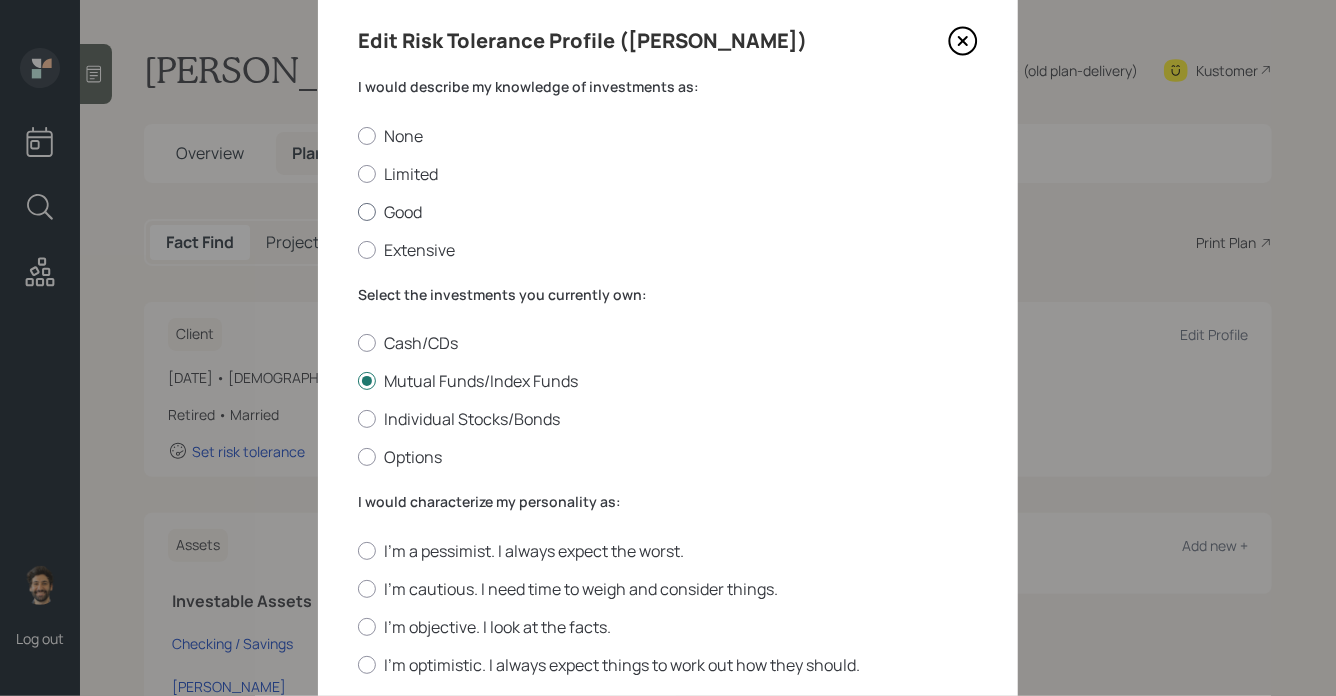 click on "Good" at bounding box center [668, 212] 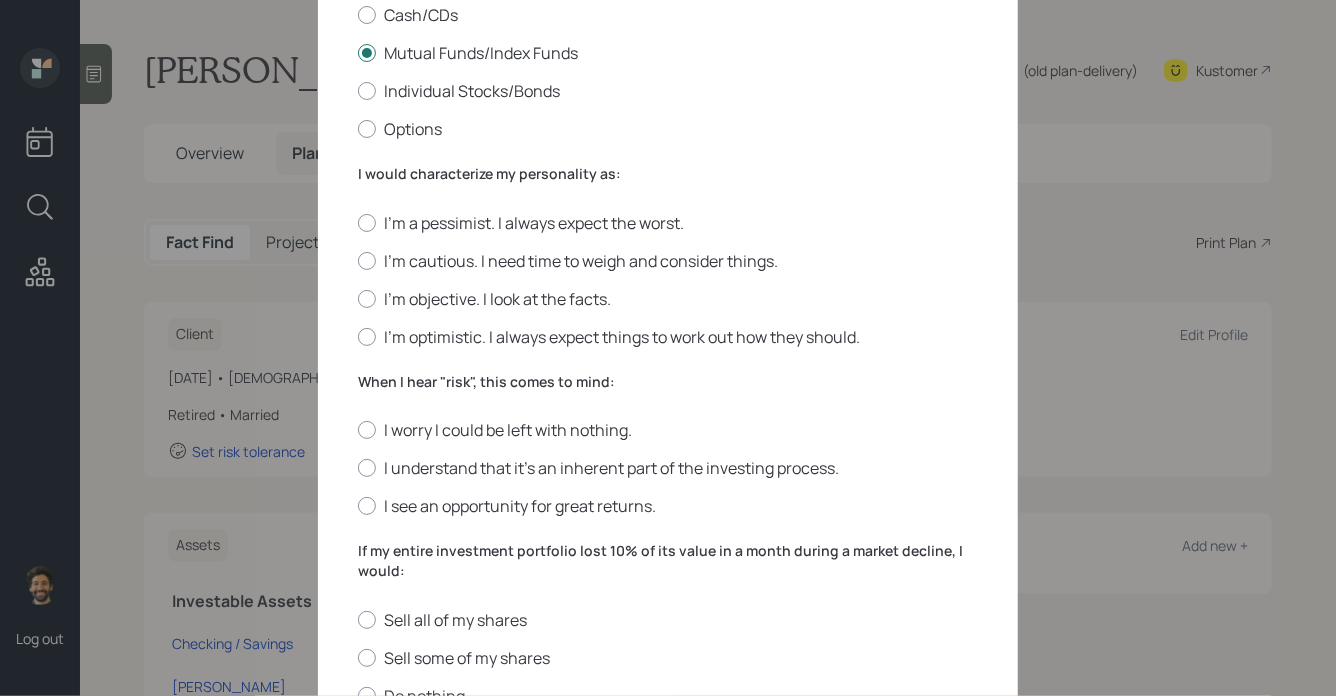 scroll, scrollTop: 432, scrollLeft: 0, axis: vertical 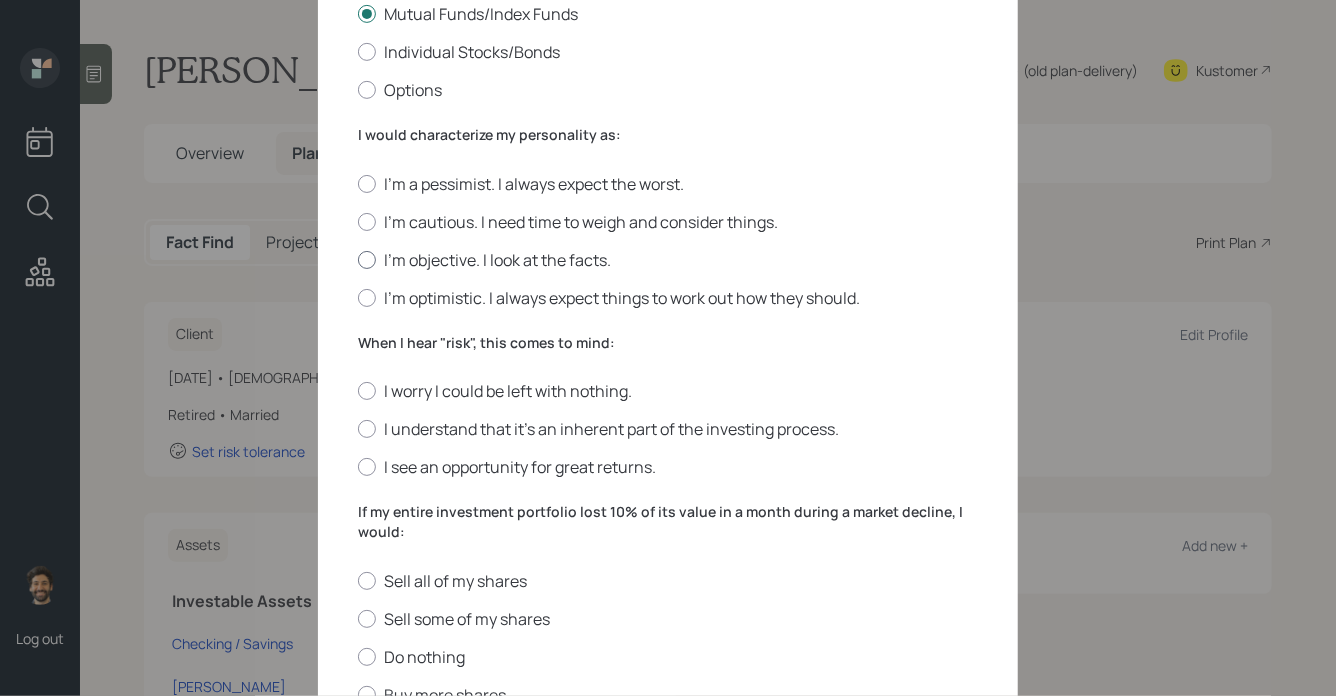 click on "I'm objective. I look at the facts." at bounding box center (668, 260) 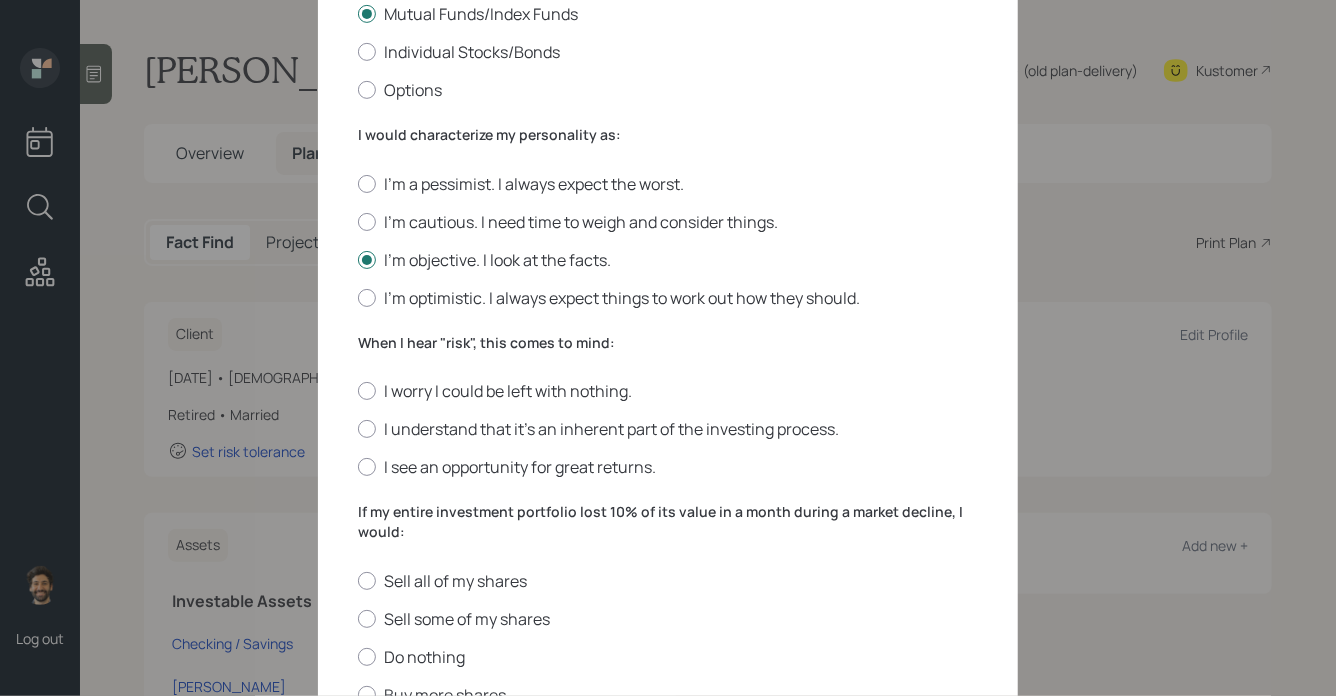 click on "When I hear "risk", this comes to mind:" at bounding box center [668, 343] 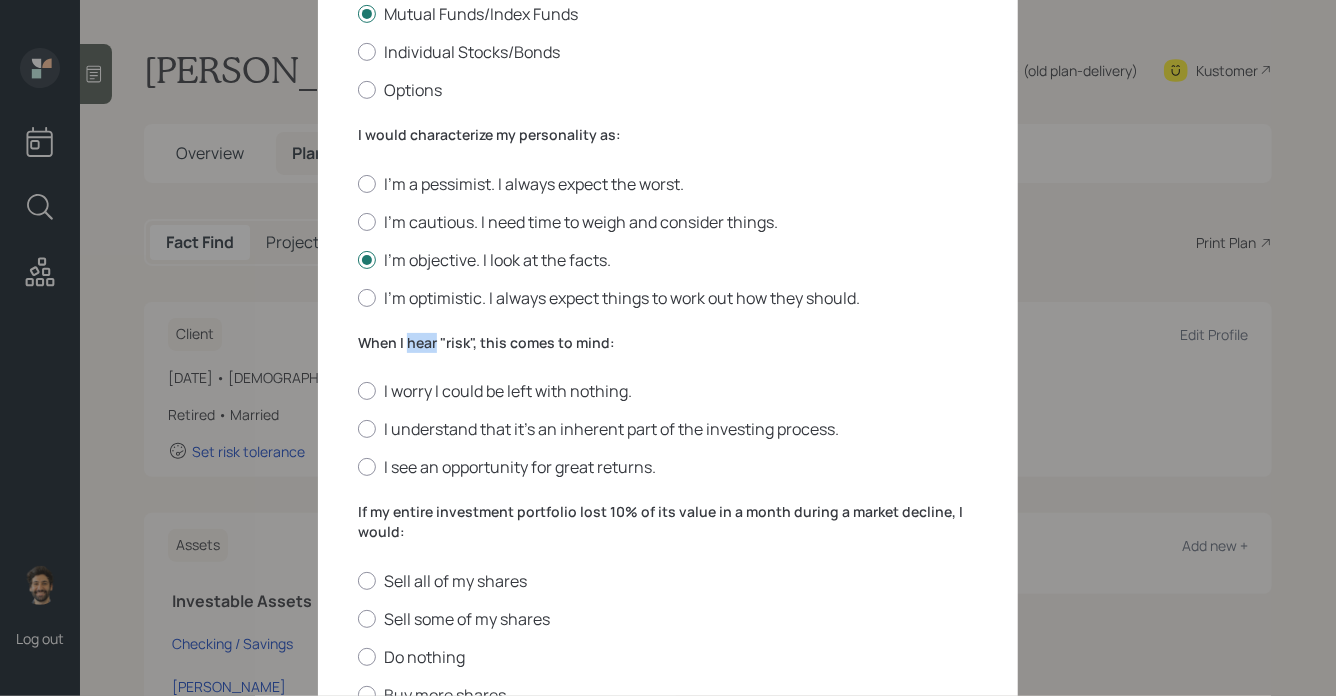 click on "When I hear "risk", this comes to mind:" at bounding box center (668, 343) 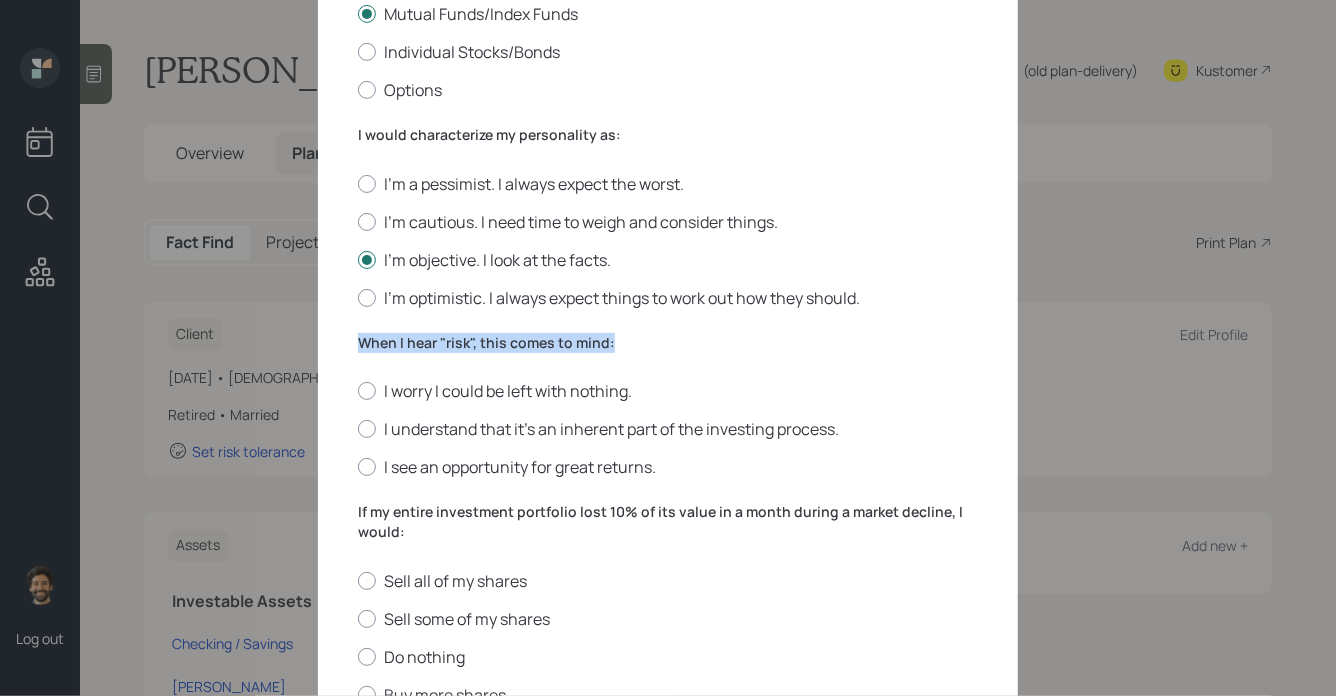 click on "When I hear "risk", this comes to mind:" at bounding box center (668, 343) 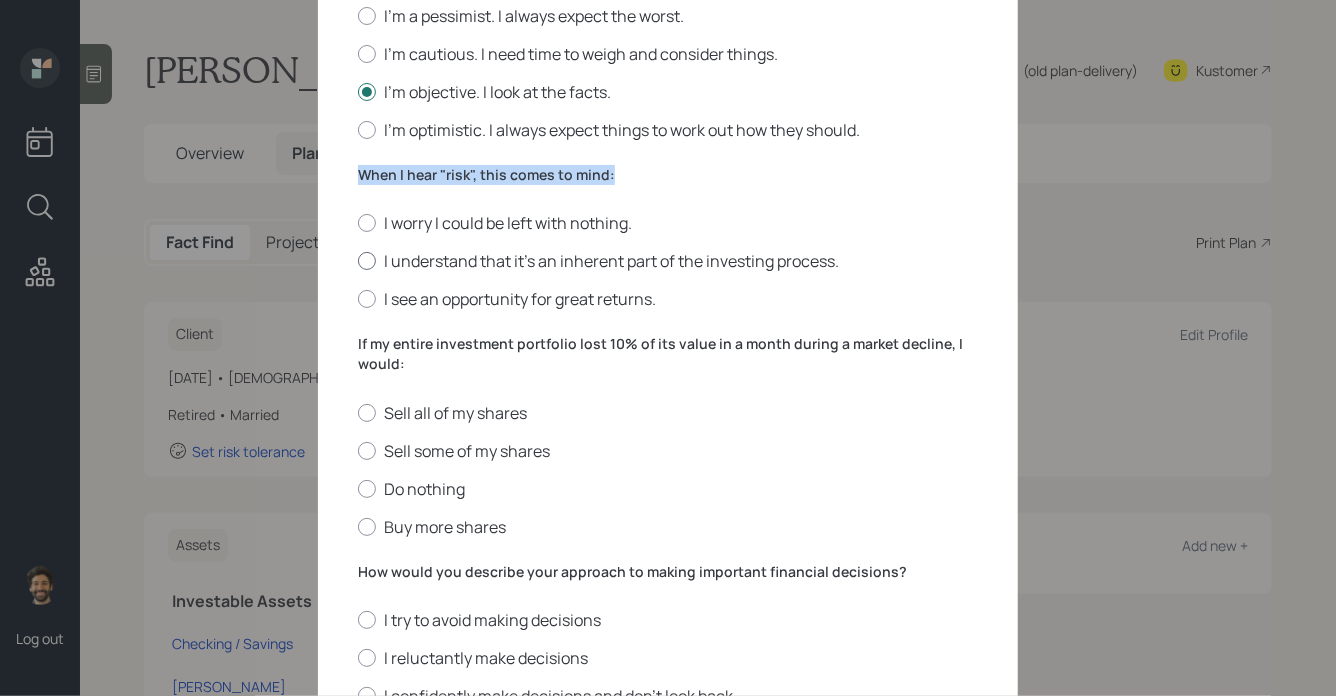 scroll, scrollTop: 601, scrollLeft: 0, axis: vertical 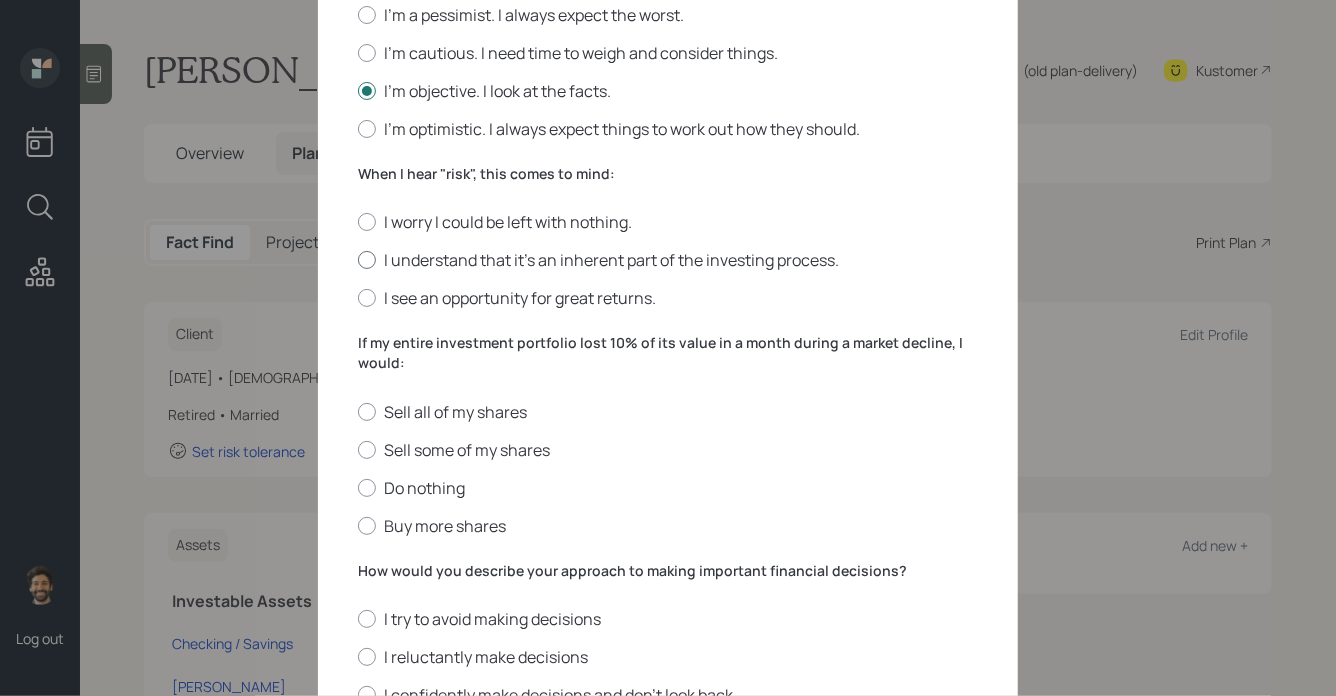 click on "I understand that it’s an inherent part of the investing process." at bounding box center [668, 260] 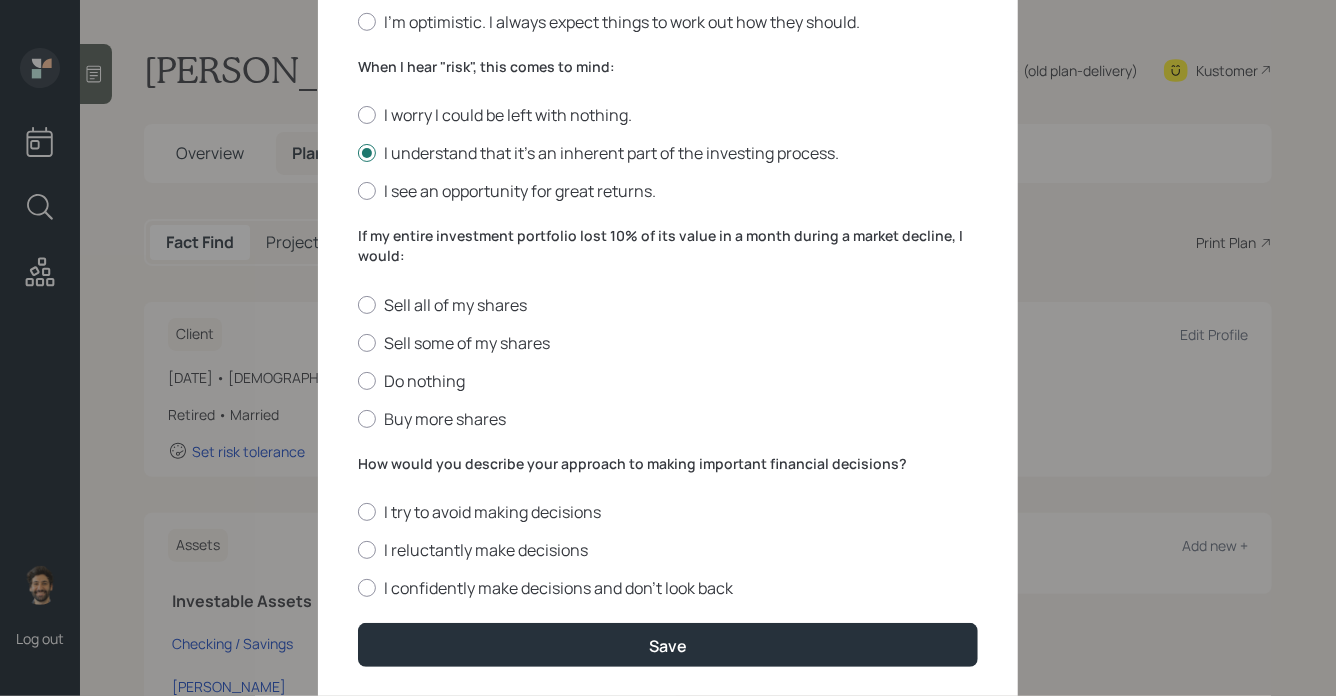 scroll, scrollTop: 742, scrollLeft: 0, axis: vertical 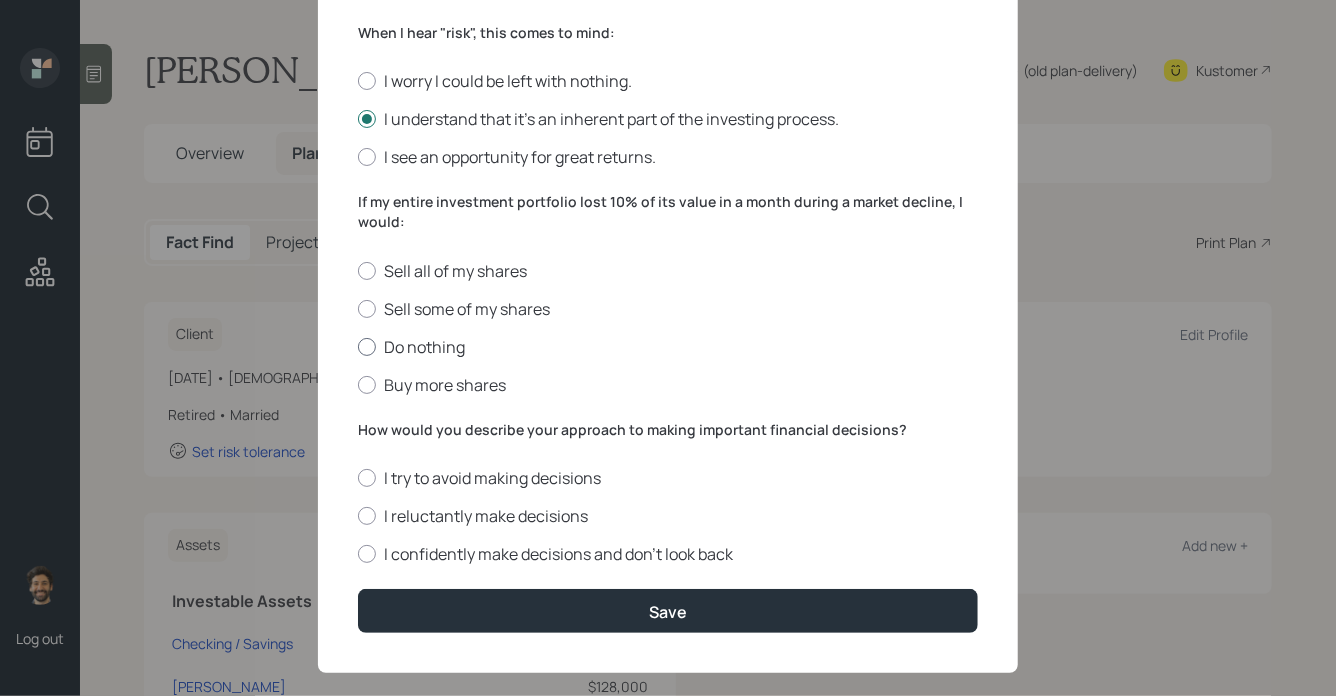 click on "Do nothing" at bounding box center [668, 347] 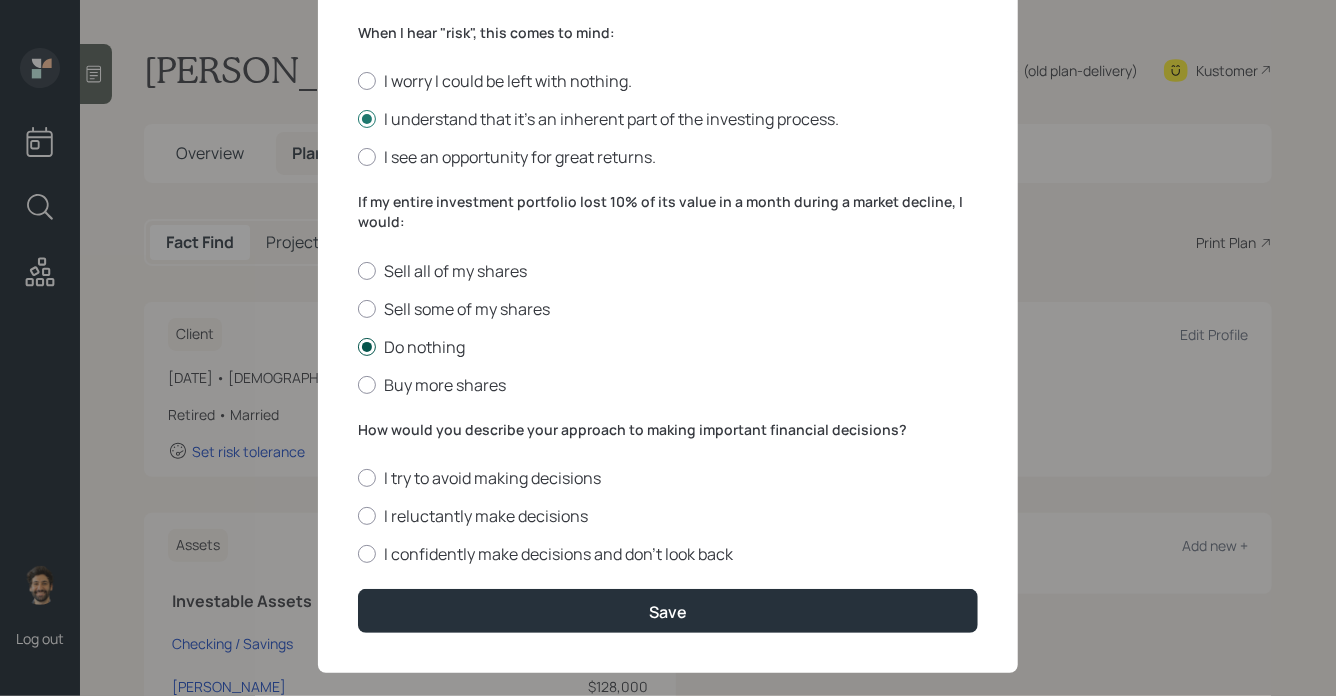 scroll, scrollTop: 775, scrollLeft: 0, axis: vertical 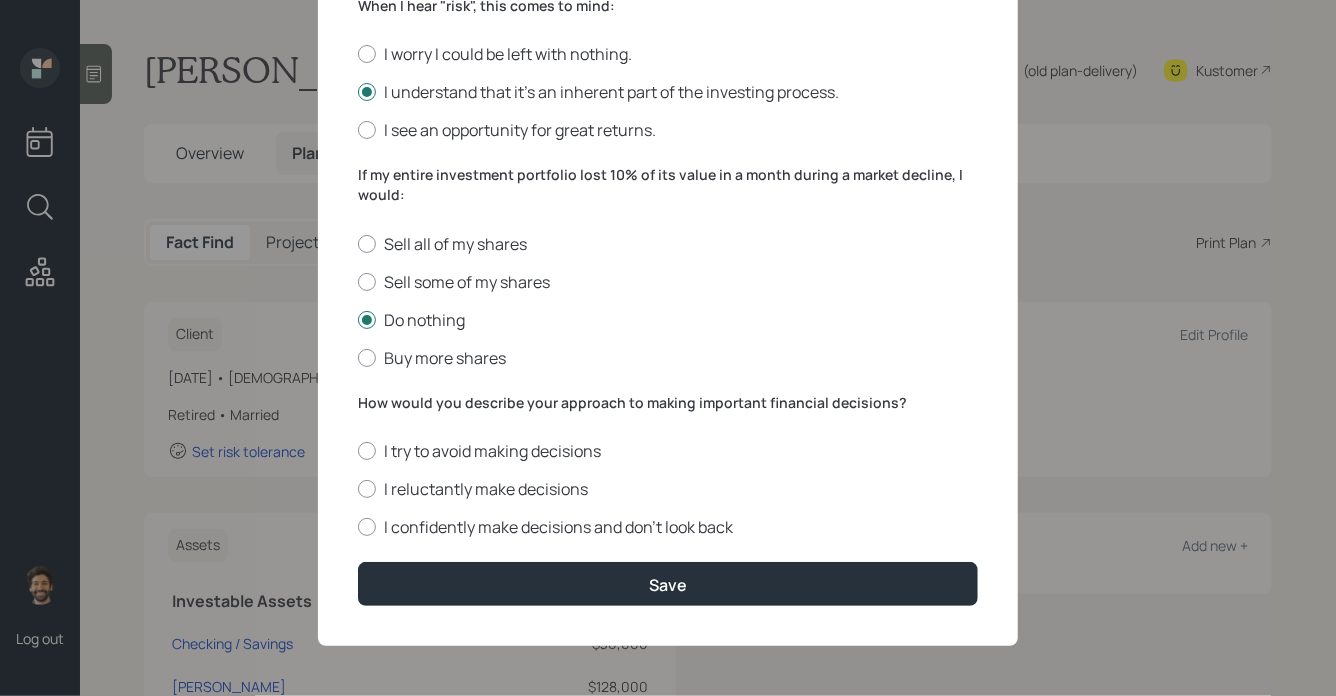 click on "How would you describe your approach to making important financial decisions?" at bounding box center (668, 403) 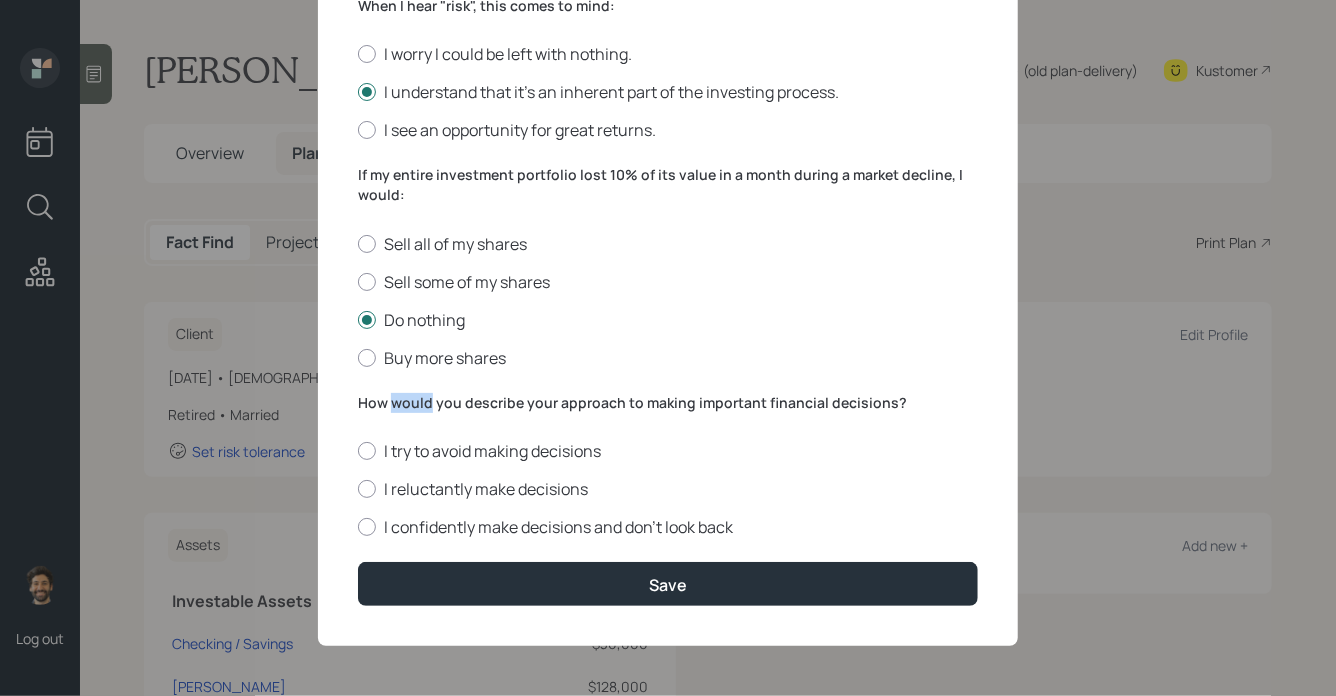 click on "How would you describe your approach to making important financial decisions?" at bounding box center [668, 403] 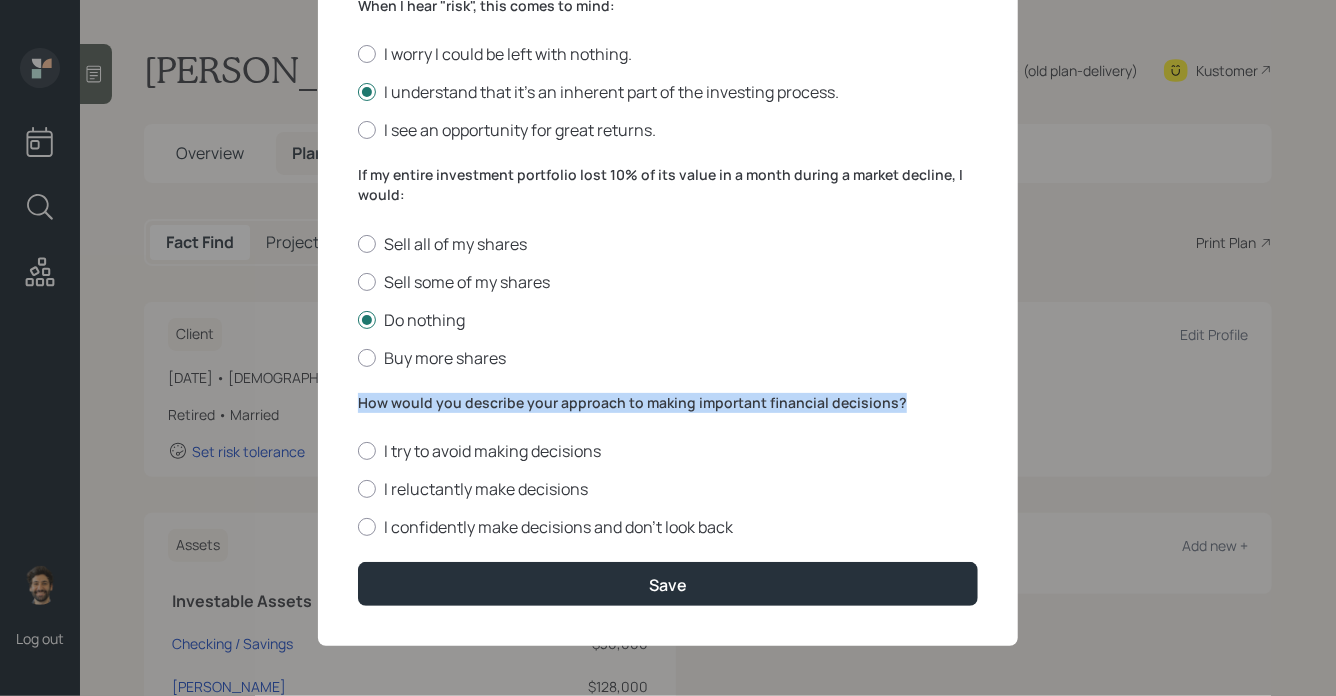 click on "How would you describe your approach to making important financial decisions?" at bounding box center (668, 403) 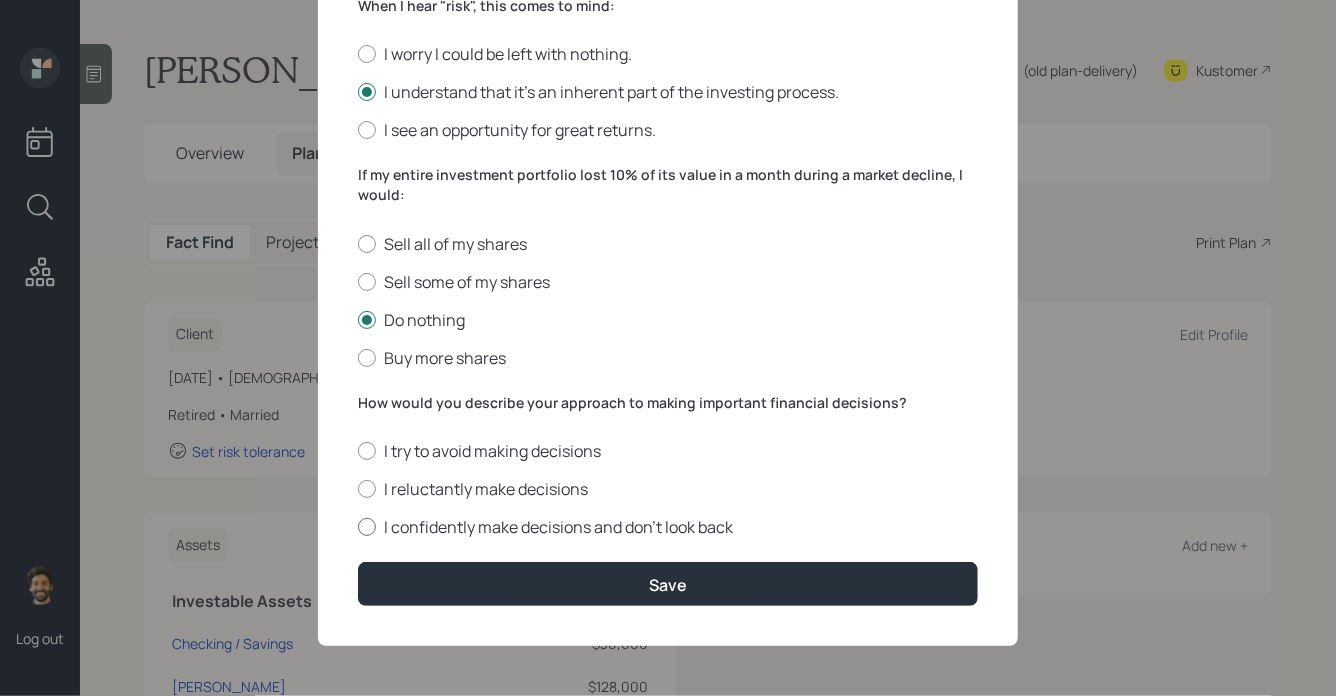 click on "I confidently make decisions and don’t look back" at bounding box center (668, 527) 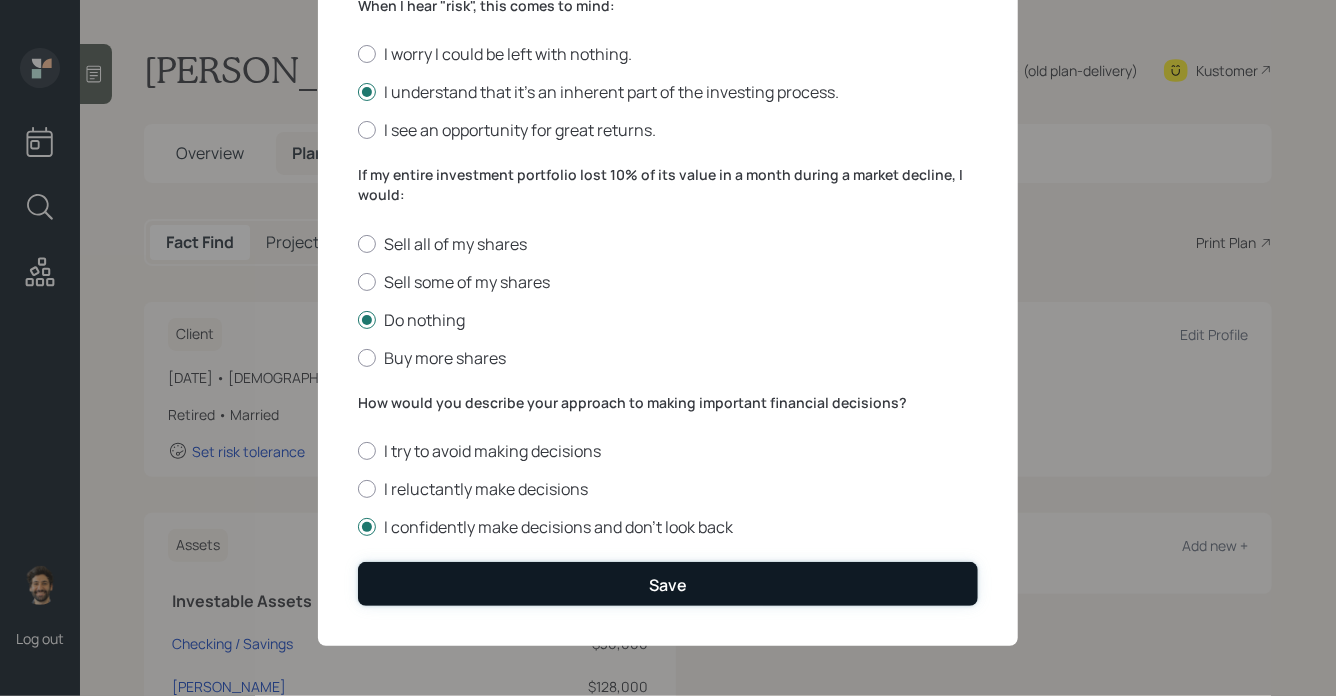 click on "Save" at bounding box center (668, 583) 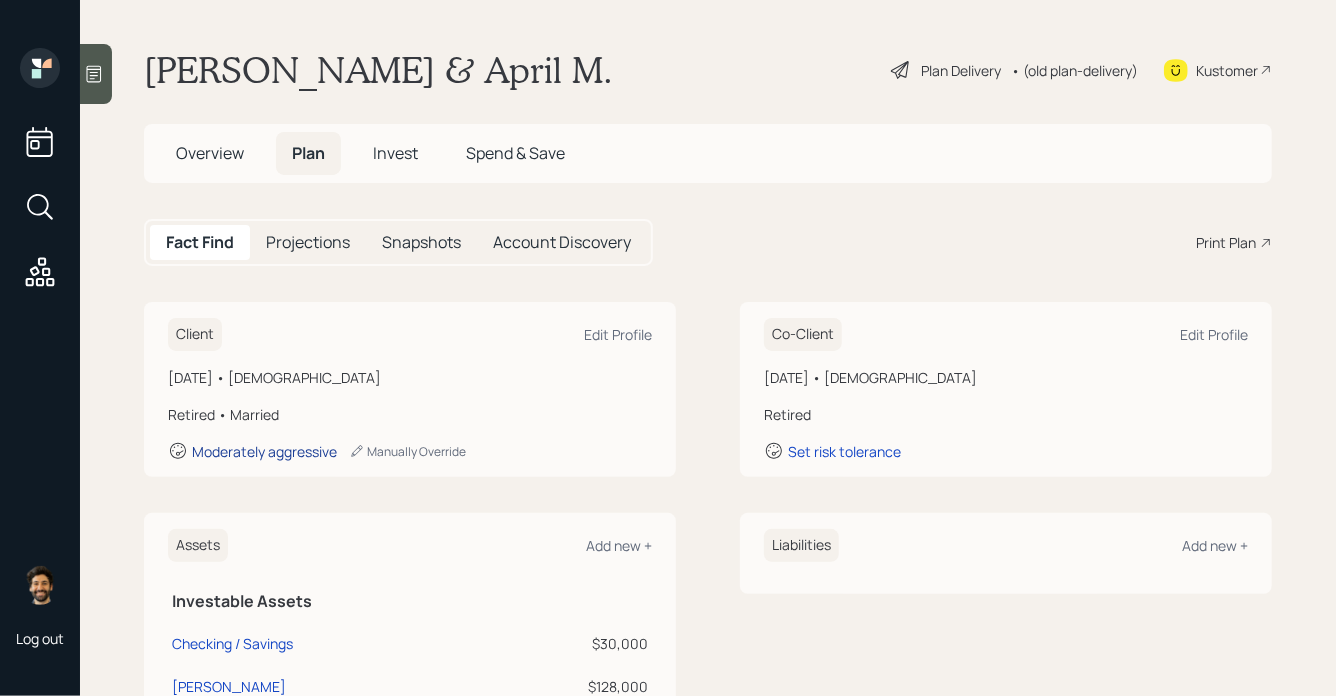 click on "Moderately aggressive" at bounding box center (264, 451) 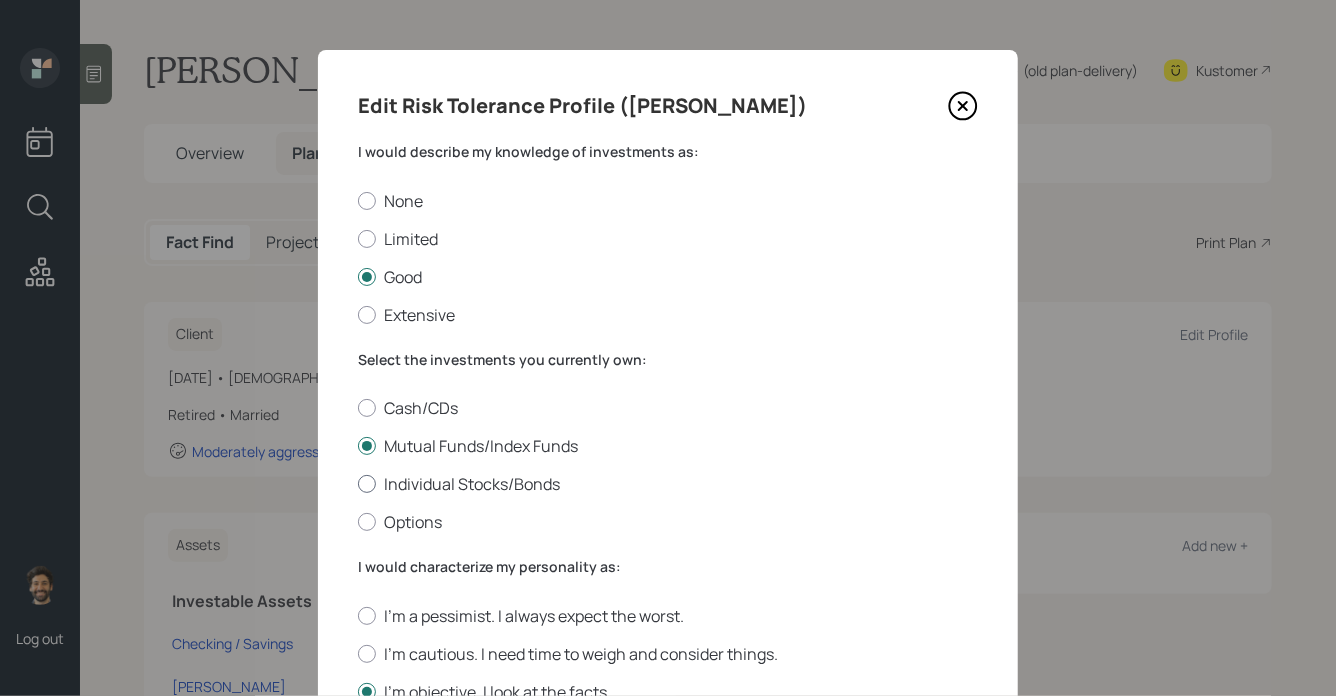 scroll, scrollTop: 775, scrollLeft: 0, axis: vertical 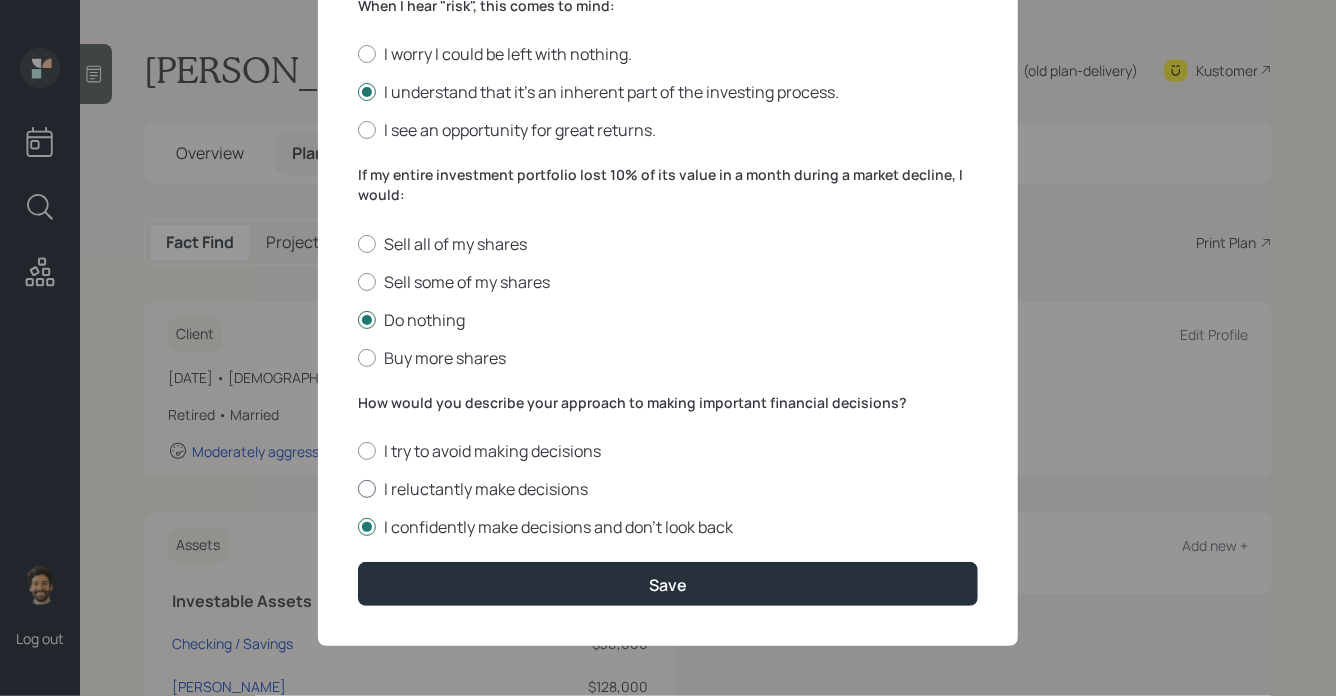 click on "I reluctantly make decisions" at bounding box center (668, 489) 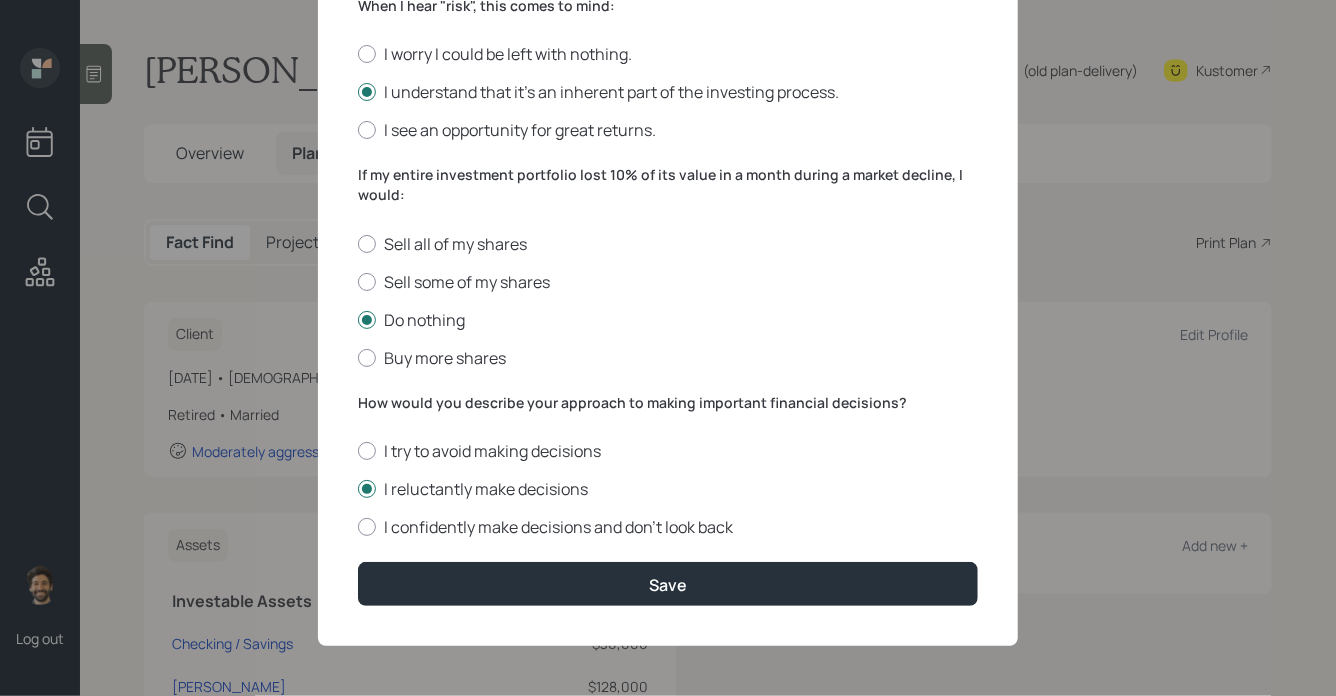 click on "I would describe my knowledge of investments as: None Limited Good Extensive Select the investments you currently own: Cash/CDs Mutual Funds/Index Funds Individual Stocks/Bonds Options I would characterize my personality as: I'm a pessimist. I always expect the worst. I'm cautious. I need time to weigh and consider things. I'm objective. I look at the facts. I'm optimistic. I always expect things to work out how they should. When I hear "risk", this comes to mind: I worry I could be left with nothing. I understand that it’s an inherent part of the investing process. I see an opportunity for great returns. If my entire investment portfolio lost 10% of its value in a month during a market decline, I would: Sell all of my shares Sell some of my shares Do nothing Buy more shares How would you describe your approach to making important financial decisions? I try to avoid making decisions I reluctantly make decisions I confidently make decisions and don’t look back Save" at bounding box center (668, -11) 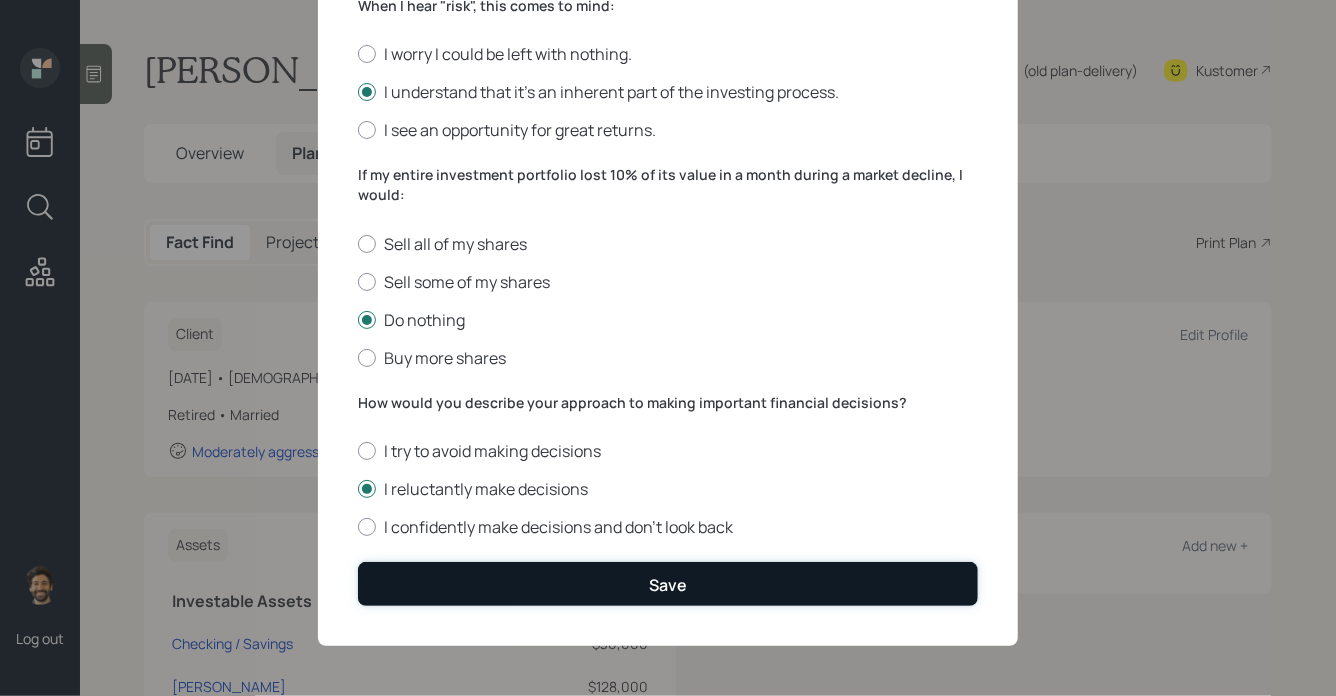 click on "Save" at bounding box center [668, 583] 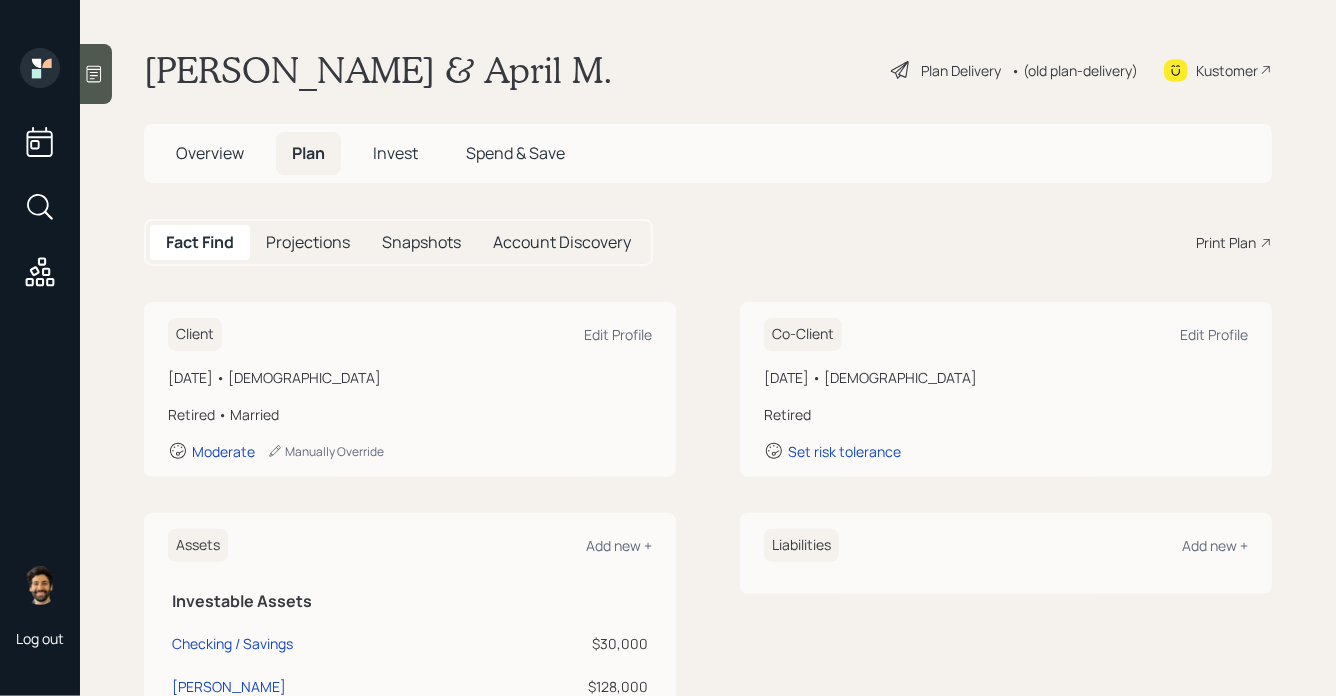click on "Invest" at bounding box center (395, 153) 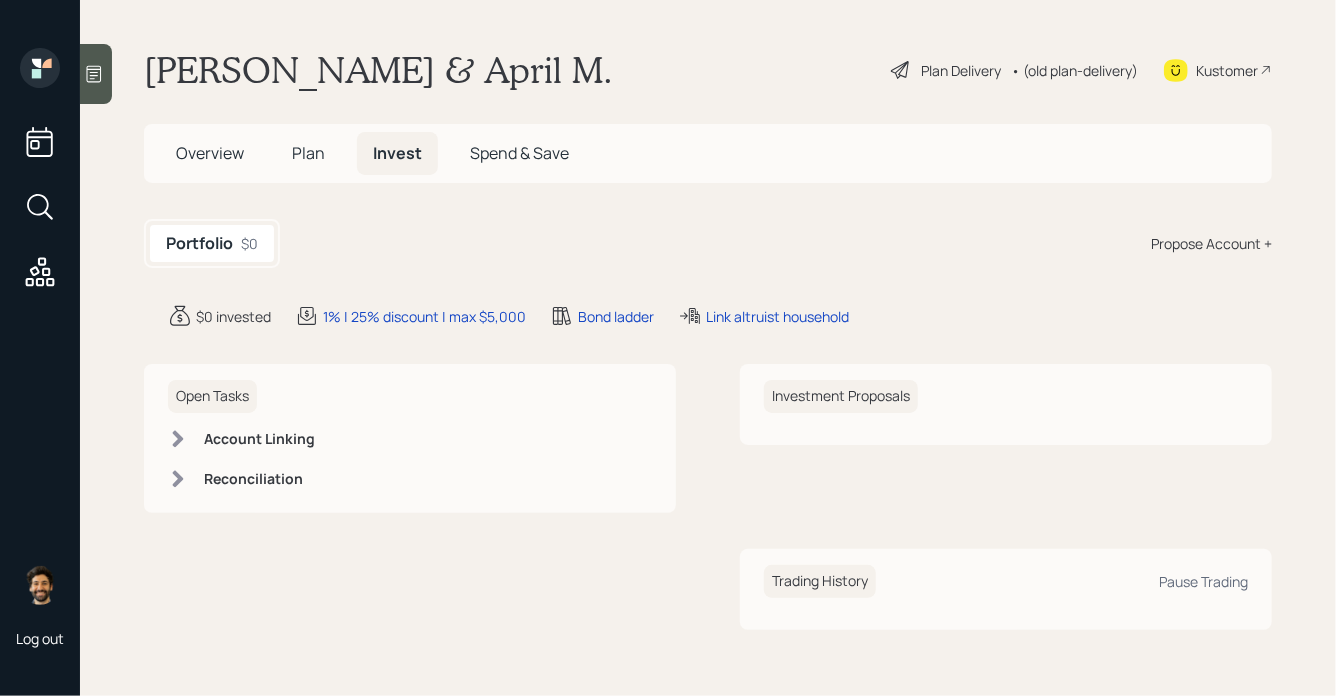 click on "Plan" at bounding box center (308, 153) 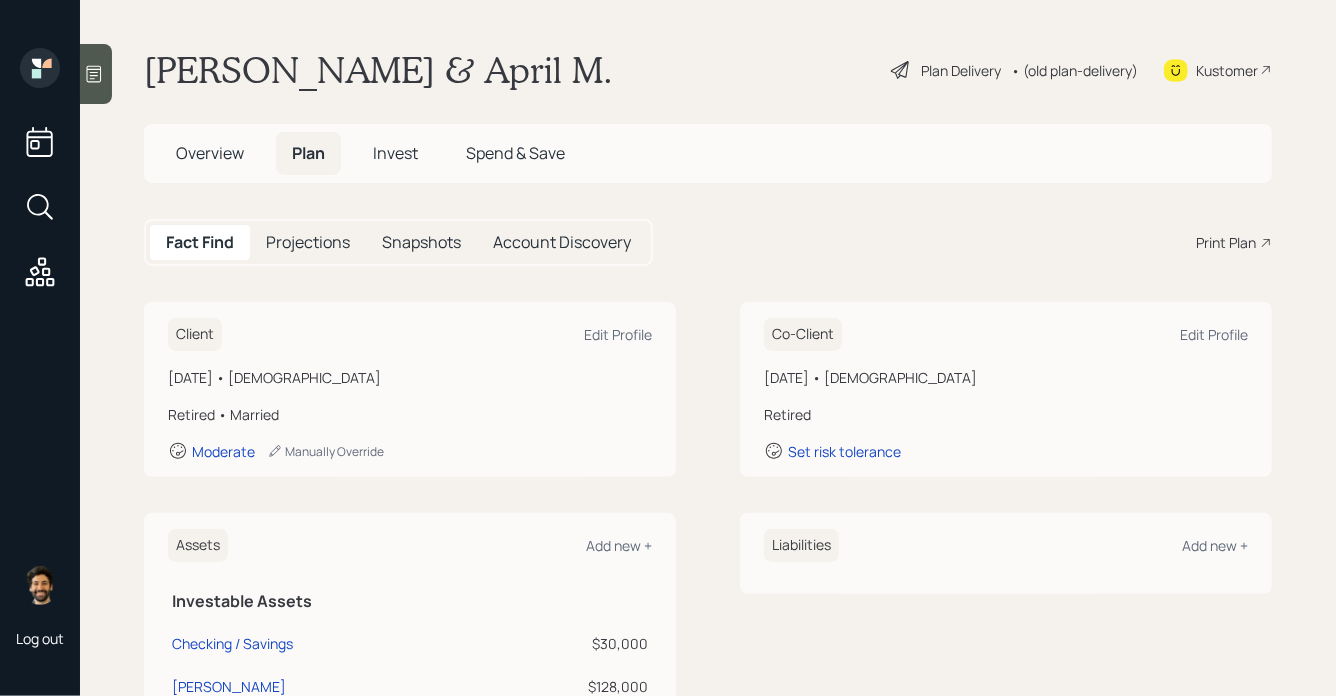click on "Invest" at bounding box center (395, 153) 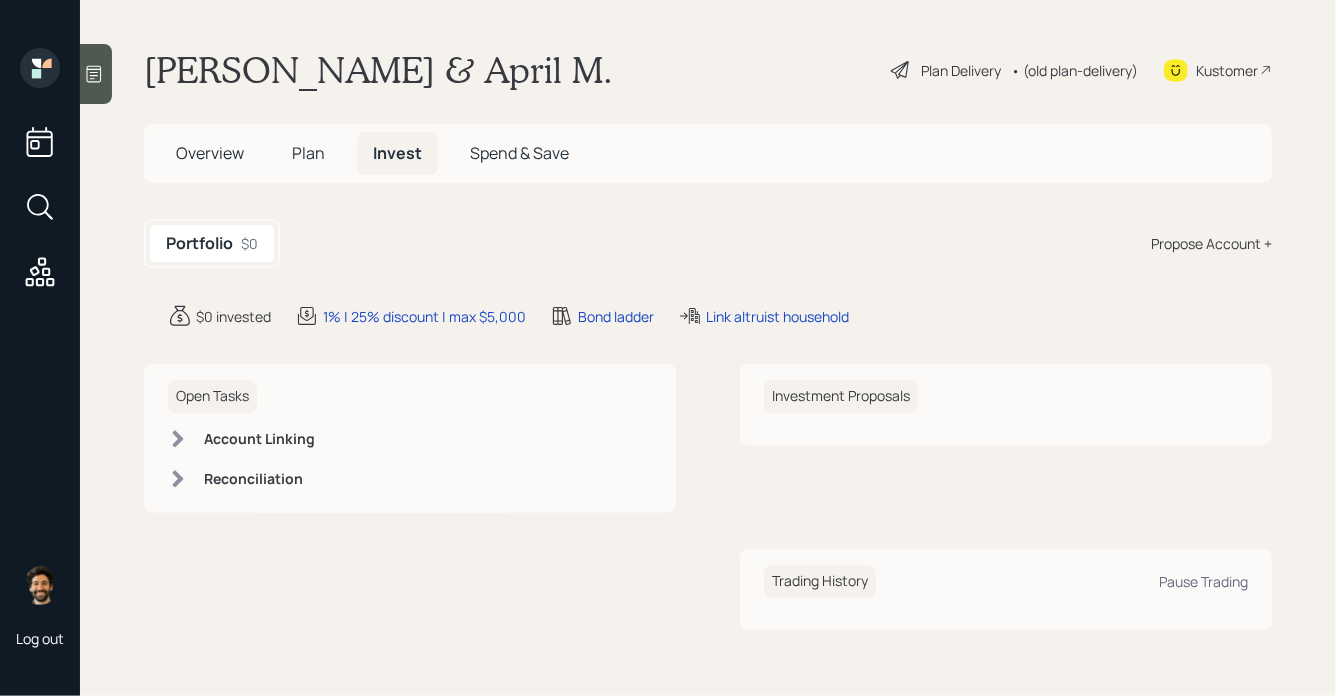 click on "Portfolio $0 Propose Account +" at bounding box center [708, 243] 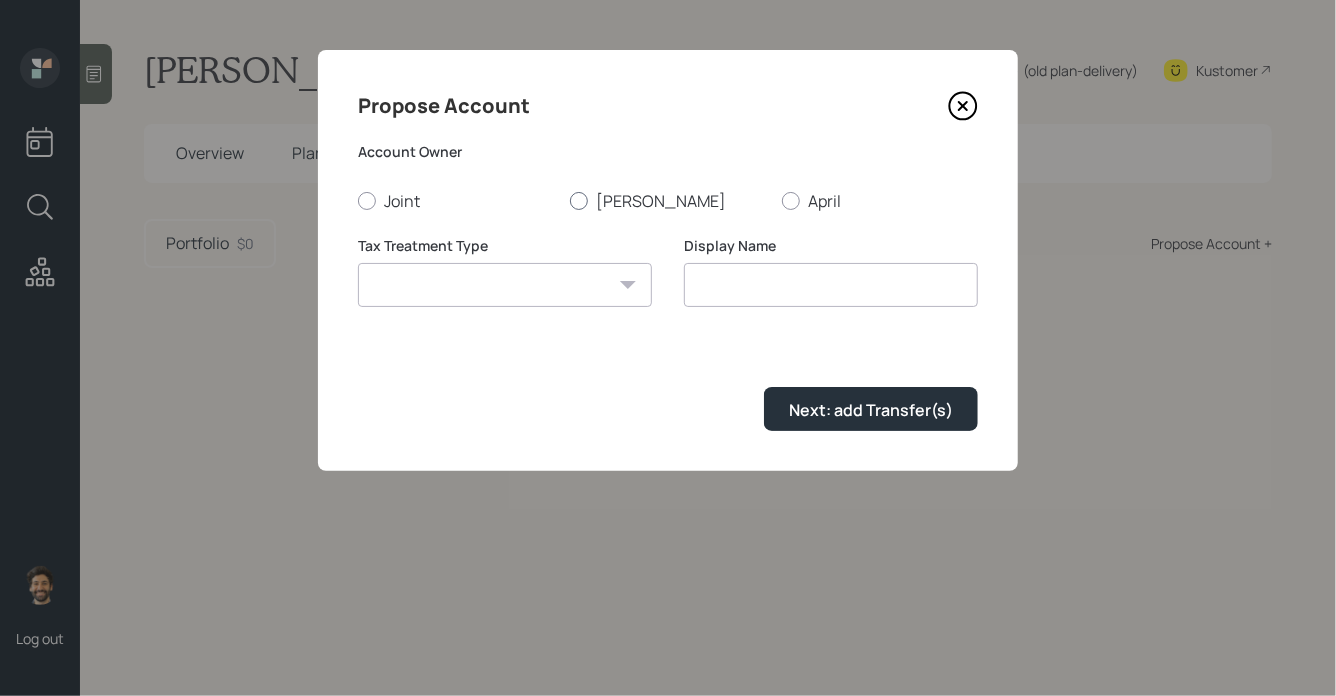 click on "Edward" at bounding box center (668, 201) 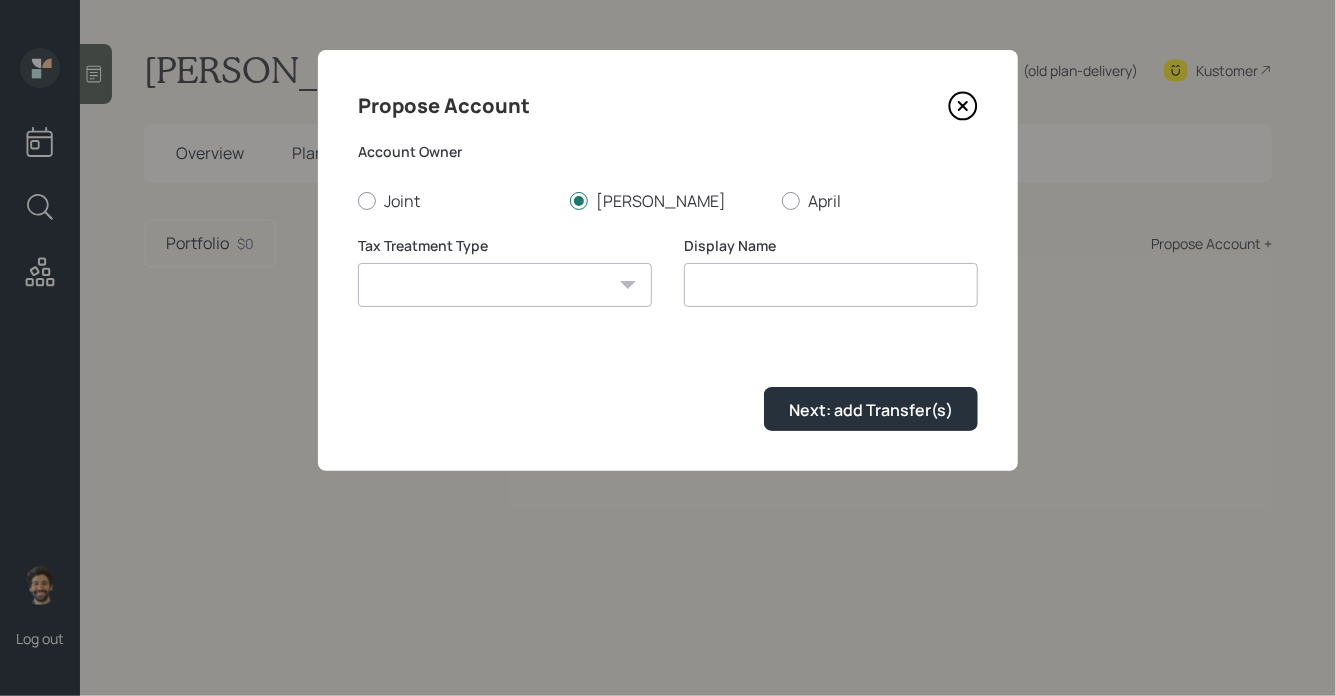 click on "Roth Taxable Traditional" at bounding box center (505, 285) 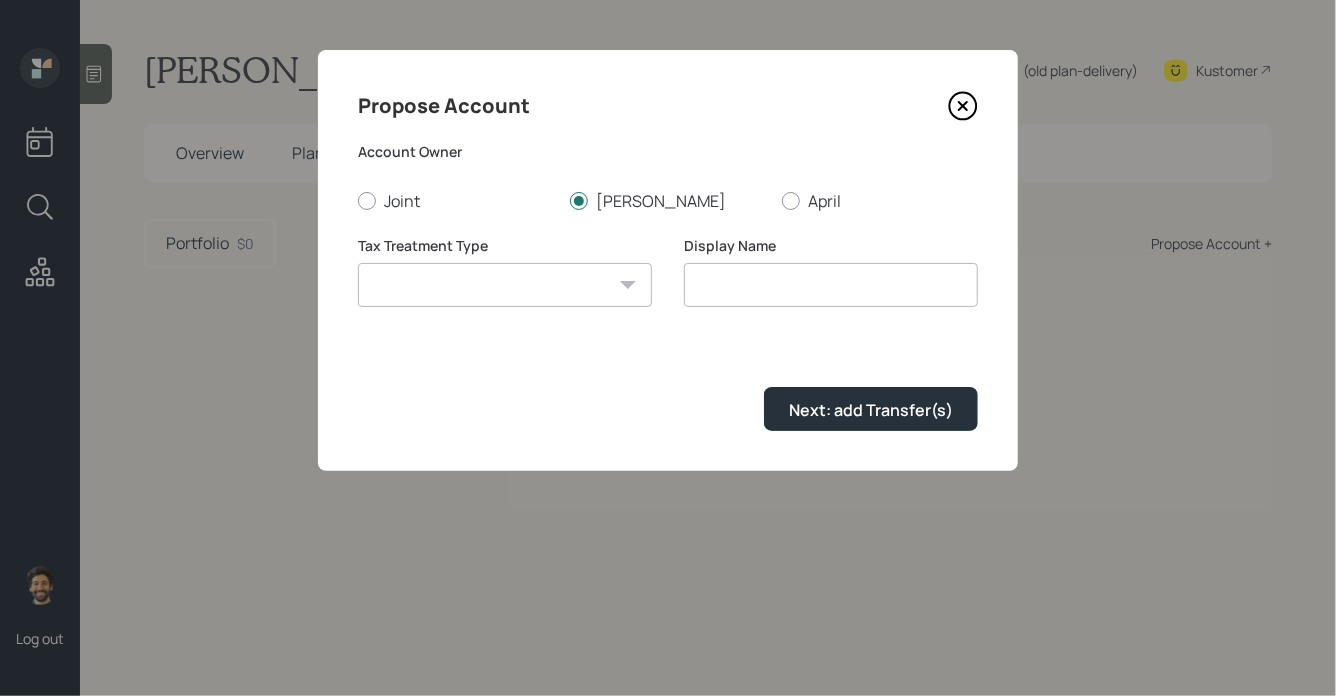 select on "traditional" 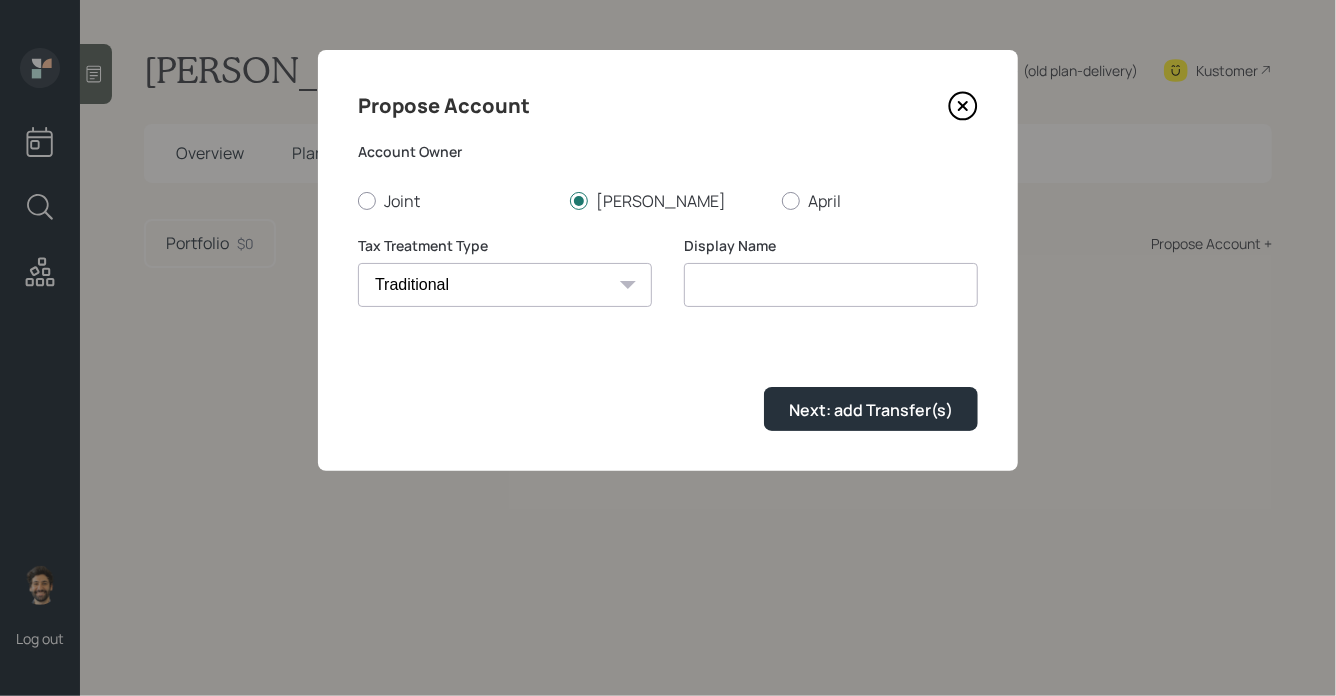 type on "Traditional" 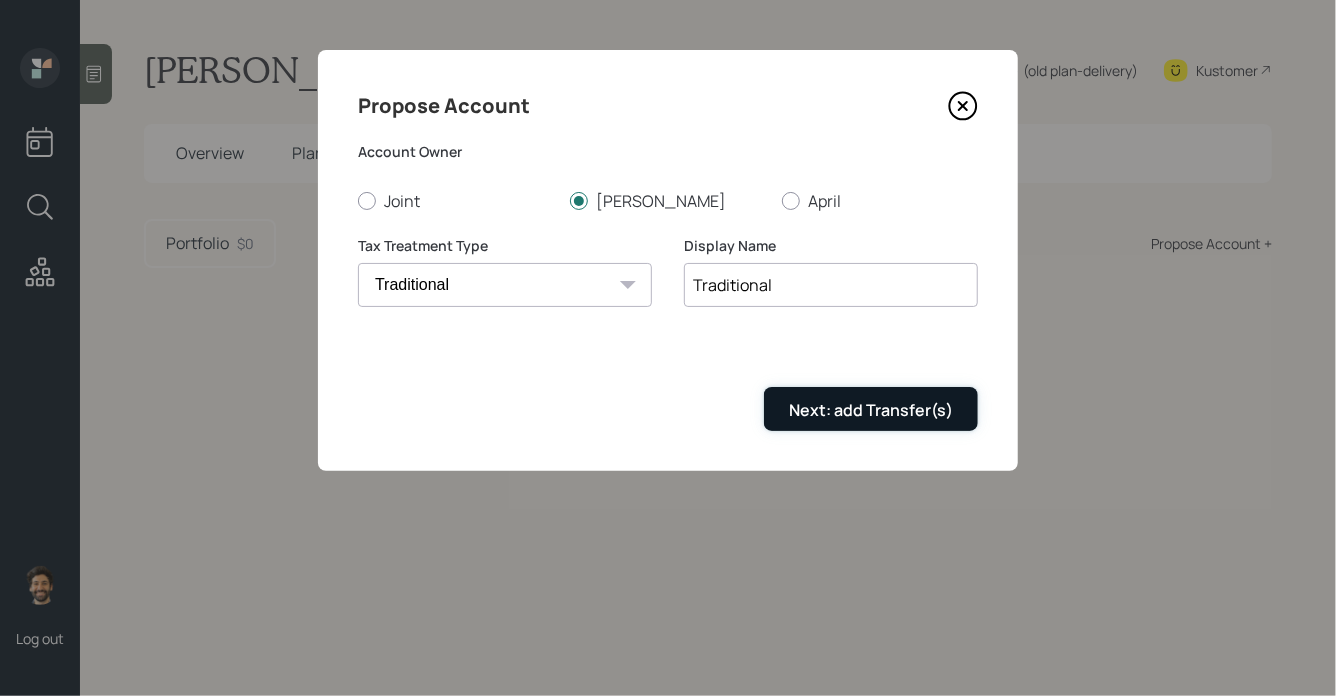 click on "Next: add Transfer(s)" at bounding box center (871, 410) 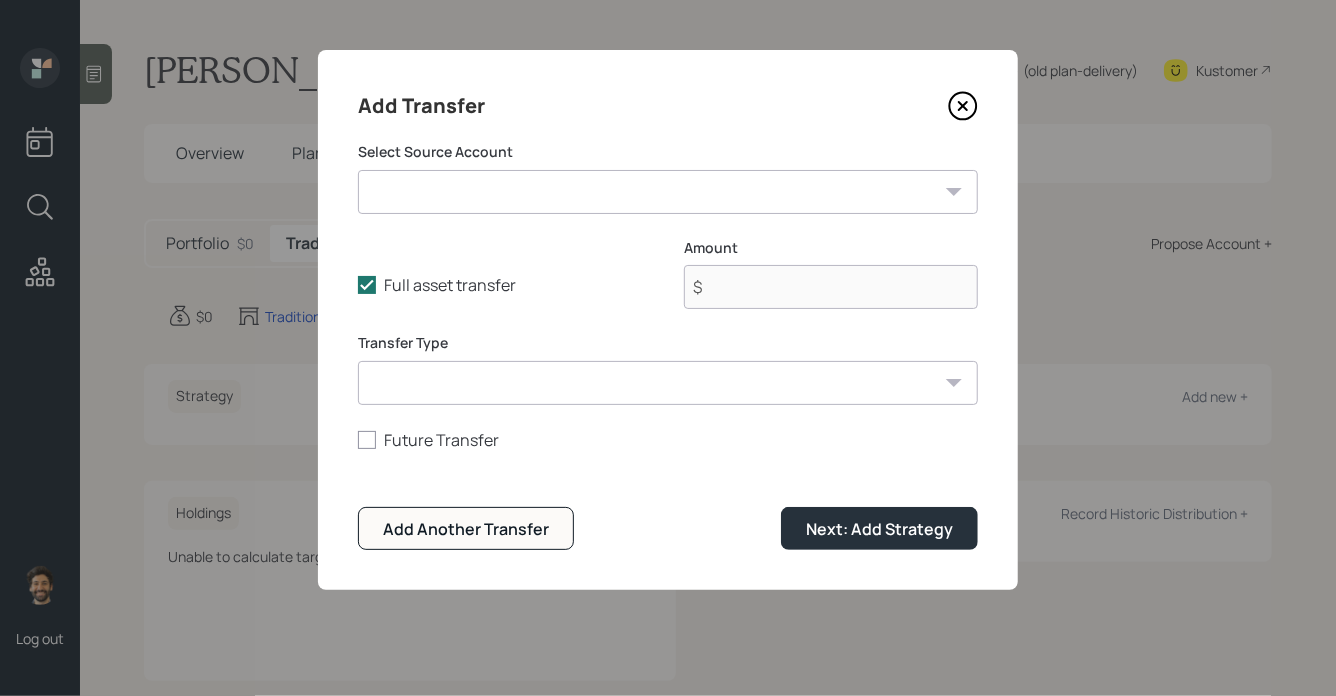 click on "Checking / Savings ($30,000 | Emergency Fund) Jackson Annuity  ($128,000 | IRA) Former 403B (Fixed) ($400,000 | 403(b)) Roth IRA (2) ($105,000 | Roth IRA) Wife IRA ($90,000 | IRA)" at bounding box center (668, 192) 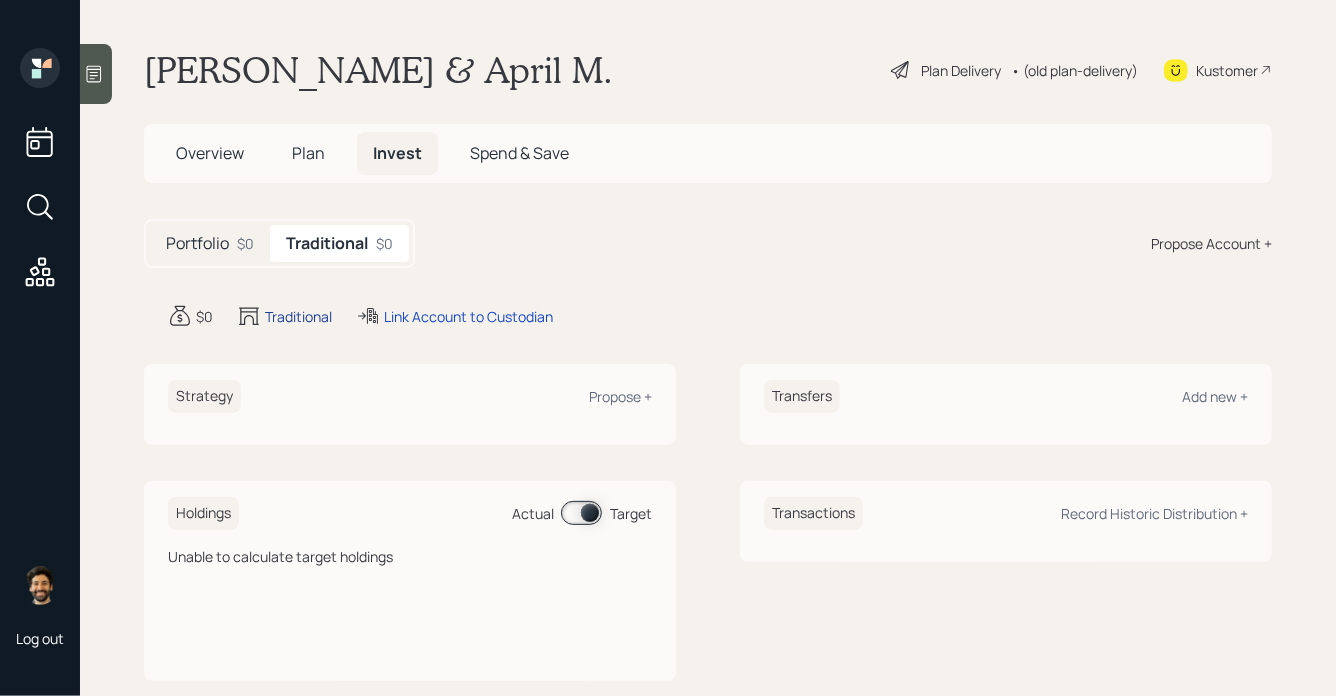 click on "Traditional" at bounding box center [298, 316] 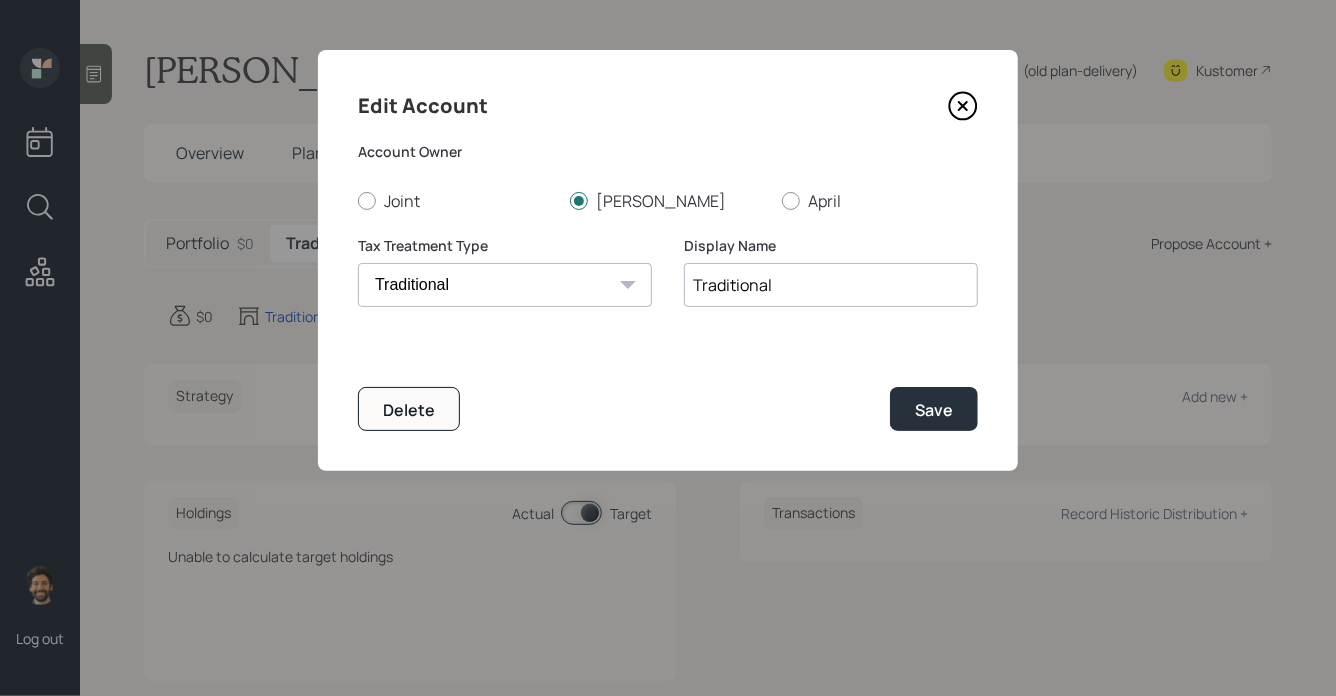 click on "Roth Taxable Traditional" at bounding box center (505, 285) 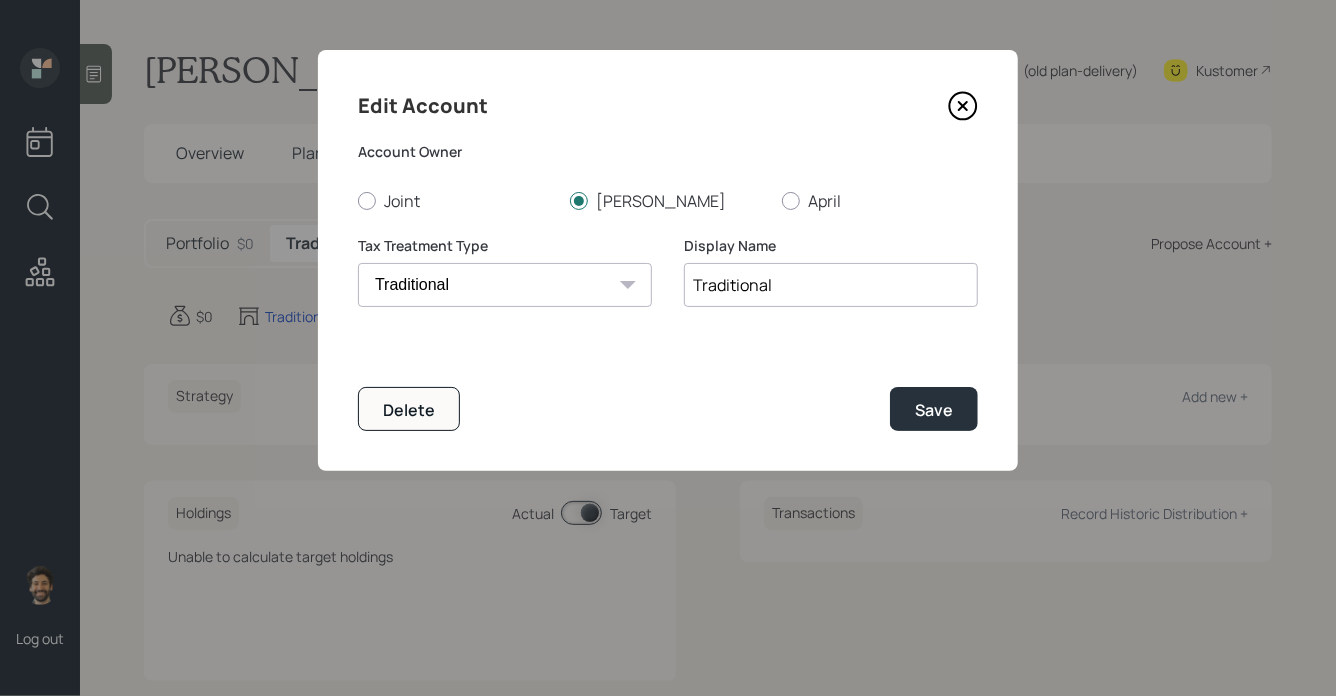 select on "roth" 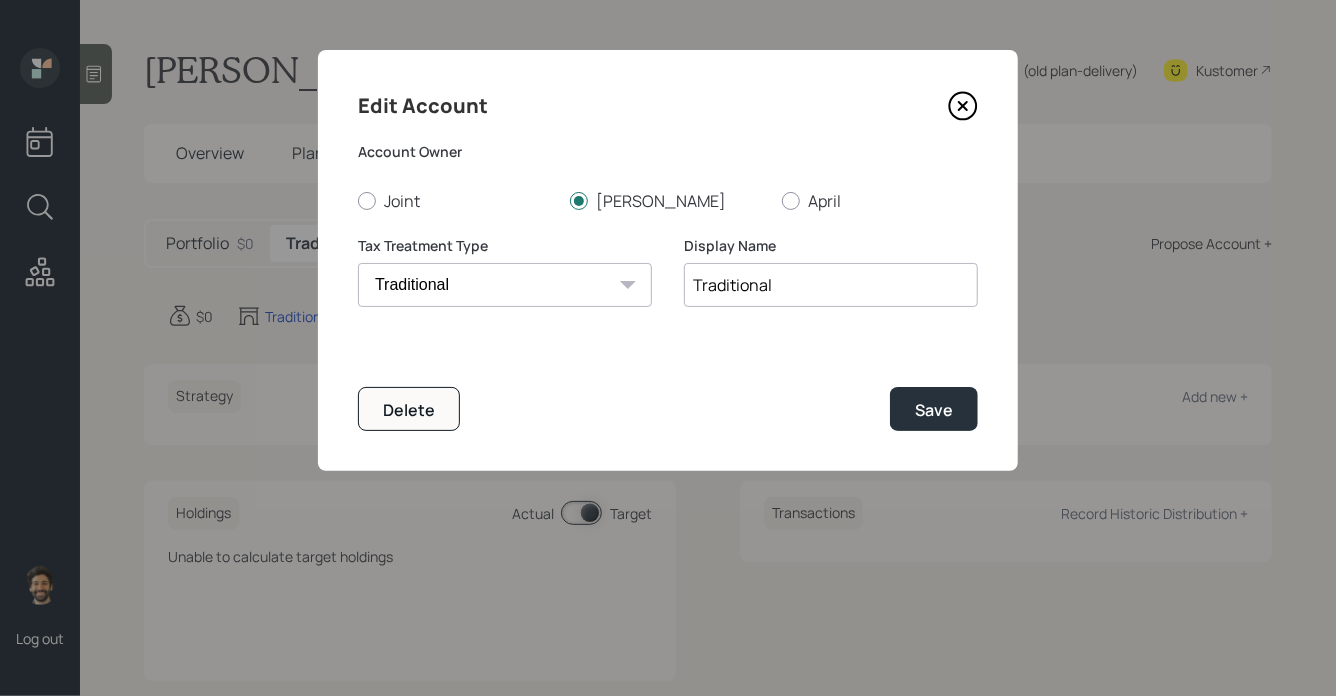 click on "Traditional" at bounding box center [831, 285] 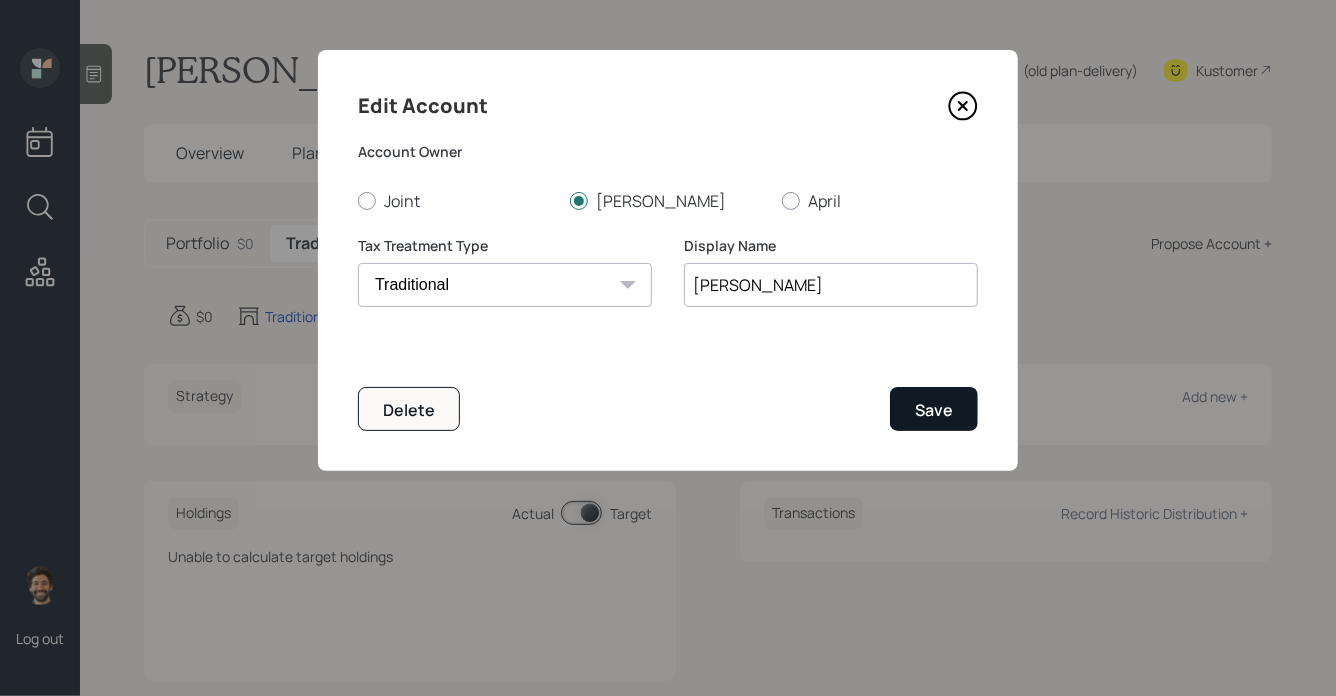 type on "Roth" 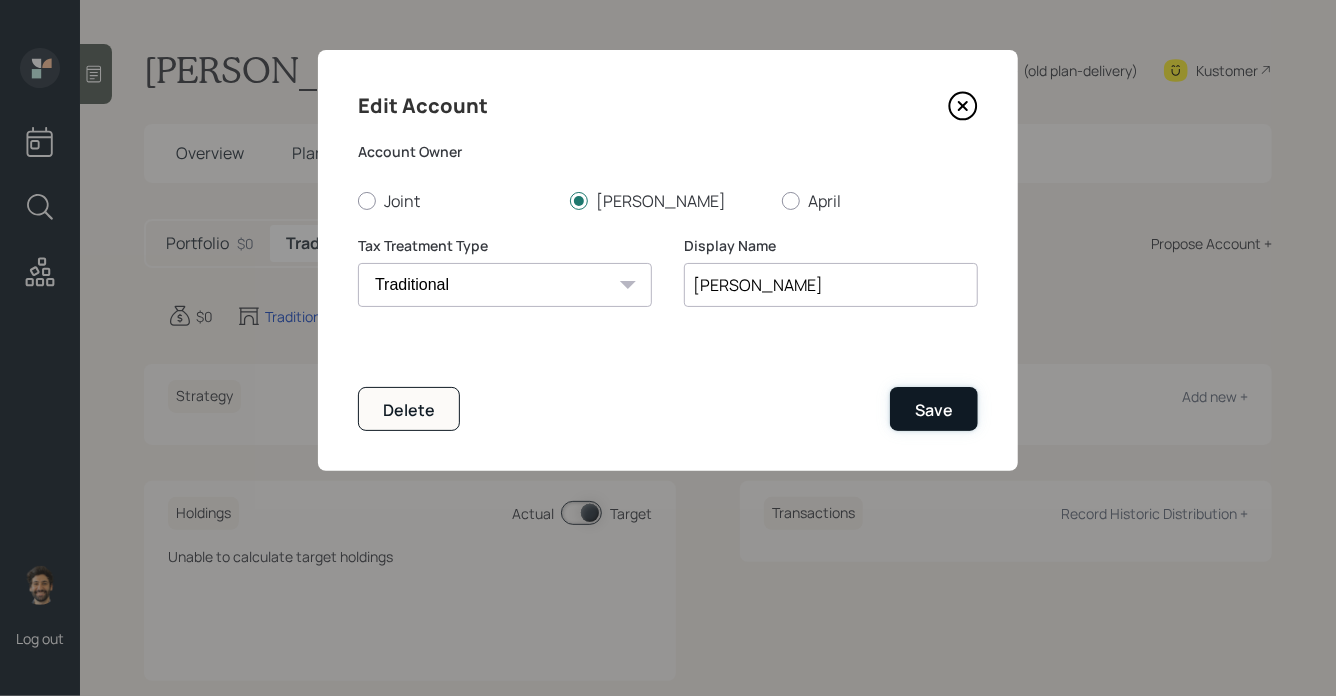 click on "Save" at bounding box center (934, 410) 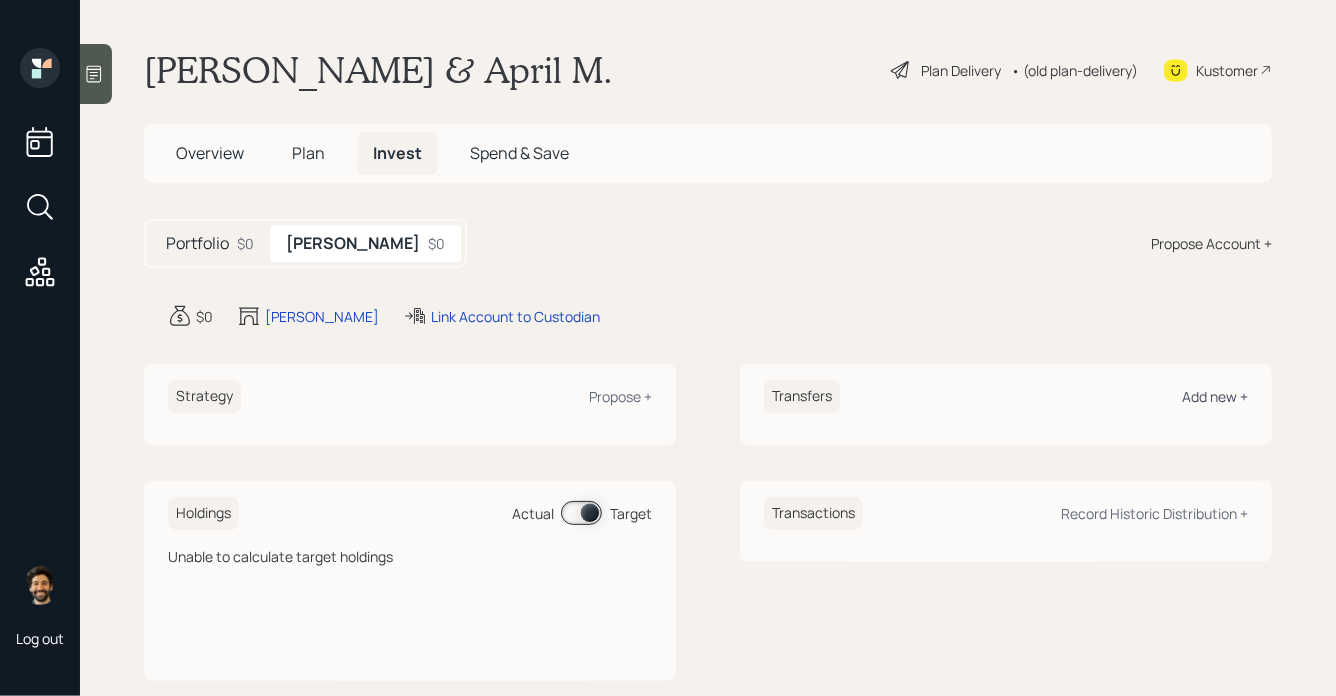 click on "Add new +" at bounding box center [1215, 396] 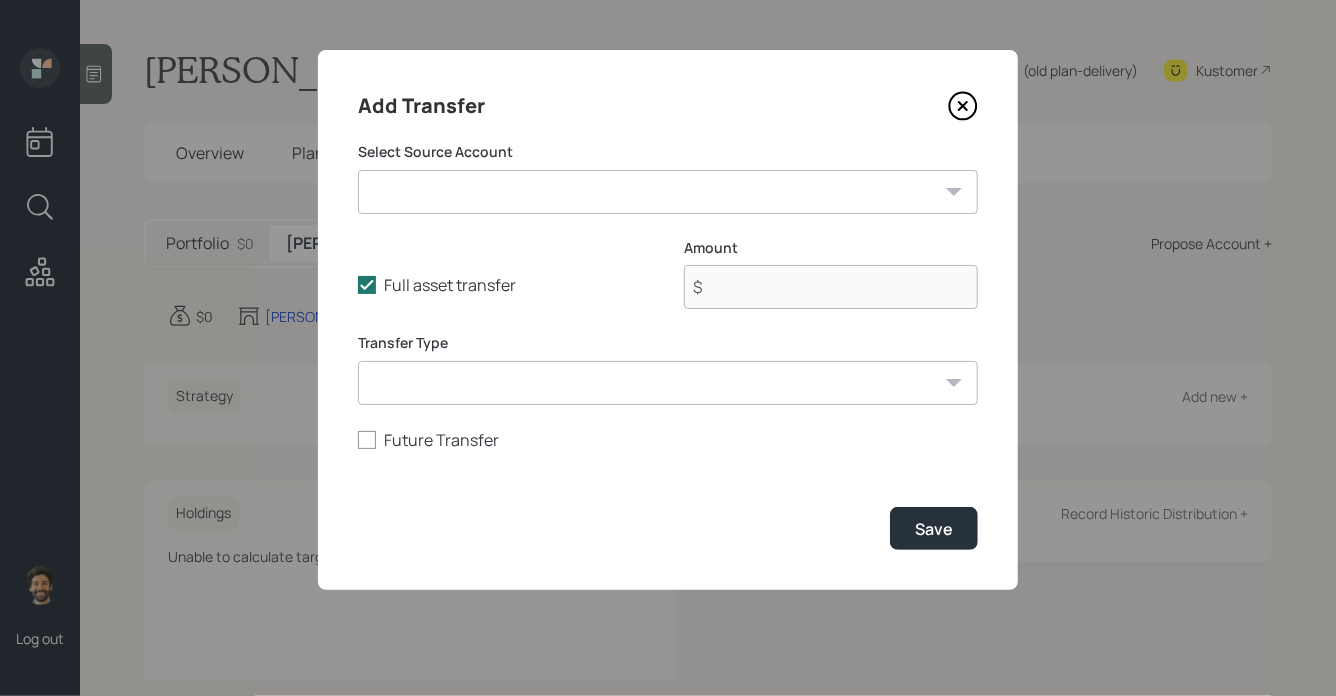 click on "Checking / Savings ($30,000 | Emergency Fund) Jackson Annuity  ($128,000 | IRA) Former 403B (Fixed) ($400,000 | 403(b)) Roth IRA (2) ($105,000 | Roth IRA) Wife IRA ($90,000 | IRA)" at bounding box center (668, 192) 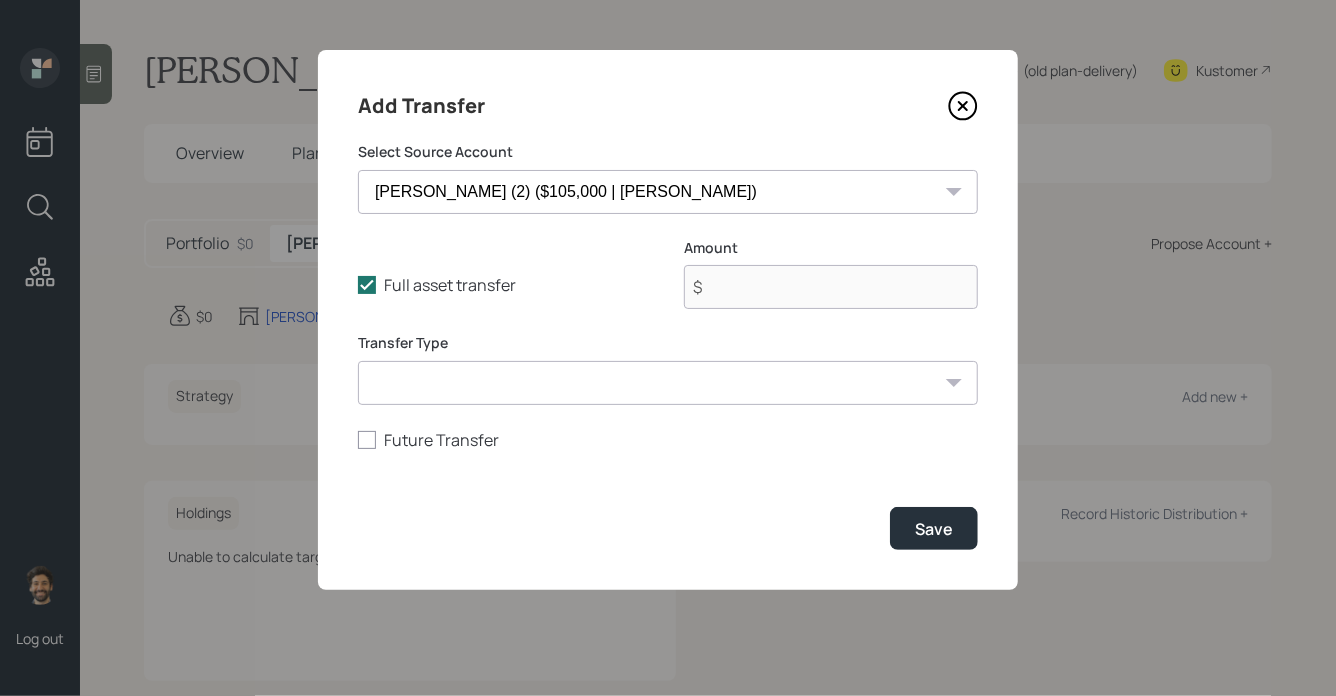 type on "$ 105,000" 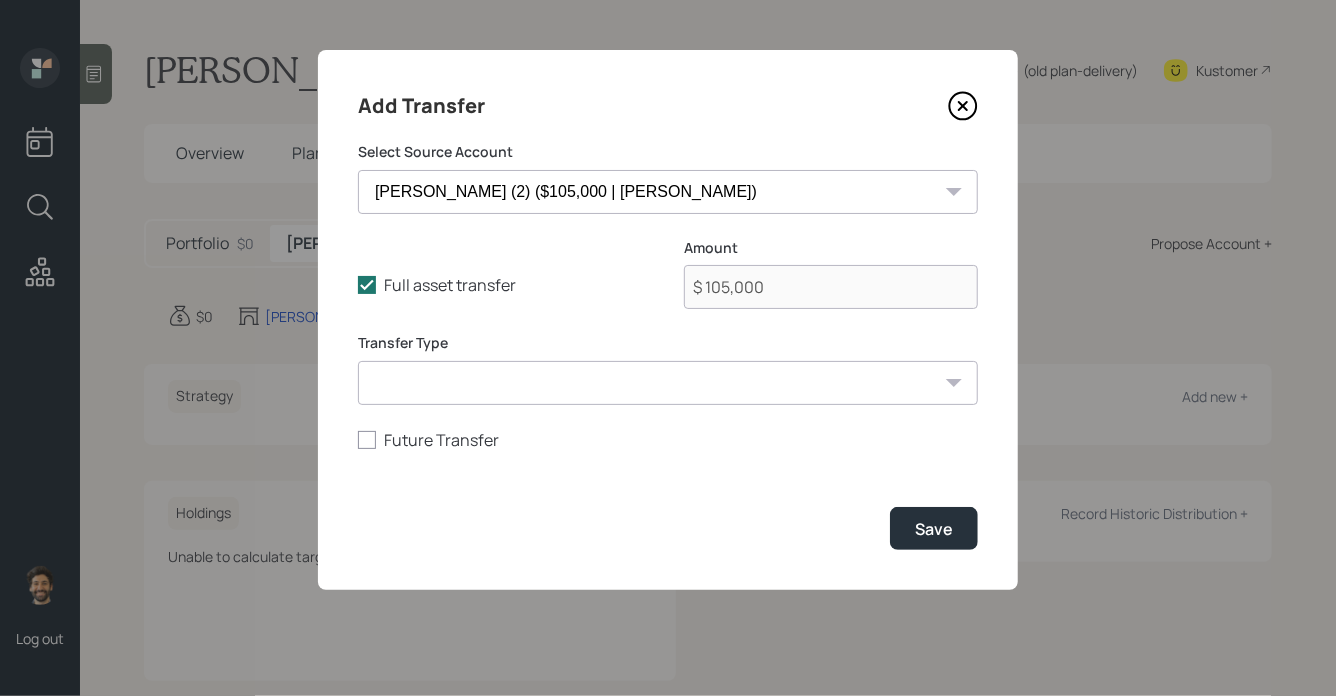 click on "ACAT Transfer Non ACAT Transfer Capitalize Rollover Rollover Deposit" at bounding box center (668, 383) 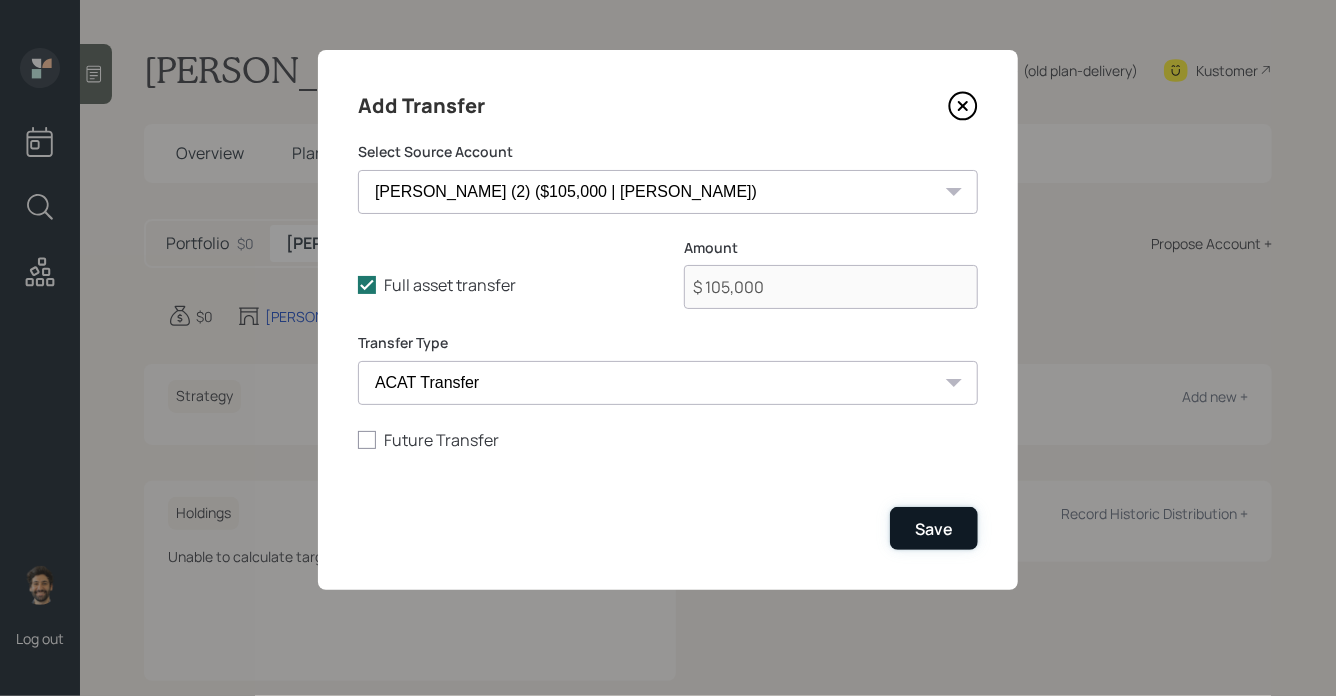 click on "Save" at bounding box center (934, 528) 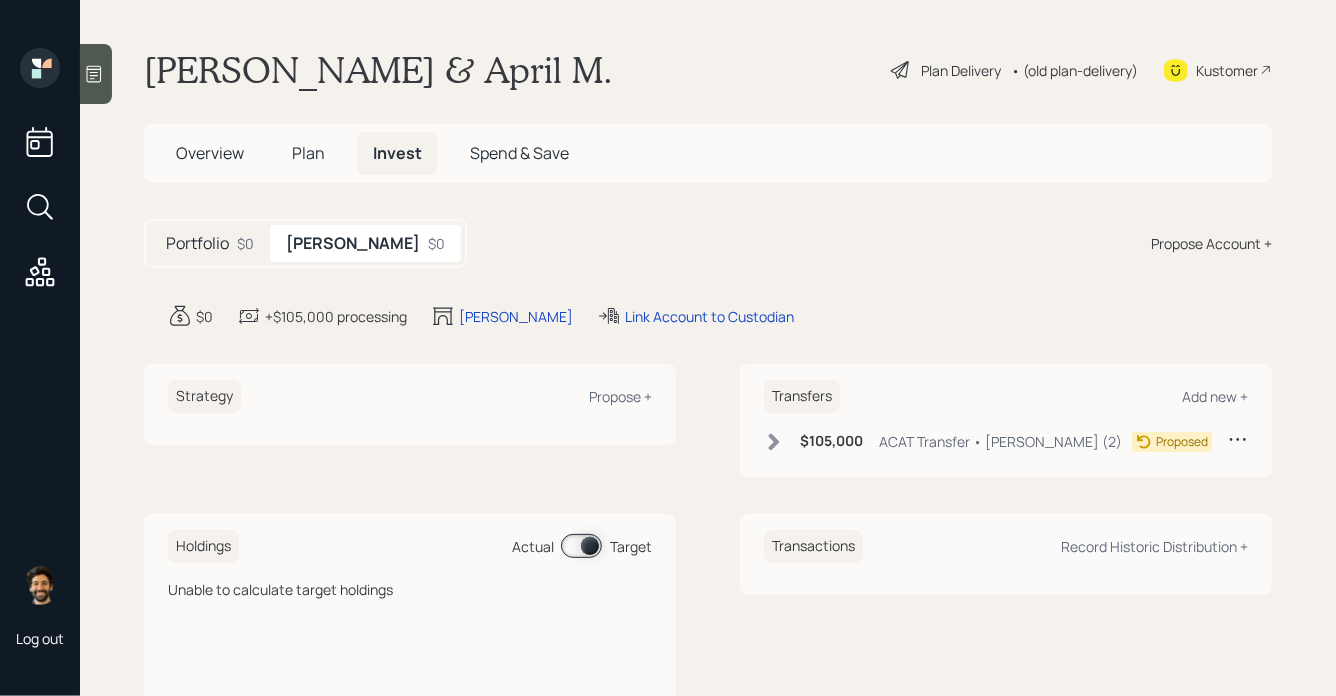 click on "Overview" at bounding box center (210, 153) 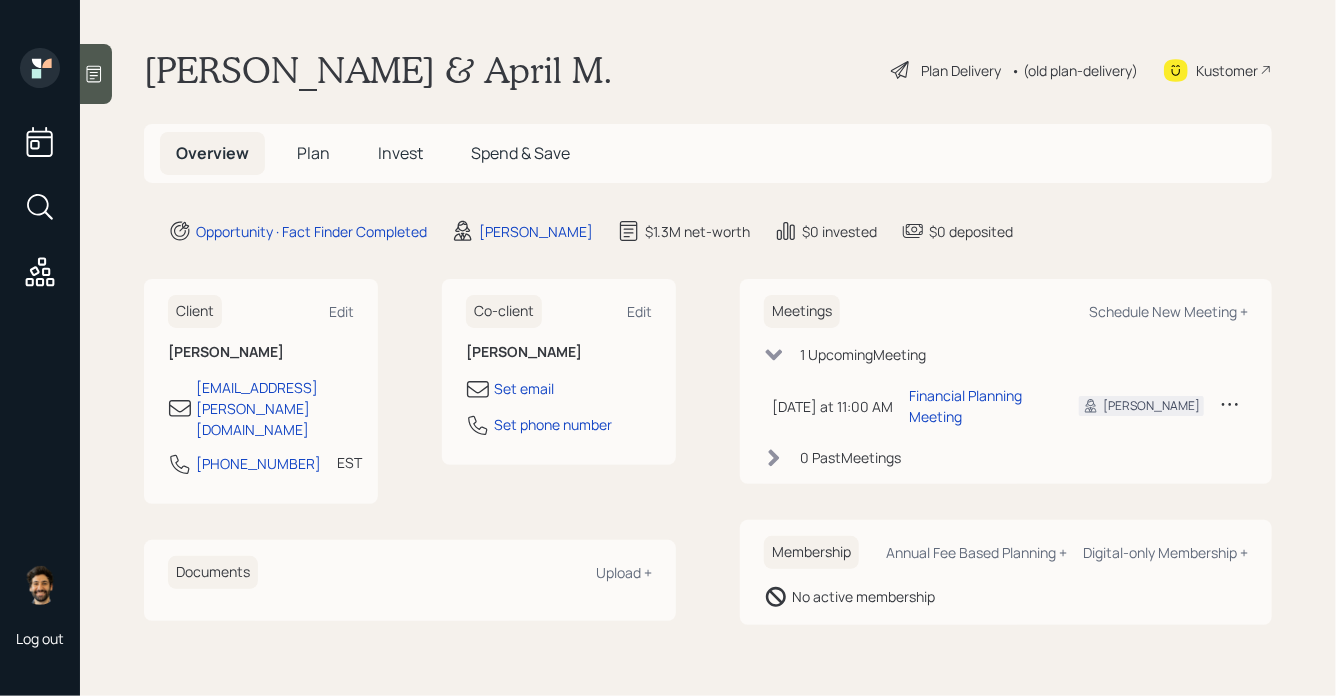 click on "Plan" at bounding box center (313, 153) 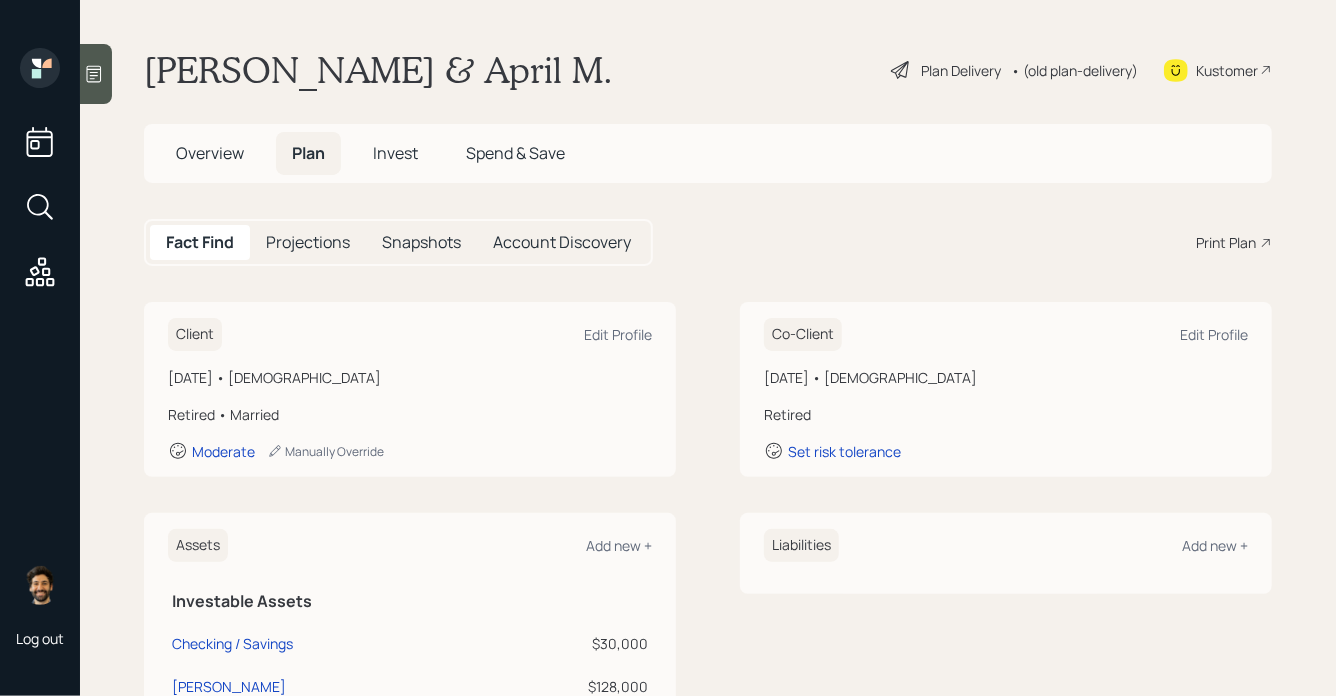 click on "Invest" at bounding box center (395, 153) 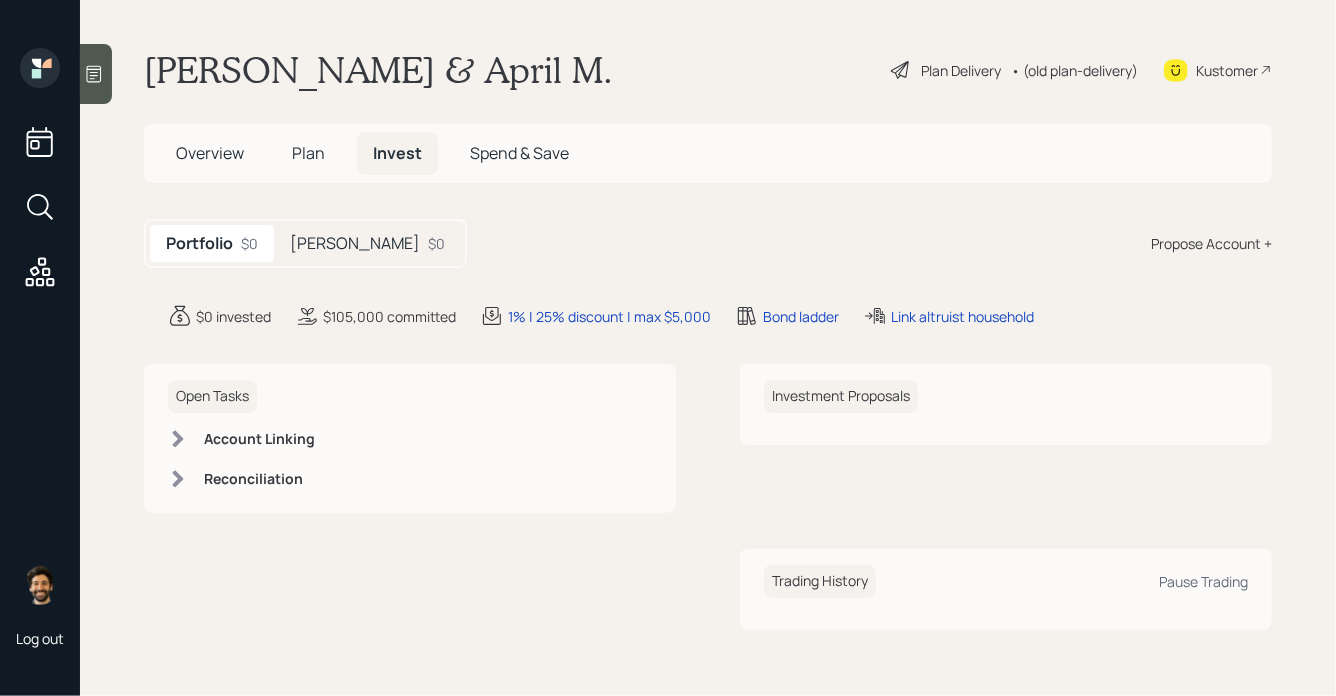 click on "Propose Account +" at bounding box center [1211, 243] 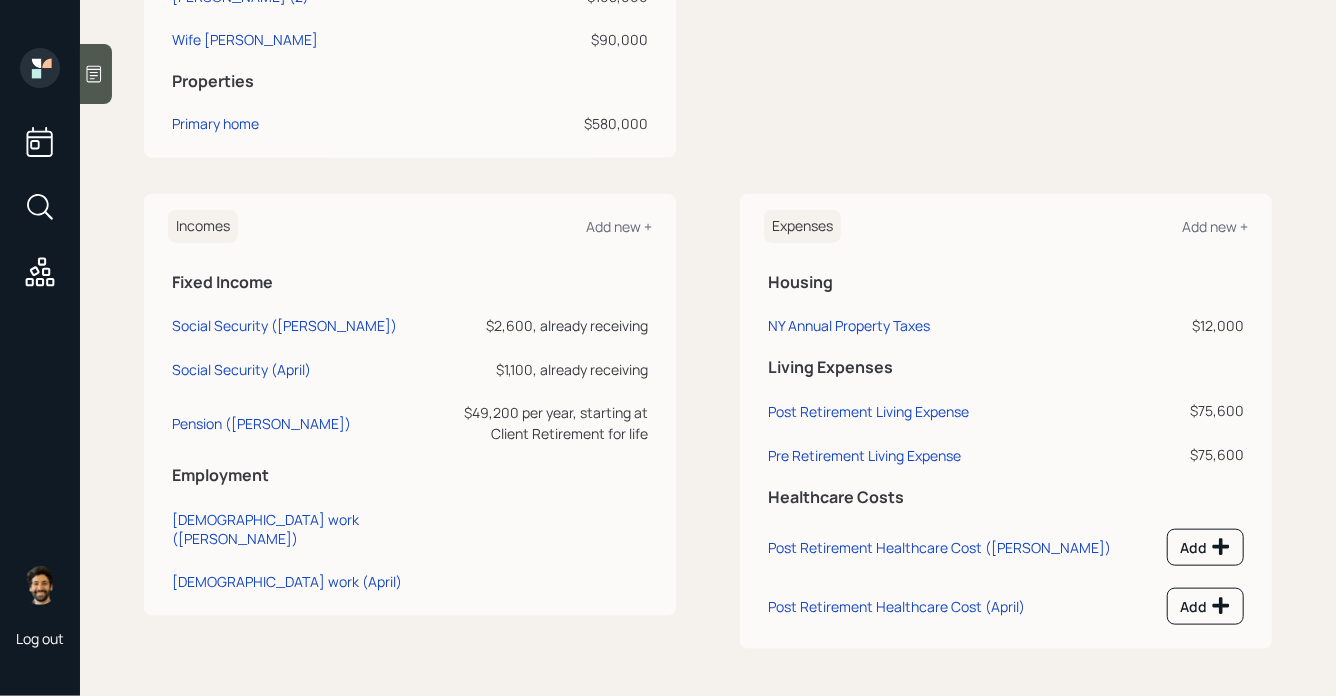 scroll, scrollTop: 458, scrollLeft: 0, axis: vertical 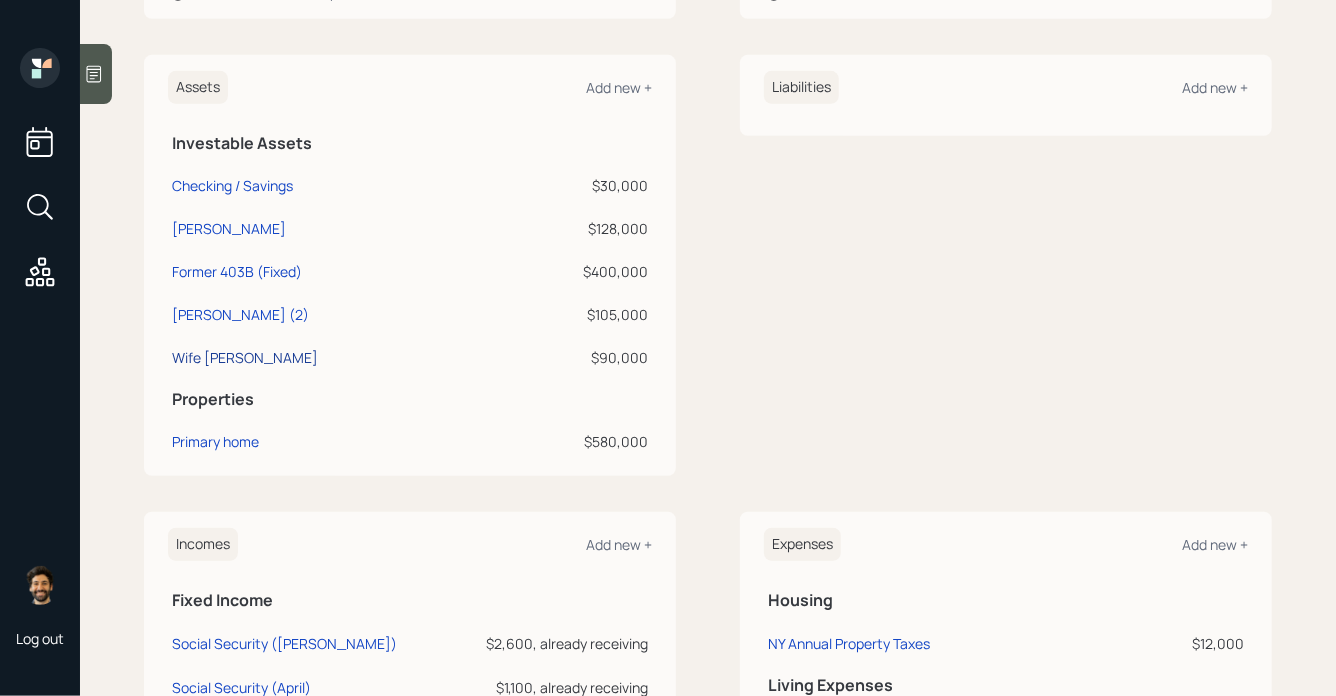 click on "Wife IRA" at bounding box center [245, 357] 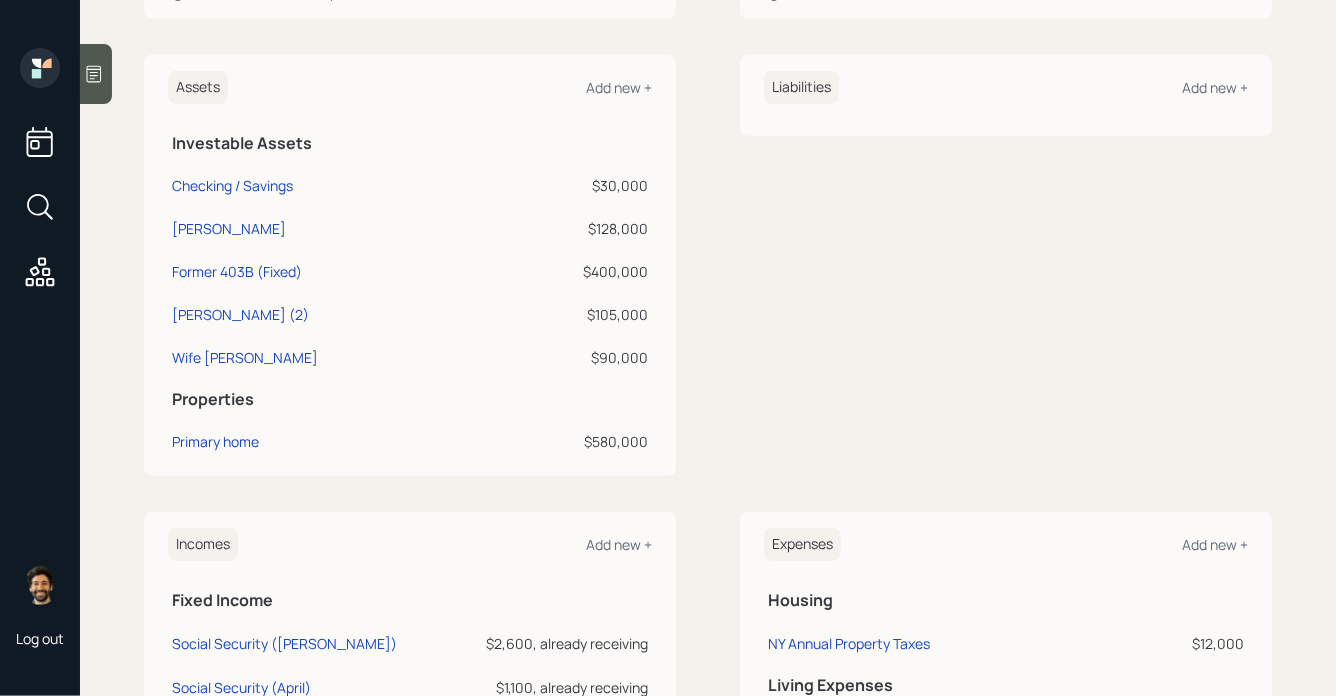 select on "ira" 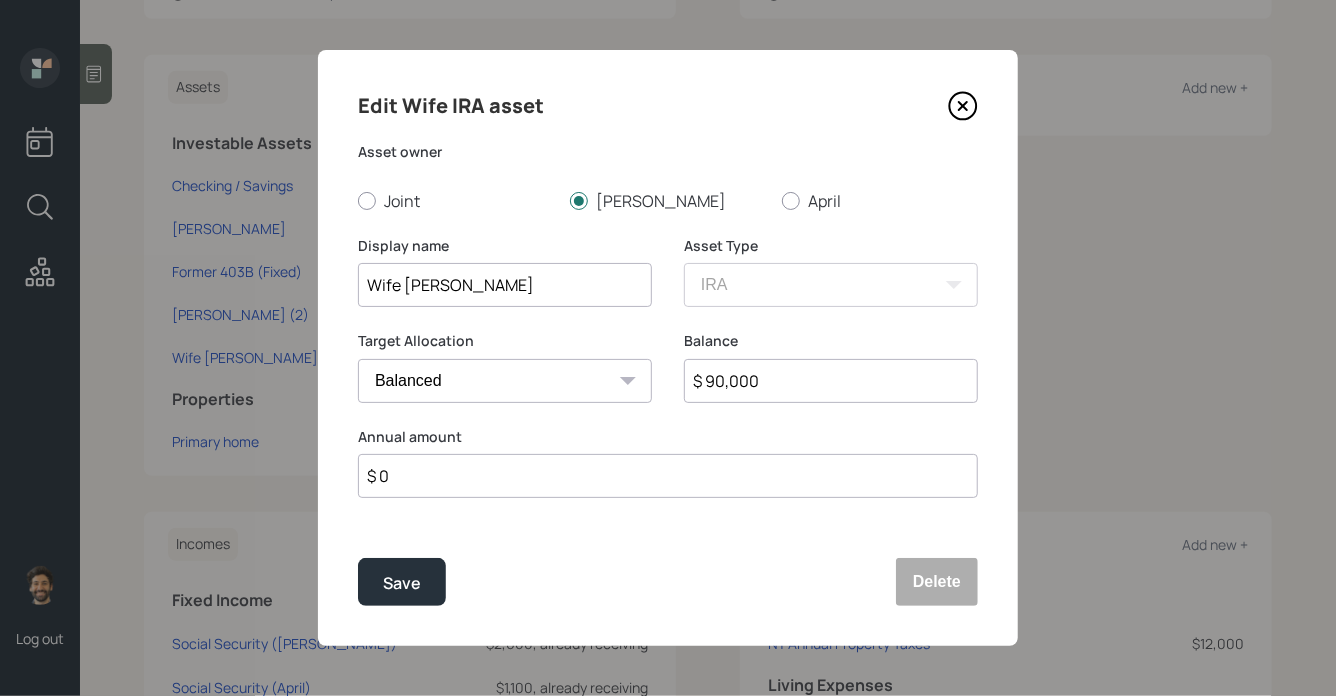 click on "Wife IRA" at bounding box center [505, 285] 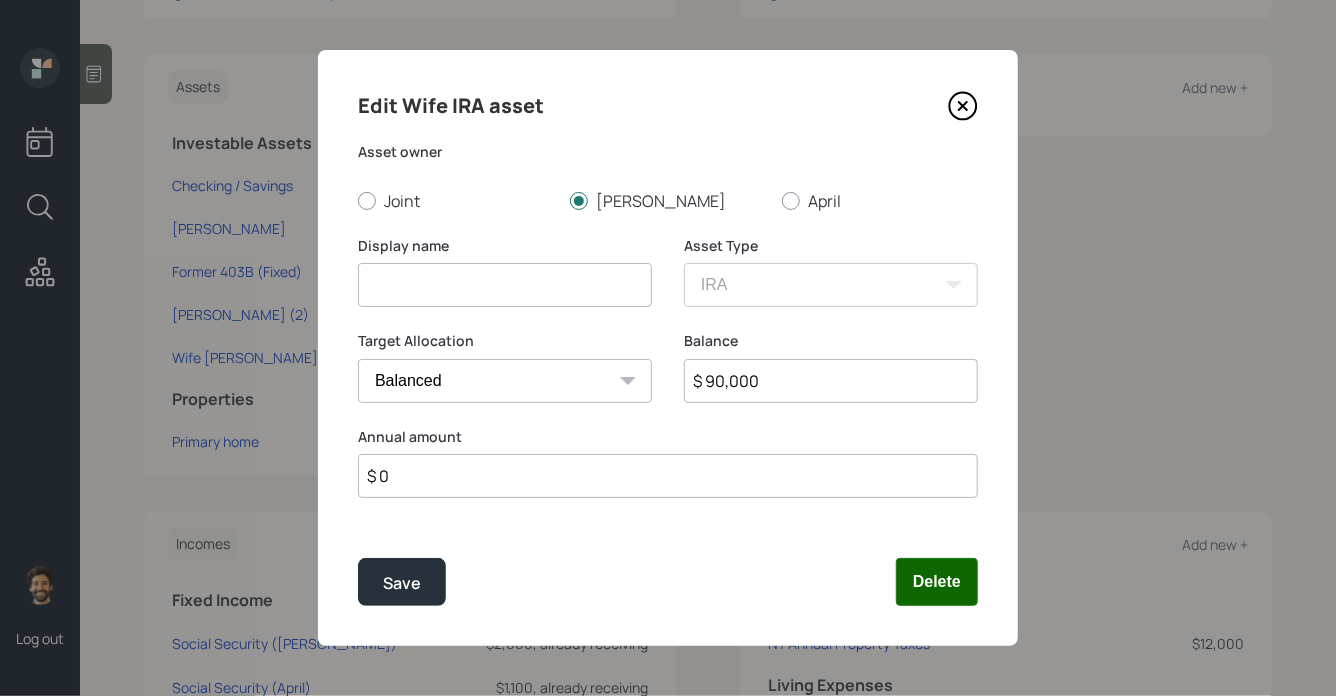 type 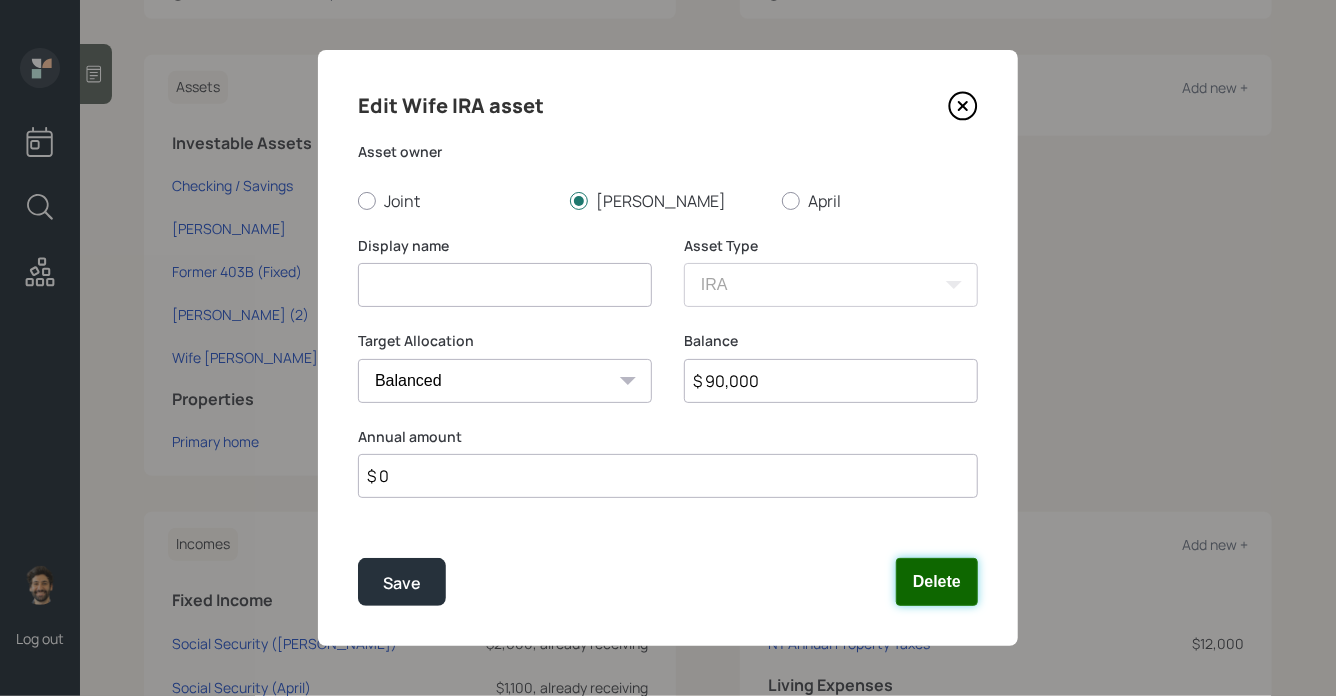 click on "Delete" at bounding box center (937, 582) 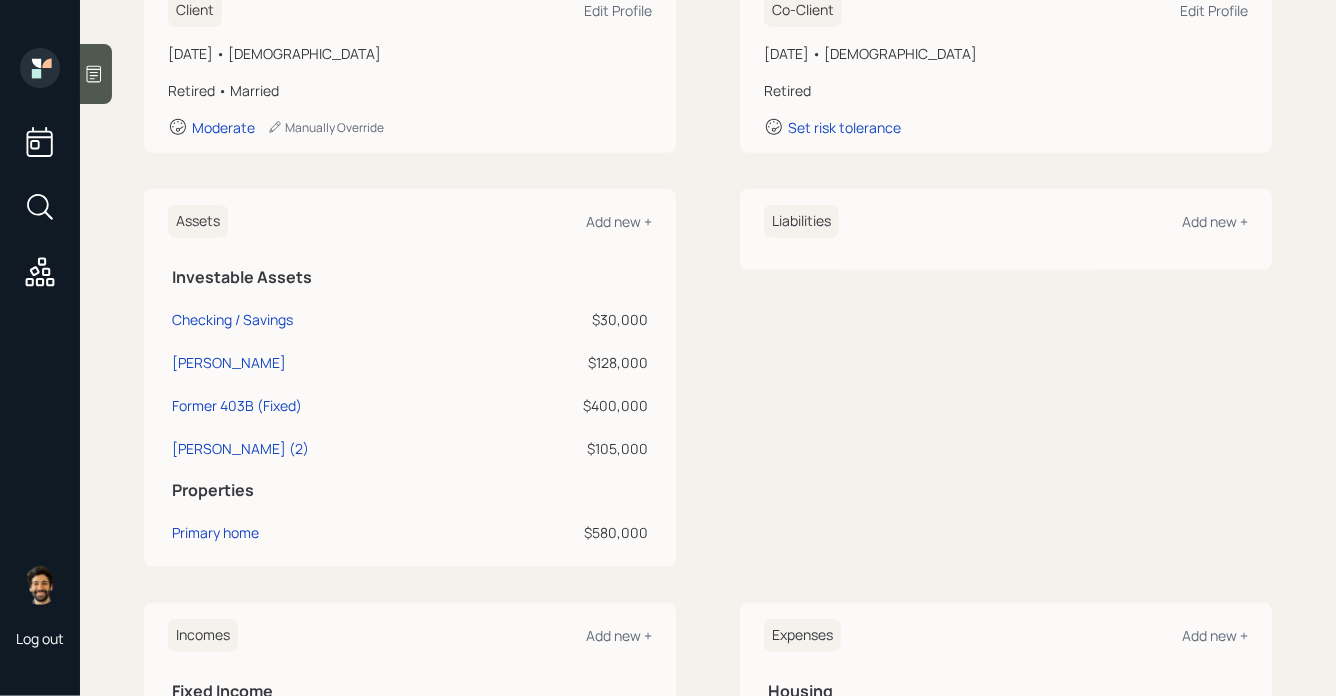 scroll, scrollTop: 282, scrollLeft: 0, axis: vertical 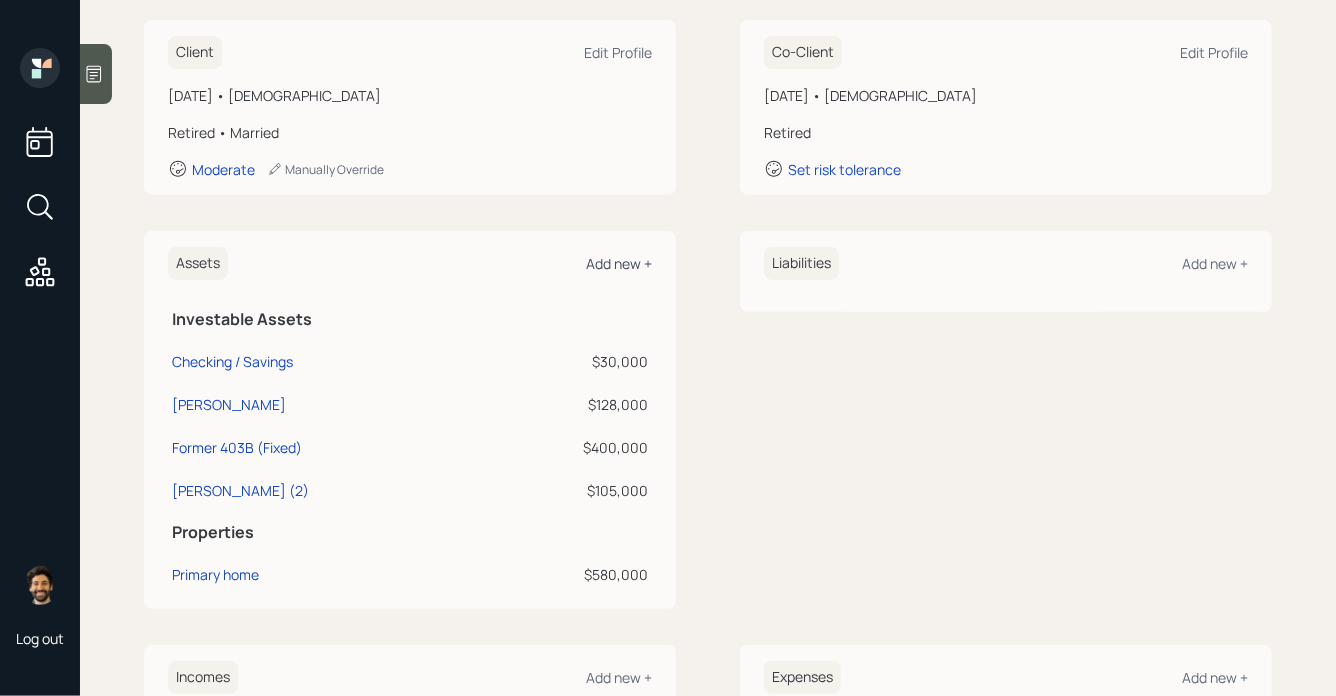 click on "Add new +" at bounding box center [619, 263] 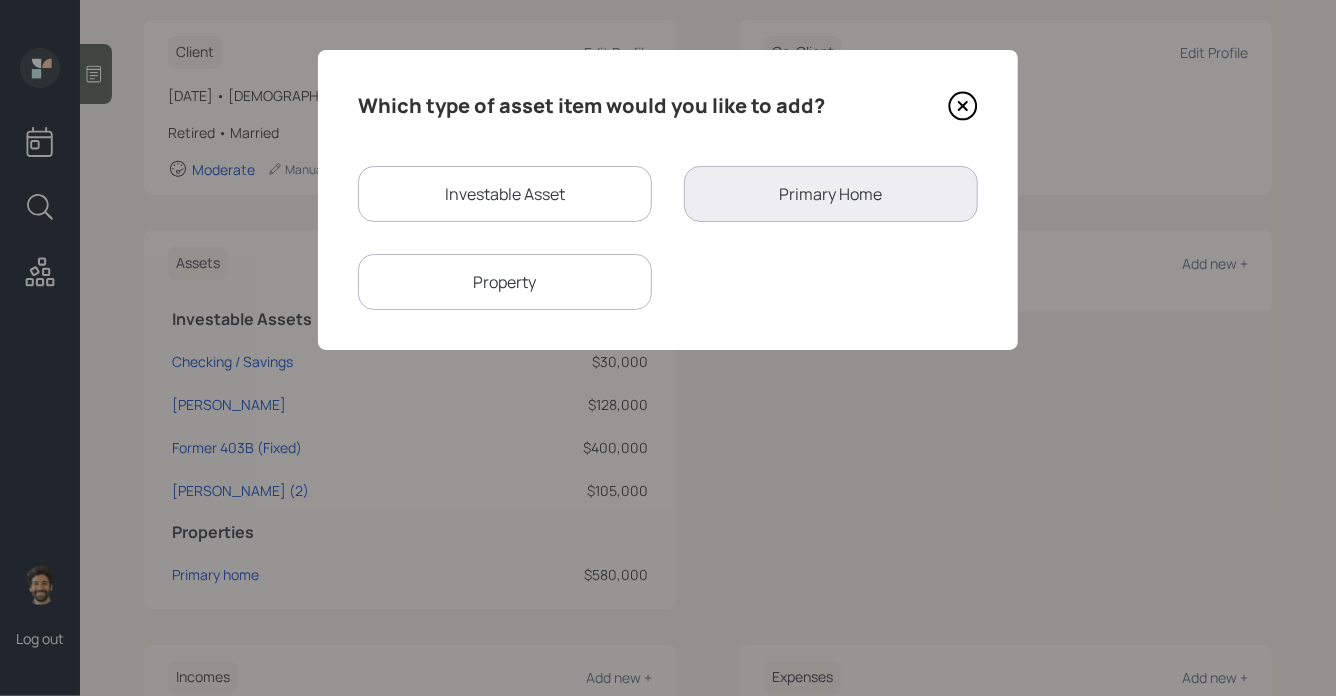 click on "Investable Asset" at bounding box center [505, 194] 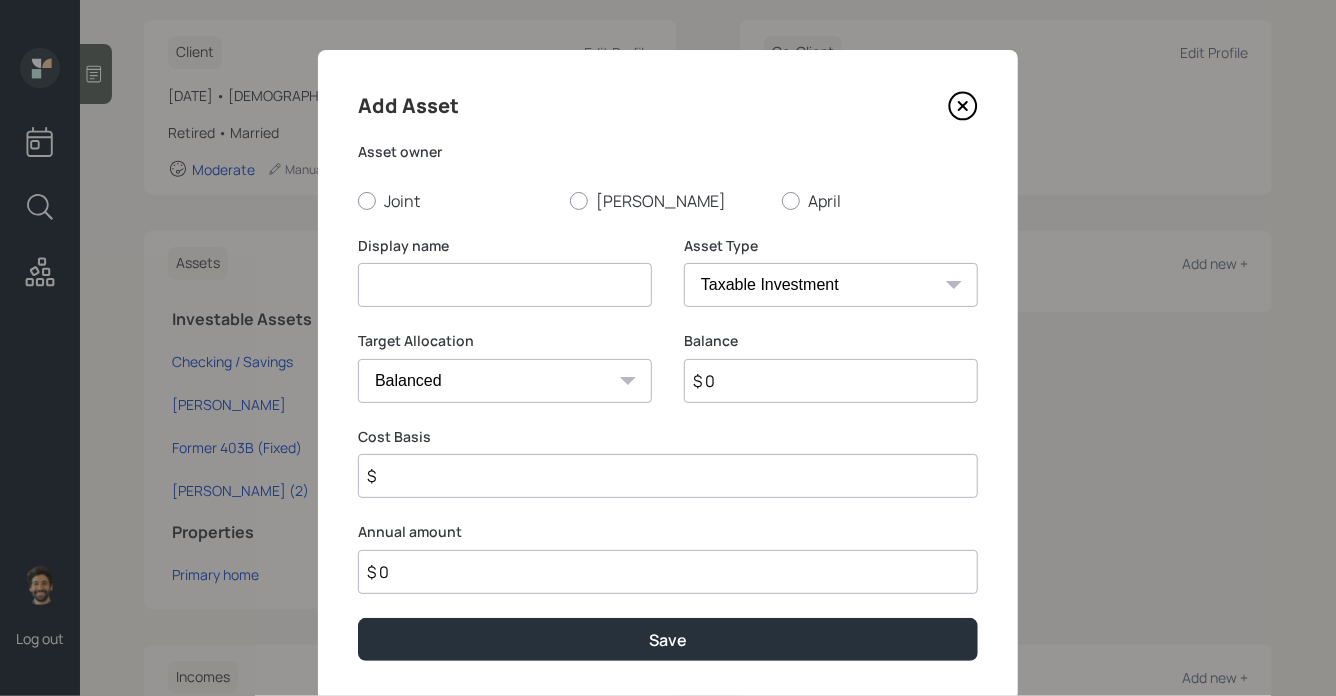 paste on "Wife IRA" 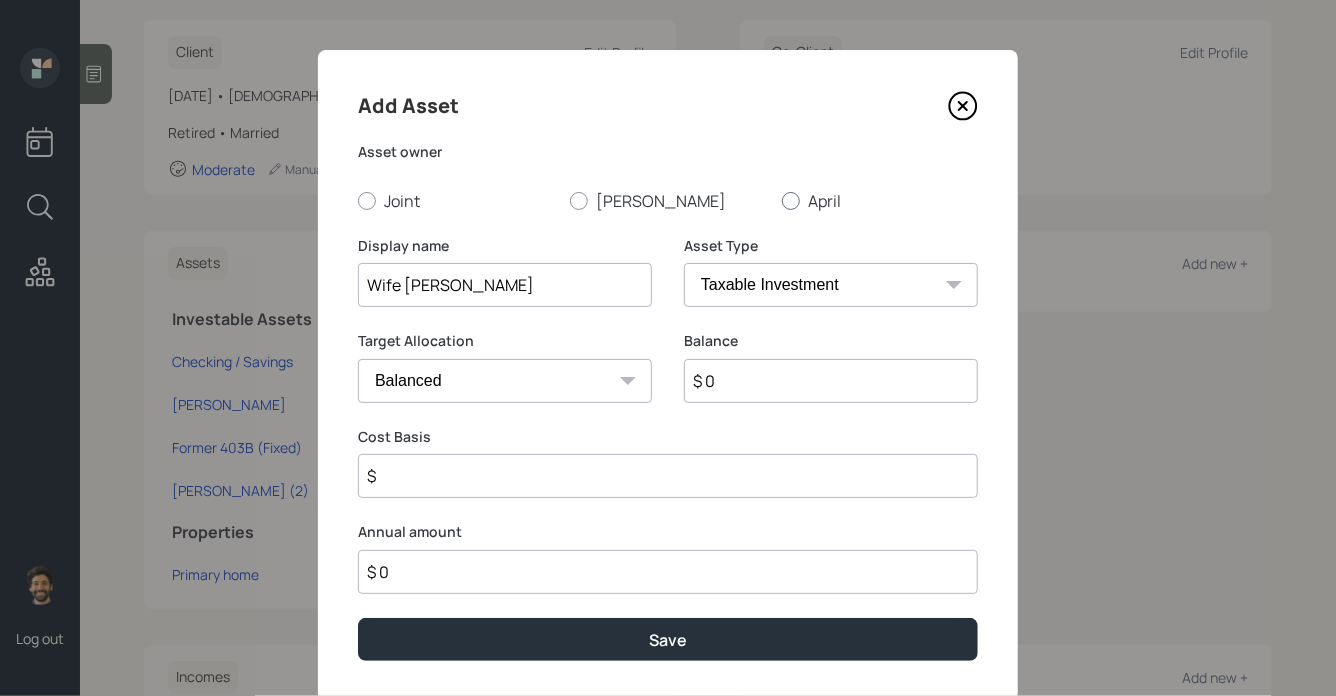 type on "Wife IRA" 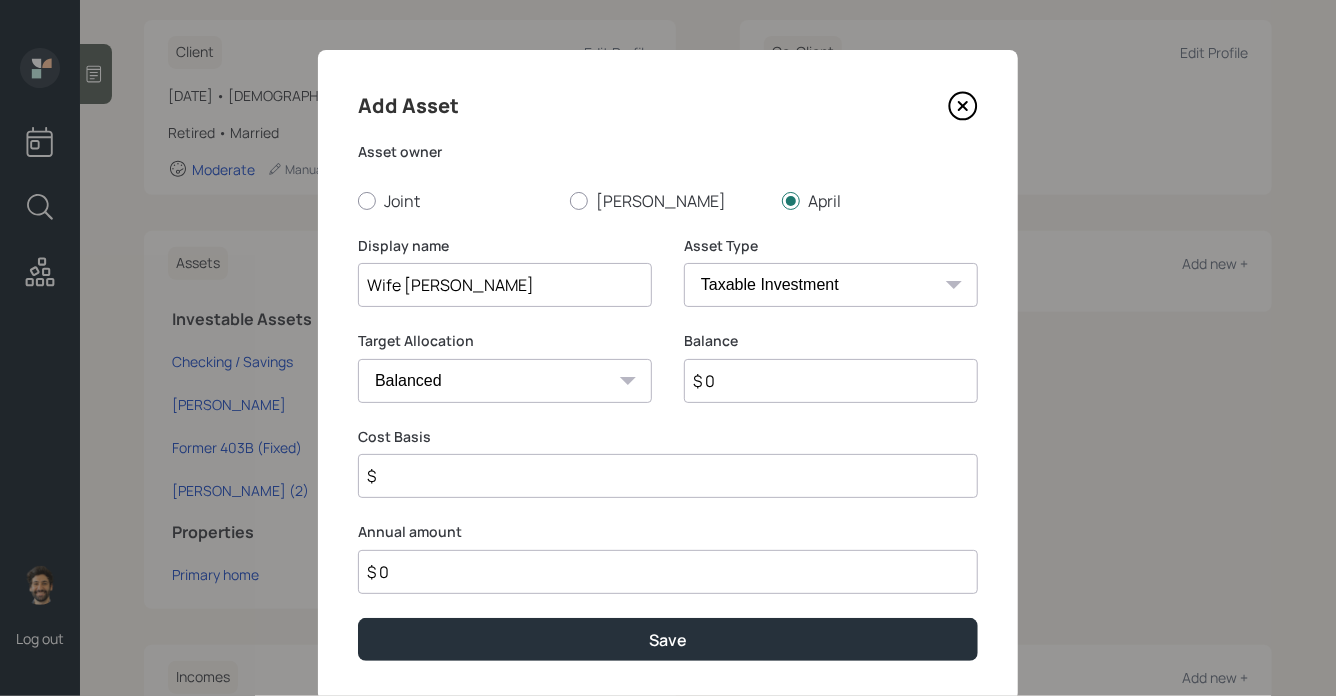 click on "SEP IRA IRA Roth IRA 401(k) Roth 401(k) 403(b) Roth 403(b) 457(b) Roth 457(b) Health Savings Account 529 Taxable Investment Checking / Savings Emergency Fund" at bounding box center (831, 285) 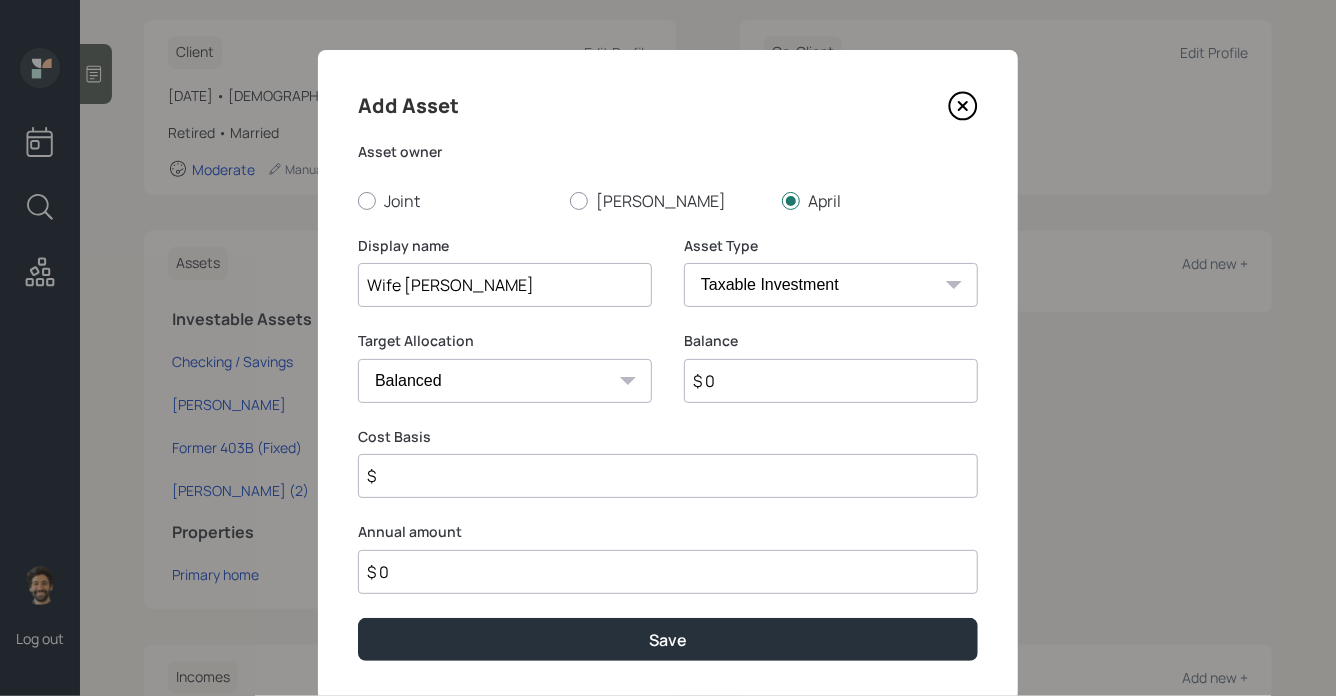 select on "roth_ira" 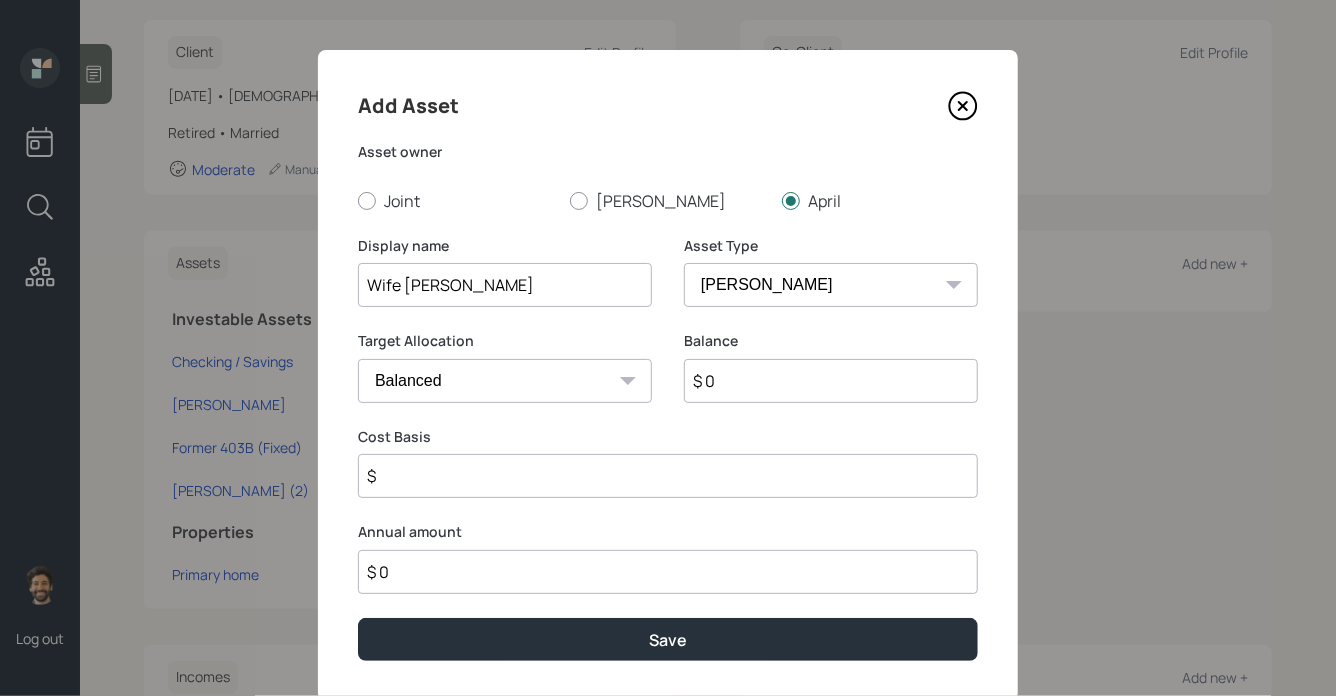 type on "$" 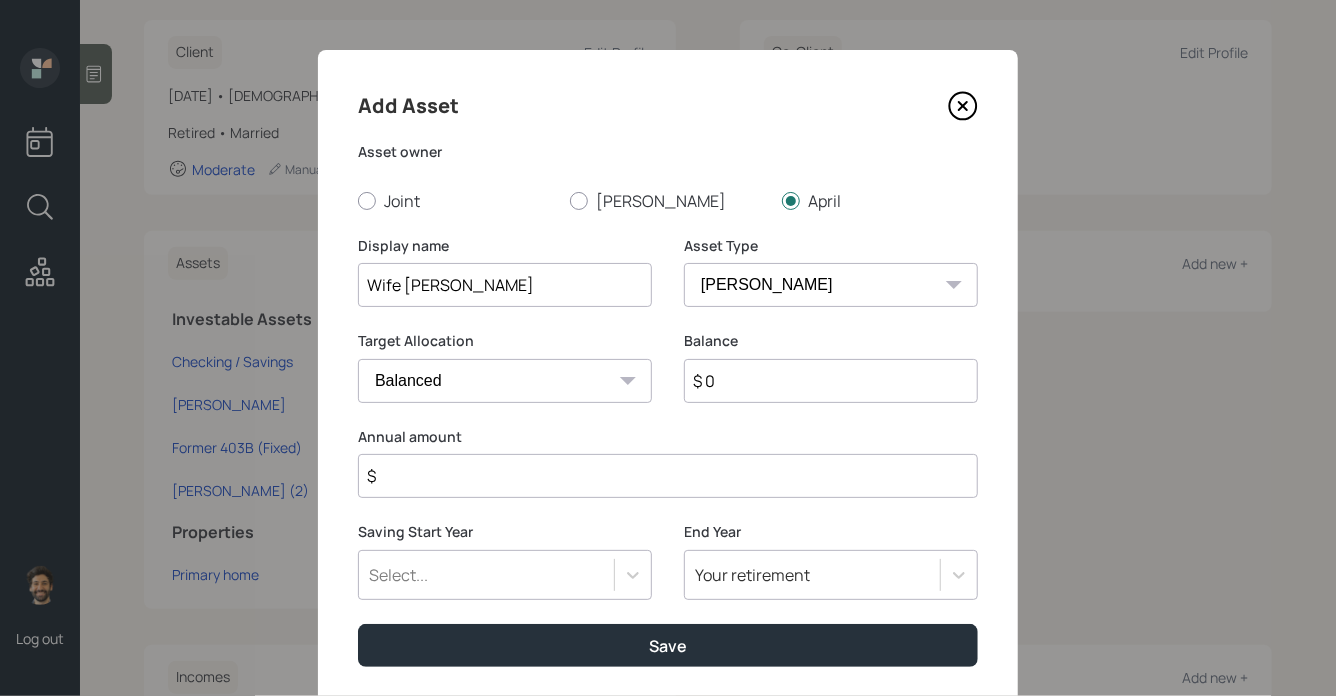 click on "Wife IRA" at bounding box center (505, 285) 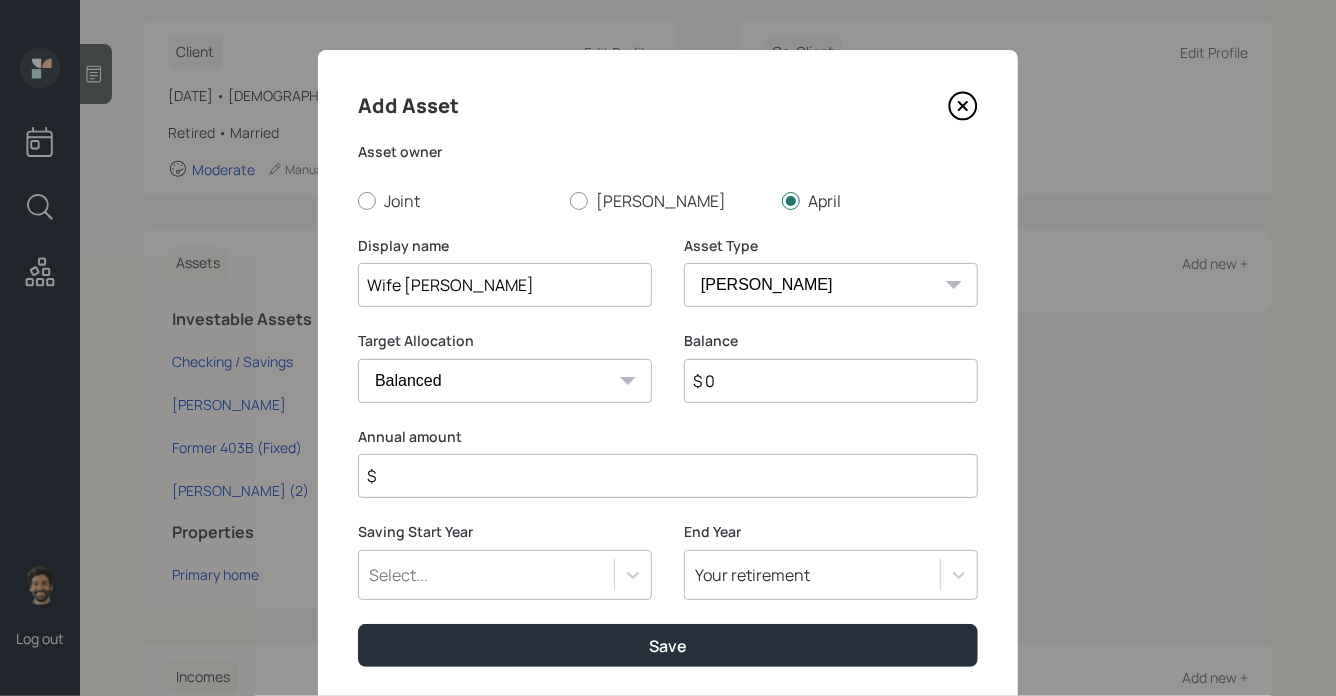 type on "Wife Roth IRA" 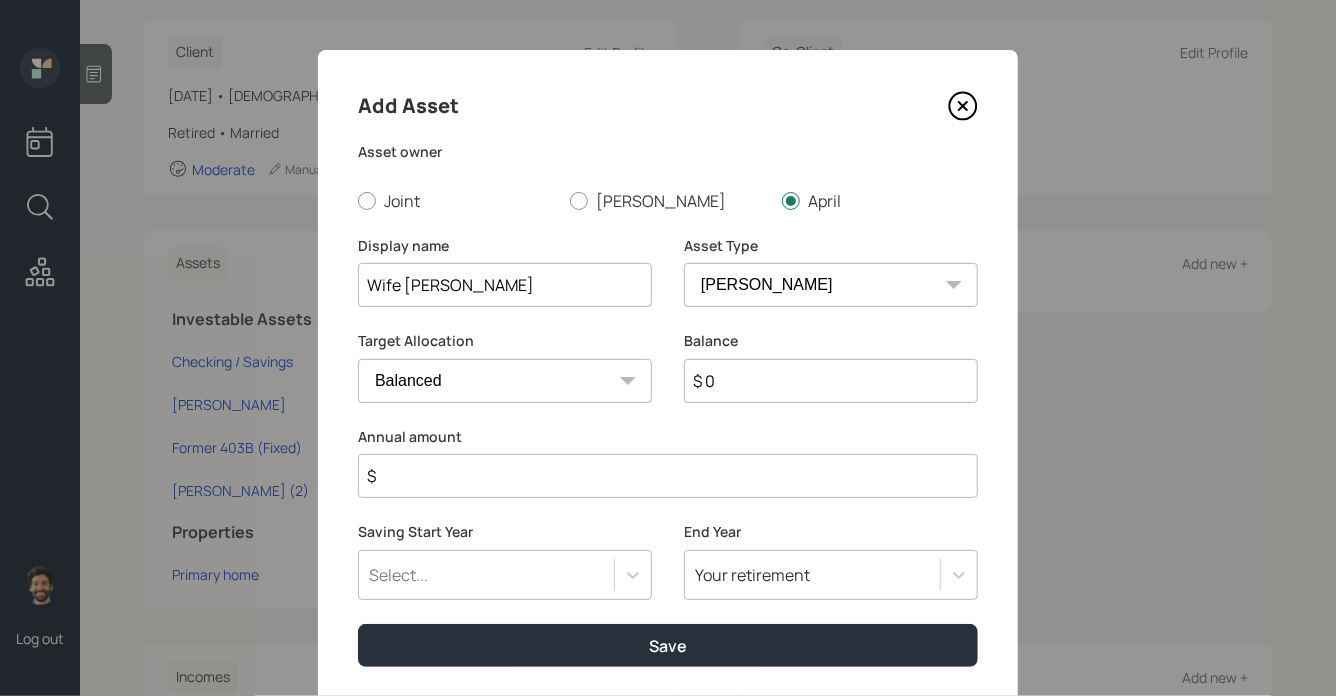 click on "$ 0" at bounding box center [831, 381] 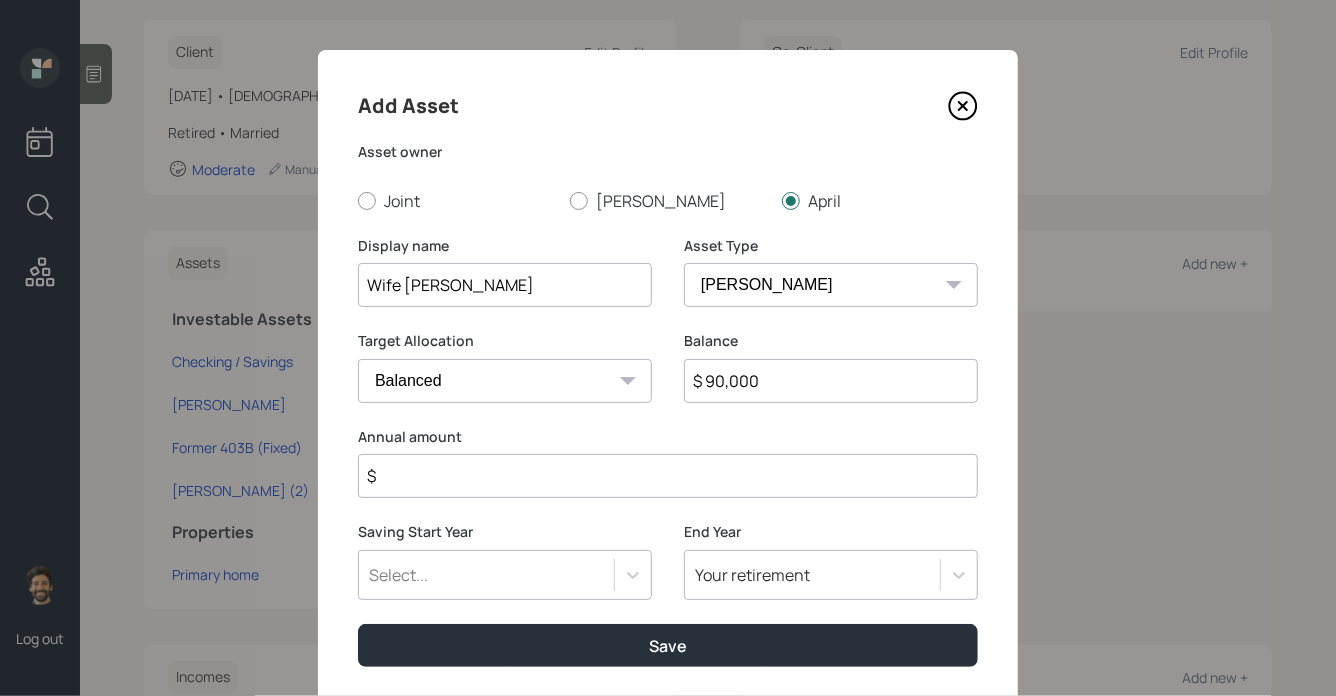 type on "$ 90,000" 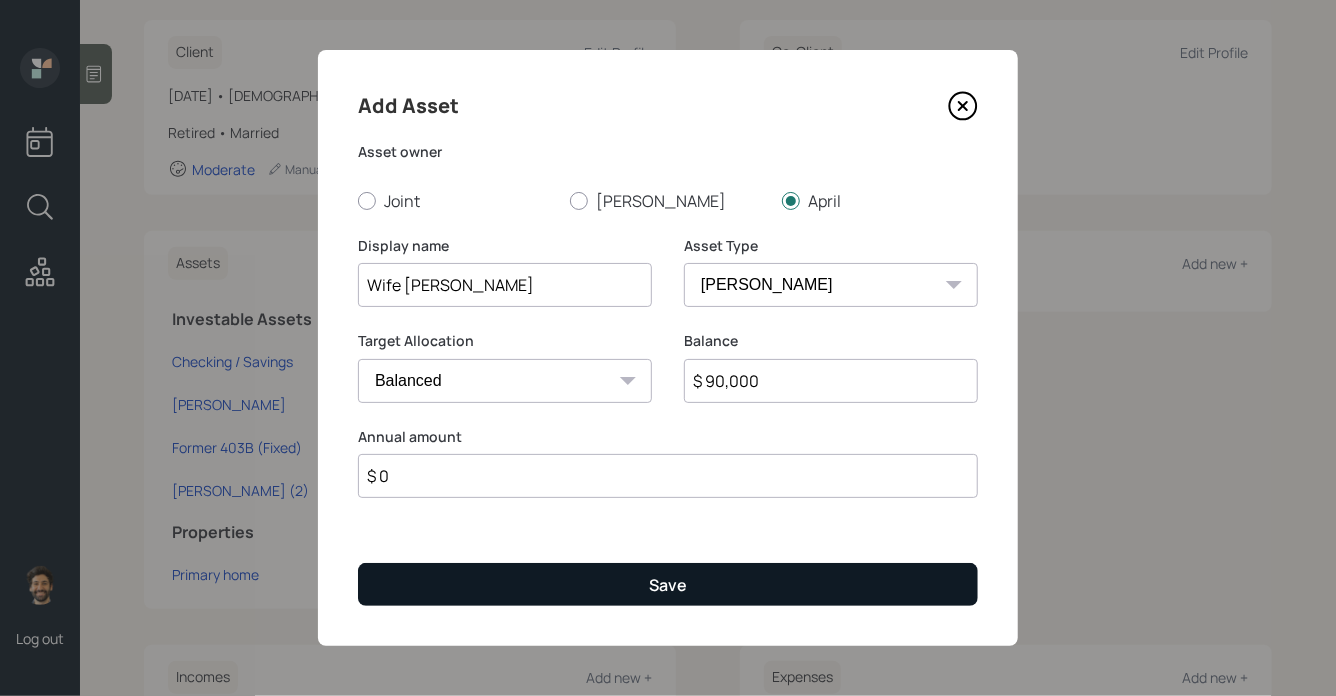 type on "$ 0" 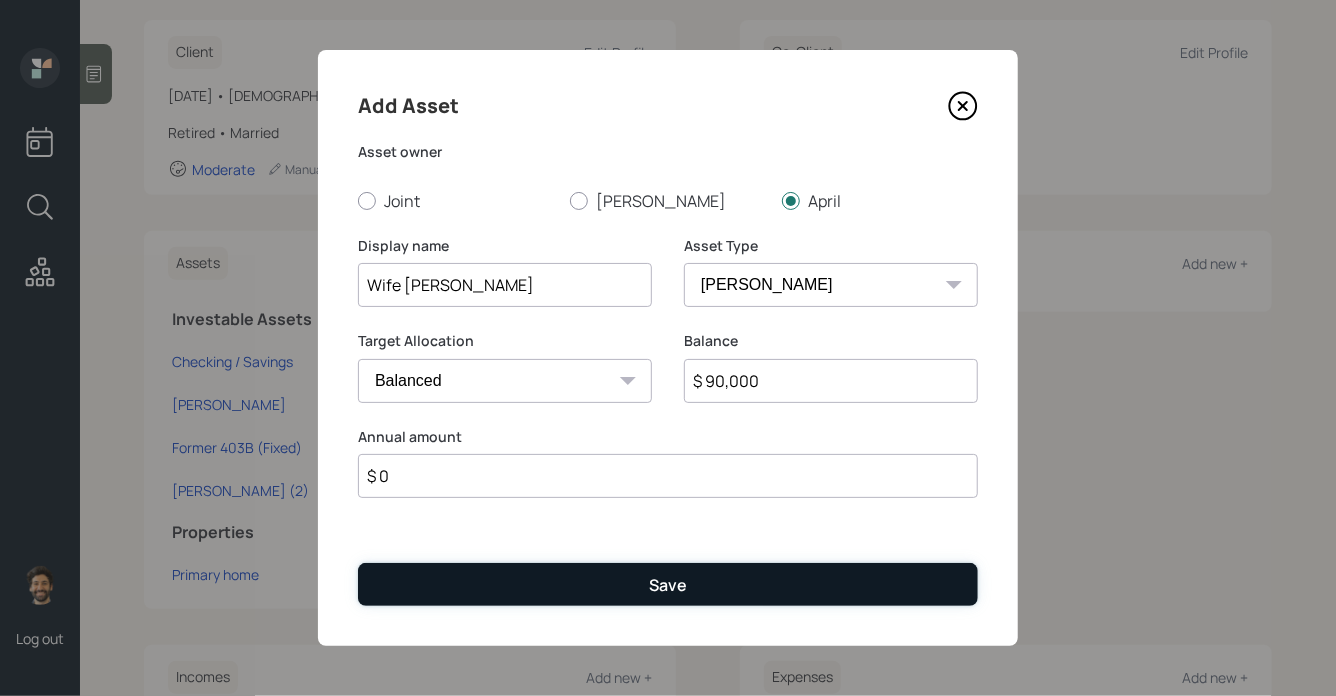 click on "Save" at bounding box center (668, 585) 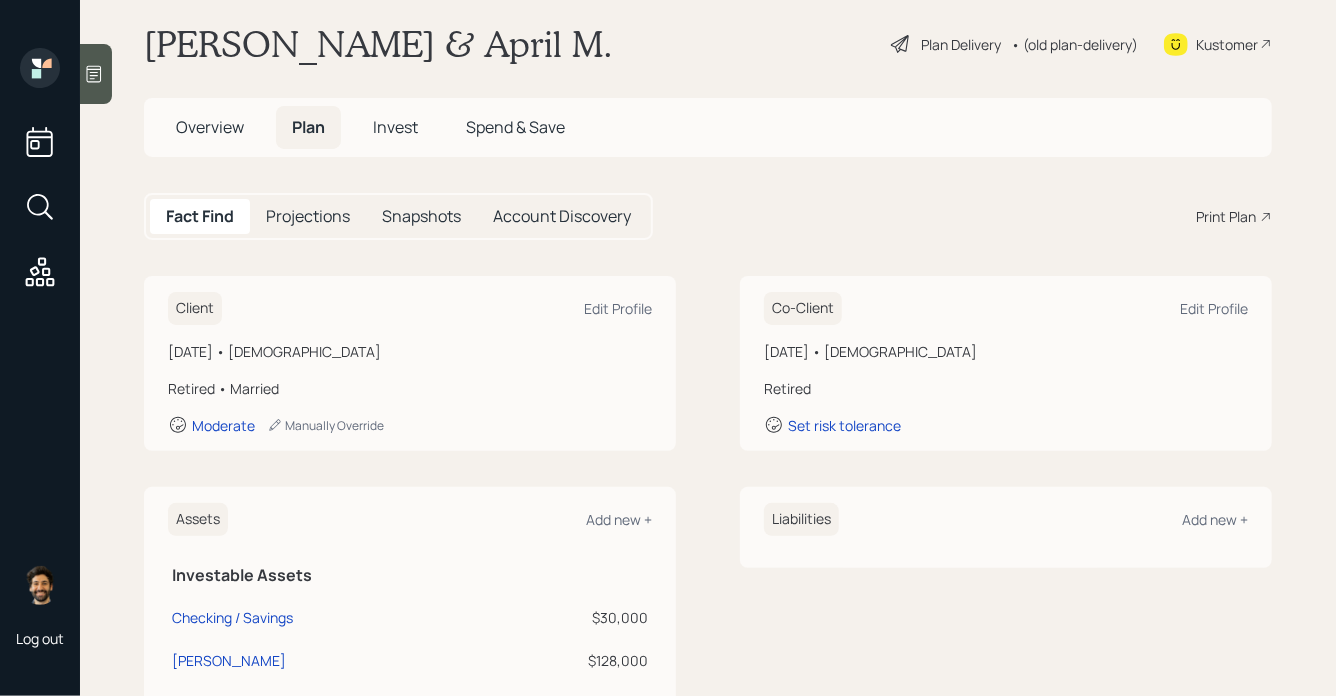 scroll, scrollTop: 0, scrollLeft: 0, axis: both 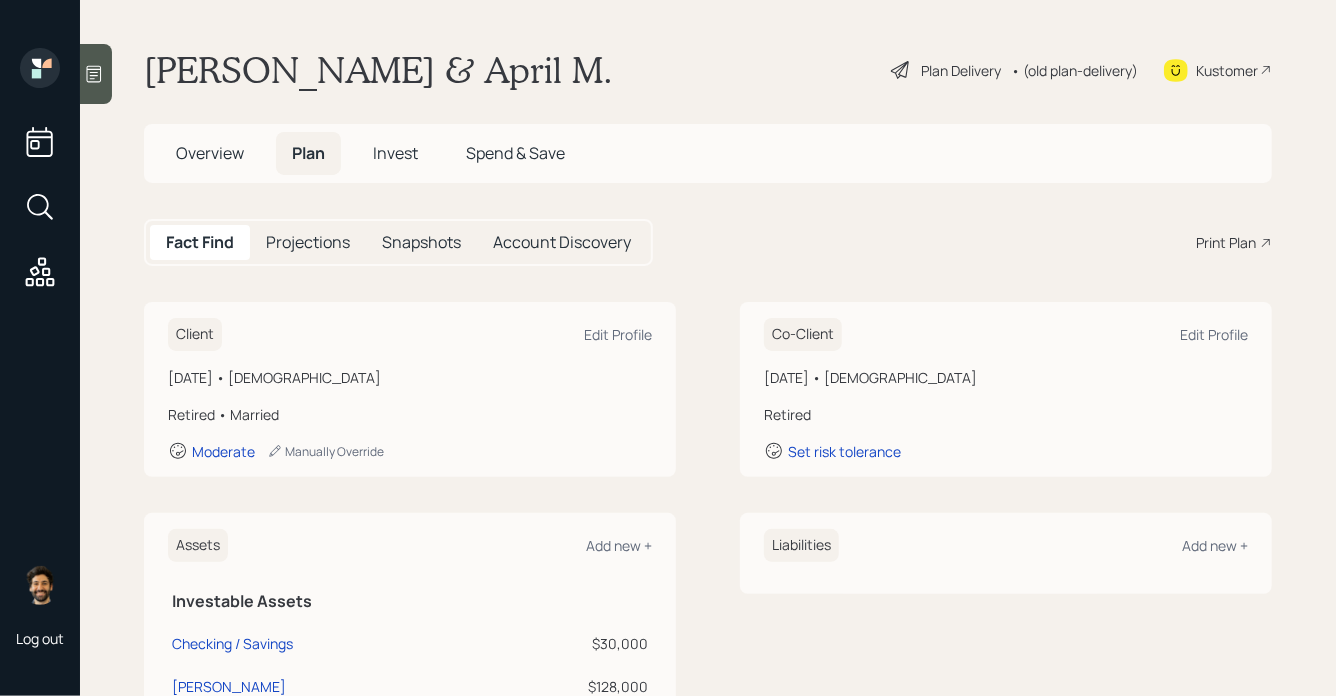 click on "Invest" at bounding box center (395, 153) 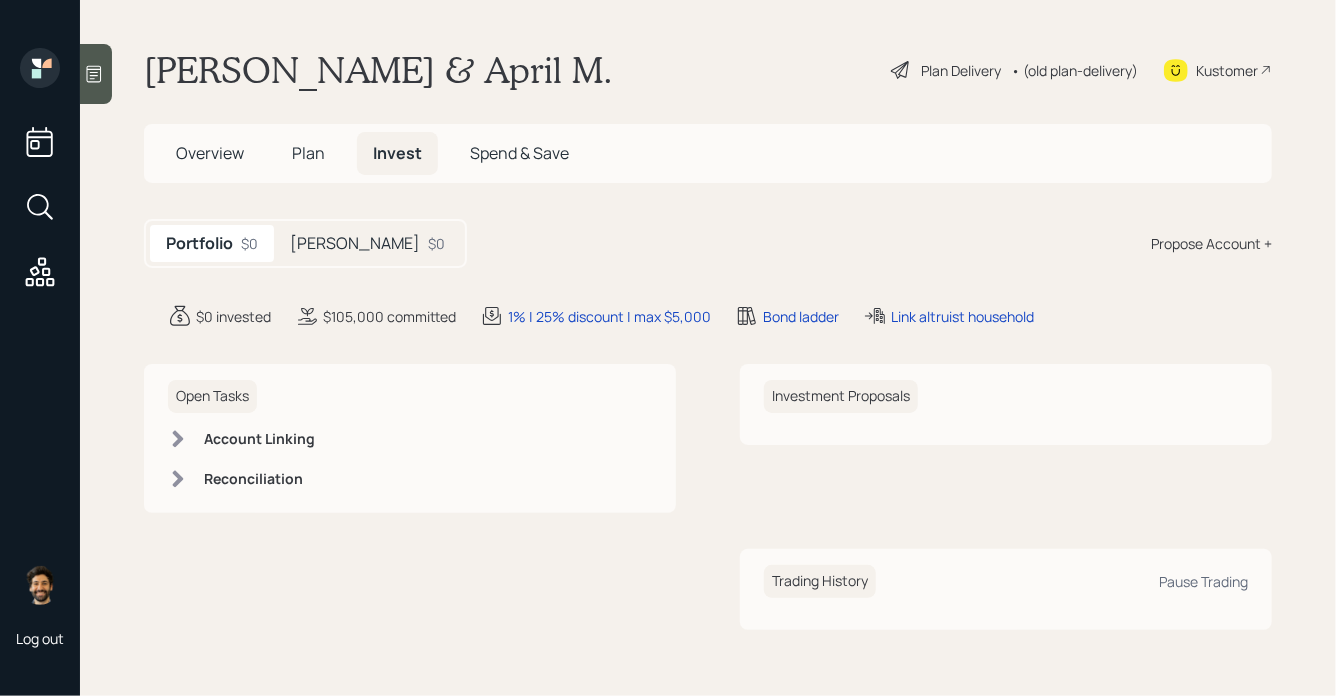 click on "Roth $0" at bounding box center (367, 243) 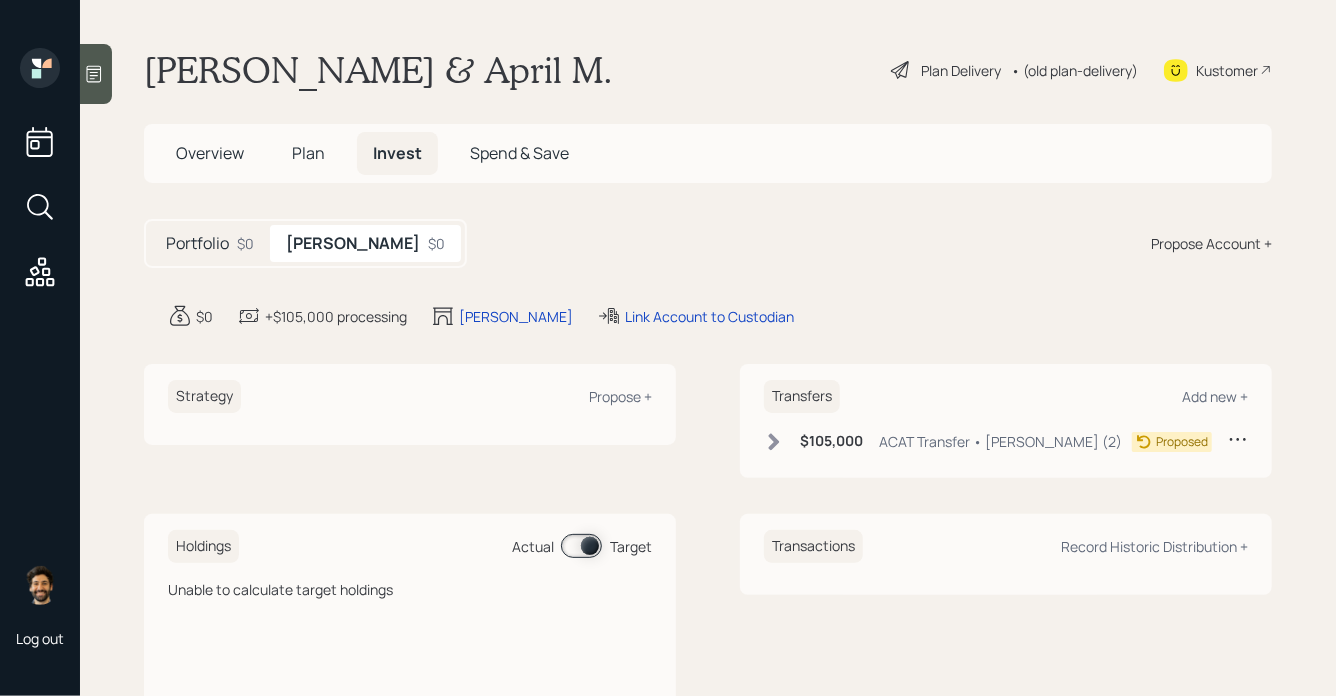 click on "Propose Account +" at bounding box center (1211, 243) 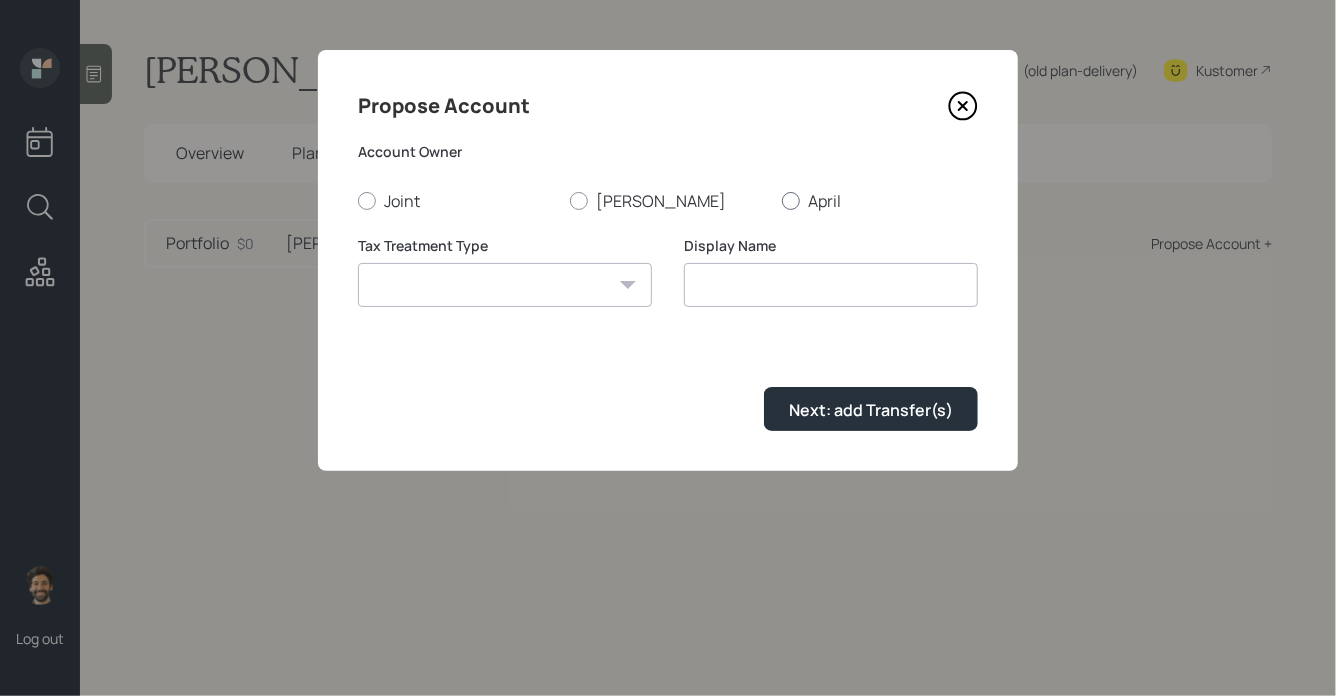 click at bounding box center (791, 201) 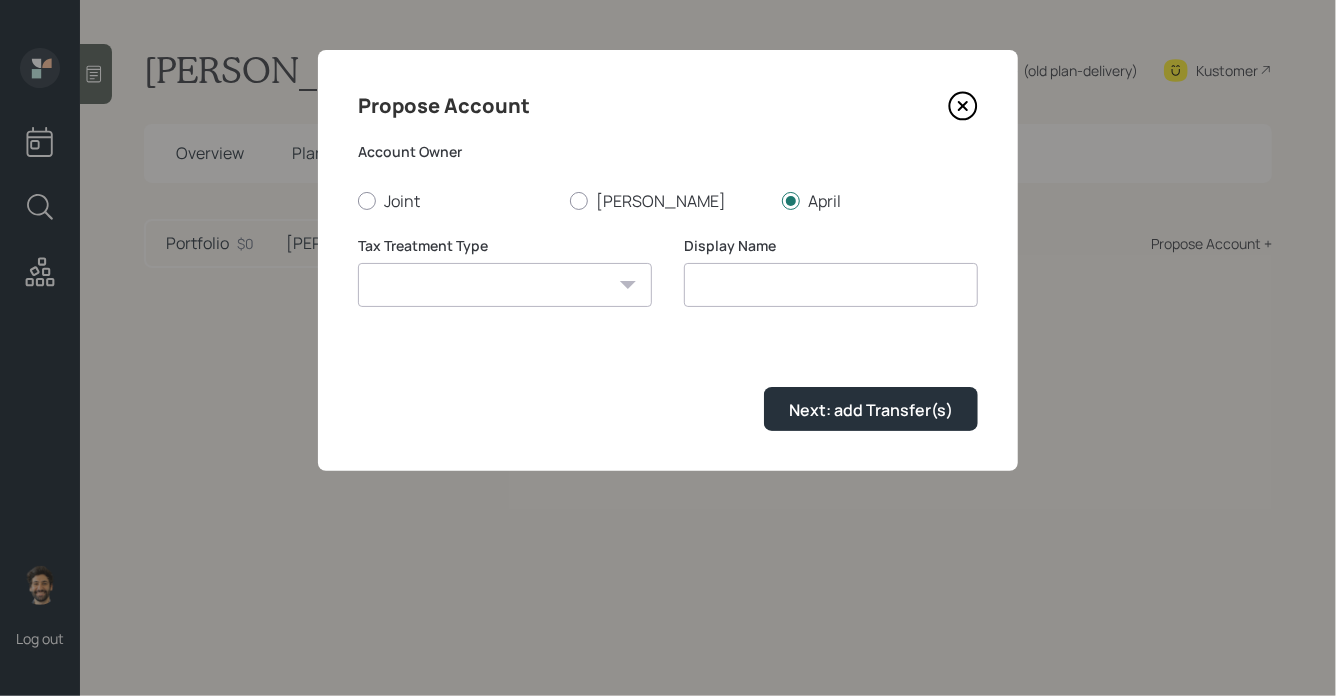 click on "Roth Taxable Traditional" at bounding box center [505, 285] 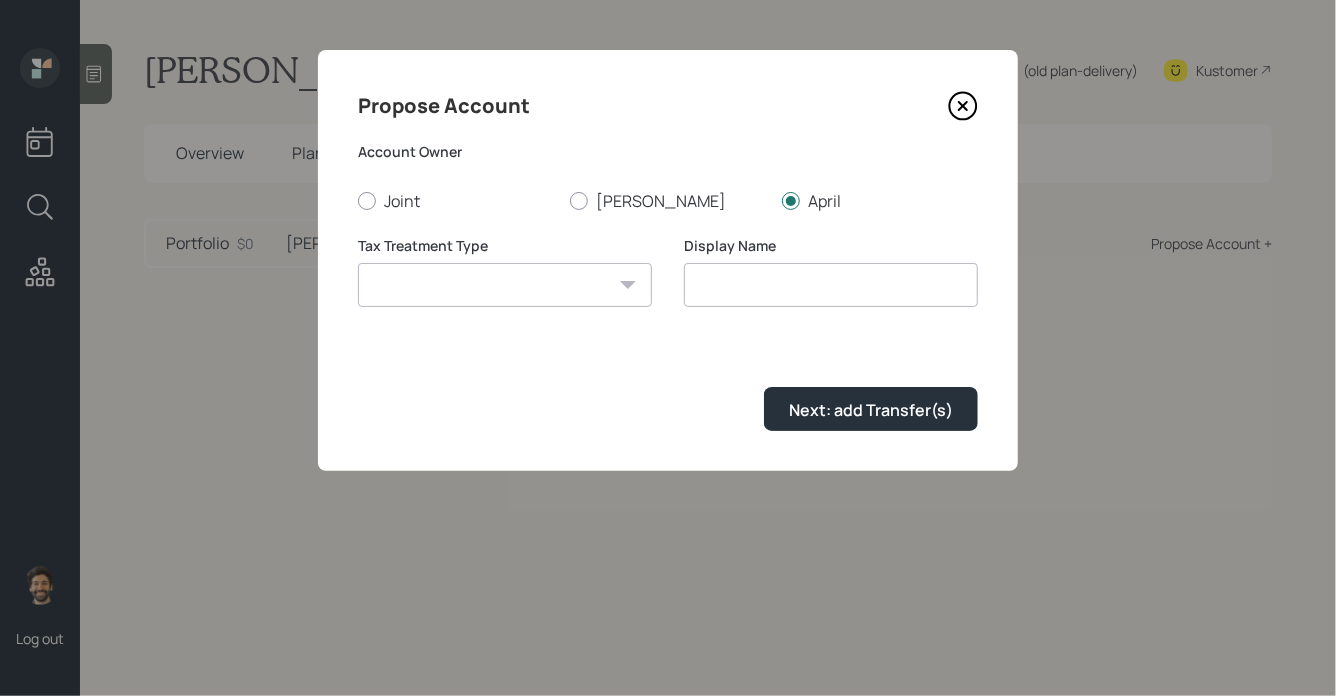 select on "roth" 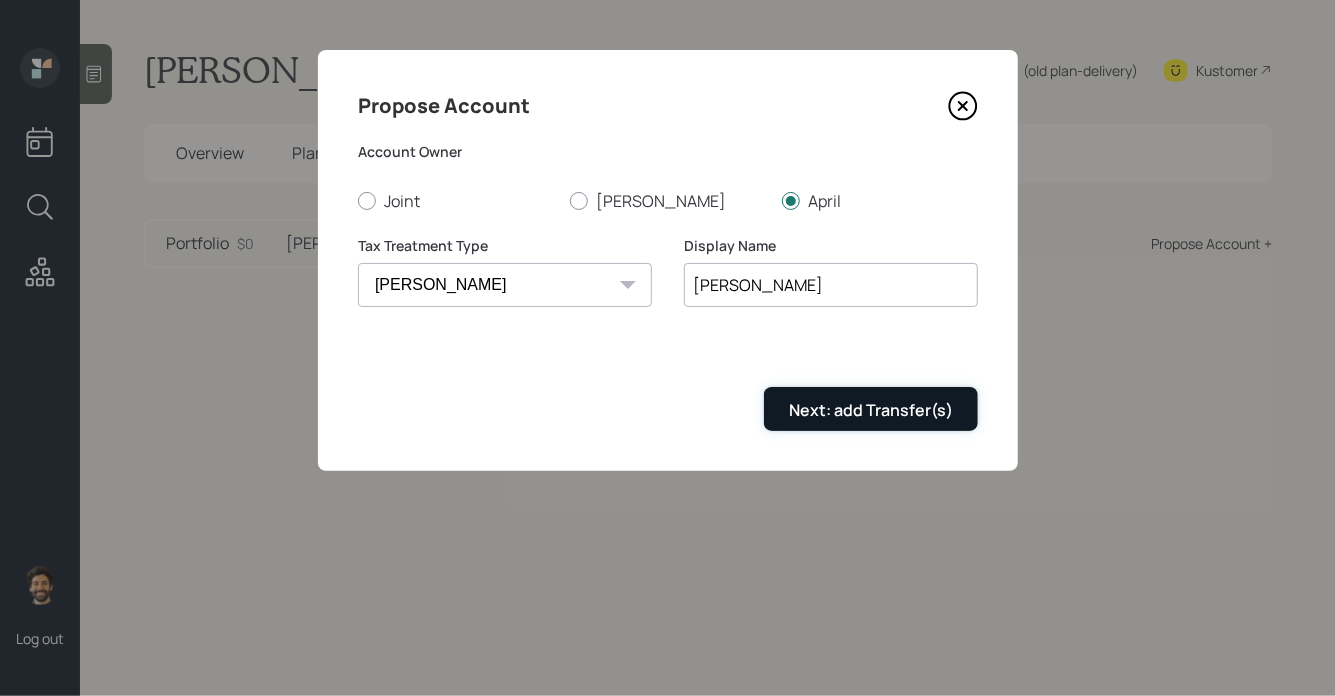click on "Next: add Transfer(s)" at bounding box center (871, 408) 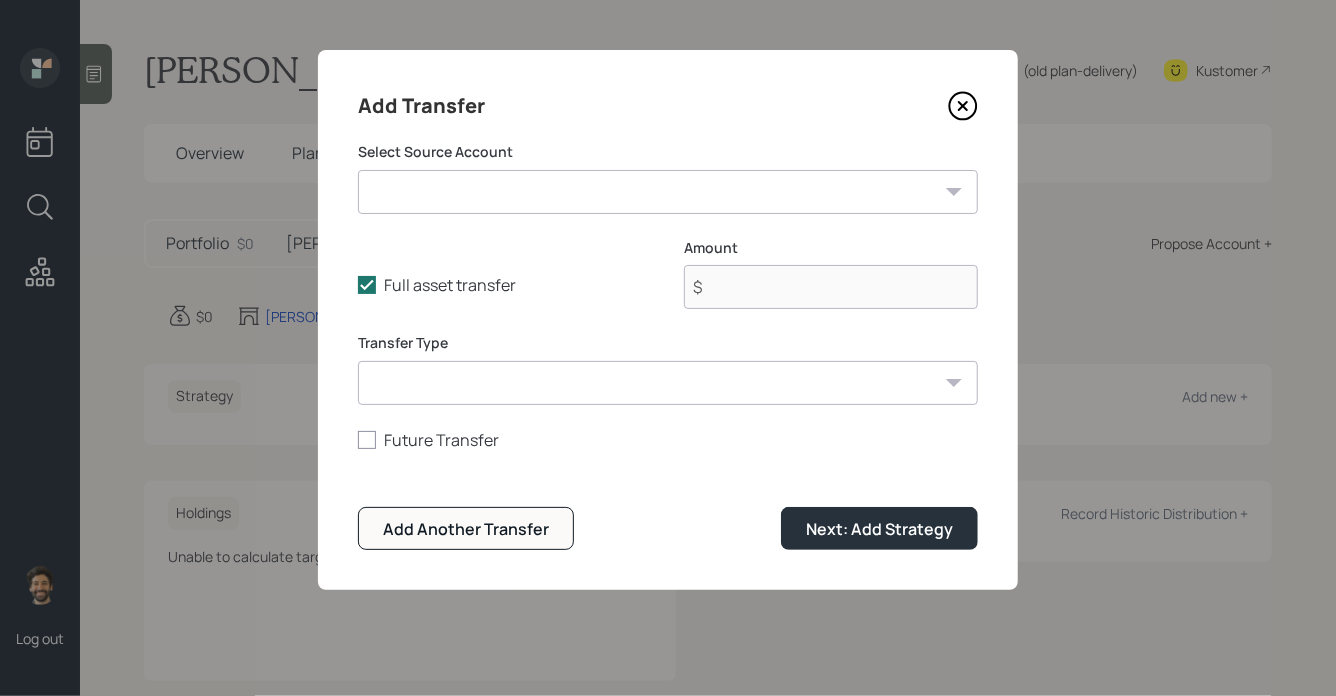 click on "Checking / Savings ($30,000 | Emergency Fund) Jackson Annuity  ($128,000 | IRA) Former 403B (Fixed) ($400,000 | 403(b)) Roth IRA (2) ($105,000 | Roth IRA) Wife Roth IRA ($90,000 | Roth IRA)" at bounding box center [668, 192] 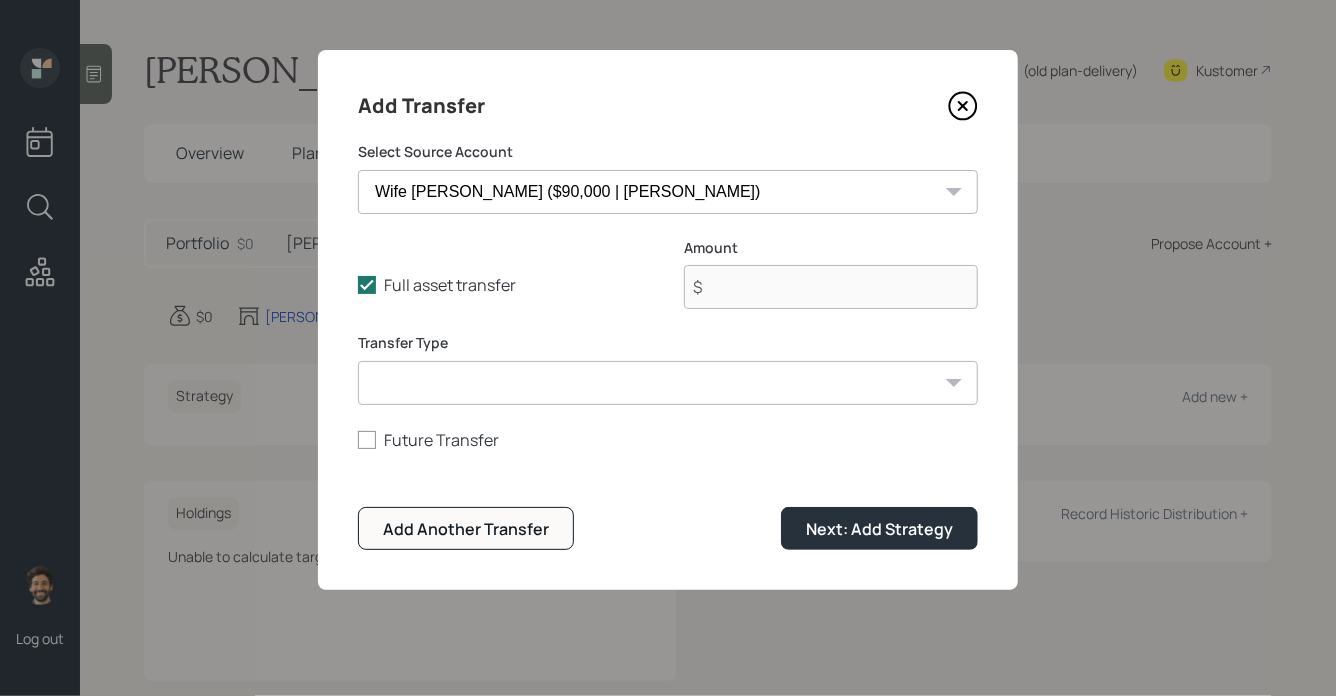 type on "$ 90,000" 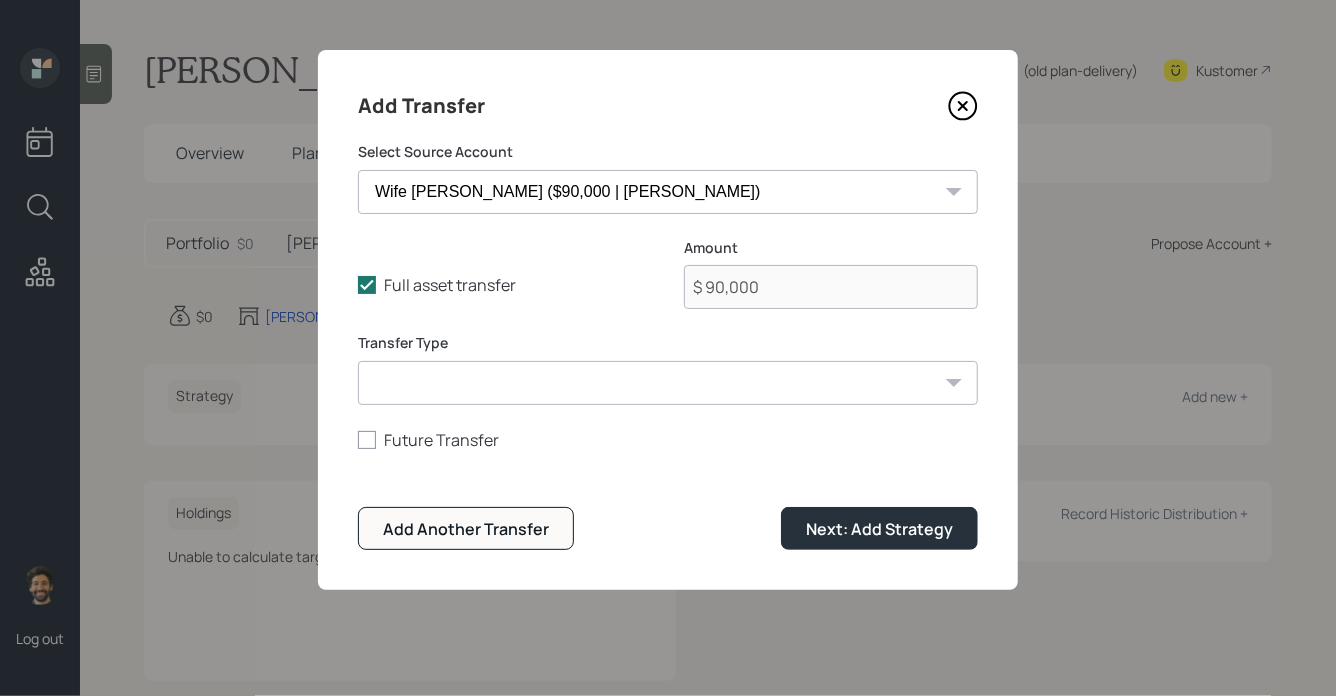 click on "ACAT Transfer Non ACAT Transfer Capitalize Rollover Rollover Deposit" at bounding box center [668, 383] 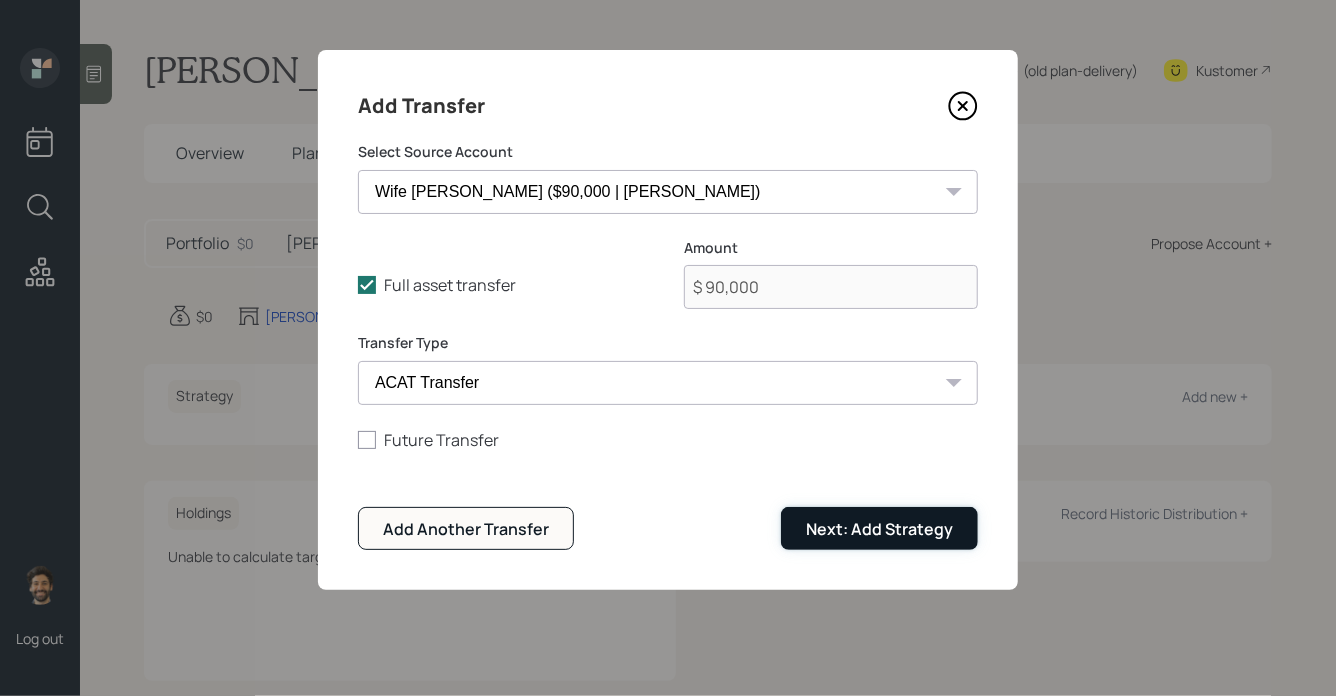 click on "Next: Add Strategy" at bounding box center [879, 528] 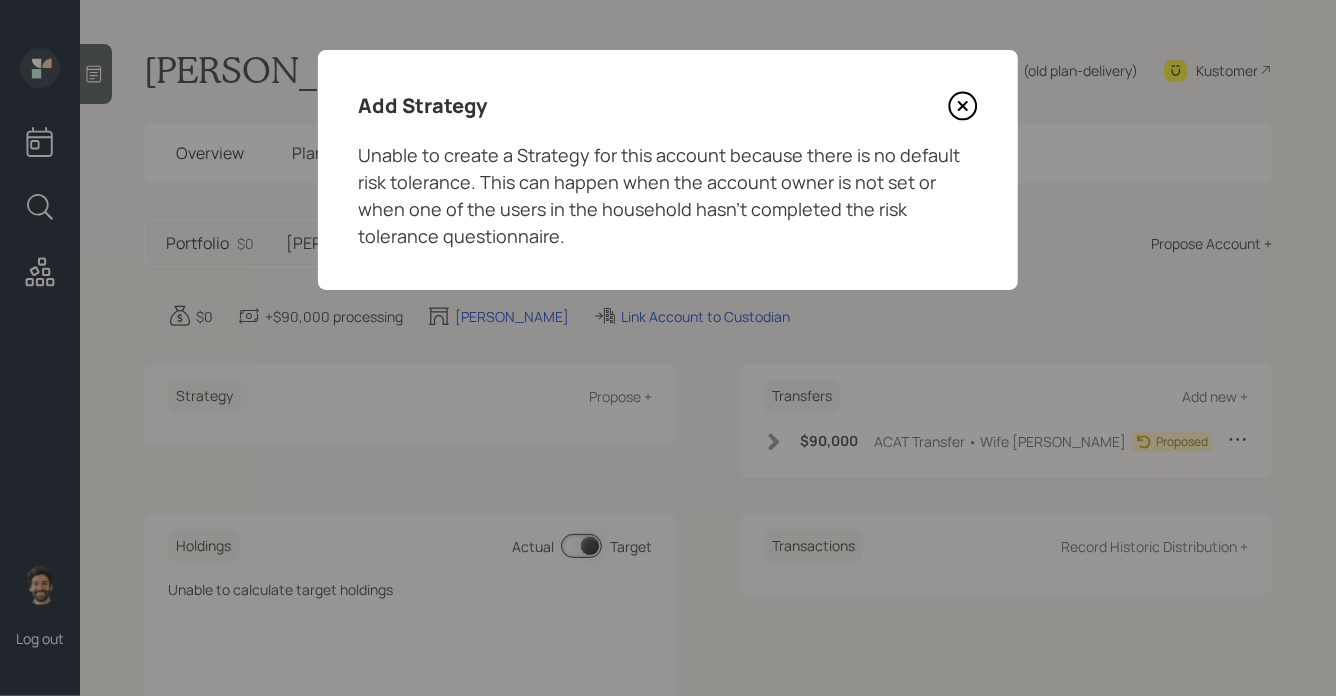 click 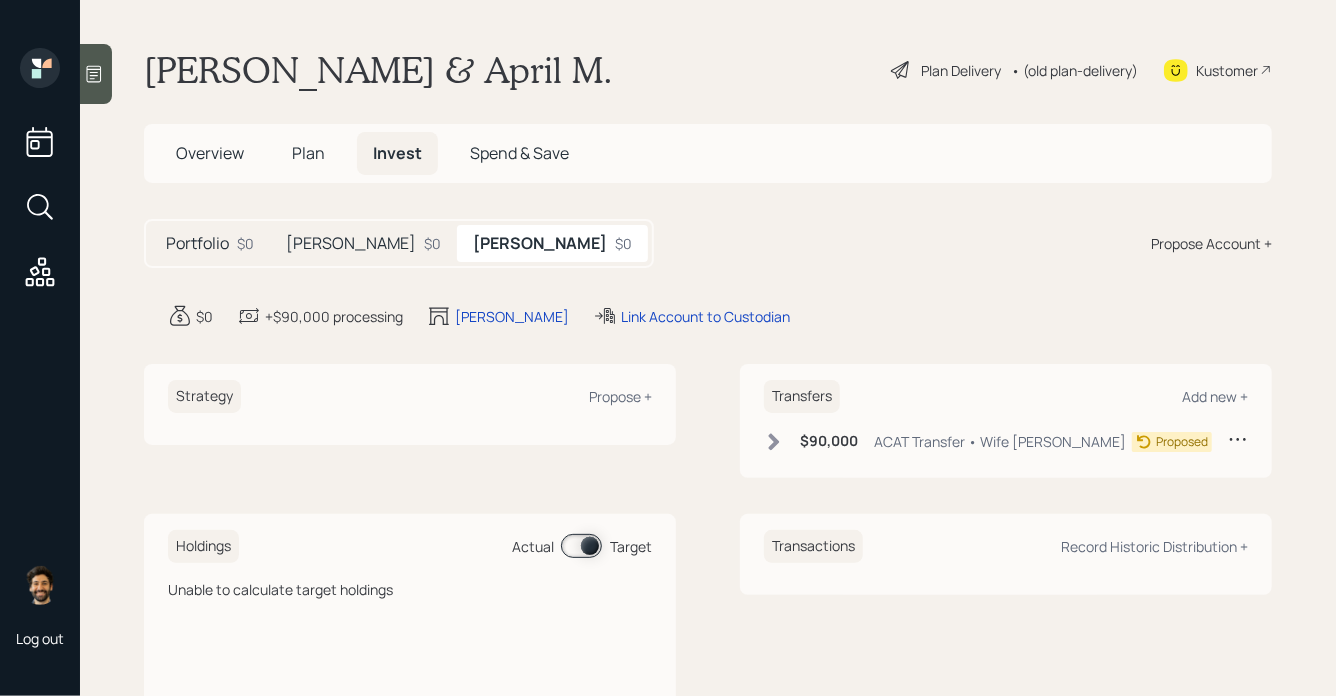click on "Plan" at bounding box center [308, 153] 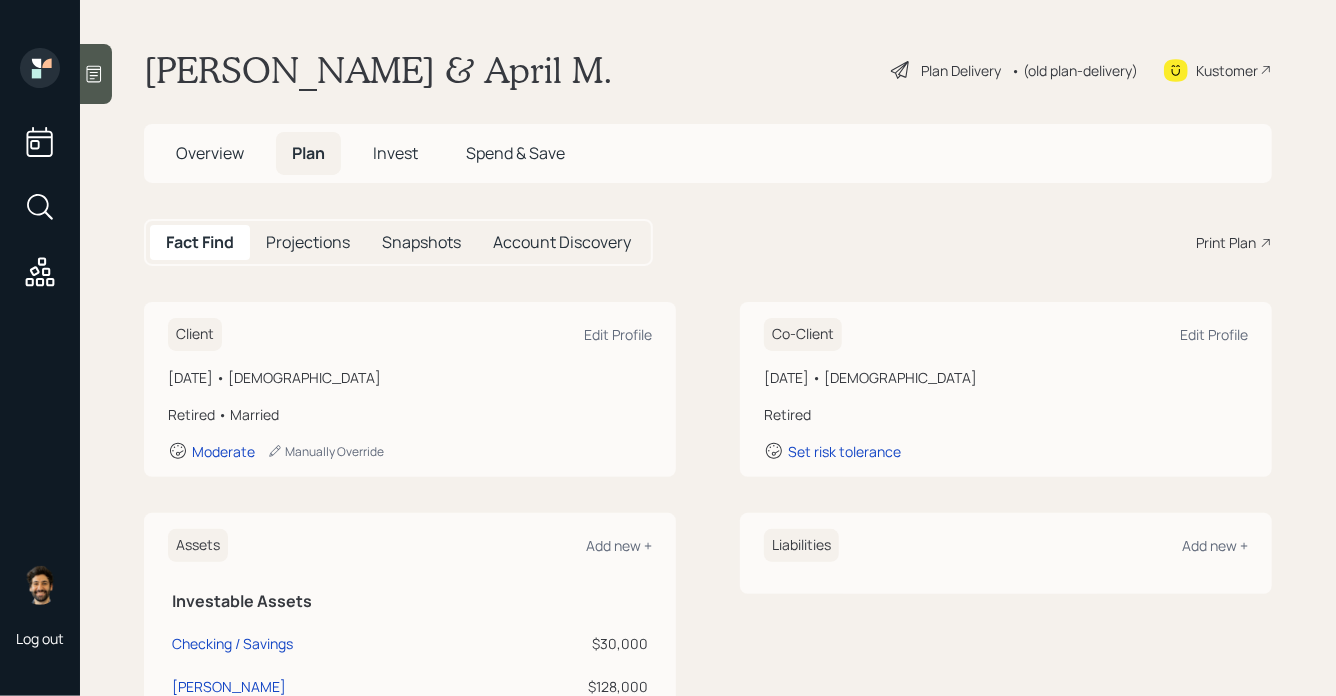 click on "Overview" at bounding box center (210, 153) 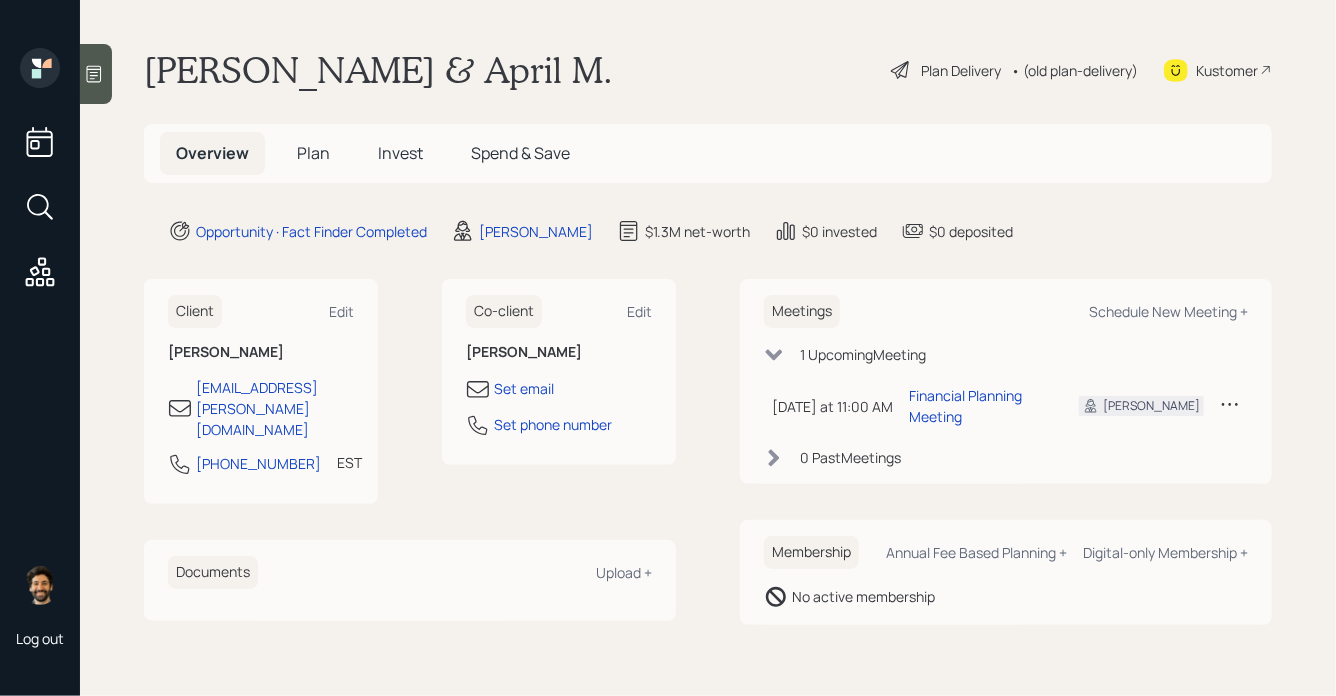 click on "Plan" at bounding box center (313, 153) 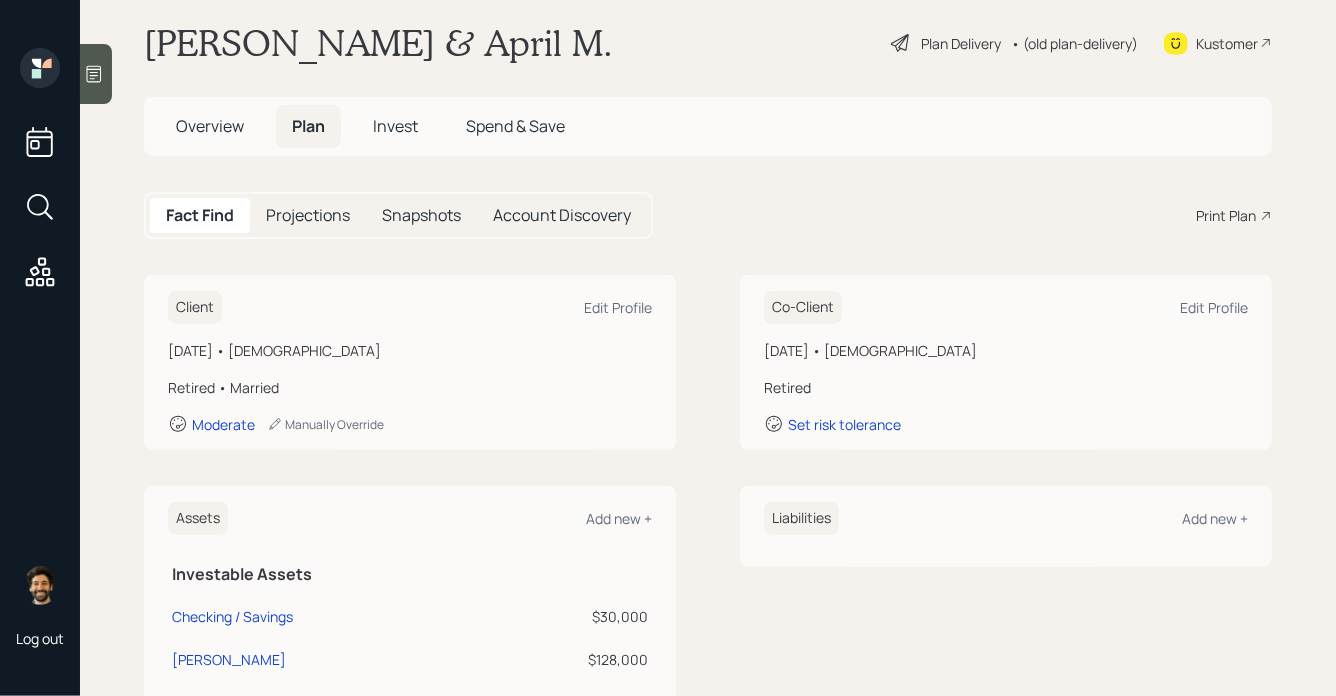 scroll, scrollTop: 20, scrollLeft: 0, axis: vertical 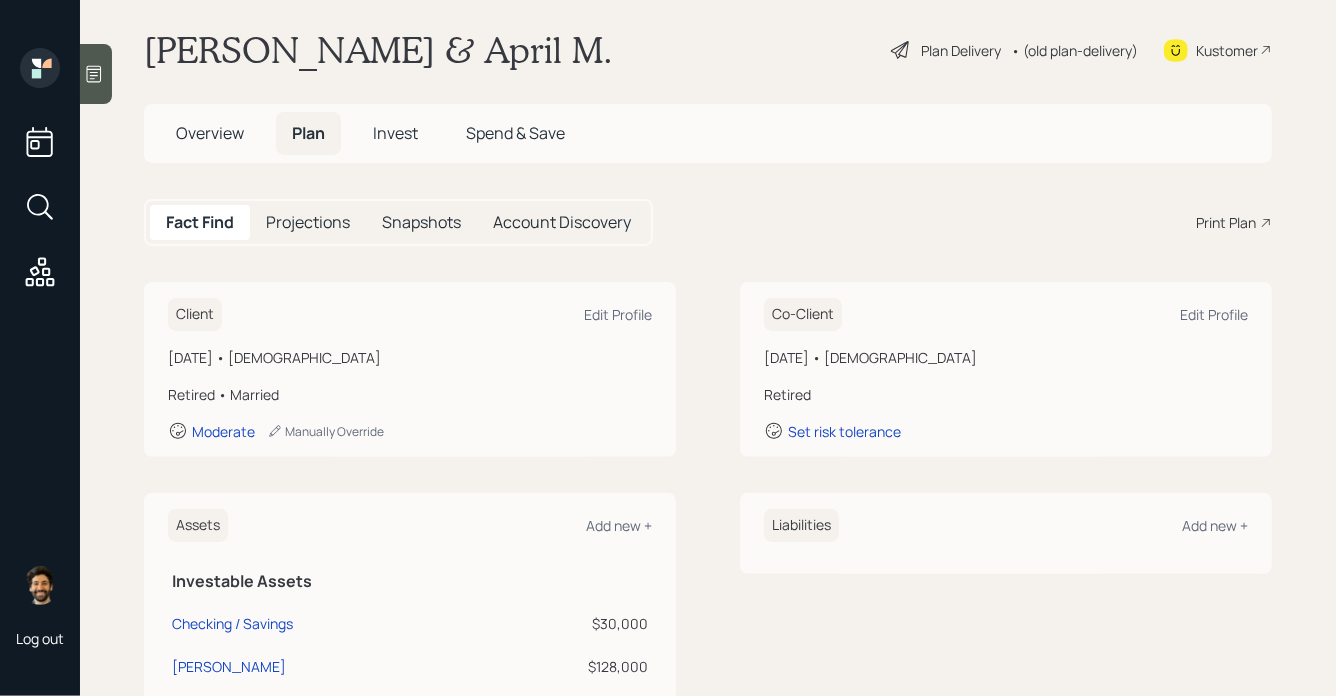 click on "Invest" at bounding box center [395, 133] 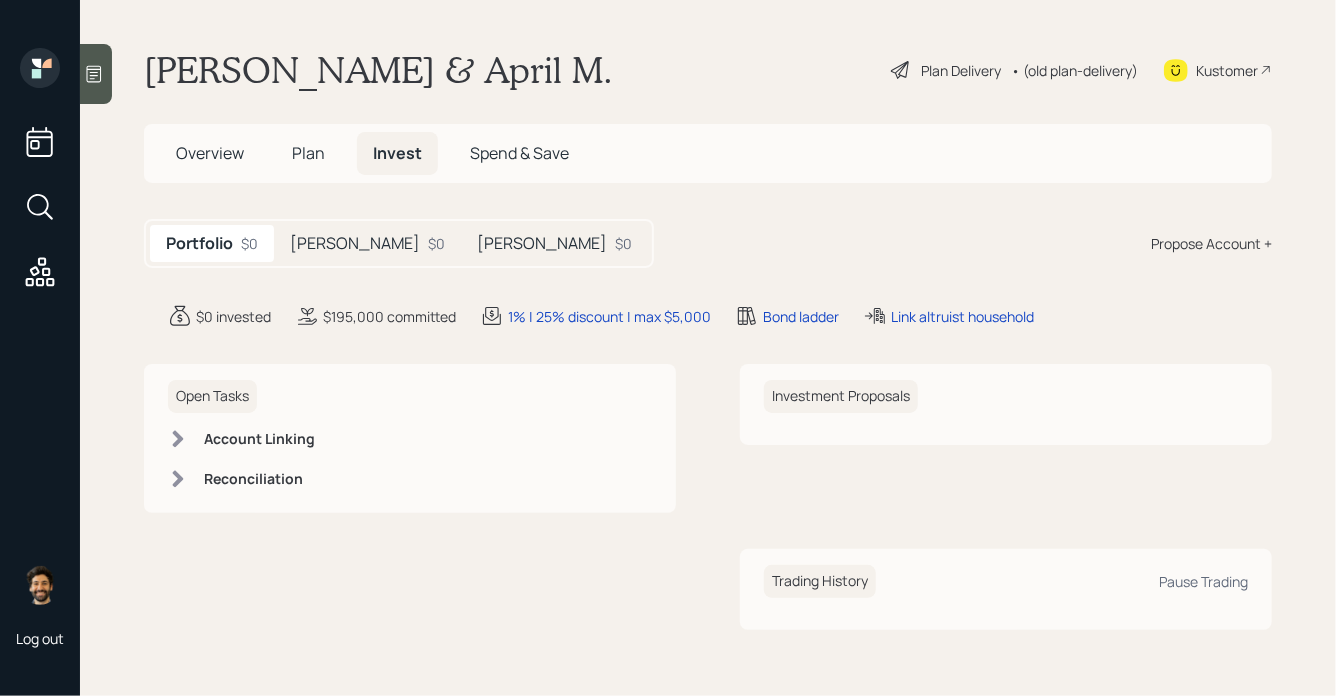 scroll, scrollTop: 0, scrollLeft: 0, axis: both 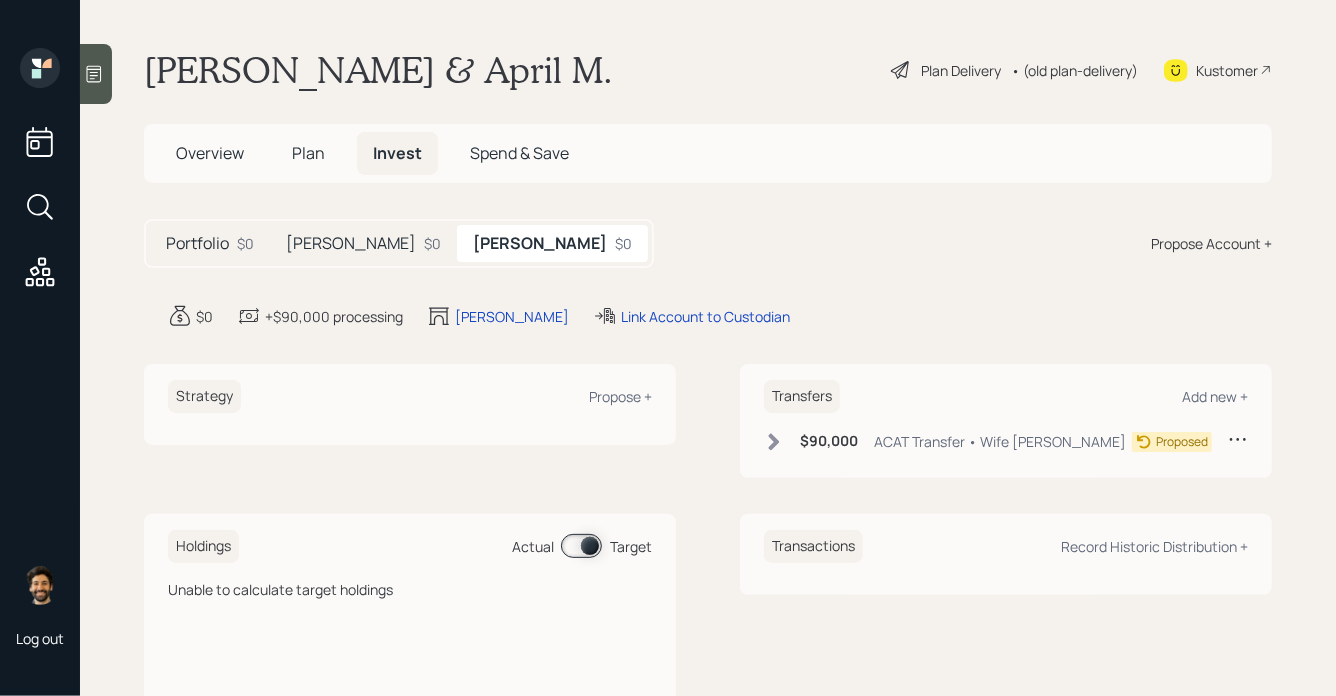 click on "Roth" at bounding box center [351, 243] 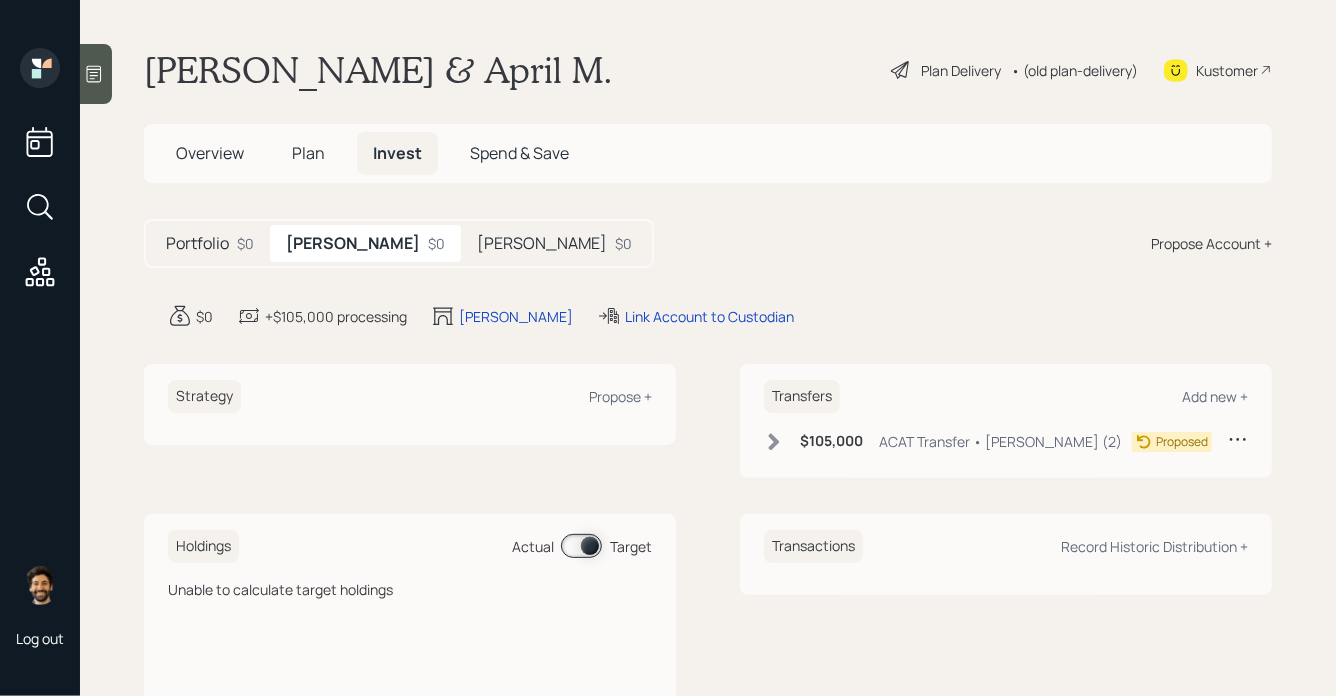 click on "Plan" at bounding box center (308, 153) 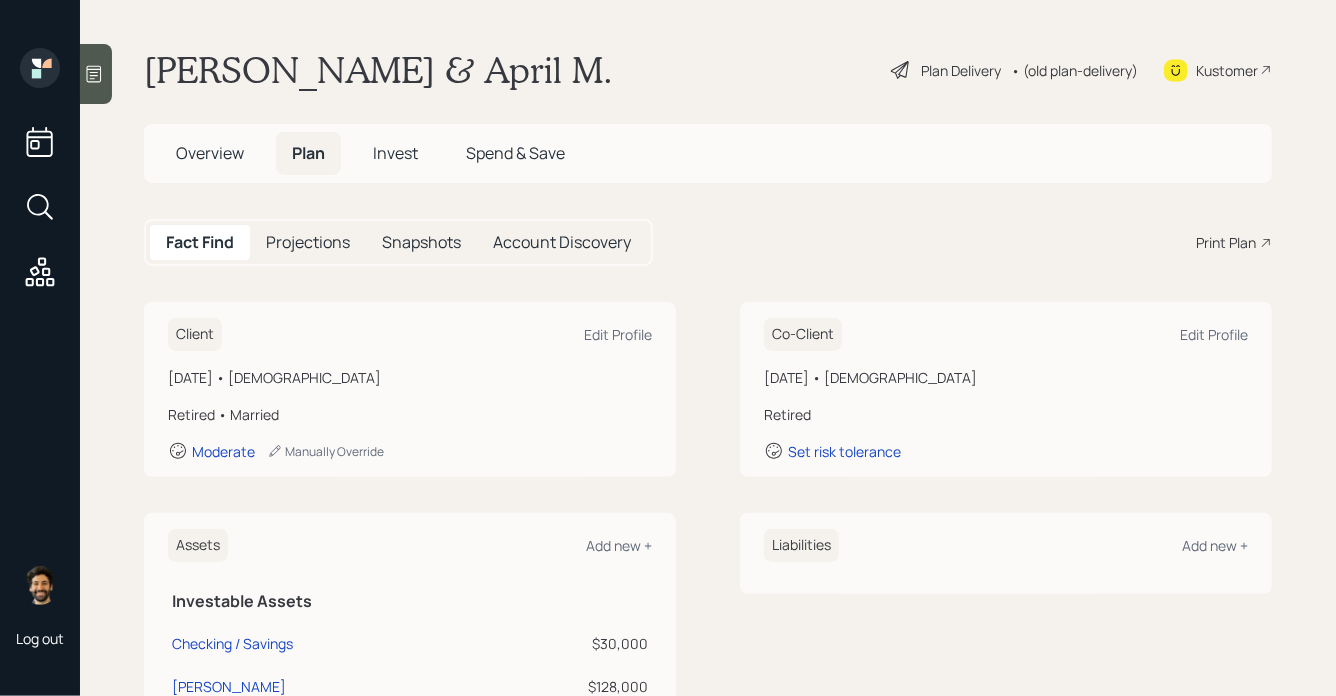 click on "June 24, 1956 • 69 years old Retired Set risk tolerance" at bounding box center (1006, 414) 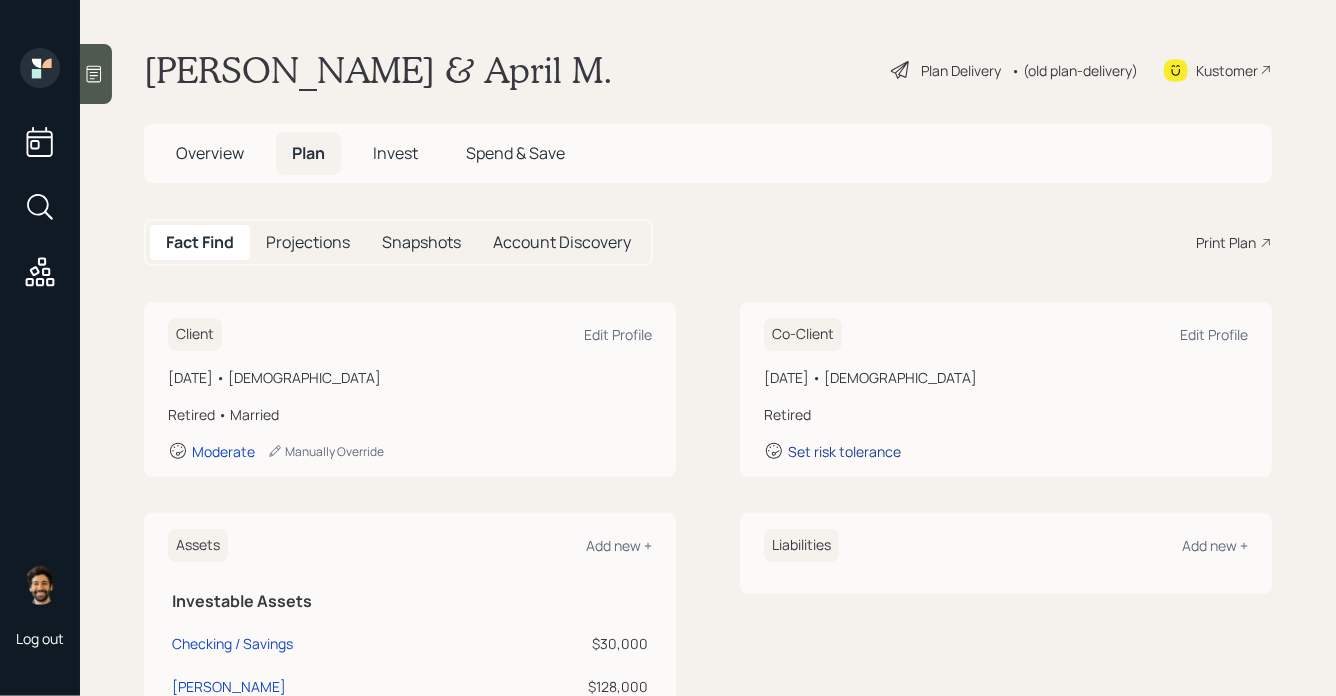 click on "Set risk tolerance" at bounding box center (844, 451) 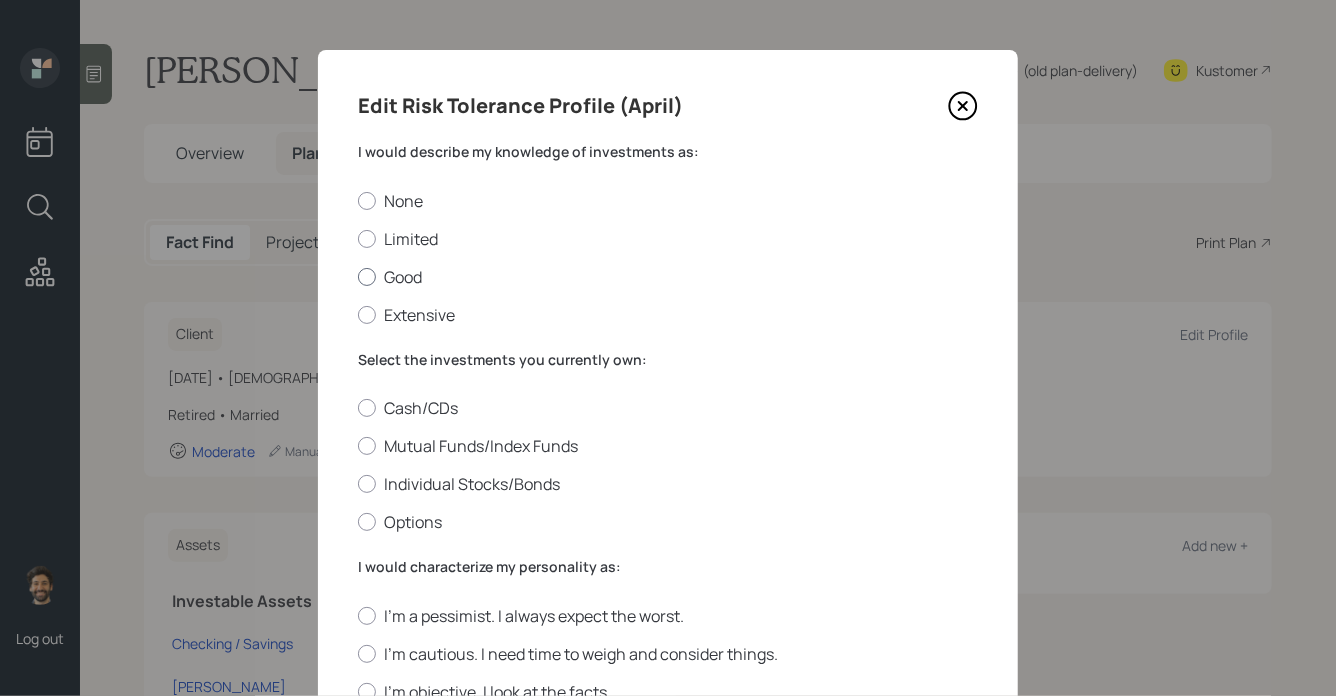 click on "Good" at bounding box center [668, 277] 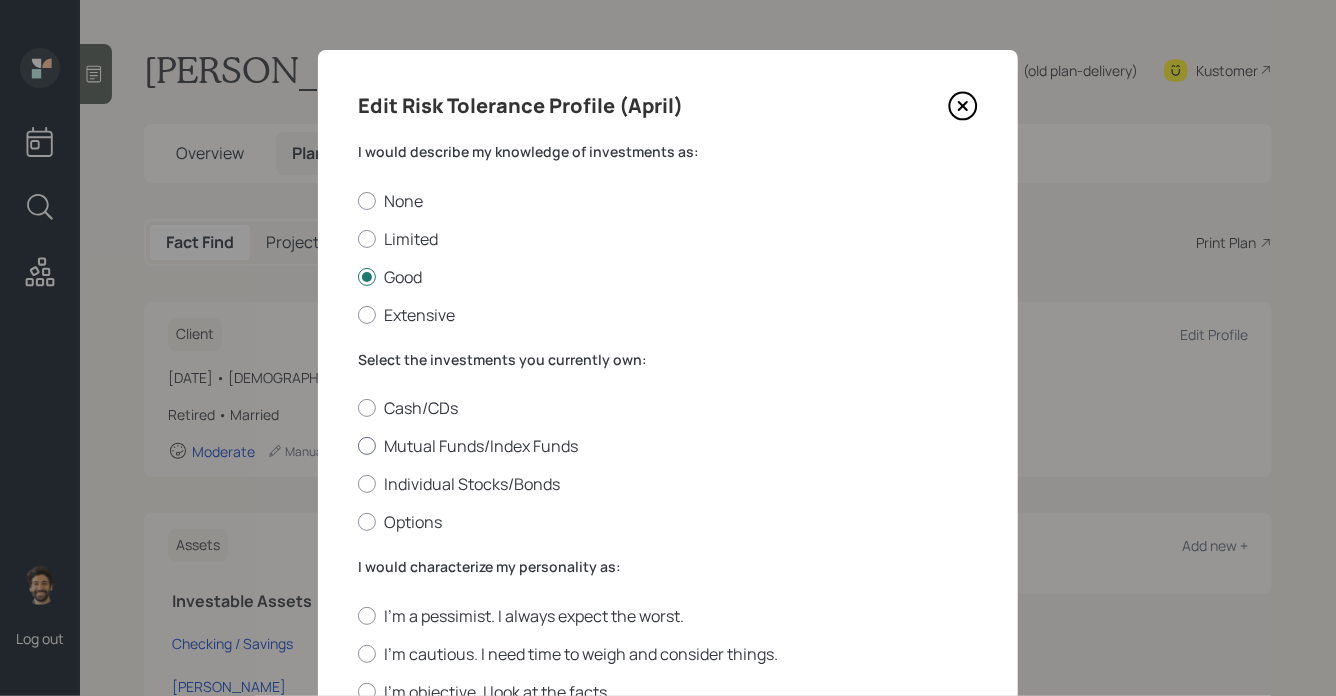click on "Mutual Funds/Index Funds" at bounding box center (668, 446) 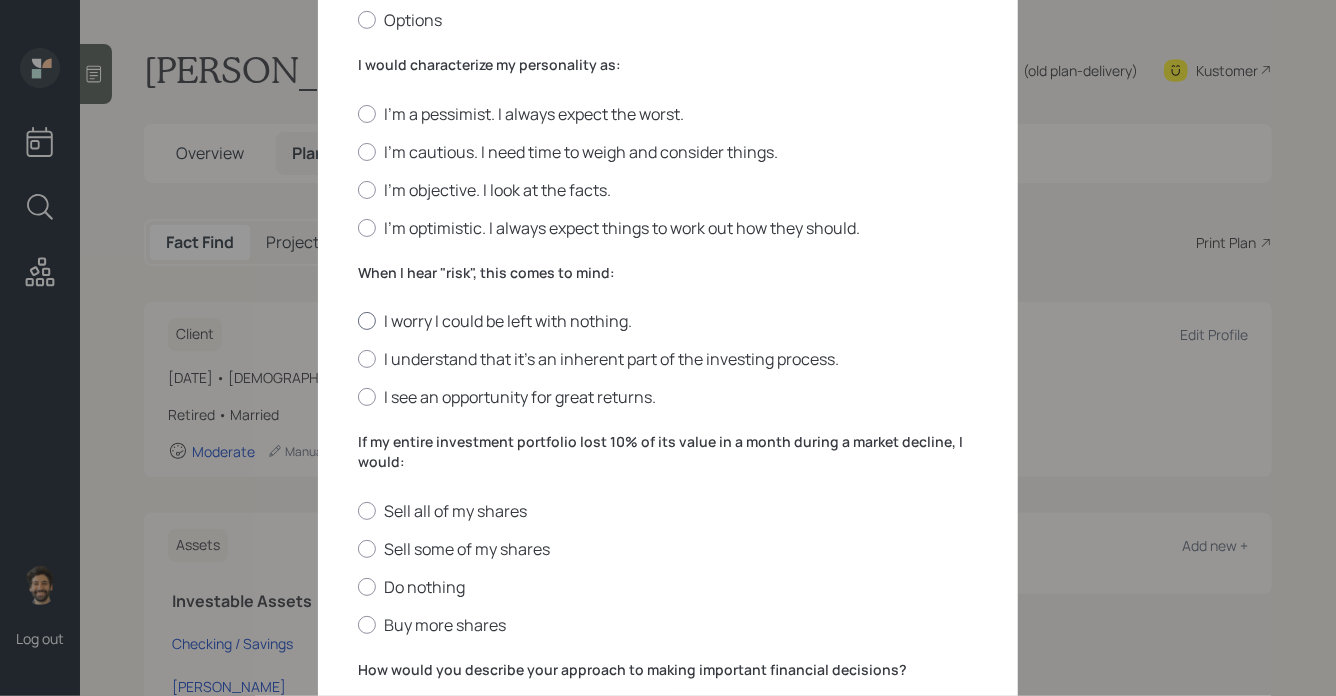 scroll, scrollTop: 549, scrollLeft: 0, axis: vertical 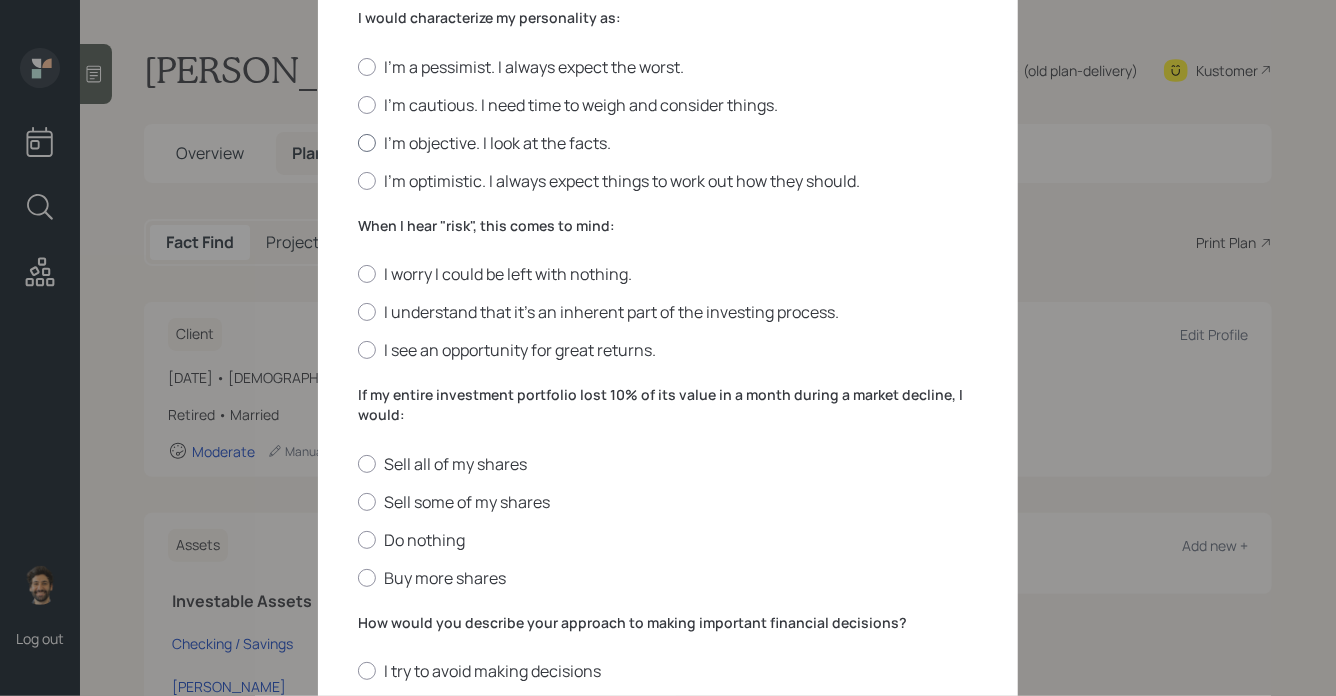 click on "I'm objective. I look at the facts." at bounding box center [668, 143] 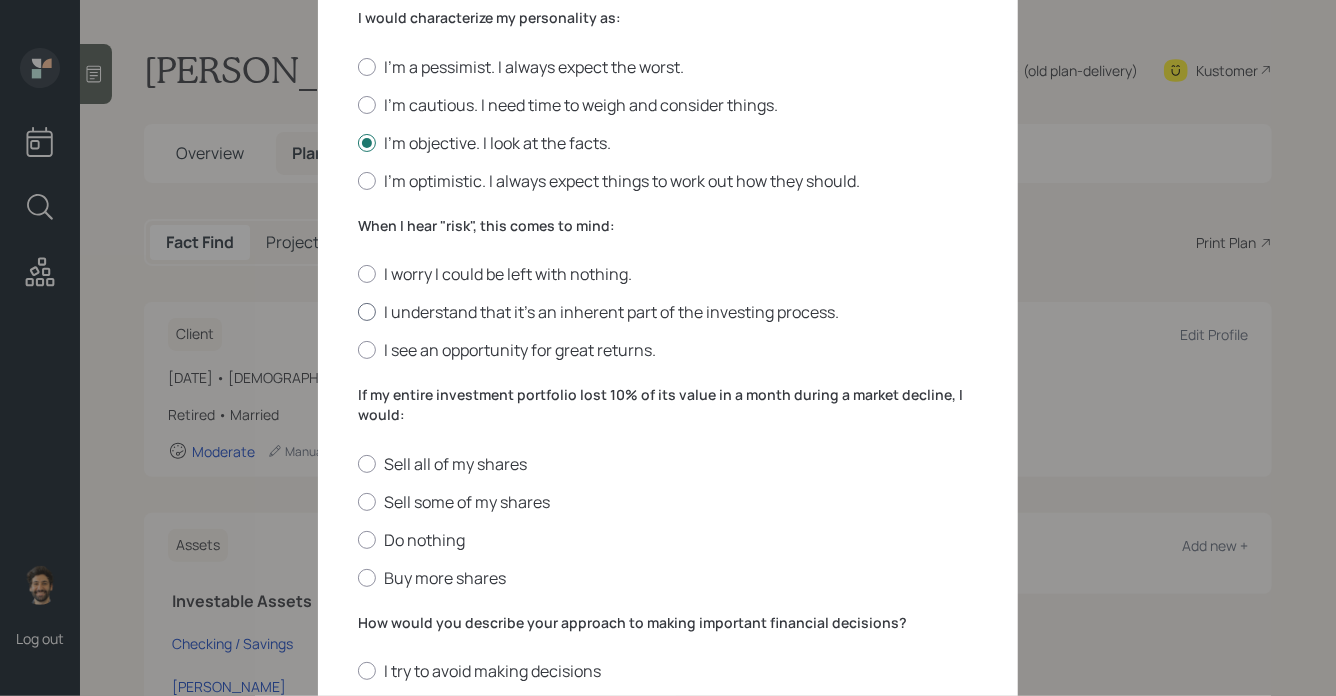 click at bounding box center (367, 312) 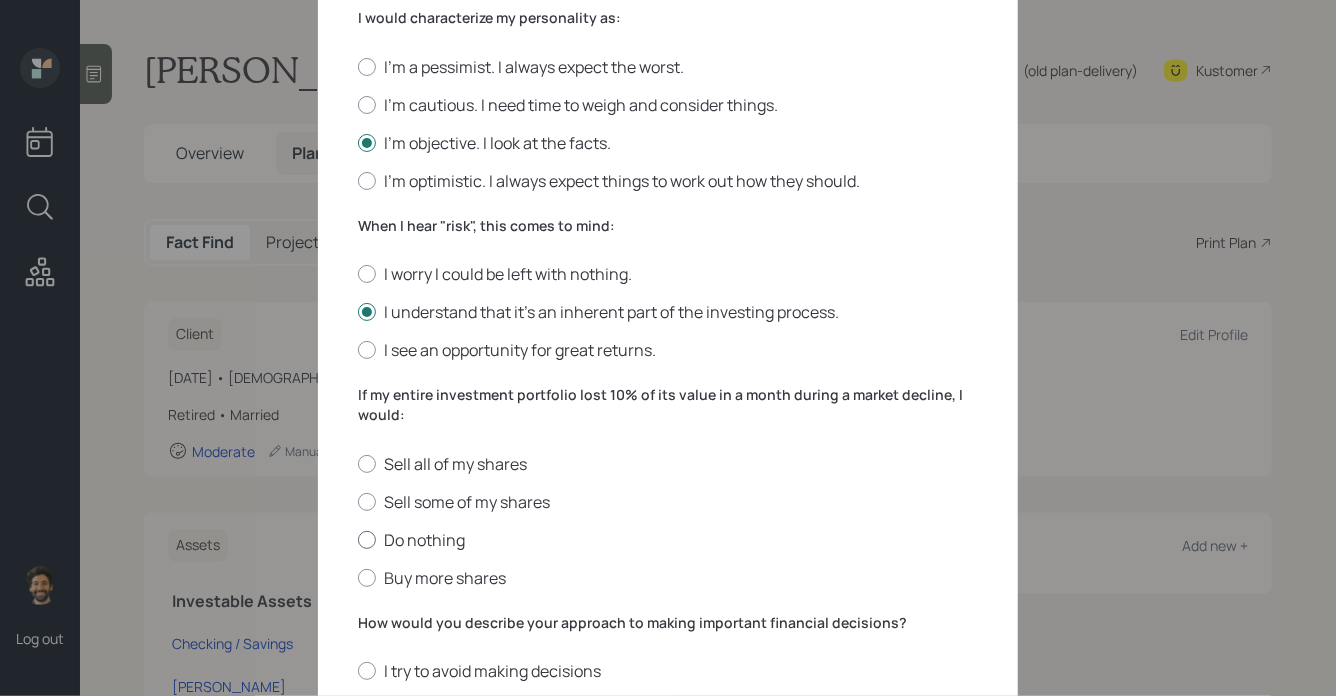 click at bounding box center [367, 540] 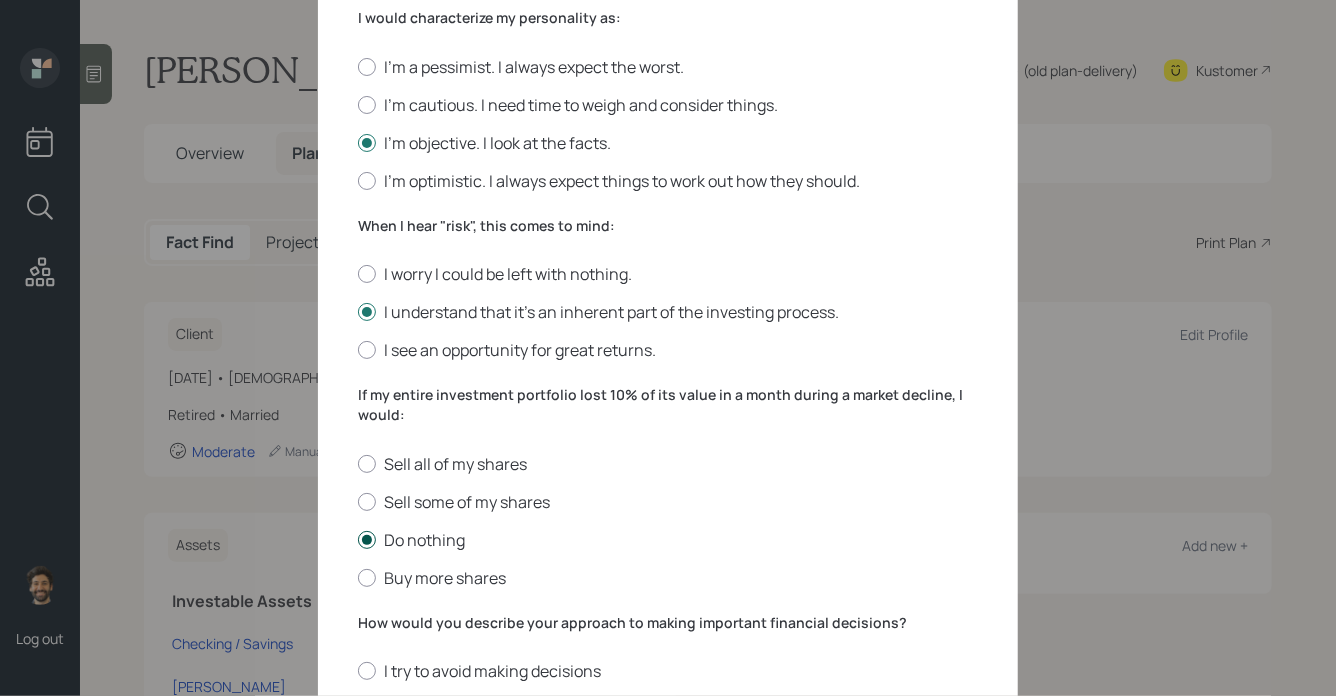 scroll, scrollTop: 775, scrollLeft: 0, axis: vertical 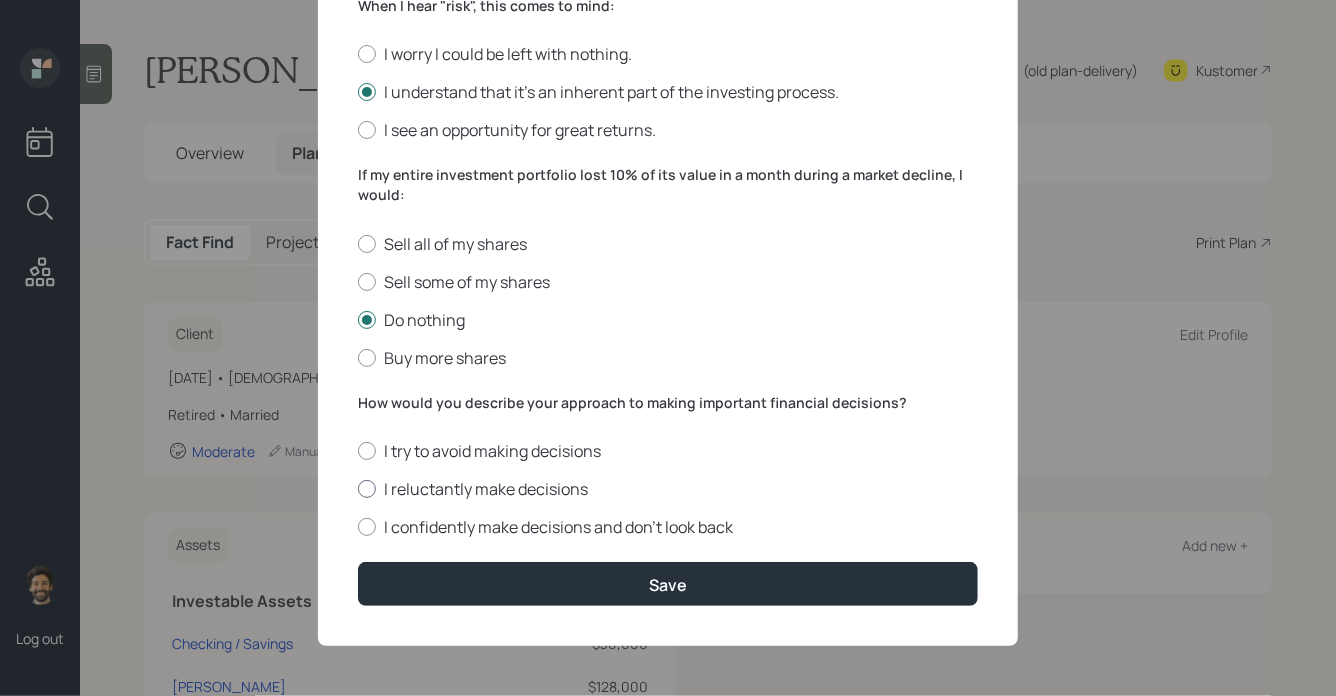click at bounding box center [367, 489] 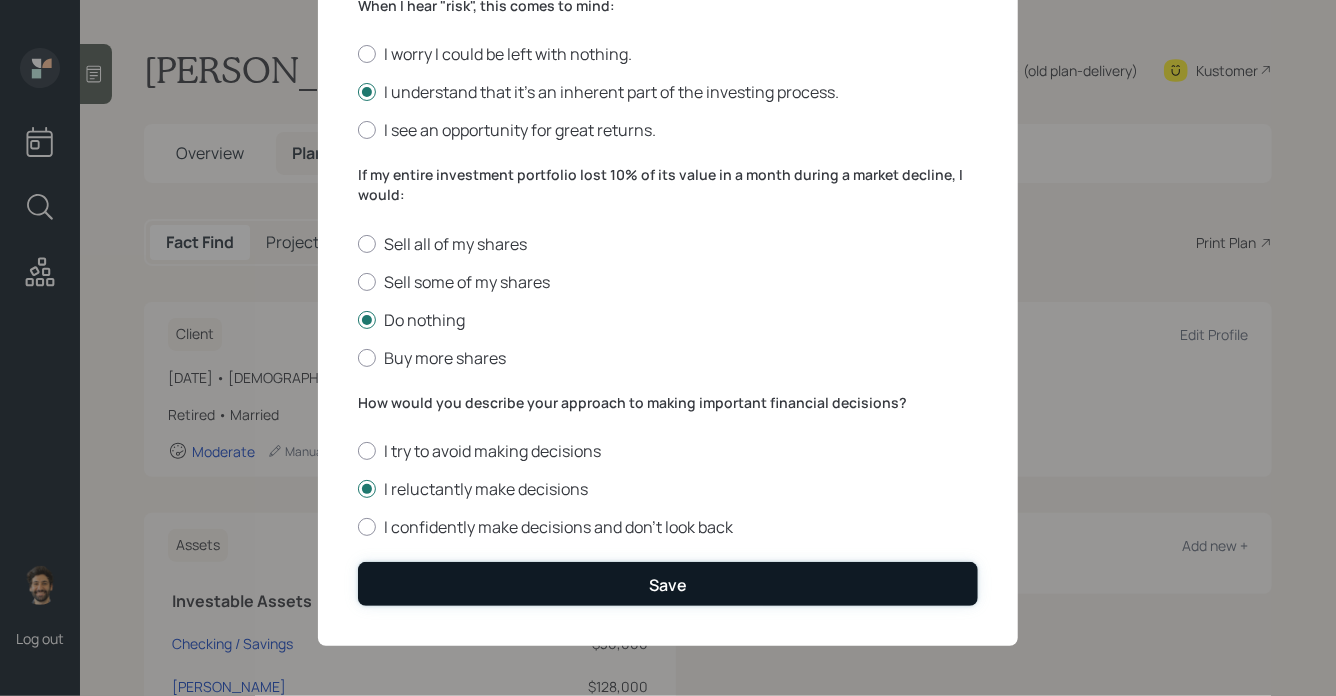 click on "Save" at bounding box center (668, 583) 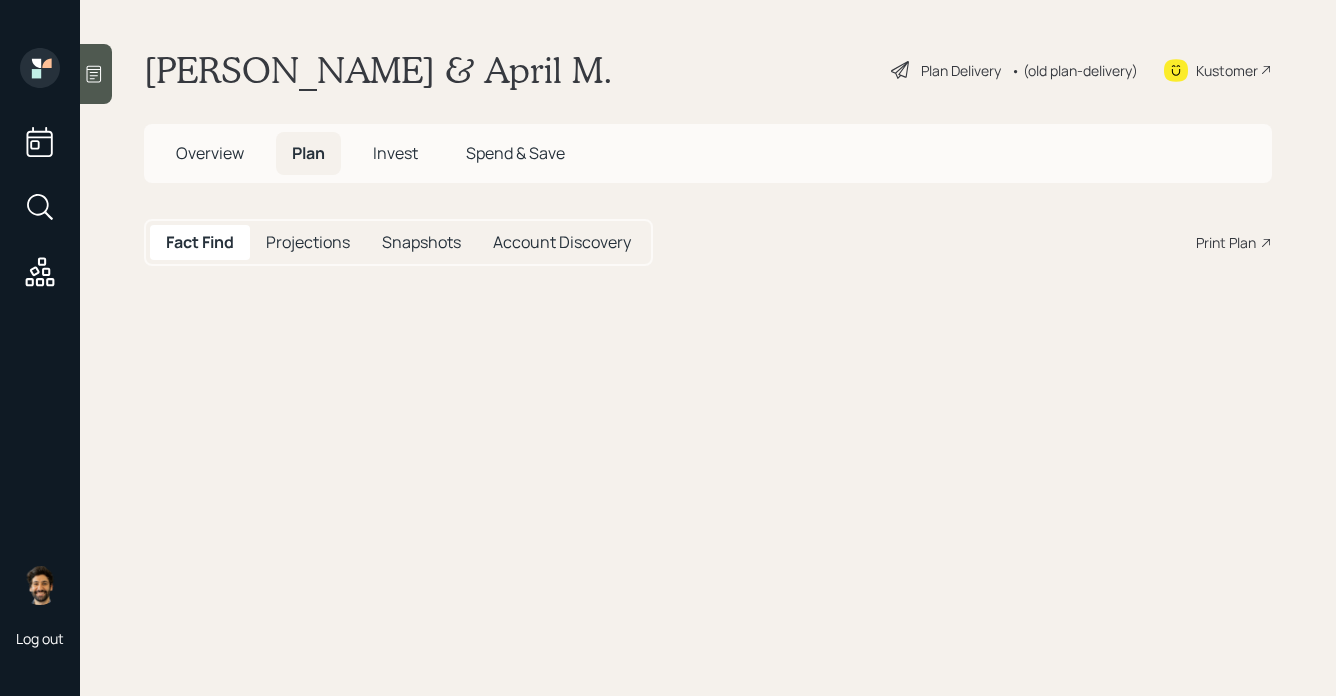 scroll, scrollTop: 0, scrollLeft: 0, axis: both 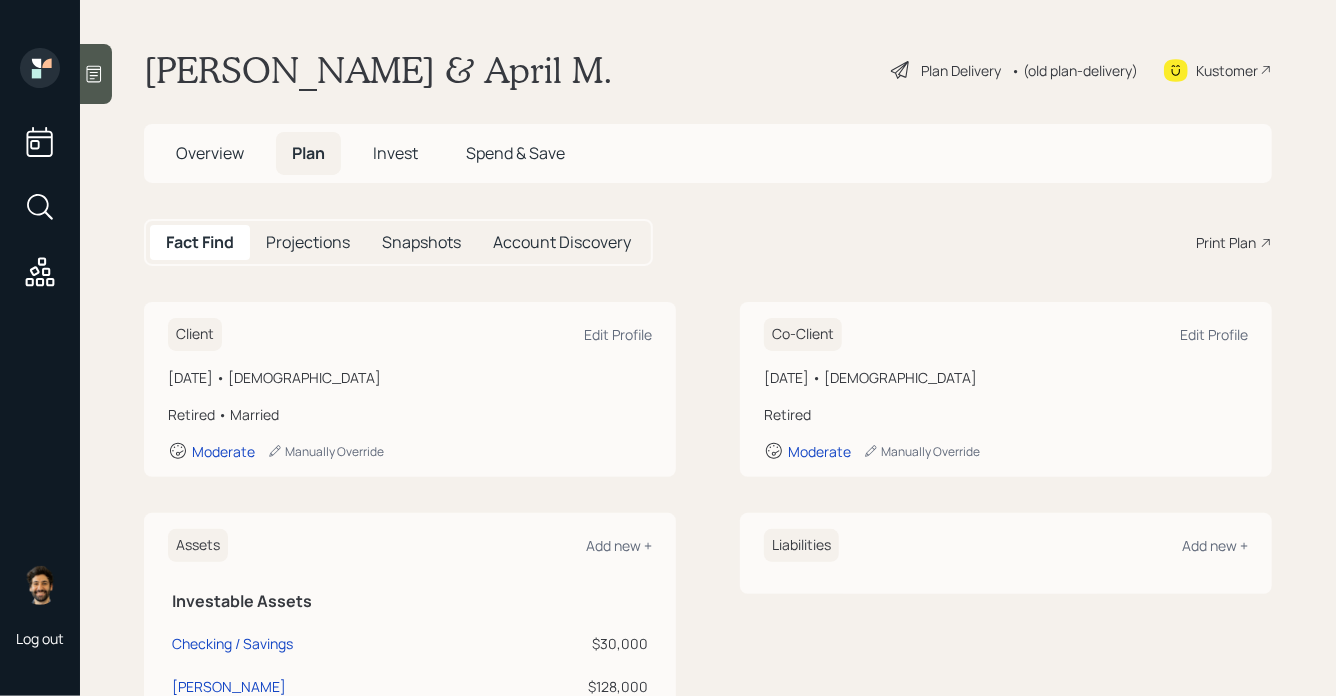 click on "Invest" at bounding box center (395, 153) 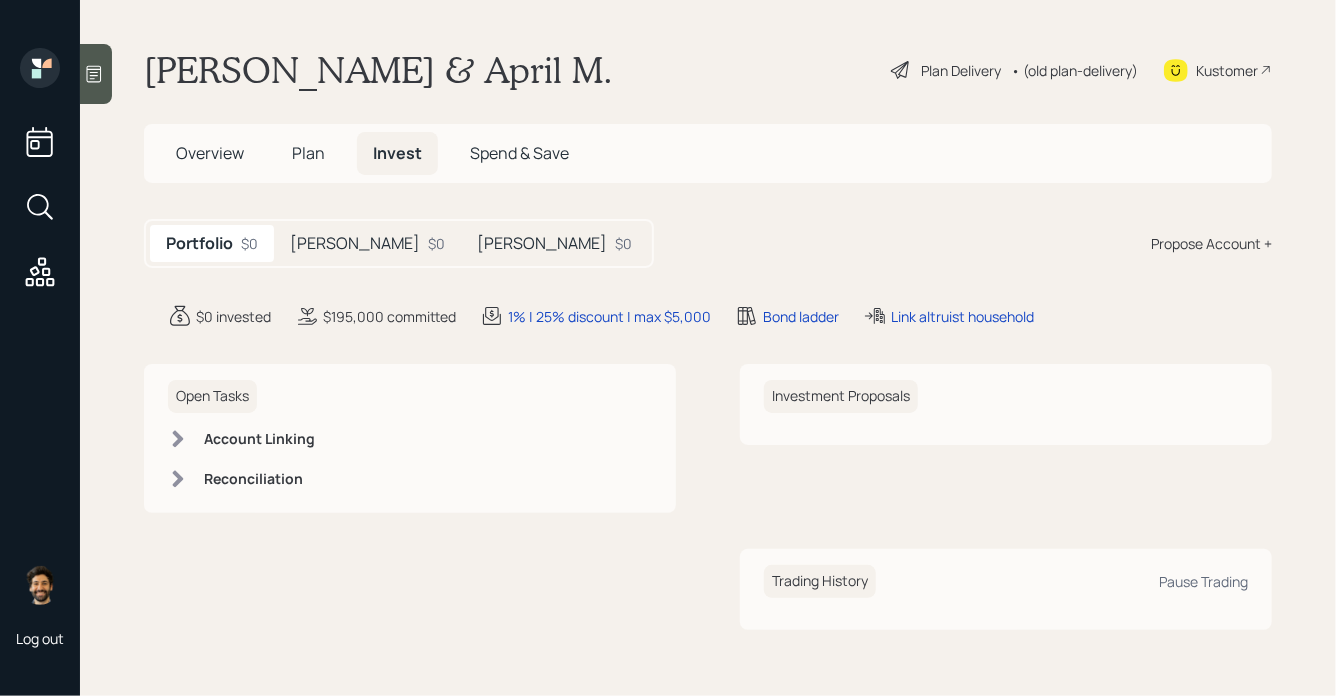 click on "[PERSON_NAME]" at bounding box center (542, 243) 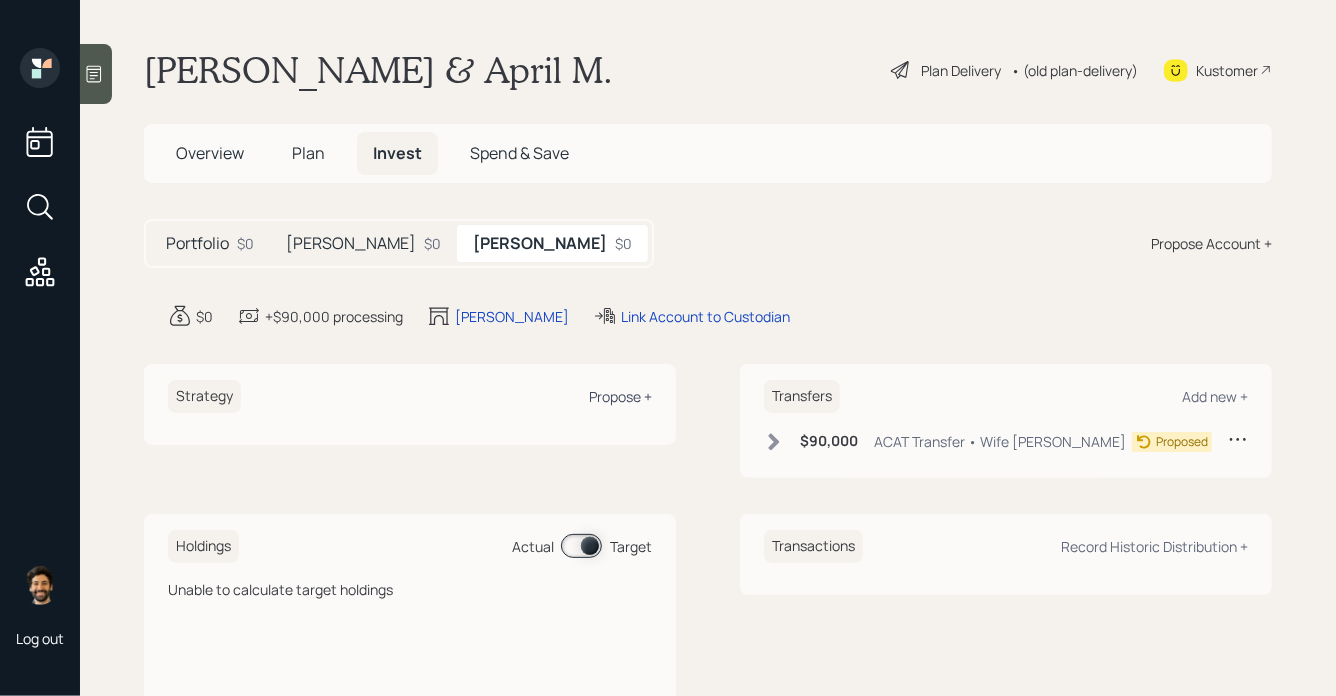click on "Propose +" at bounding box center [620, 396] 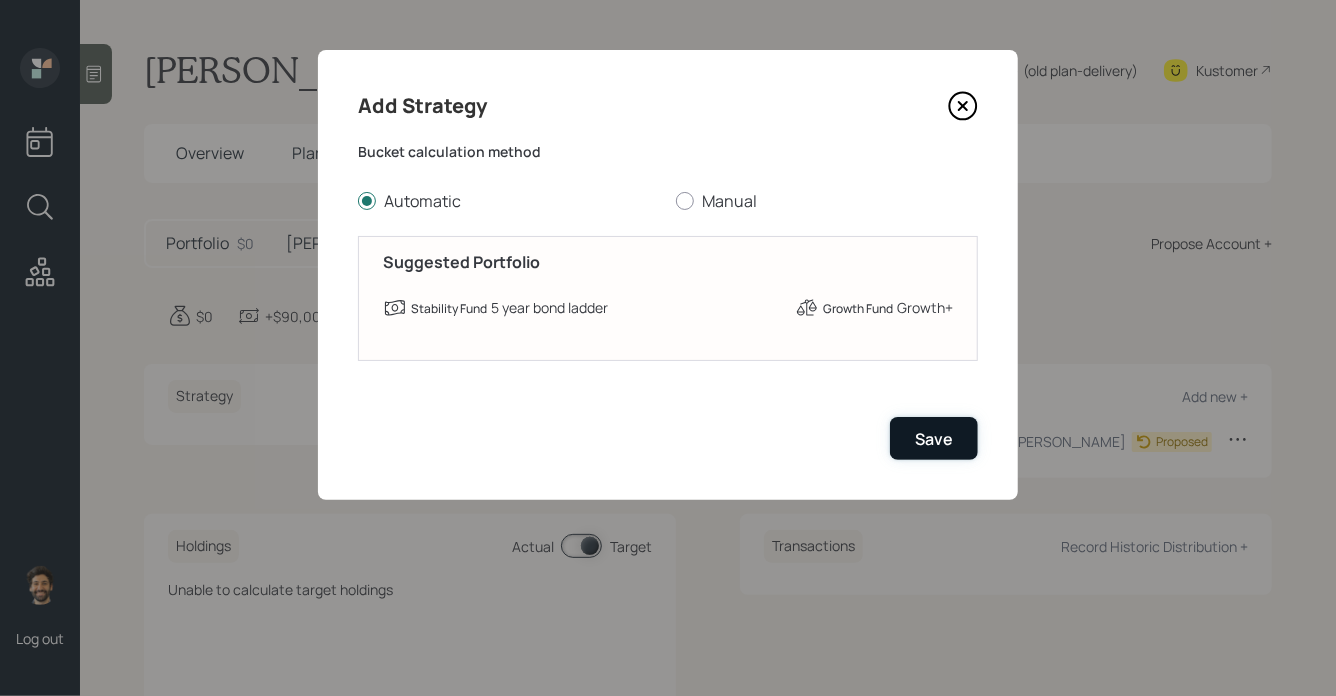 click on "Save" at bounding box center [934, 438] 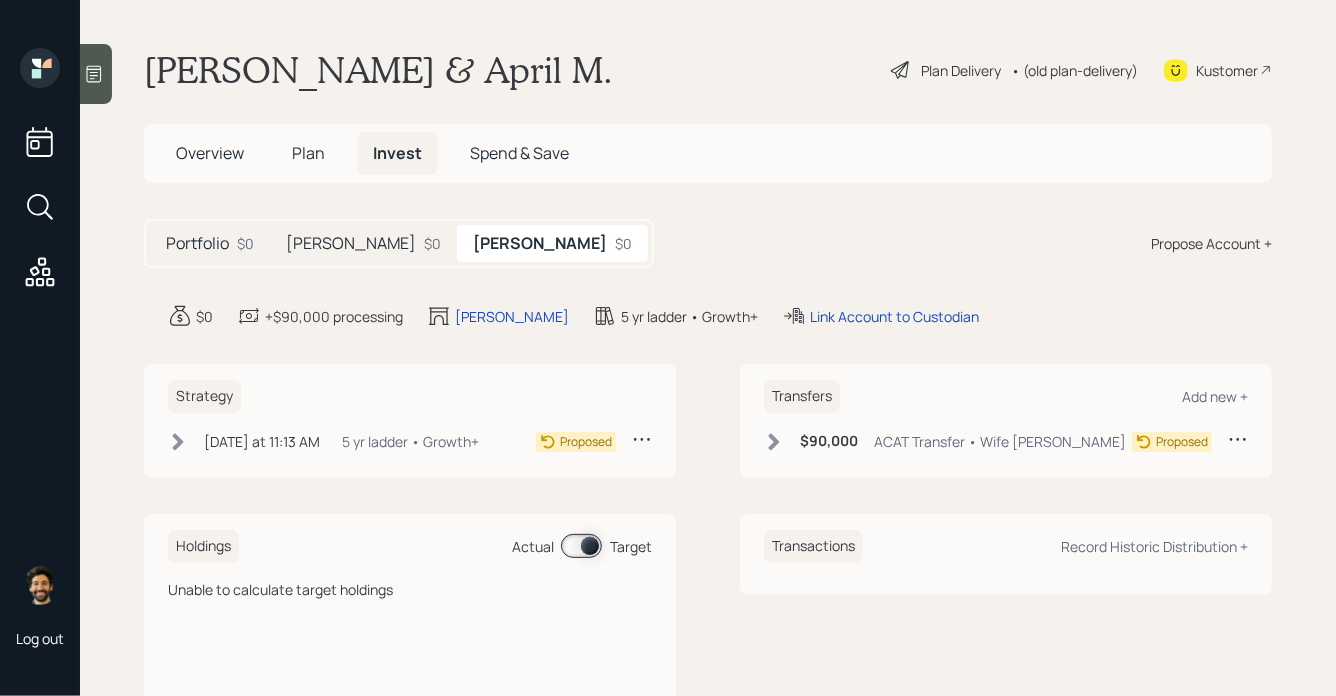click on "[PERSON_NAME]" at bounding box center (351, 243) 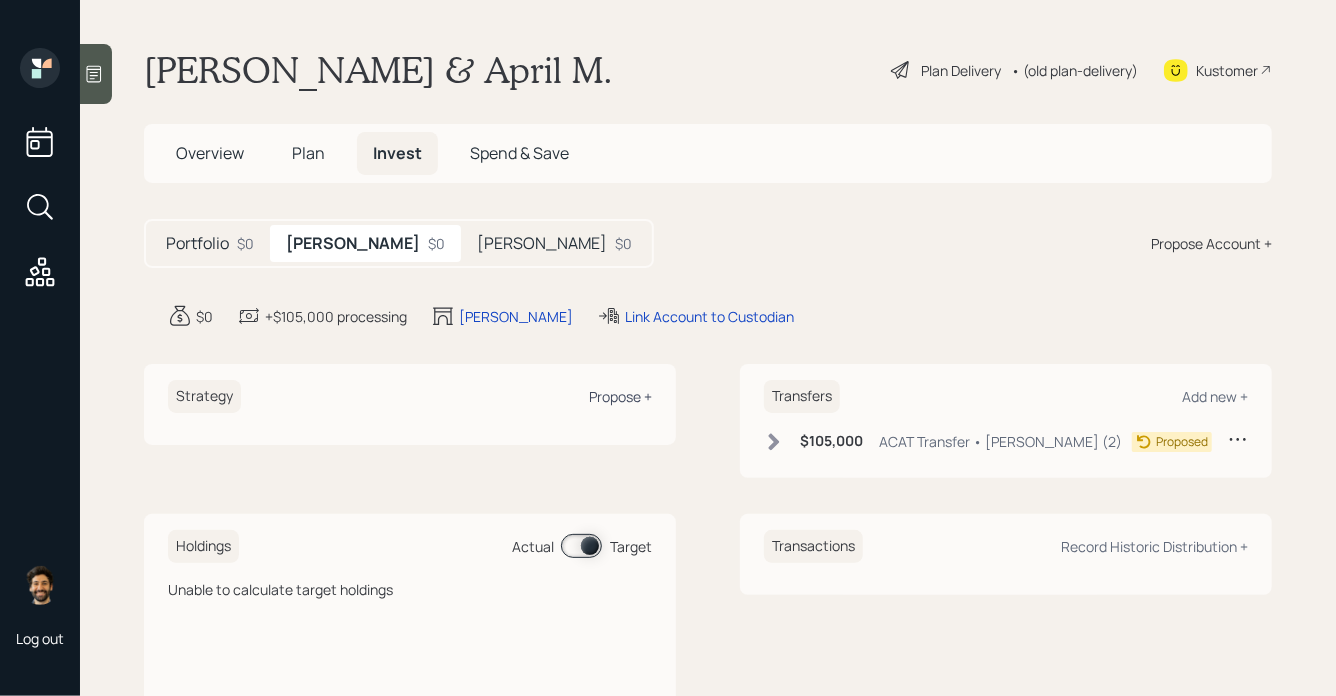 click on "Propose +" at bounding box center [620, 396] 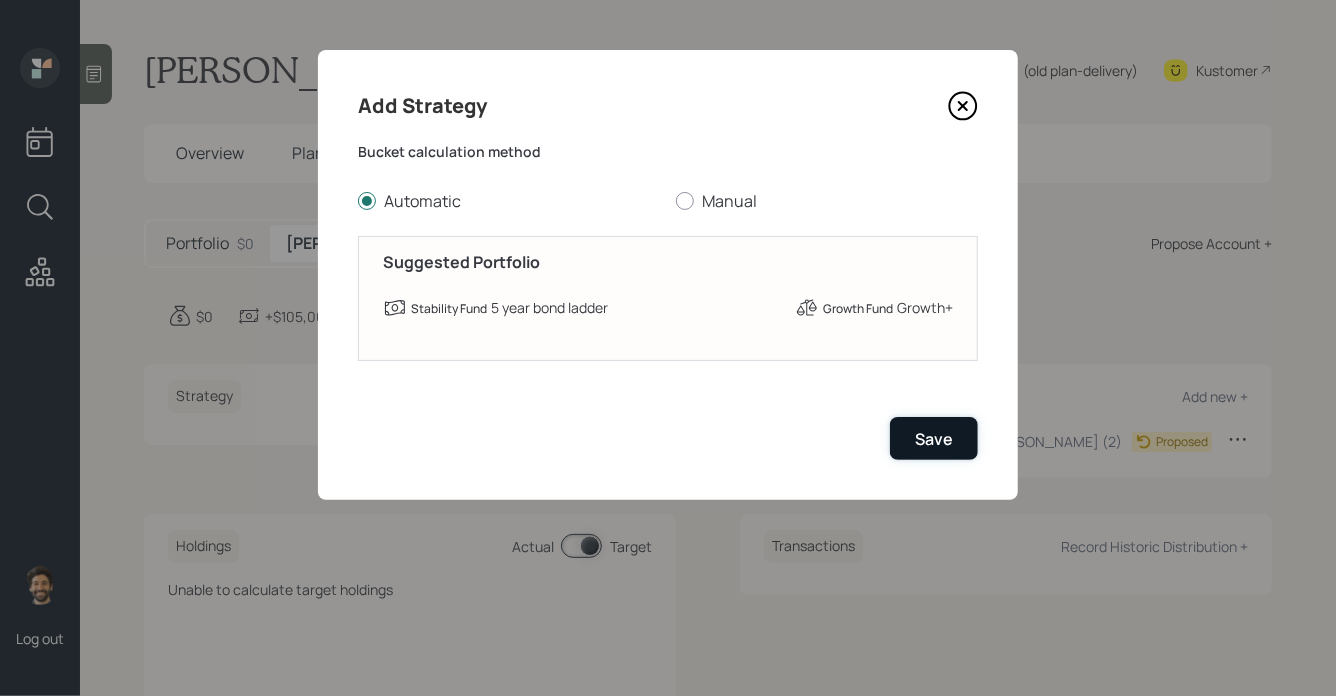 click on "Save" at bounding box center (934, 439) 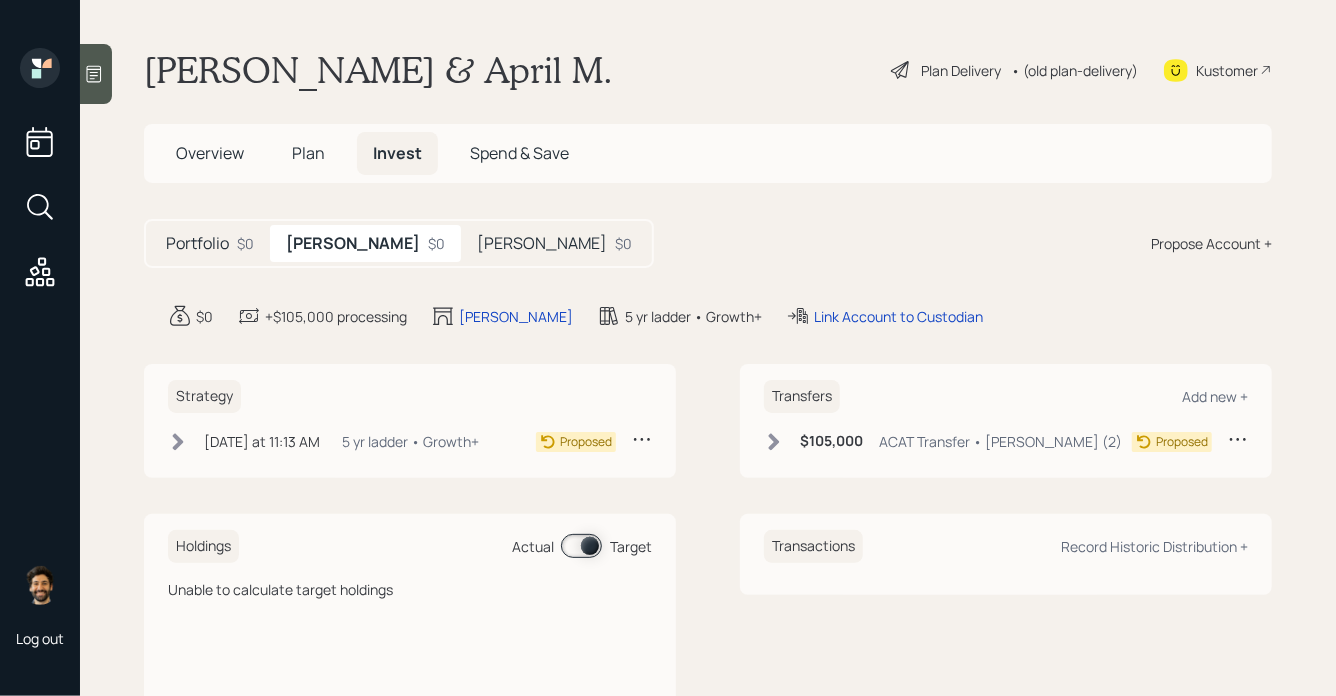 click on "$0" at bounding box center (623, 243) 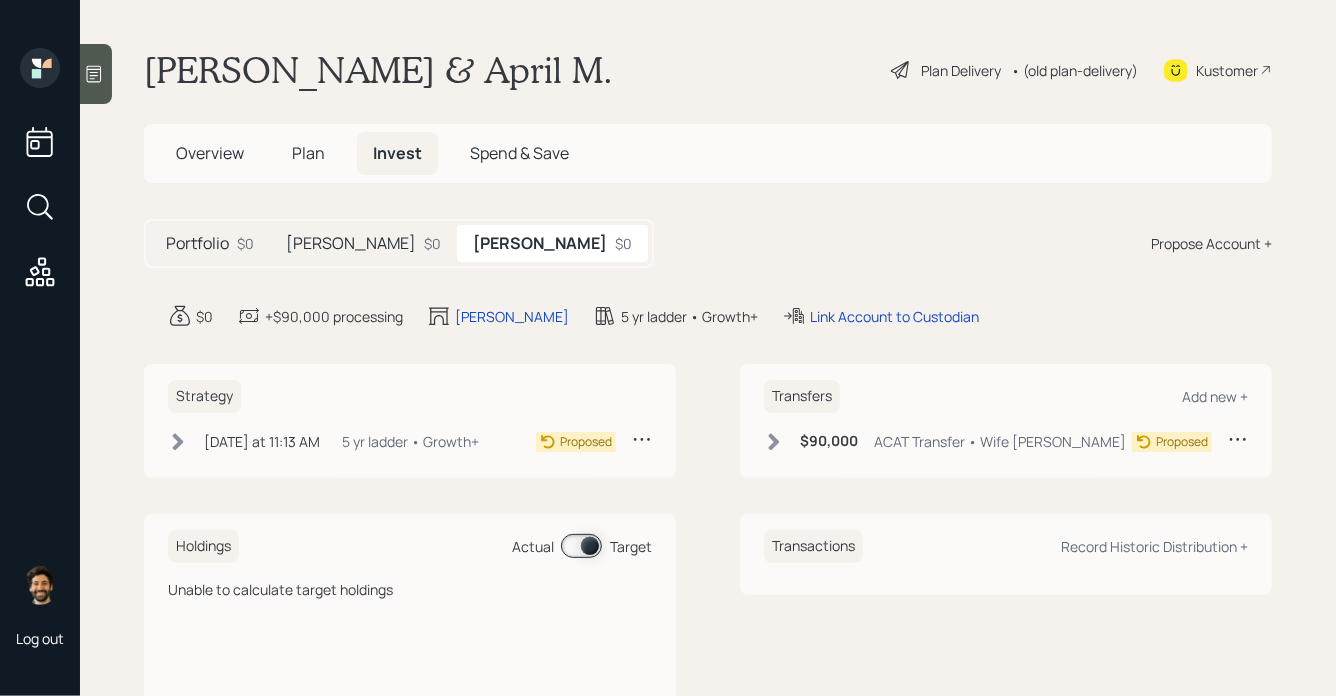 click on "[PERSON_NAME]" at bounding box center (351, 243) 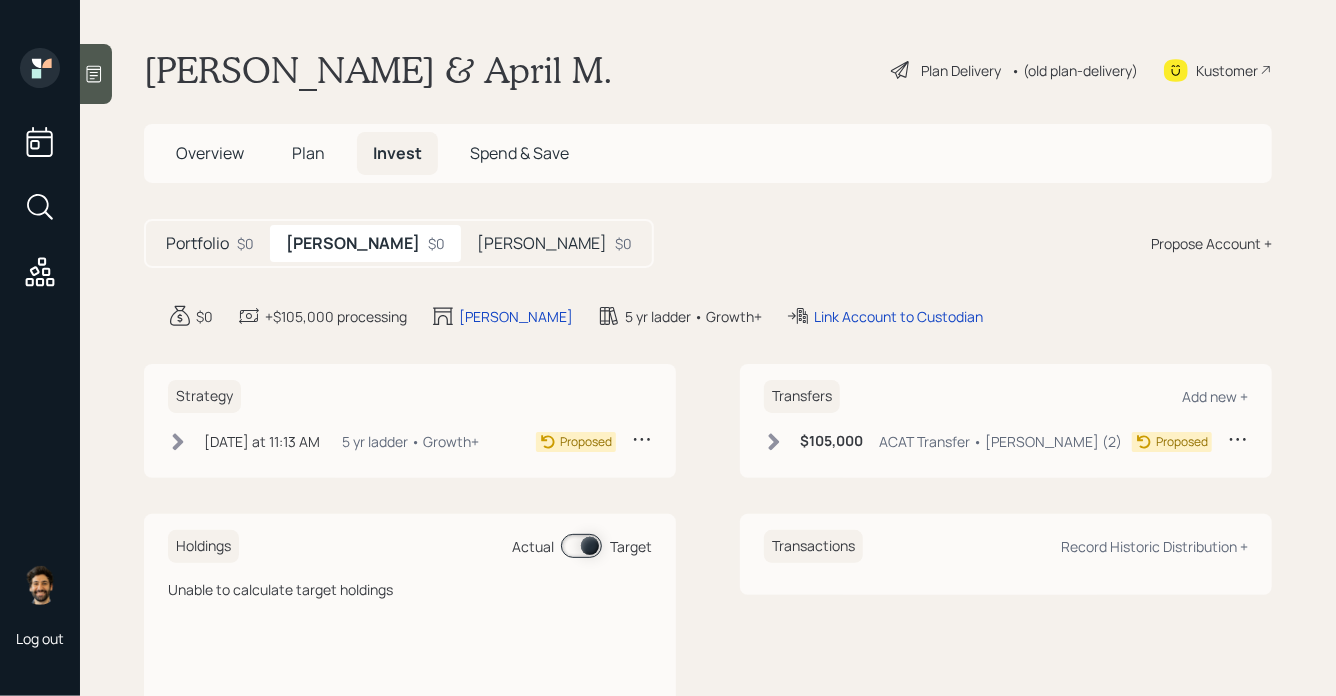 click on "[PERSON_NAME]" at bounding box center (542, 243) 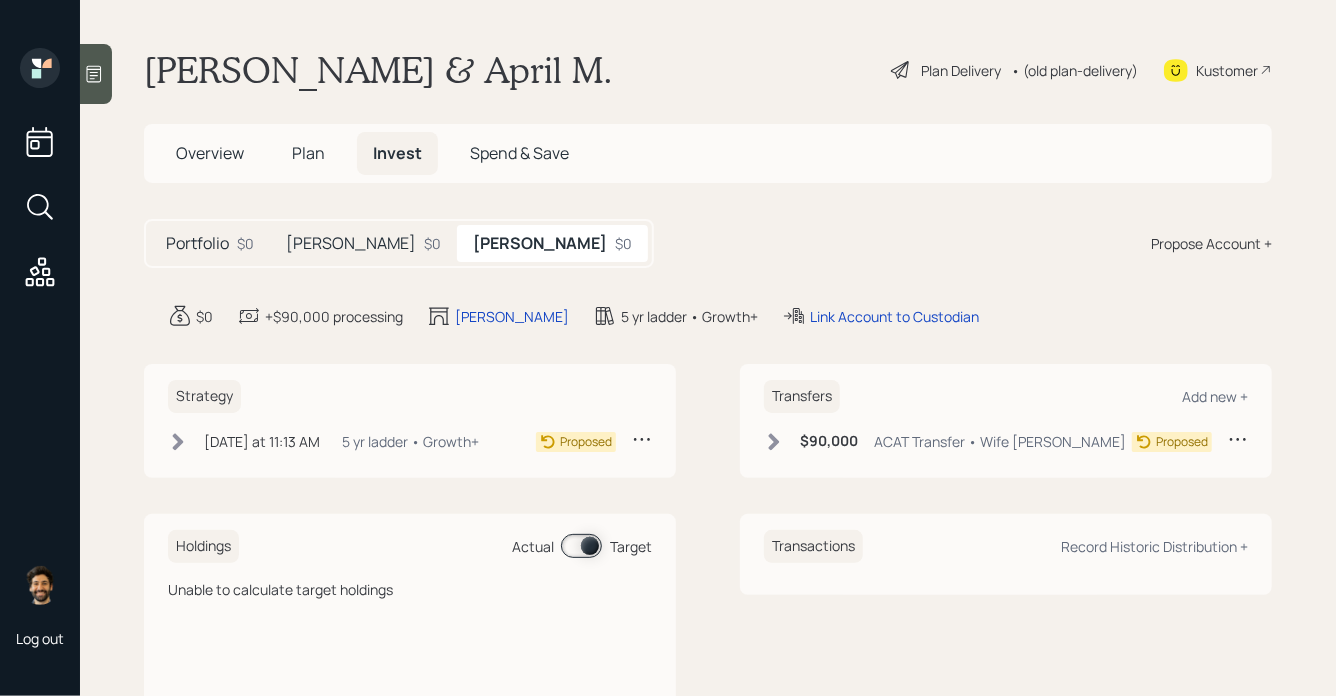 click on "Plan Delivery • (old plan-delivery)" at bounding box center [1014, 70] 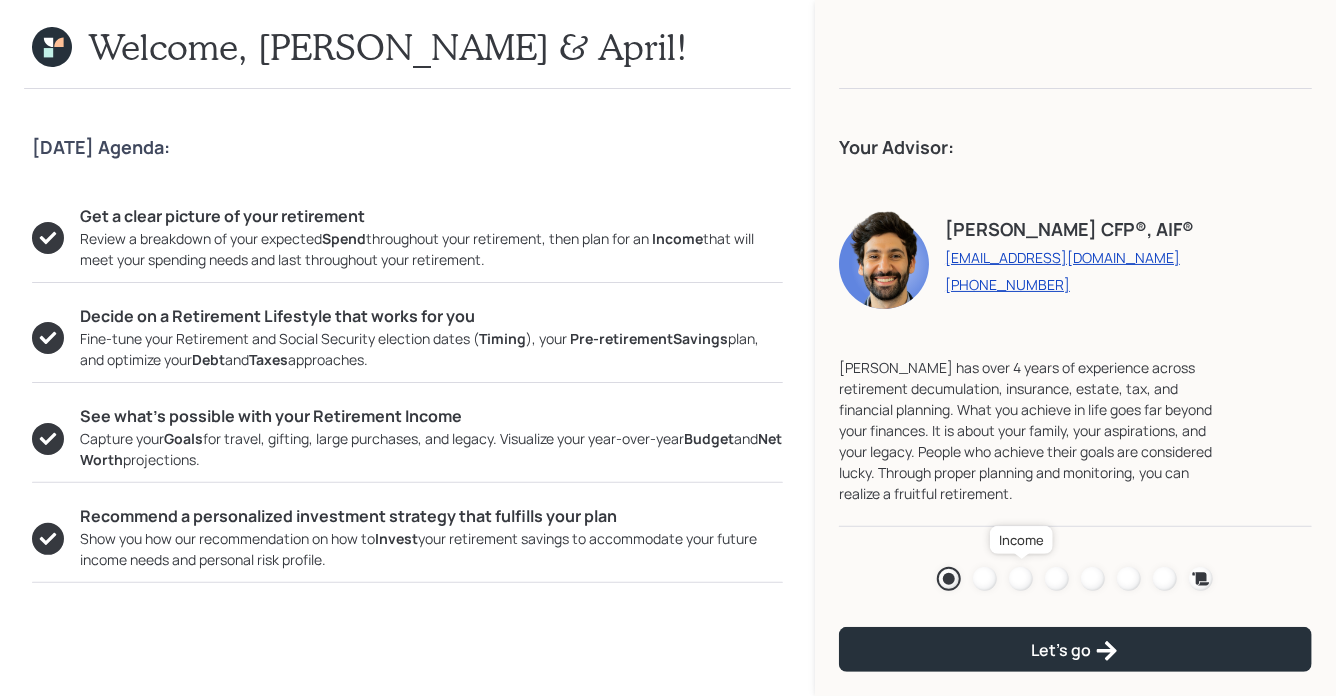 click at bounding box center [1021, 579] 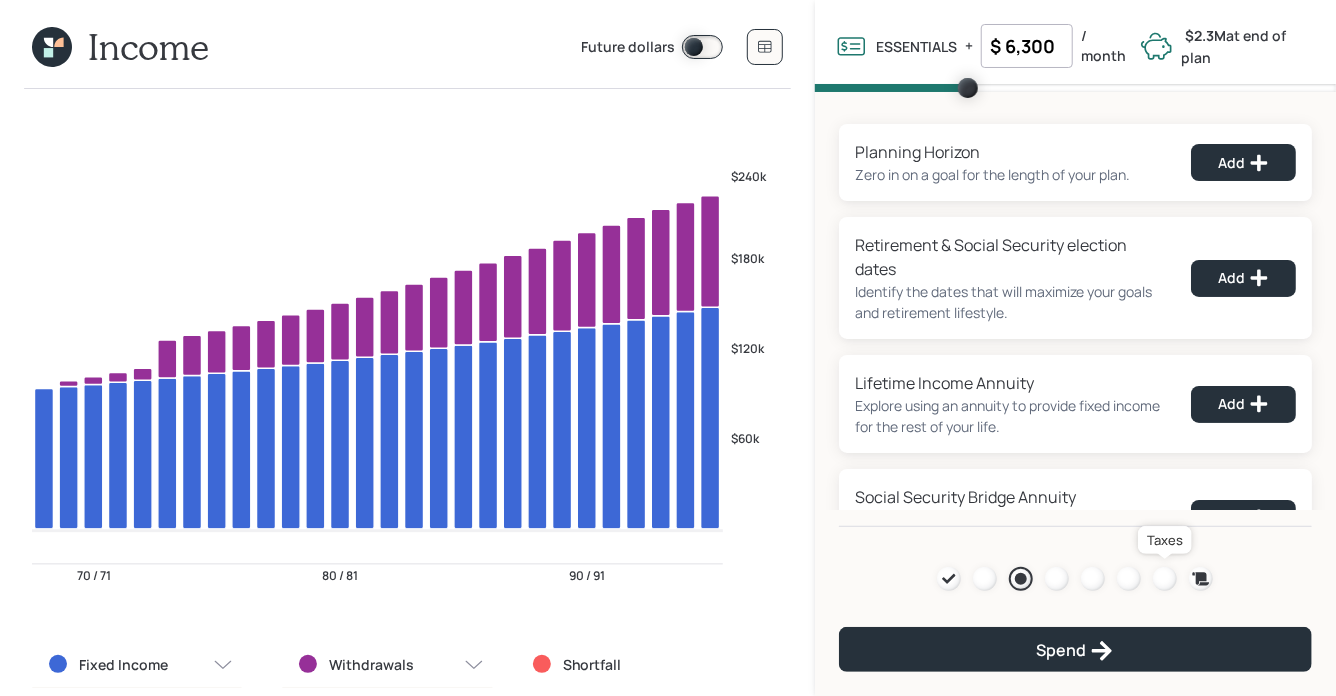 click at bounding box center (1165, 579) 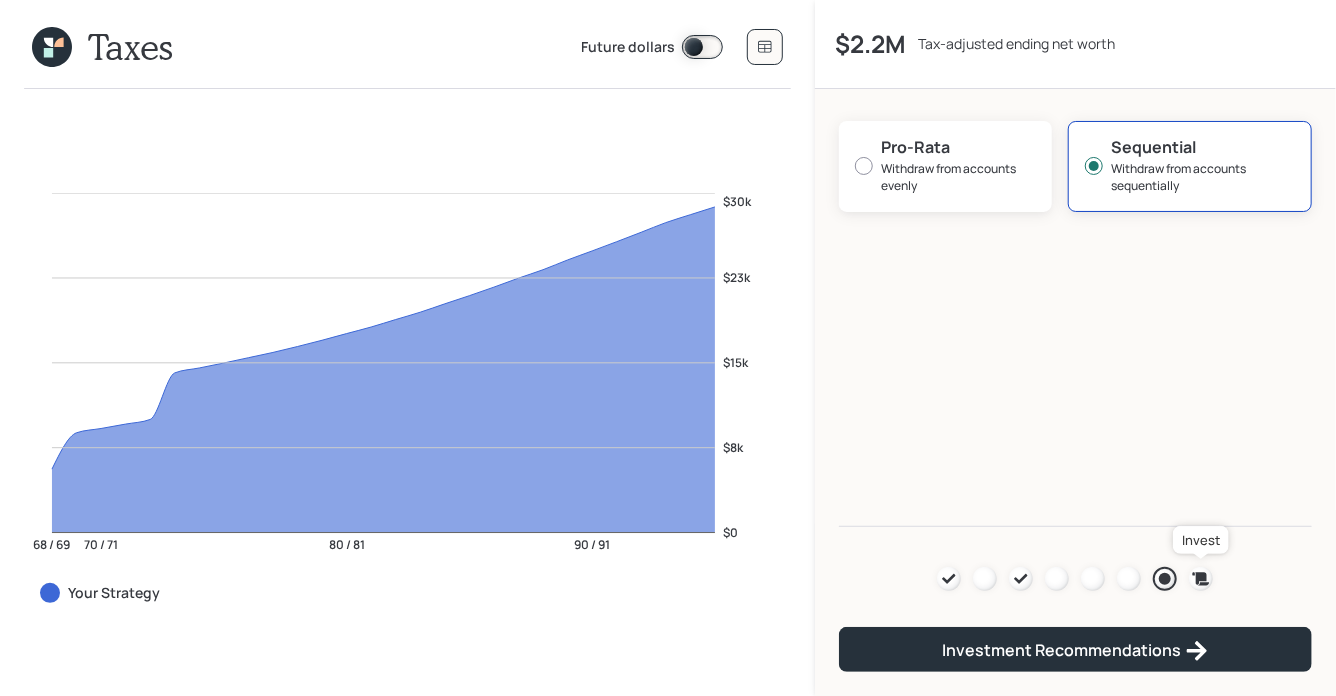 click 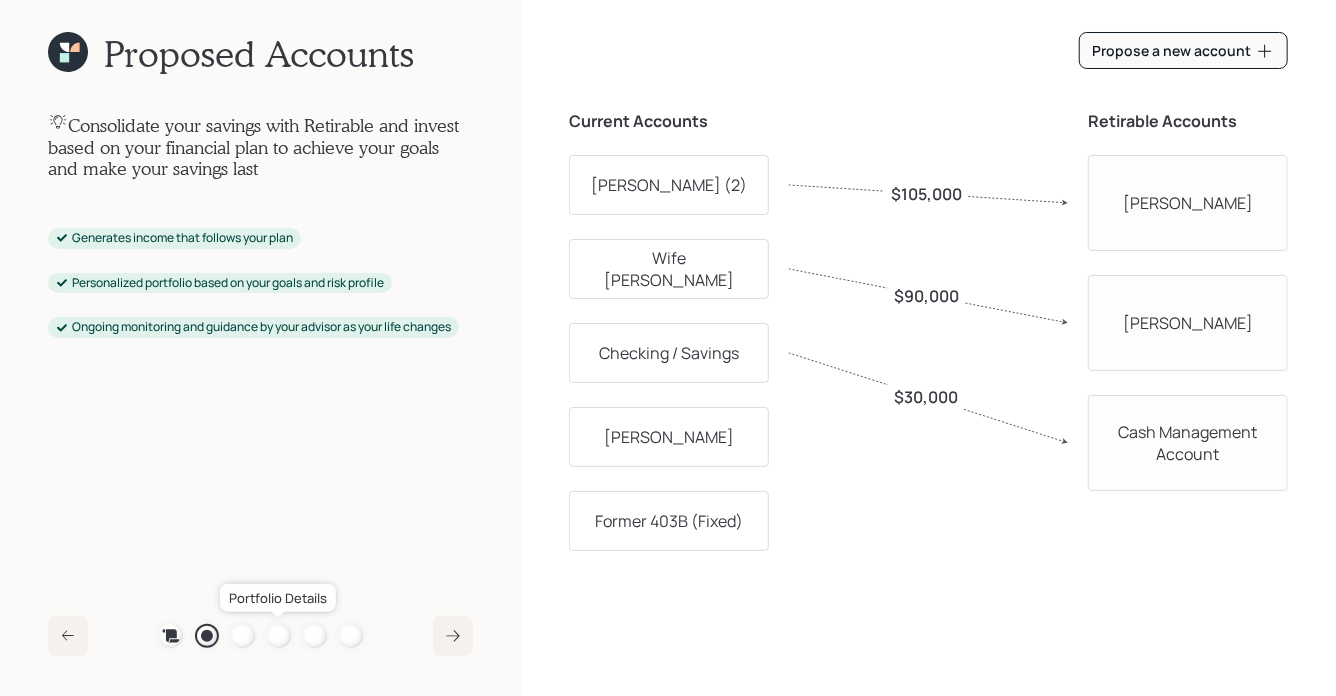 click at bounding box center (279, 636) 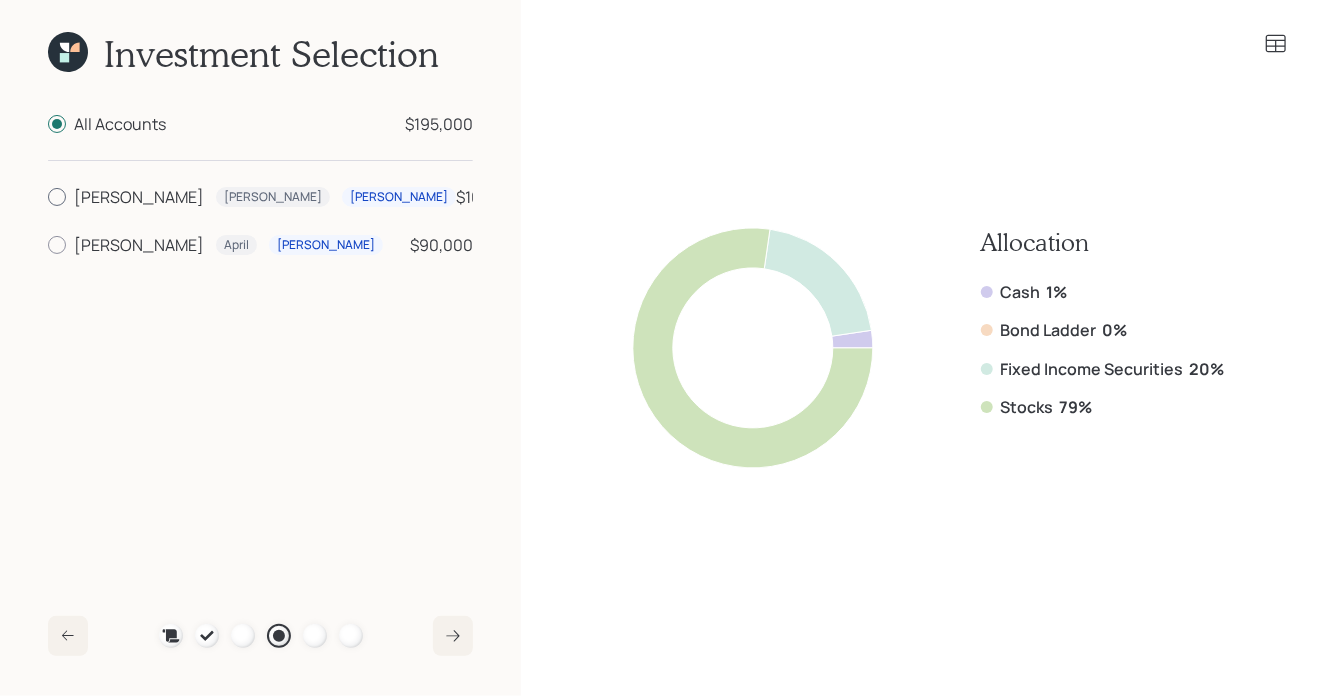 click on "Roth Edward Roth $105,000" at bounding box center (260, 197) 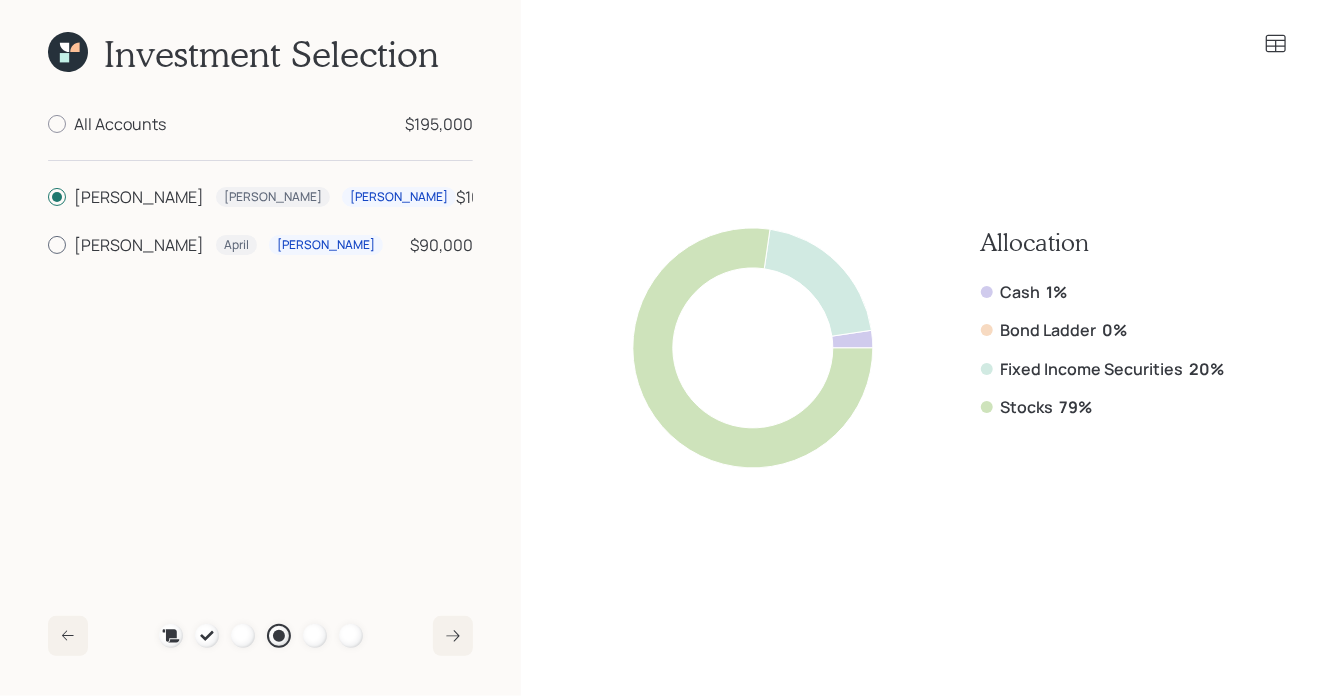 click on "Roth April Roth $90,000" at bounding box center [260, 245] 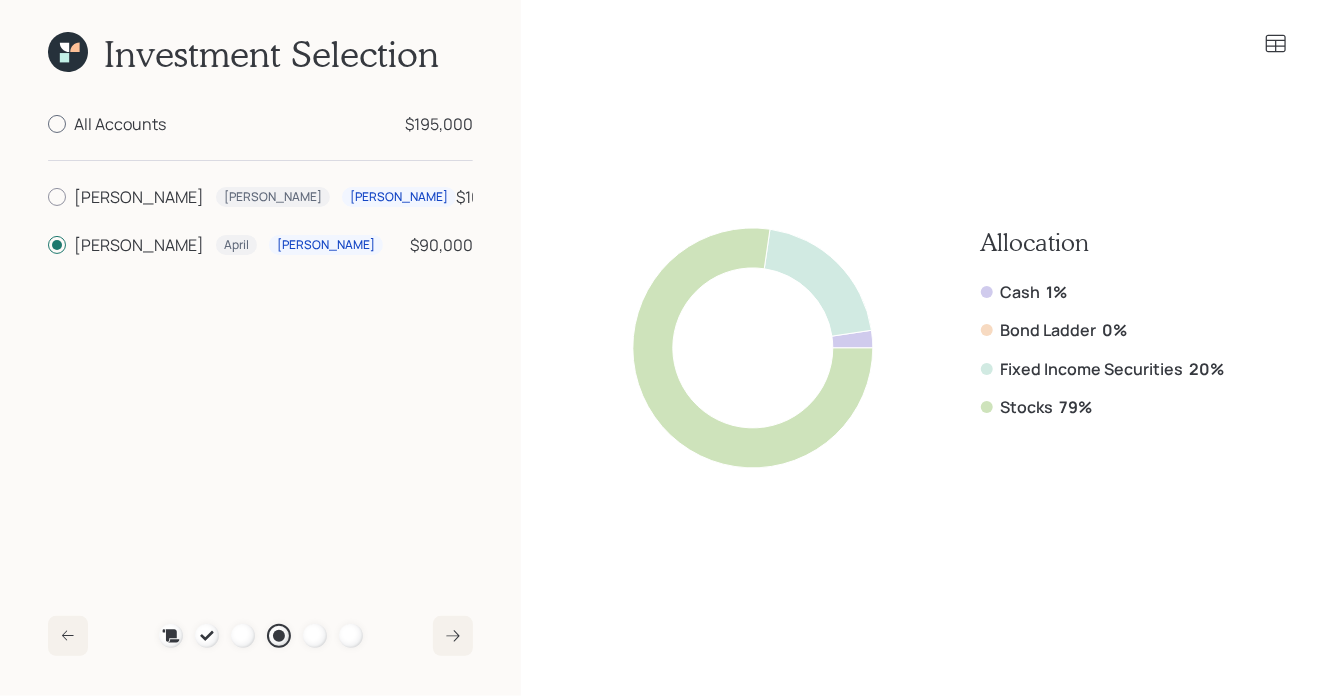 click on "All Accounts" at bounding box center (120, 124) 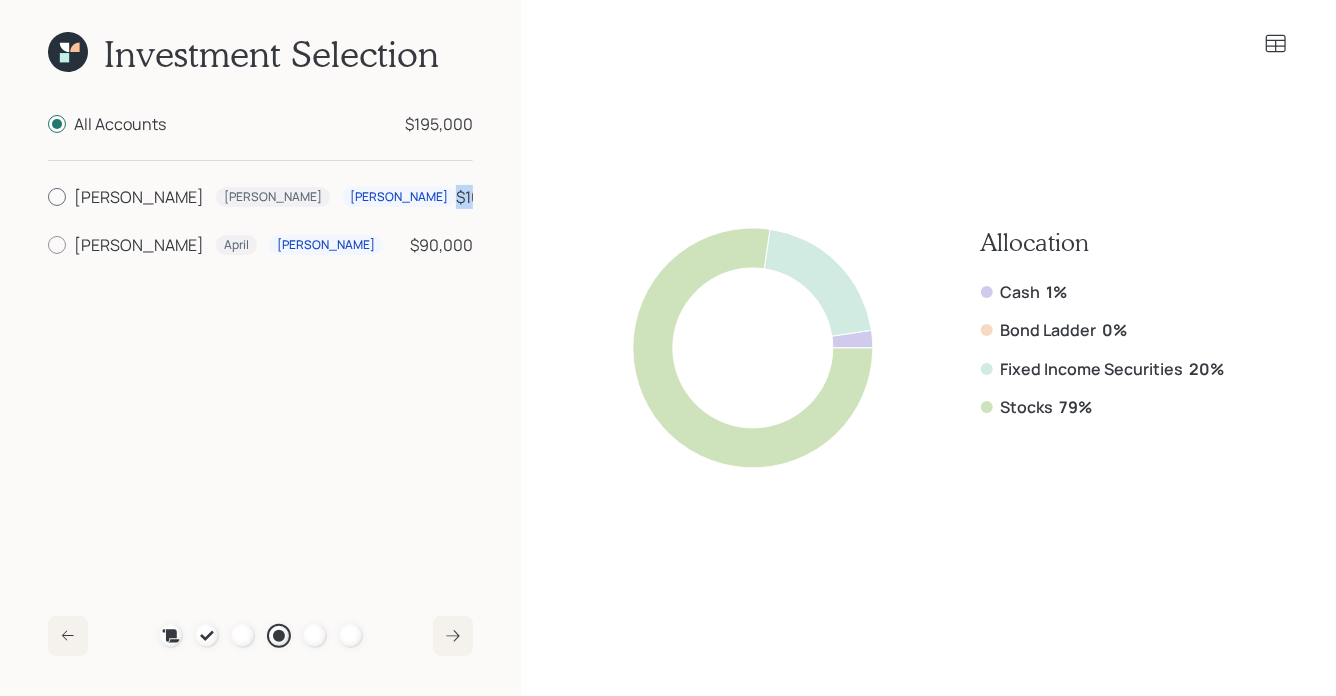drag, startPoint x: 477, startPoint y: 199, endPoint x: 408, endPoint y: 200, distance: 69.00725 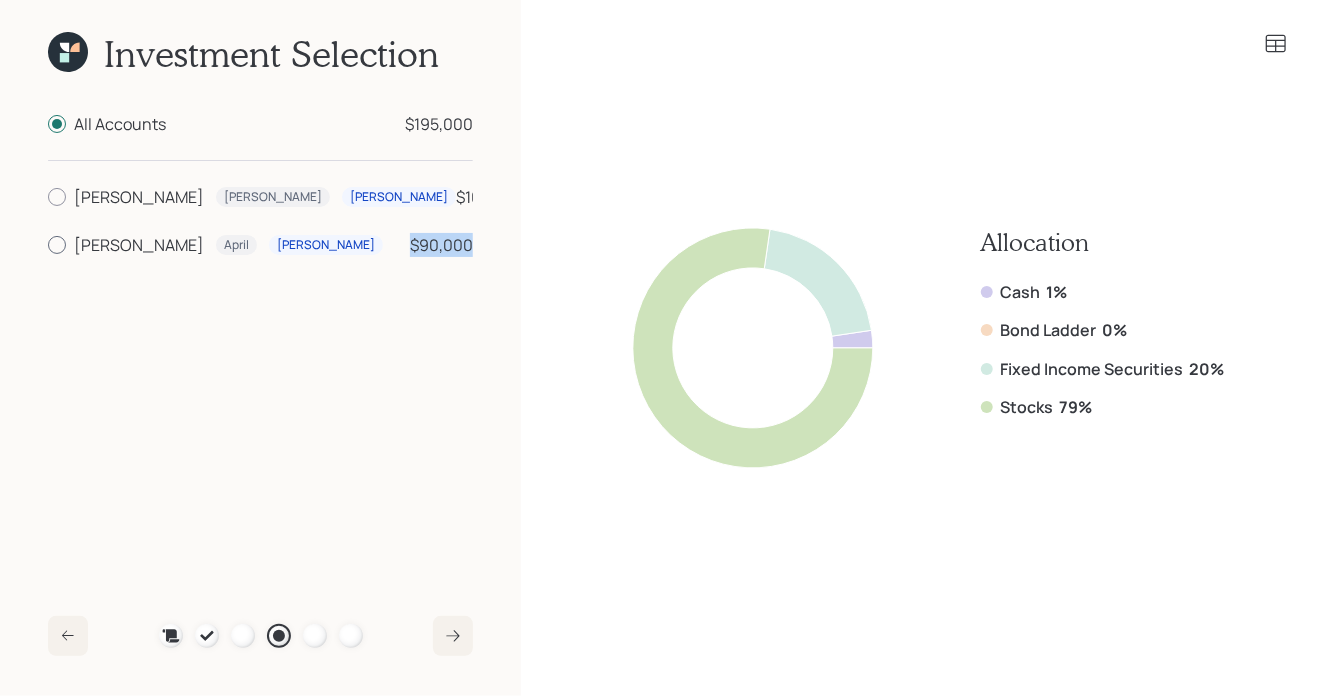 drag, startPoint x: 475, startPoint y: 246, endPoint x: 403, endPoint y: 250, distance: 72.11102 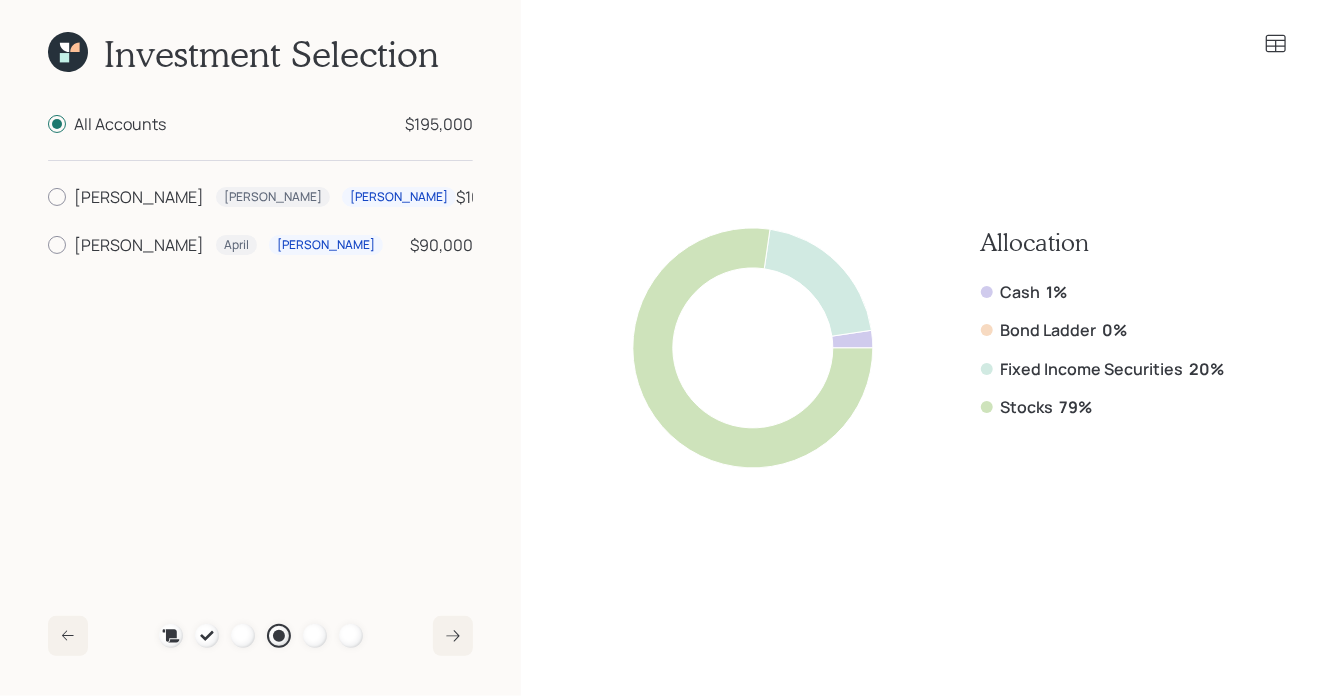 click 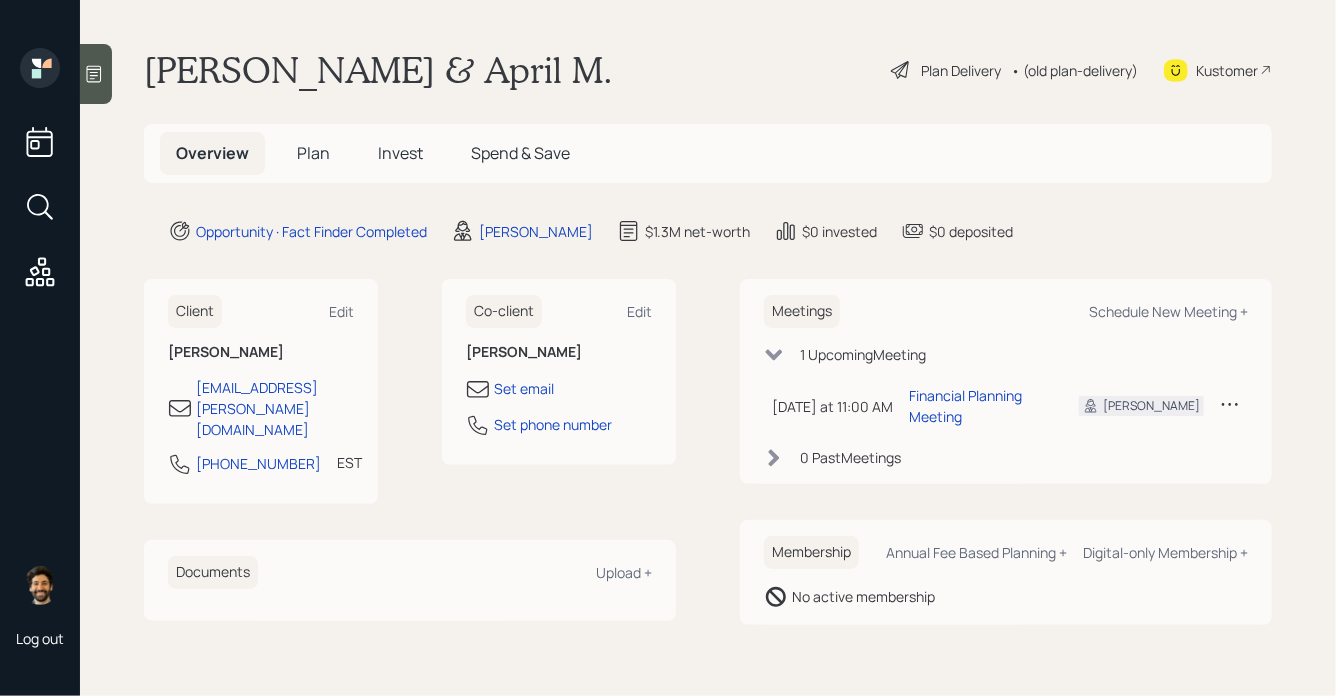 click on "Invest" at bounding box center (400, 153) 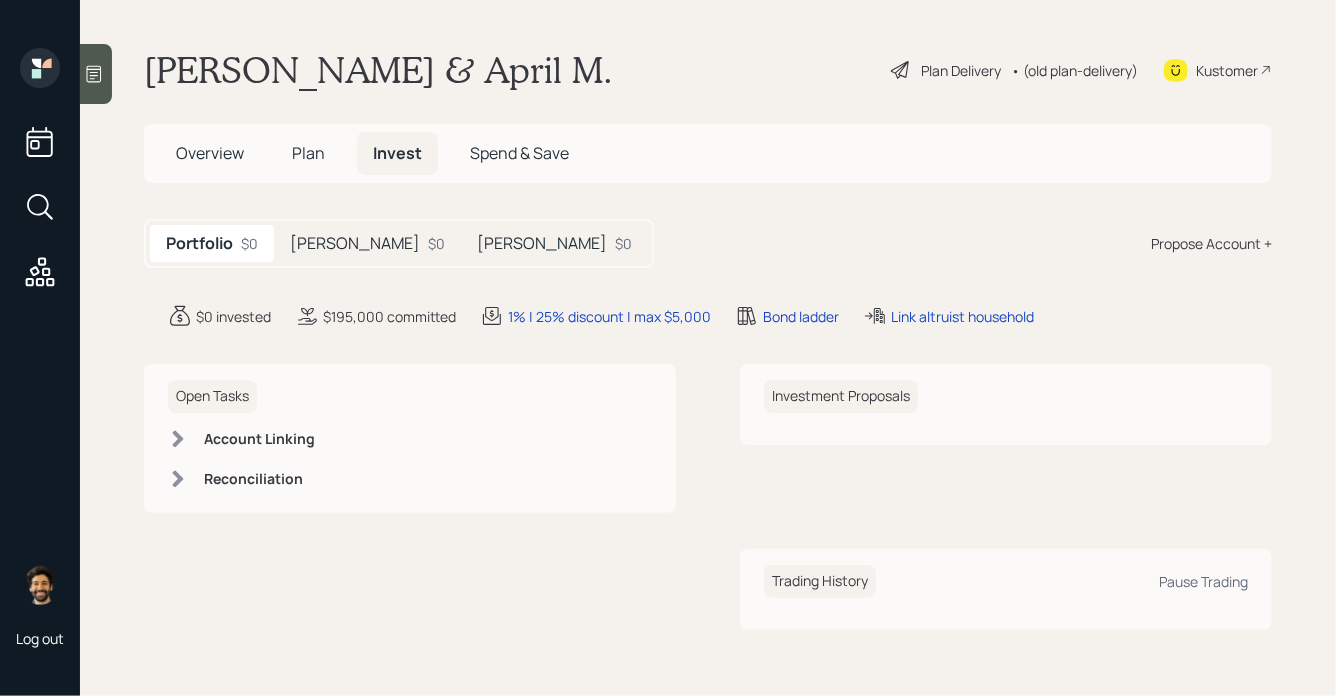 click on "[PERSON_NAME]" at bounding box center [542, 243] 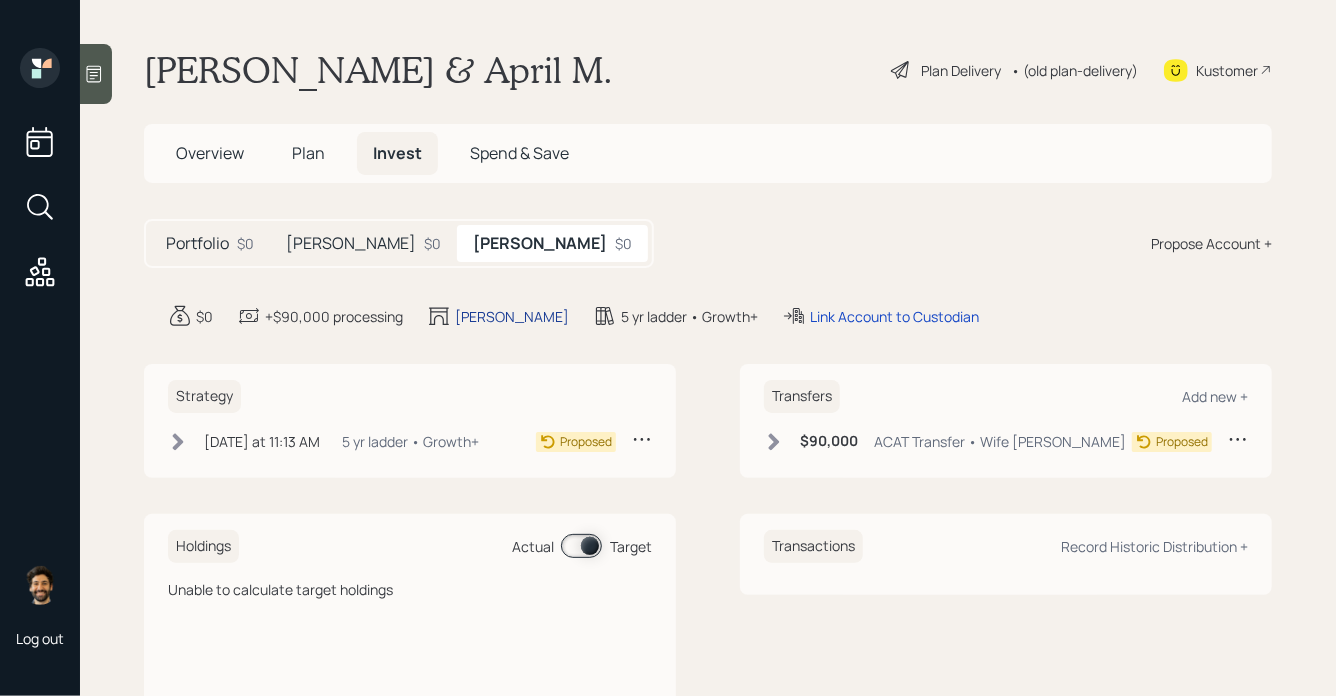 click on "[PERSON_NAME]" at bounding box center [512, 316] 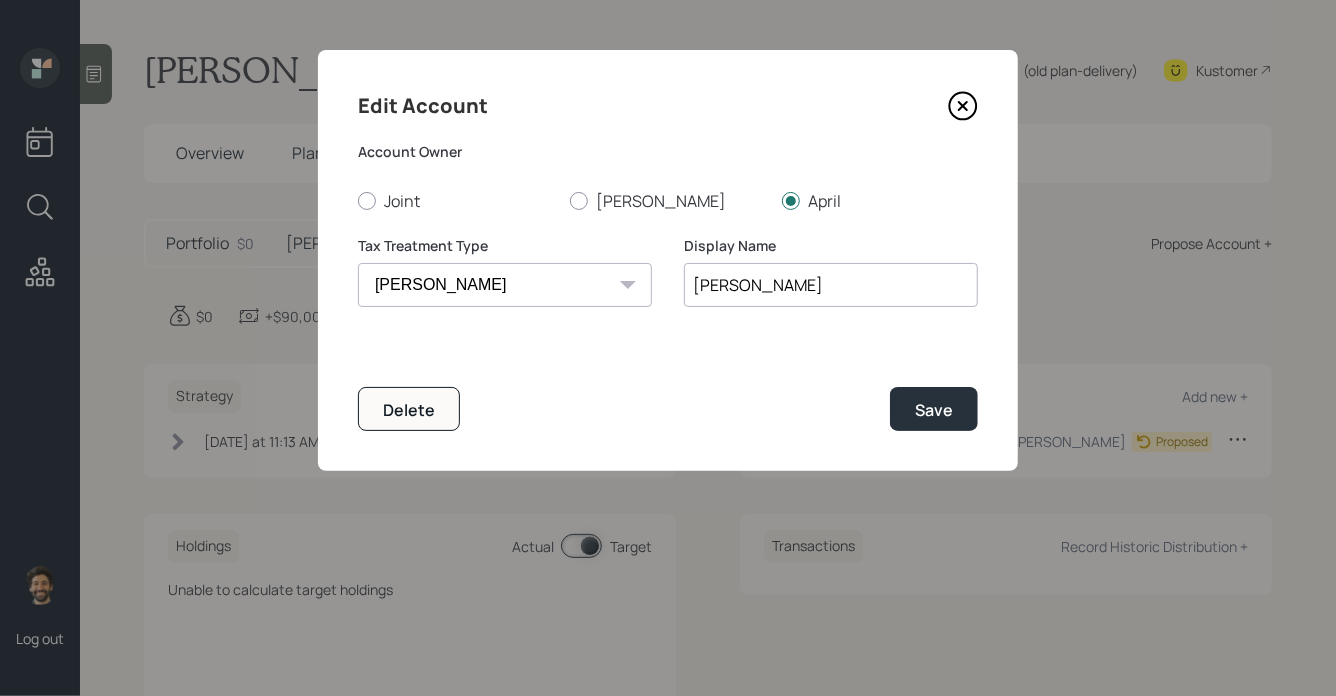 click on "[PERSON_NAME]" at bounding box center (831, 285) 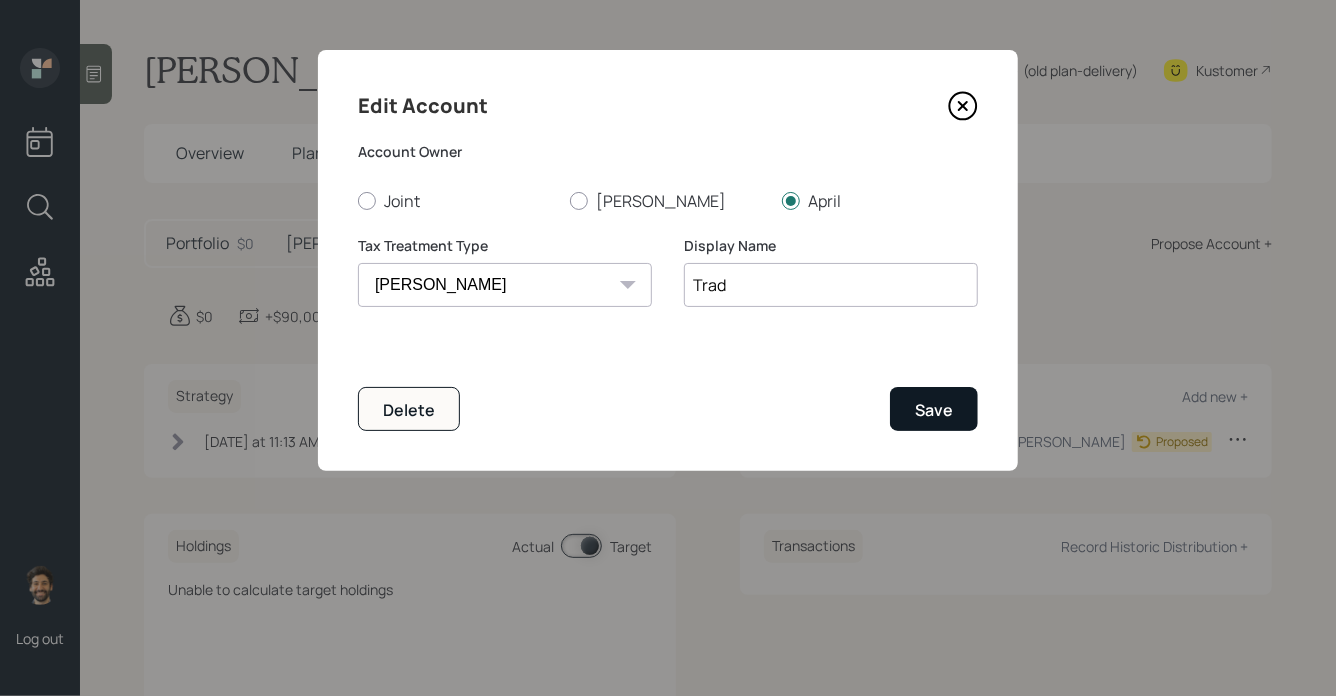 type on "Trad" 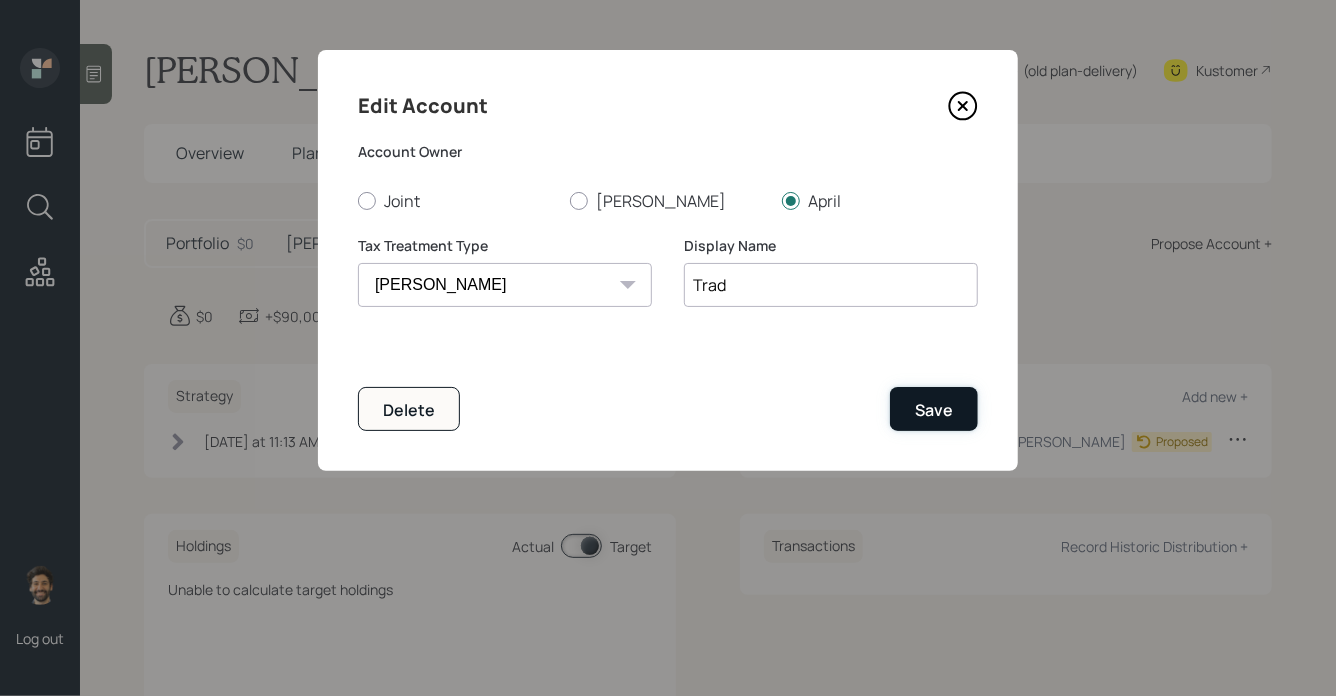 click on "Save" at bounding box center [934, 408] 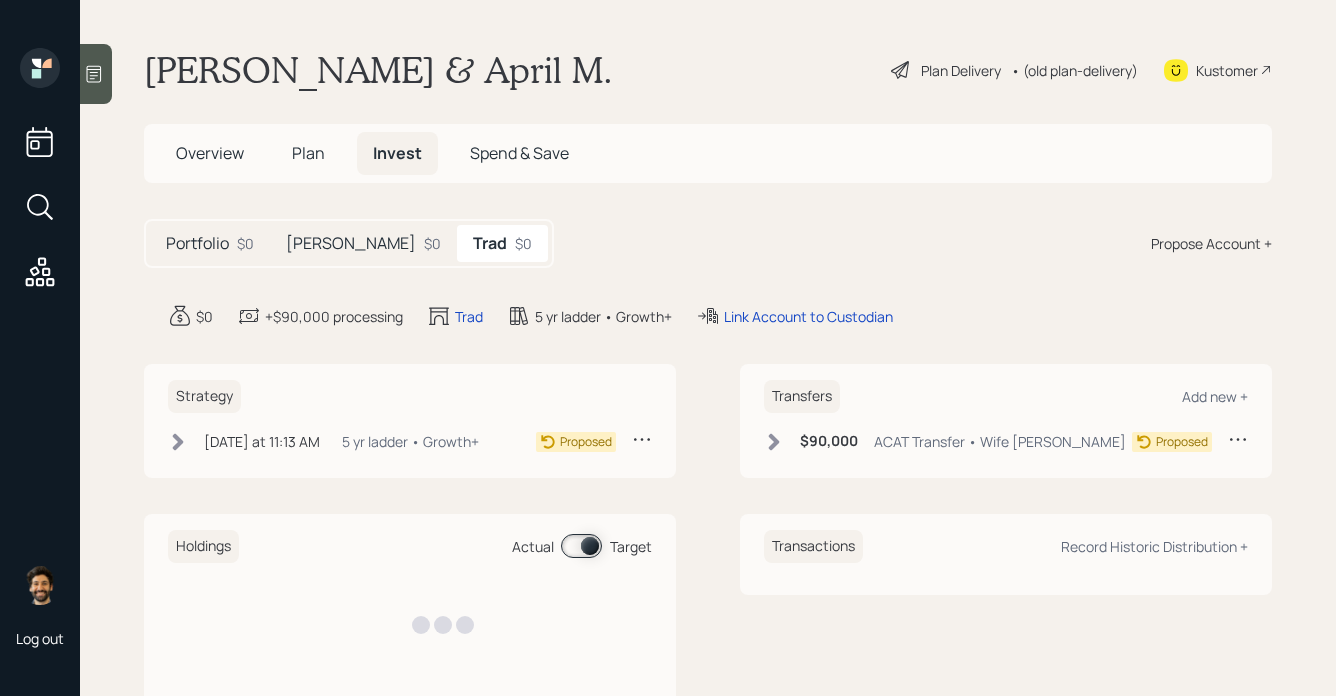 scroll, scrollTop: 0, scrollLeft: 0, axis: both 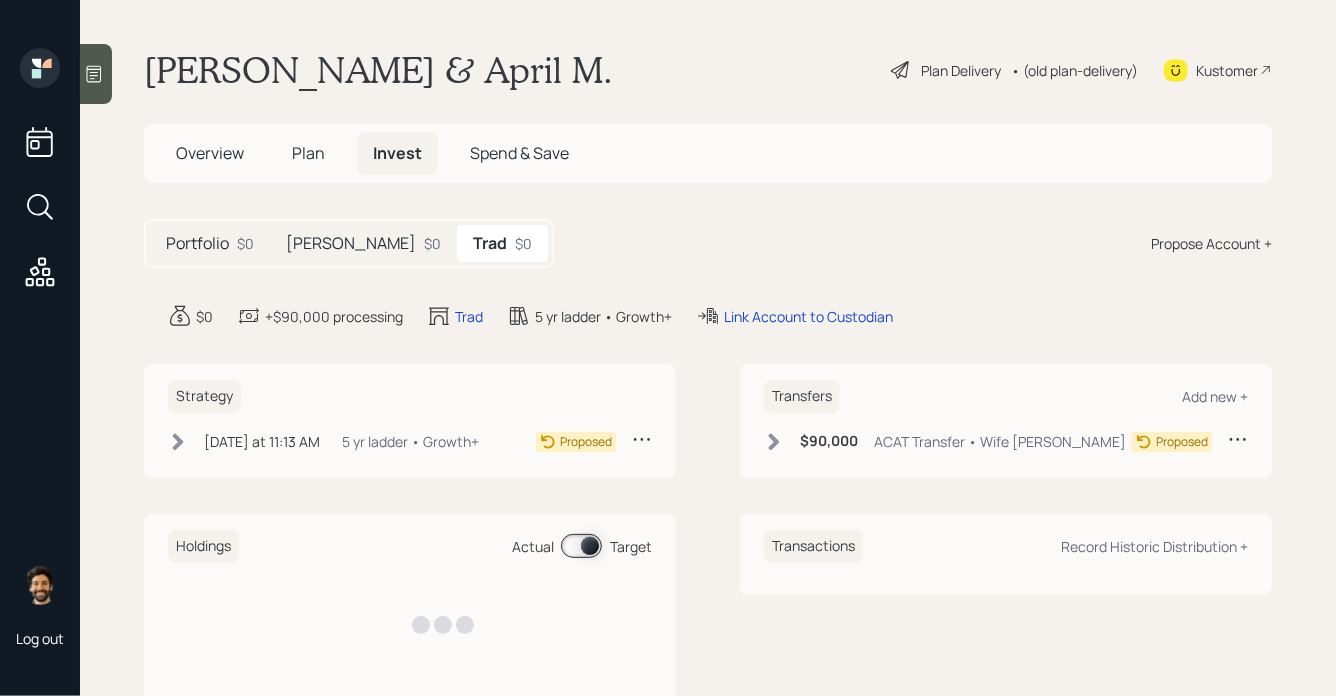 click on "• (old plan-delivery)" at bounding box center [1074, 70] 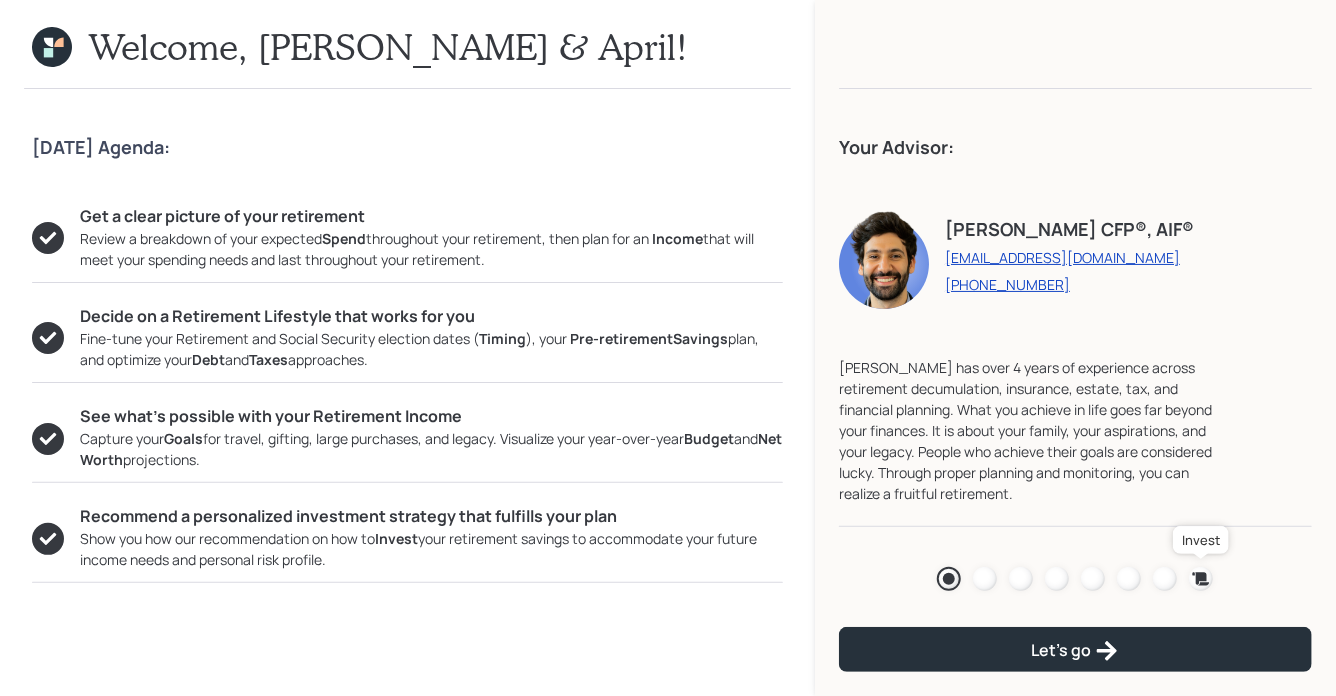click 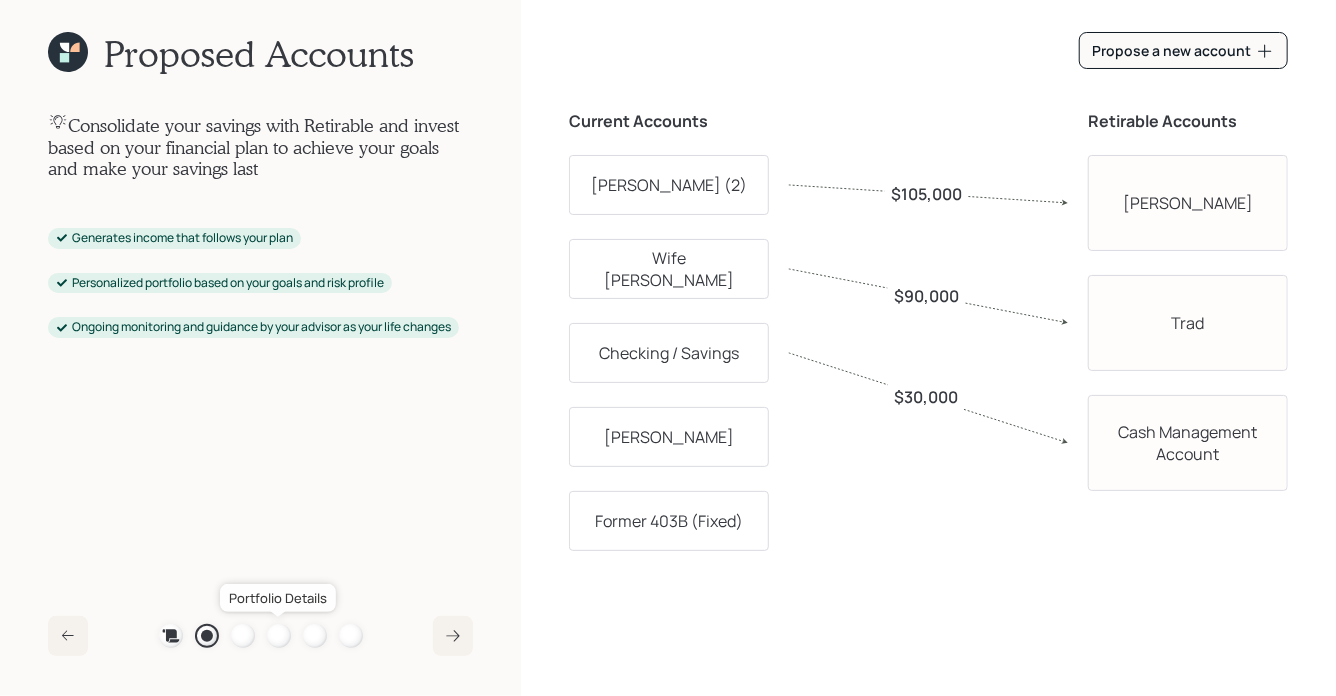 click at bounding box center (279, 636) 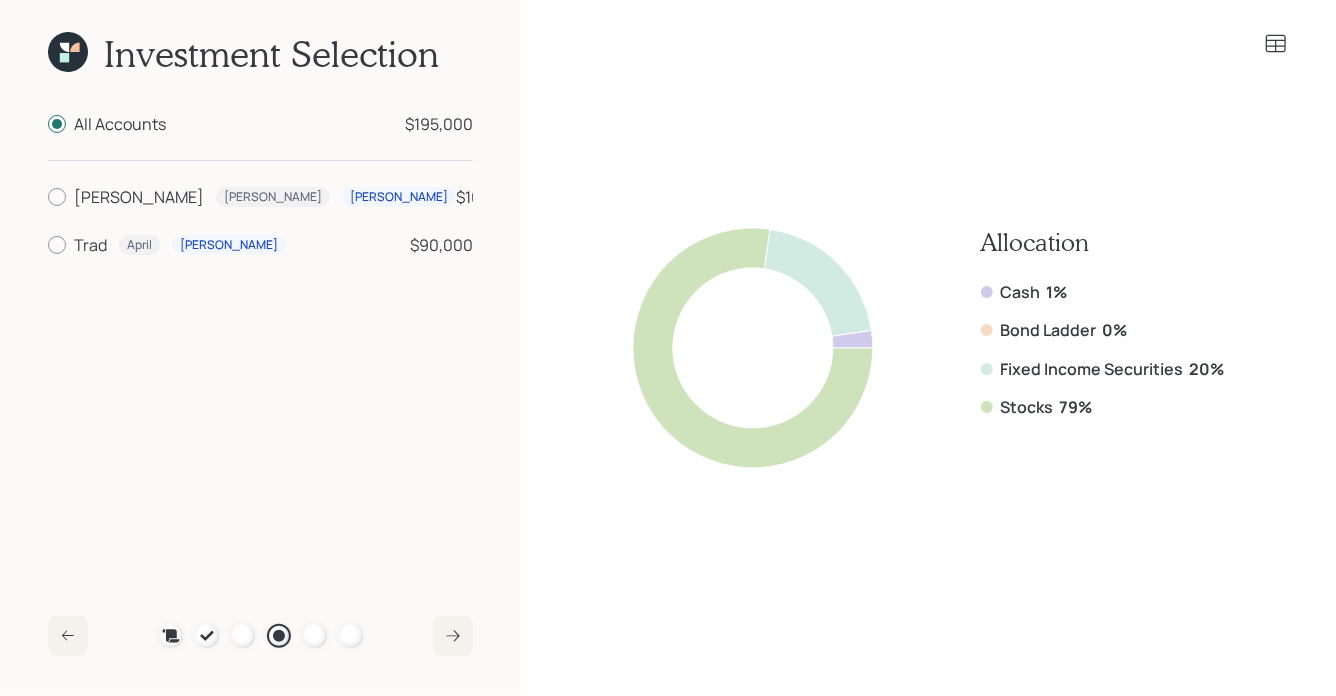 click on "Fixed Income Securities" at bounding box center [1092, 369] 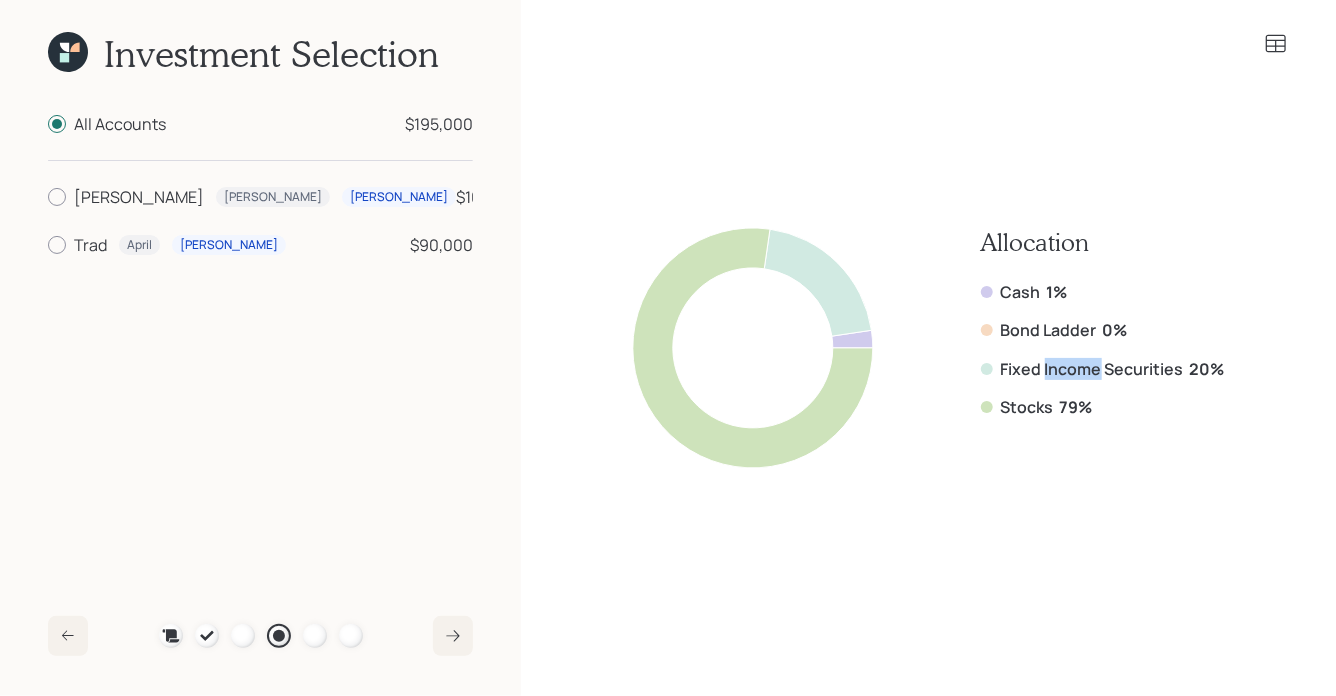 click on "Fixed Income Securities" at bounding box center [1092, 369] 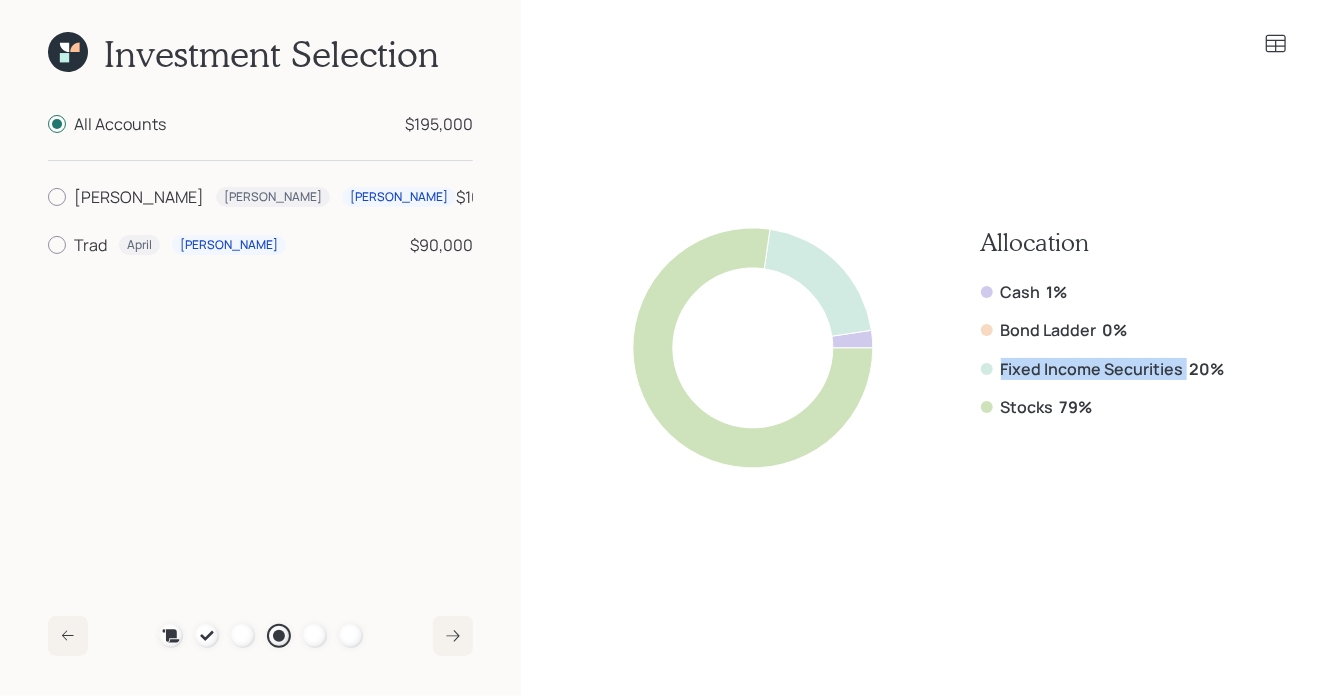click on "Fixed Income Securities" at bounding box center (1092, 369) 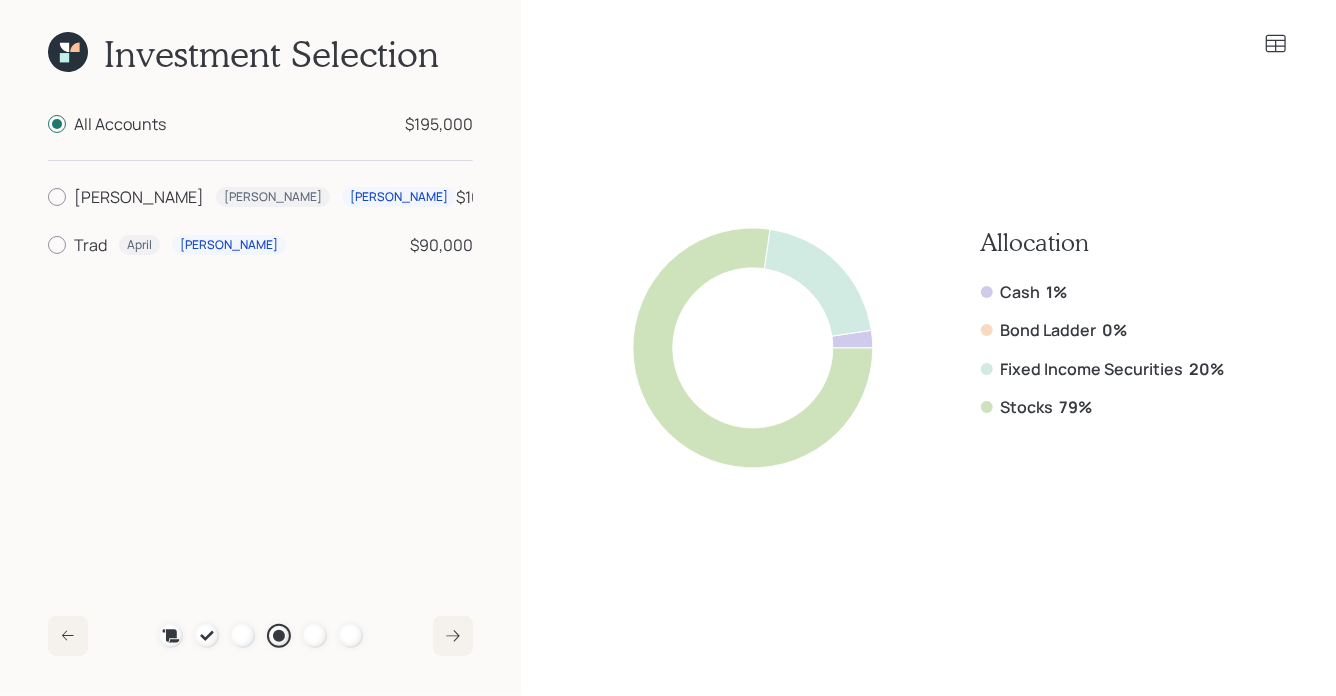 click on "Cash 1% Bond Ladder 0% Fixed Income Securities 20% Stocks 79%" at bounding box center [1103, 350] 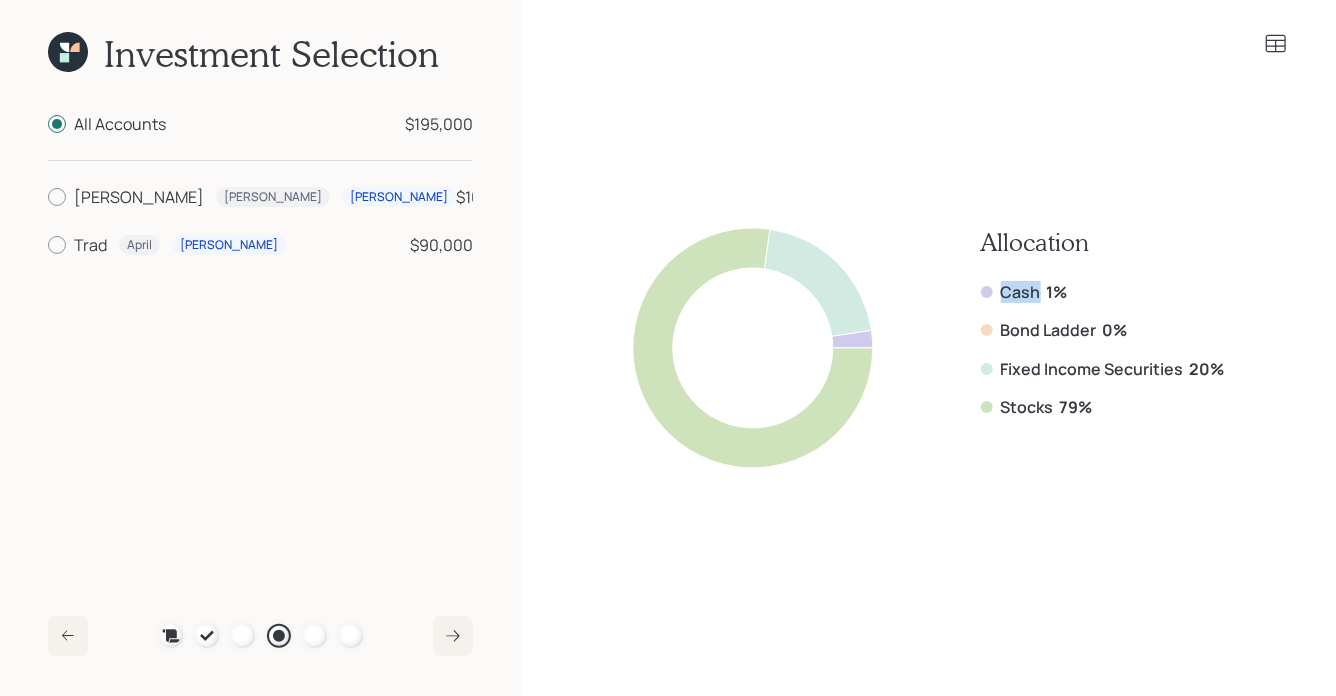 click on "Cash" at bounding box center (1021, 292) 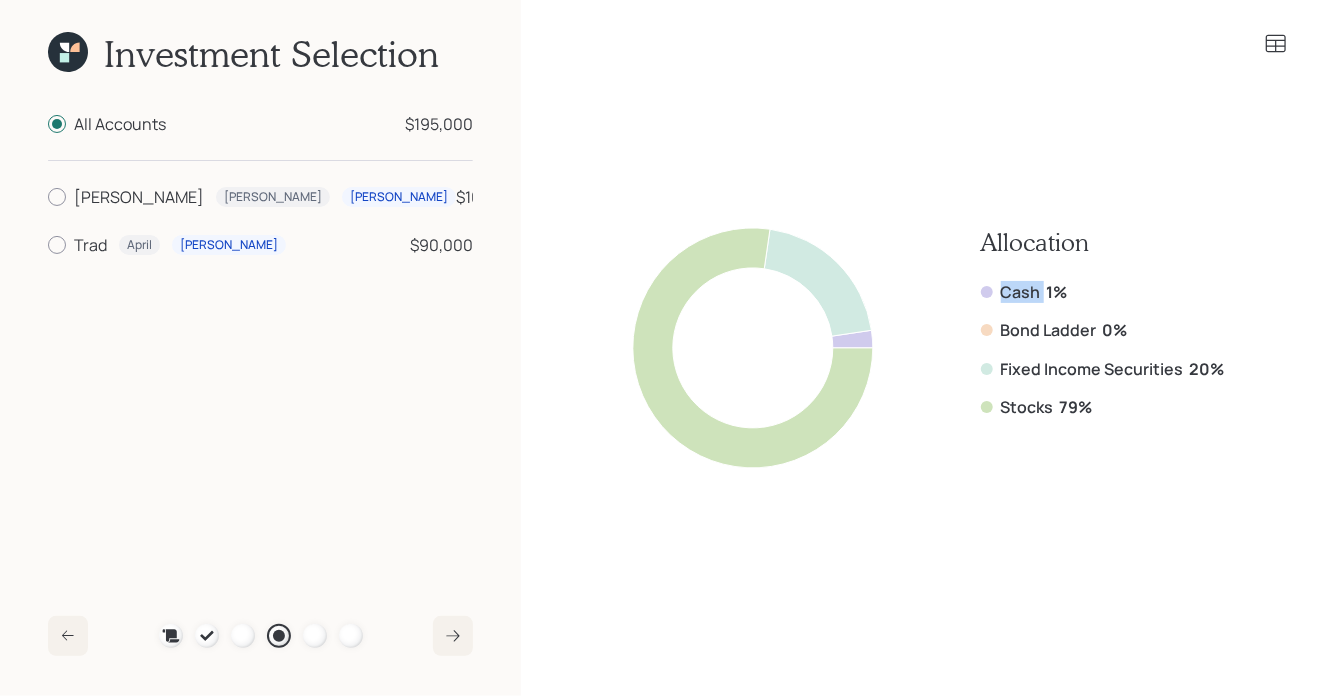 click on "Cash" at bounding box center [1021, 292] 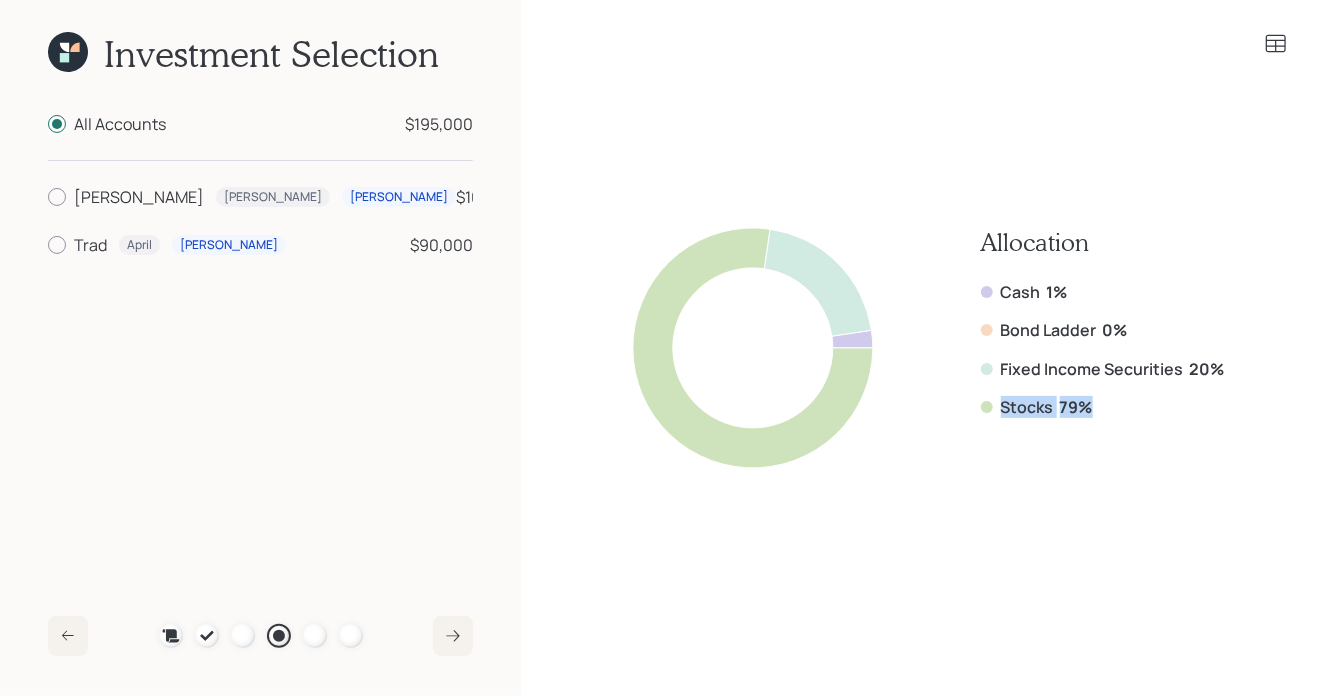 drag, startPoint x: 1095, startPoint y: 410, endPoint x: 1000, endPoint y: 409, distance: 95.005264 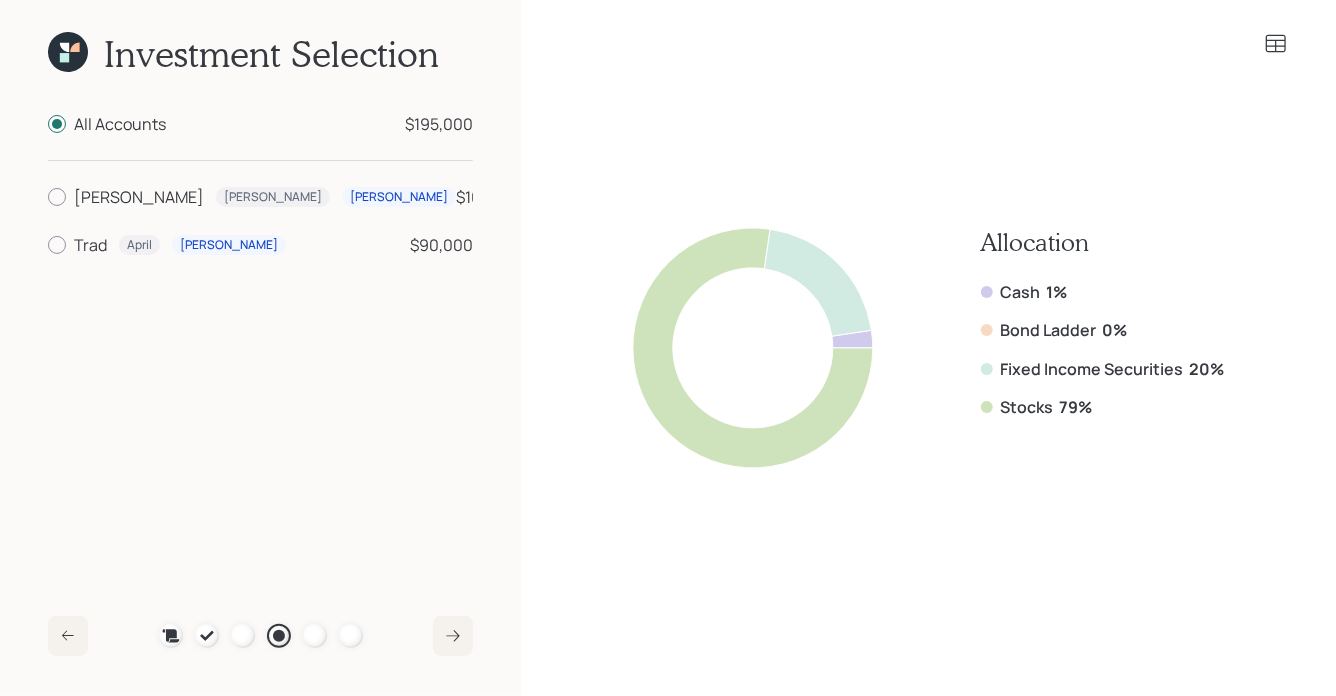 click 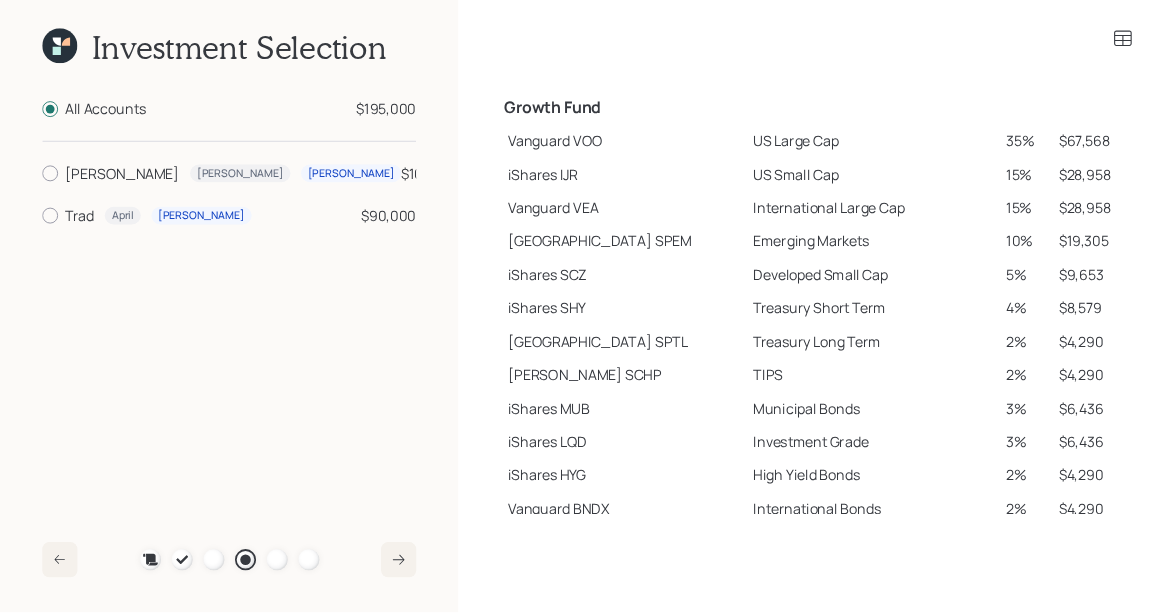 scroll, scrollTop: 331, scrollLeft: 0, axis: vertical 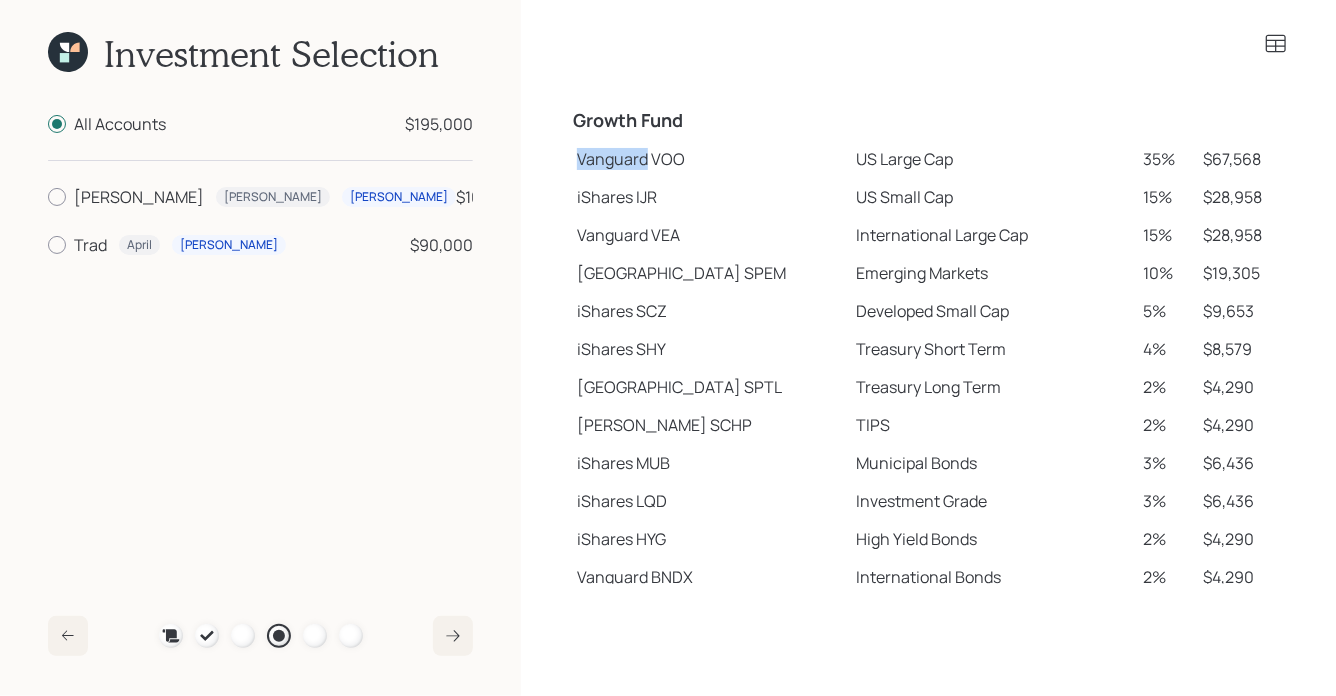 drag, startPoint x: 578, startPoint y: 162, endPoint x: 648, endPoint y: 165, distance: 70.064255 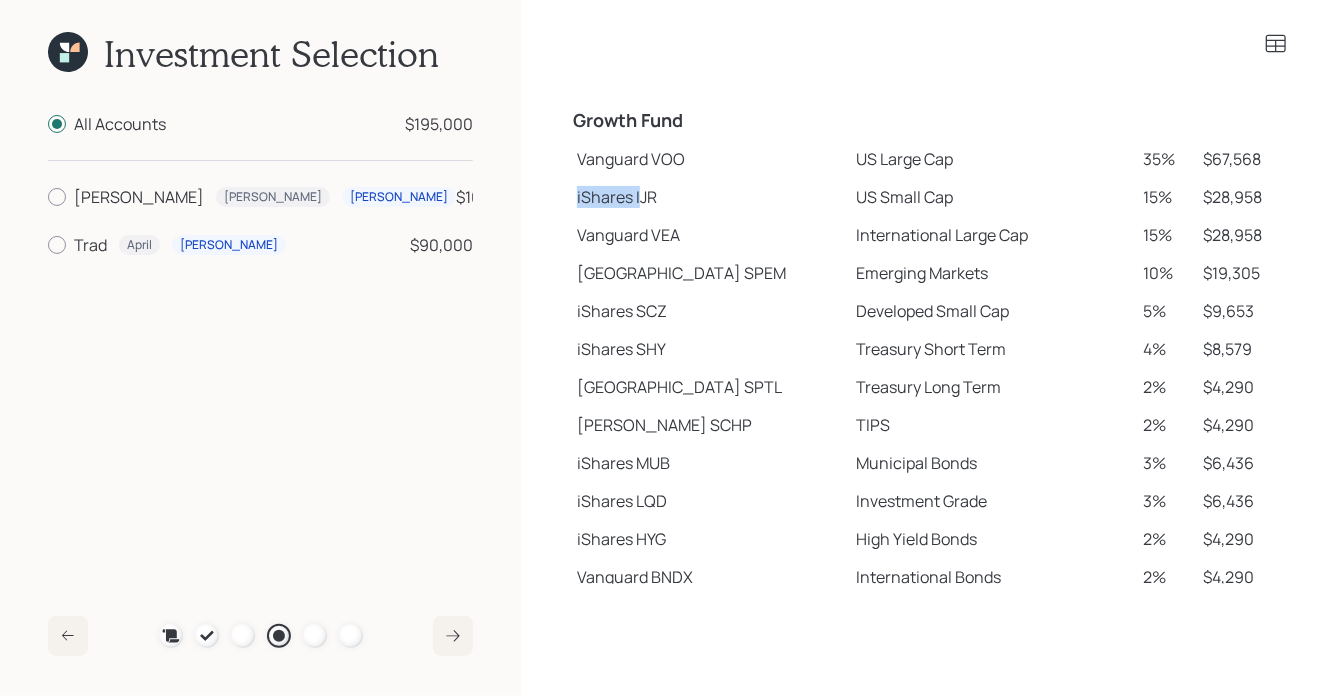 drag, startPoint x: 573, startPoint y: 199, endPoint x: 639, endPoint y: 203, distance: 66.1211 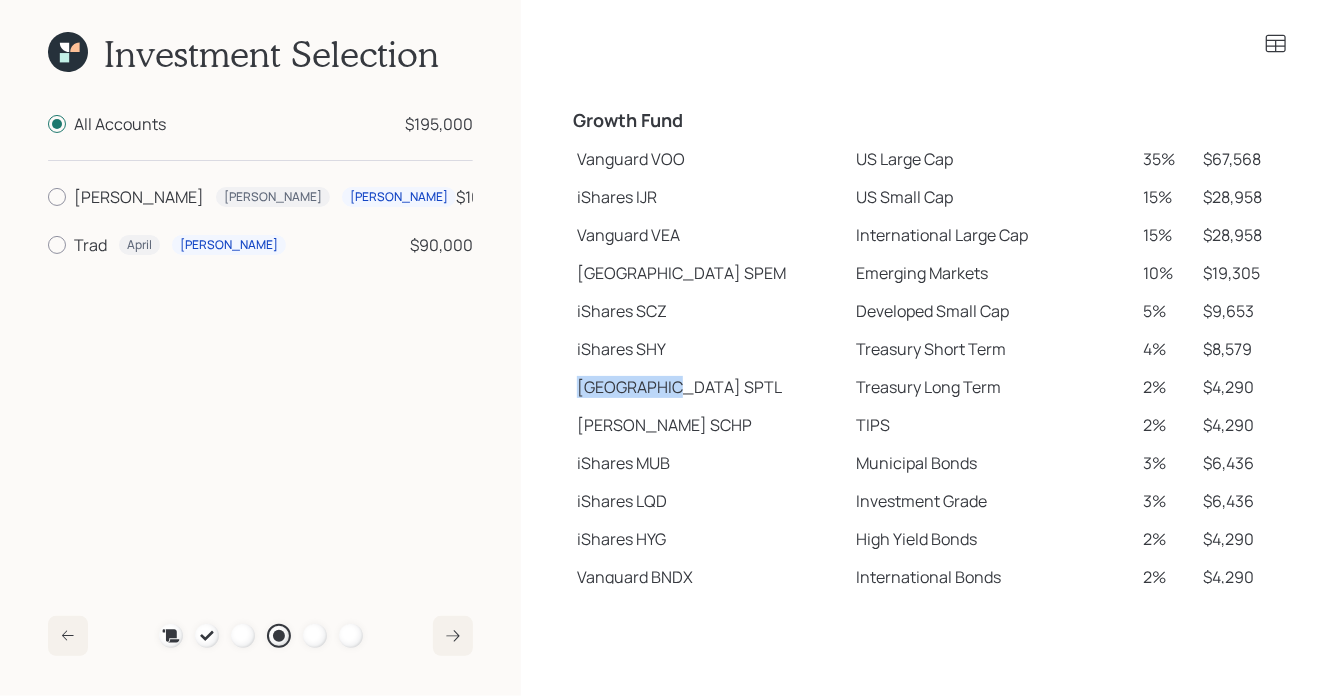 drag, startPoint x: 577, startPoint y: 390, endPoint x: 663, endPoint y: 391, distance: 86.00581 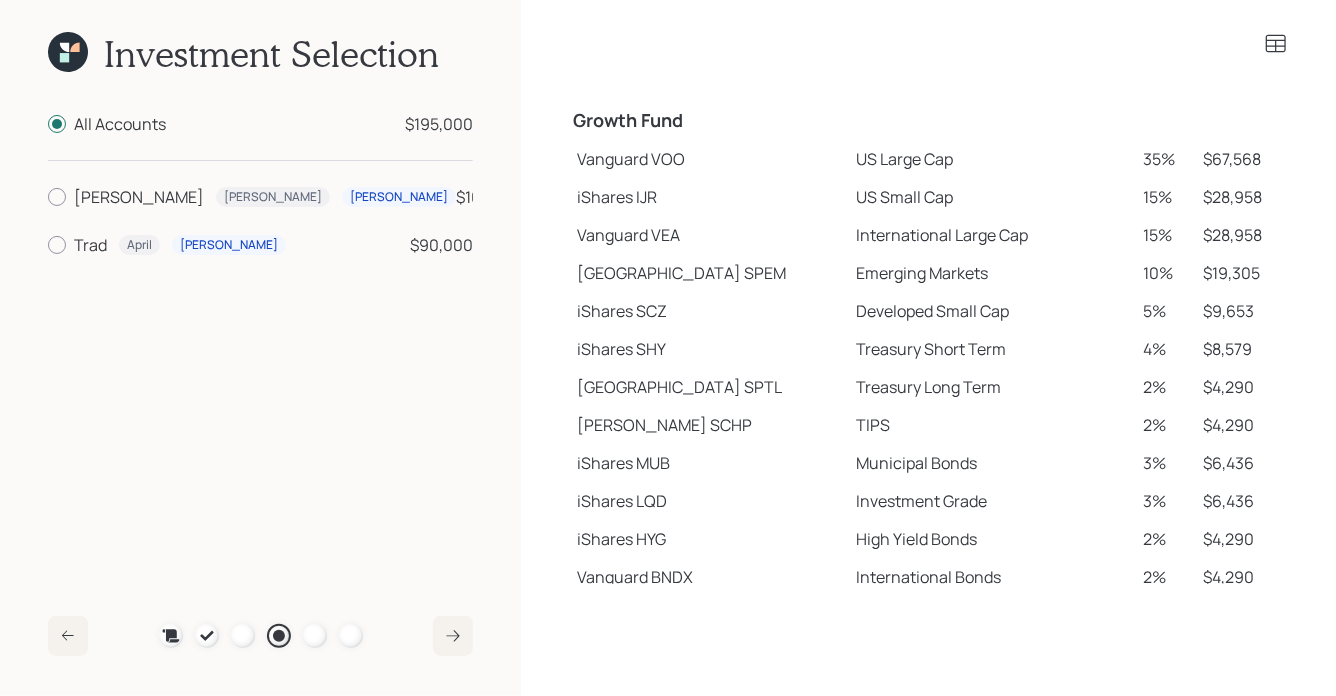 click on "[PERSON_NAME]   SCHP" at bounding box center [708, 425] 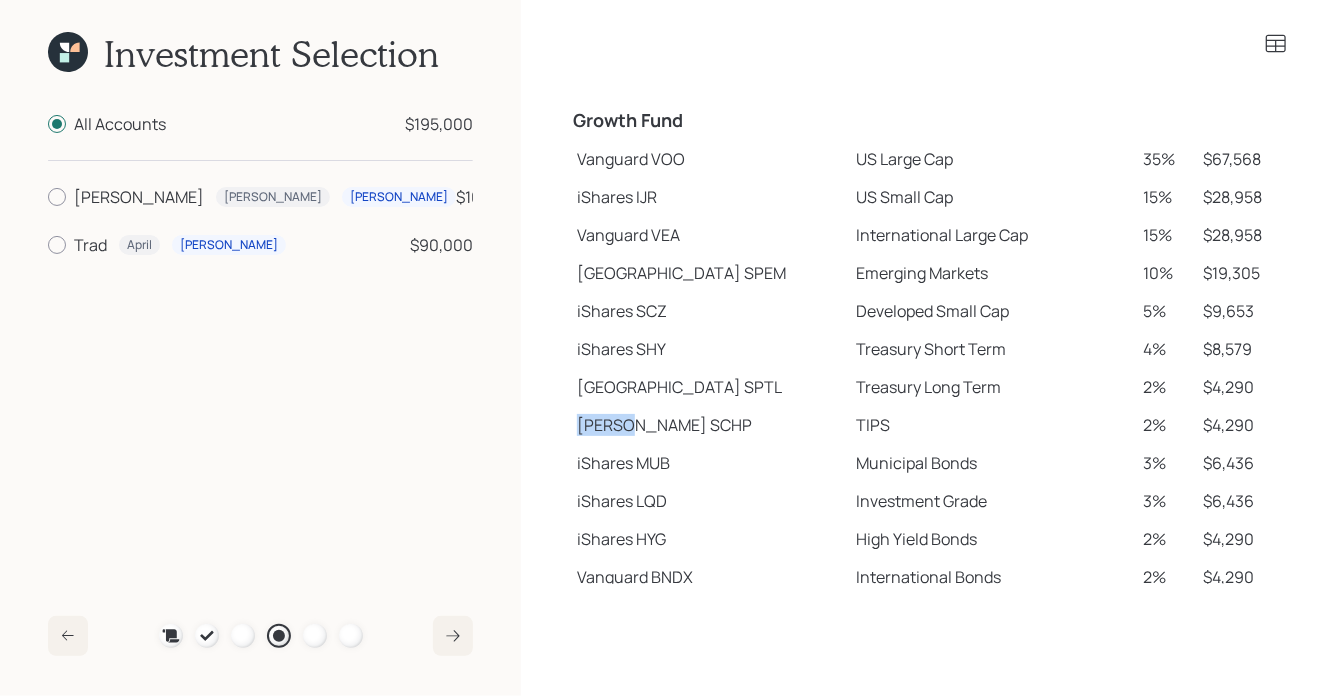 click on "[PERSON_NAME]   SCHP" at bounding box center (708, 425) 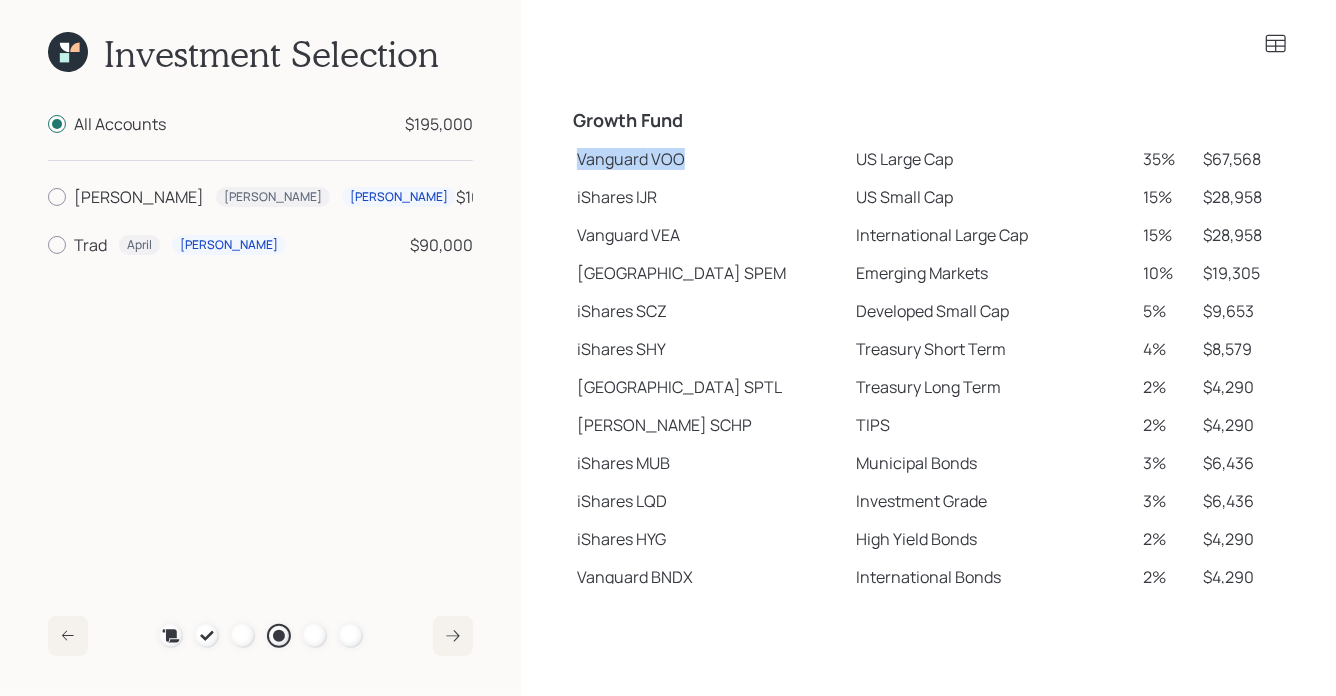 drag, startPoint x: 575, startPoint y: 158, endPoint x: 692, endPoint y: 161, distance: 117.03845 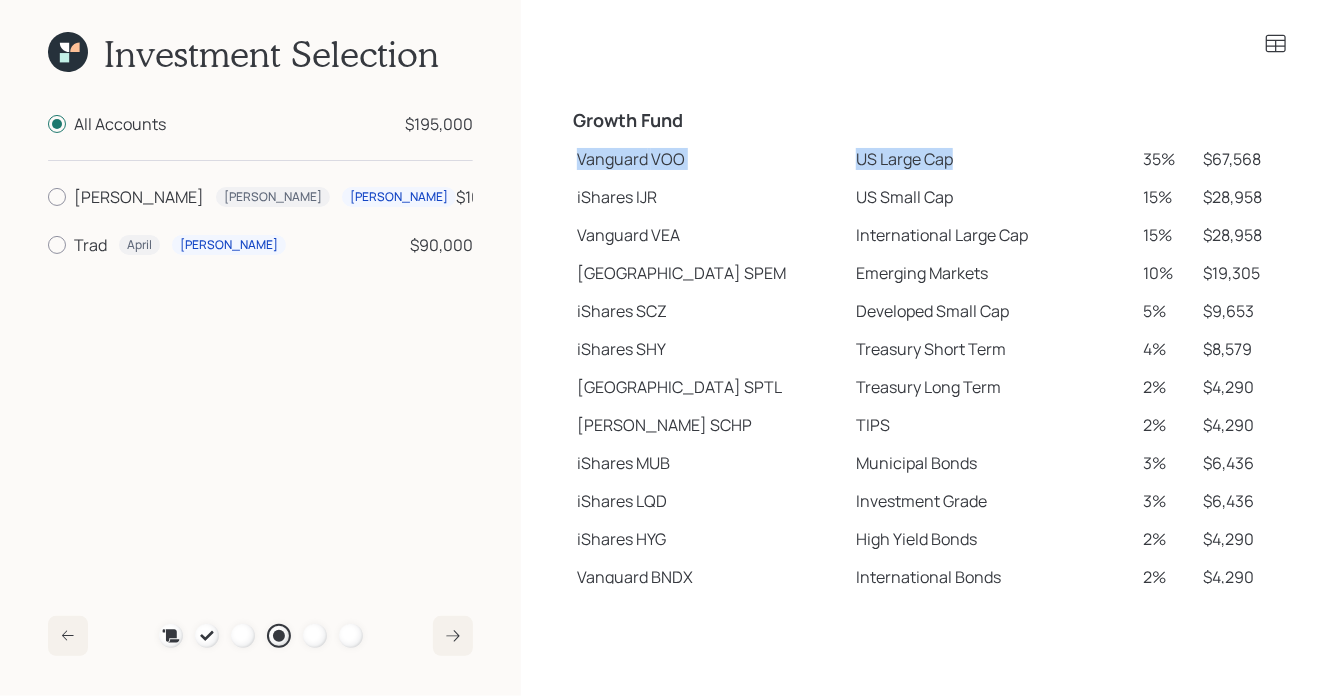 drag, startPoint x: 573, startPoint y: 159, endPoint x: 901, endPoint y: 167, distance: 328.09753 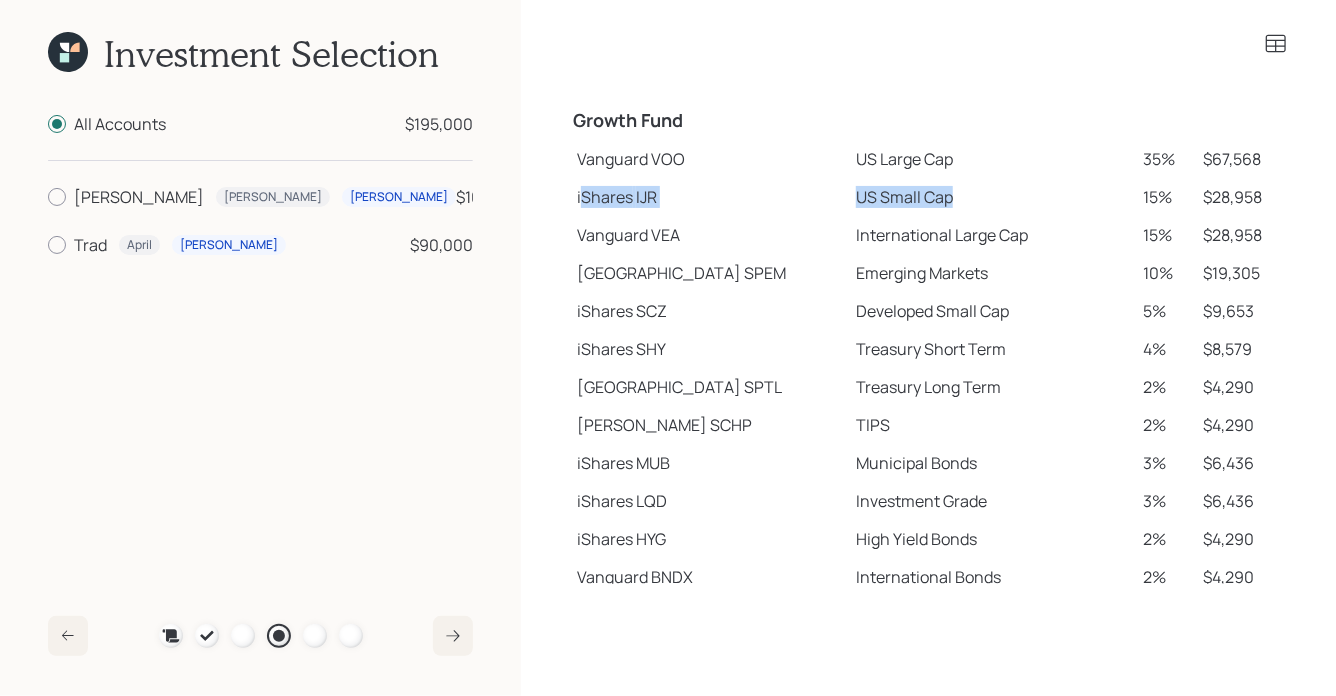 drag, startPoint x: 580, startPoint y: 196, endPoint x: 892, endPoint y: 216, distance: 312.64038 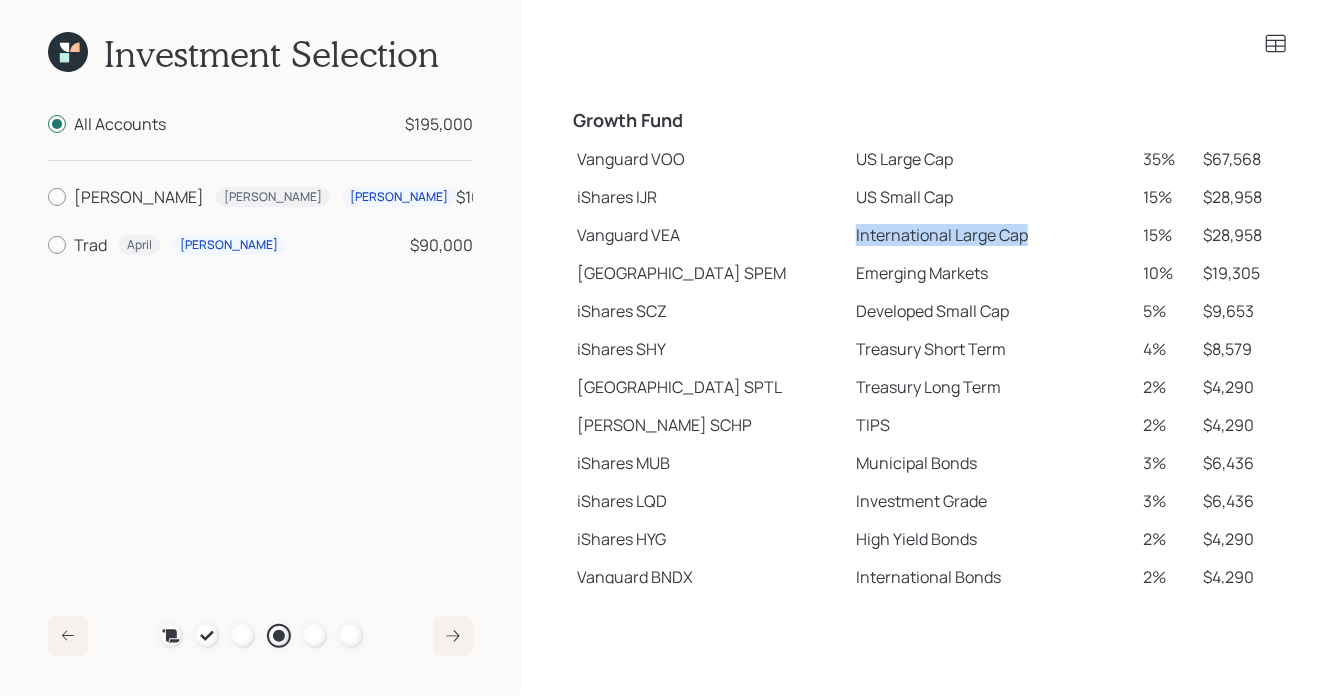 drag, startPoint x: 785, startPoint y: 232, endPoint x: 990, endPoint y: 253, distance: 206.0728 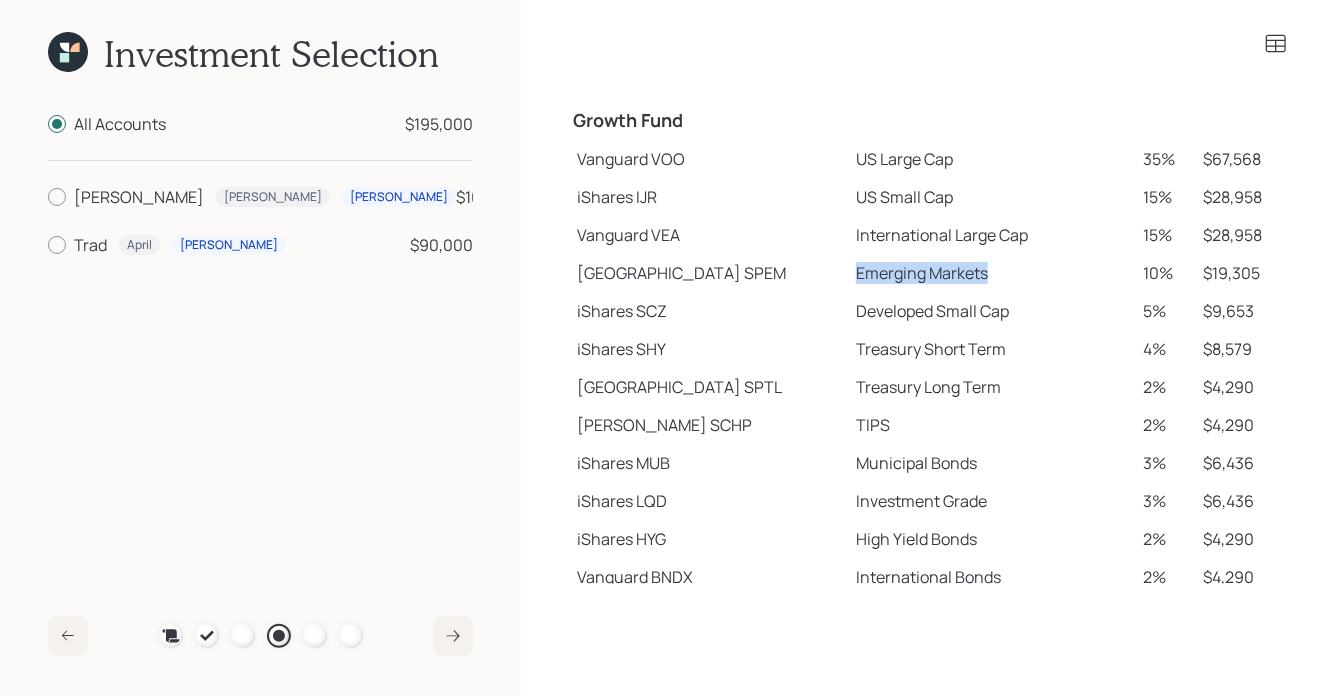 drag, startPoint x: 788, startPoint y: 269, endPoint x: 932, endPoint y: 276, distance: 144.17004 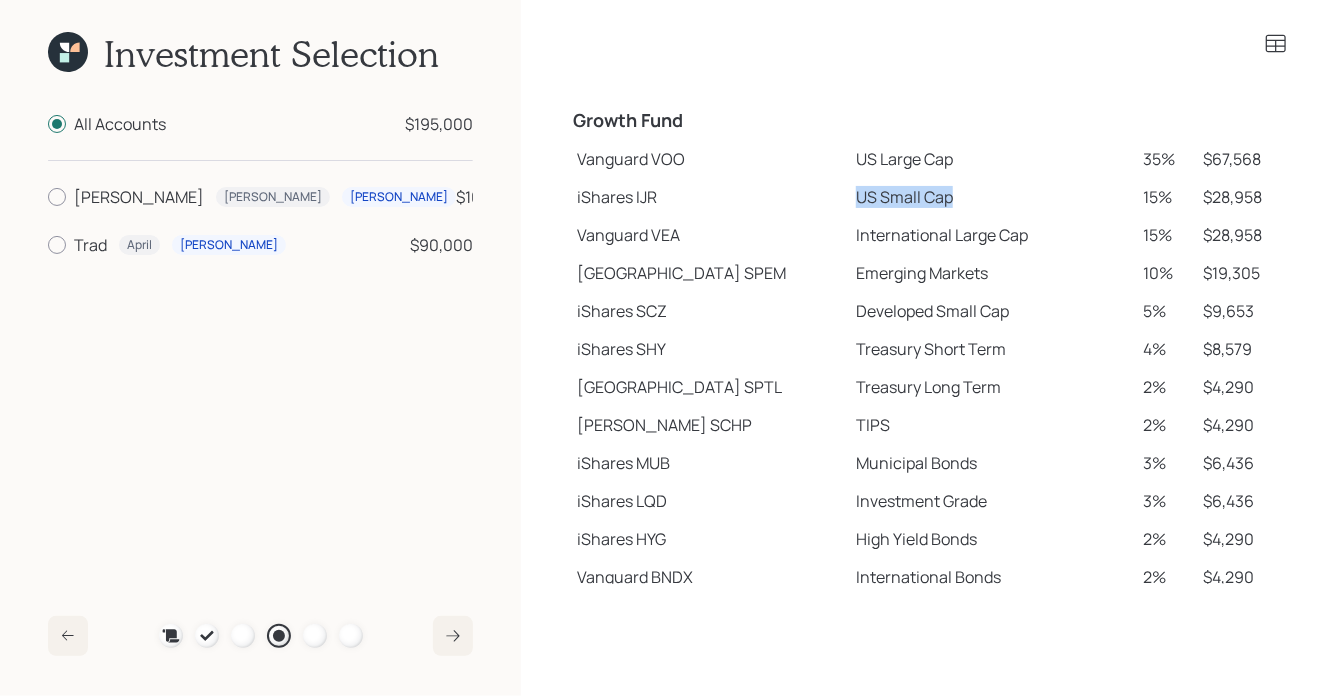 drag, startPoint x: 795, startPoint y: 200, endPoint x: 904, endPoint y: 205, distance: 109.11462 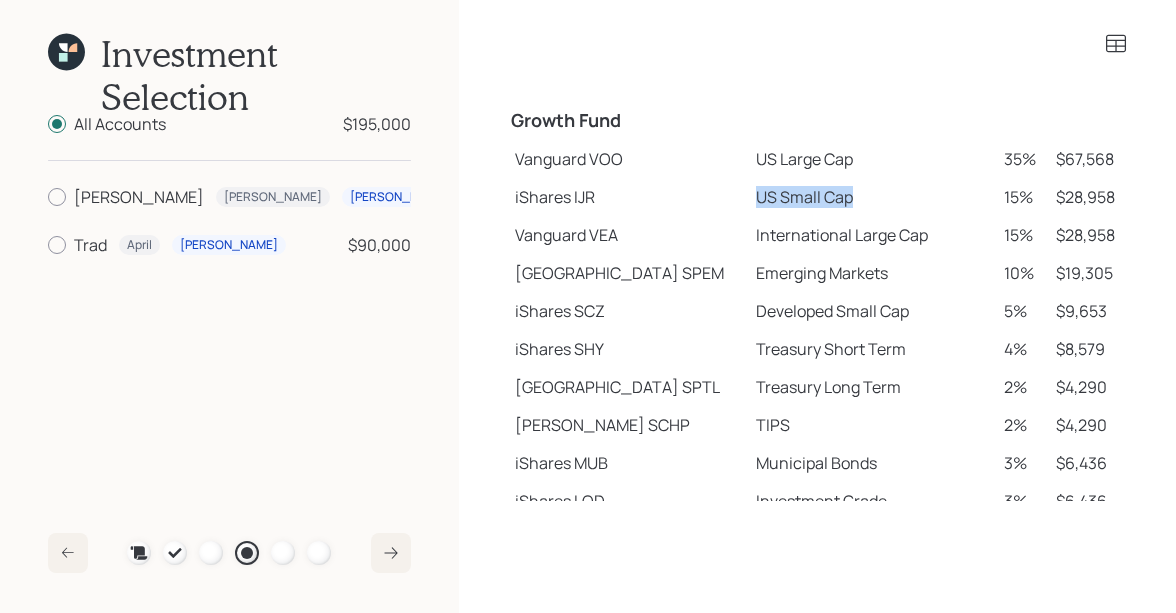 scroll, scrollTop: 332, scrollLeft: 0, axis: vertical 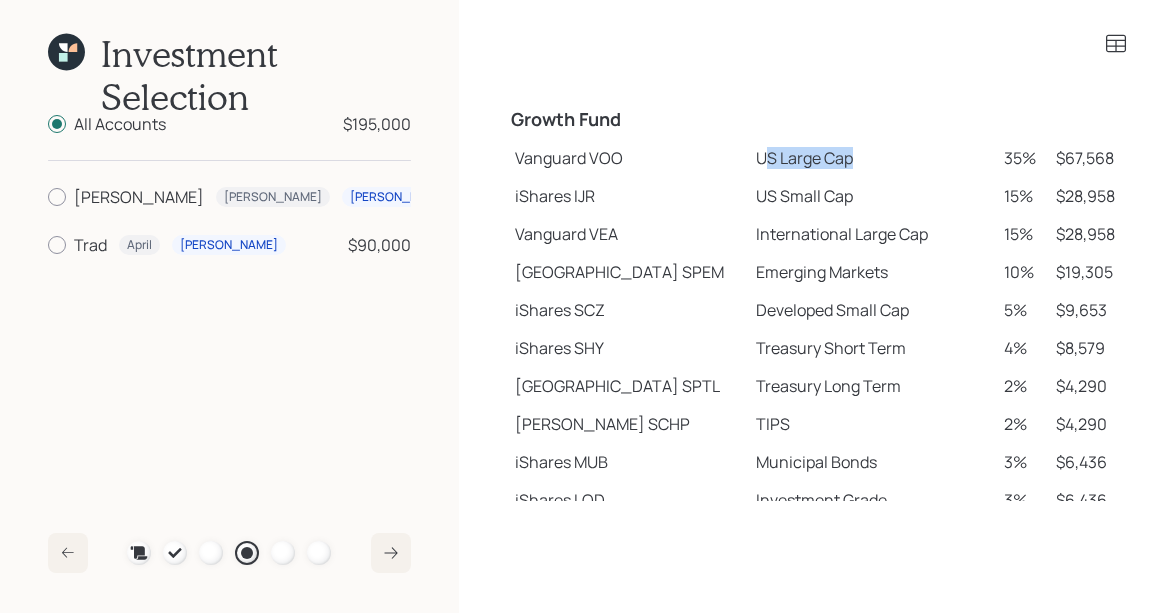 drag, startPoint x: 706, startPoint y: 148, endPoint x: 817, endPoint y: 163, distance: 112.00893 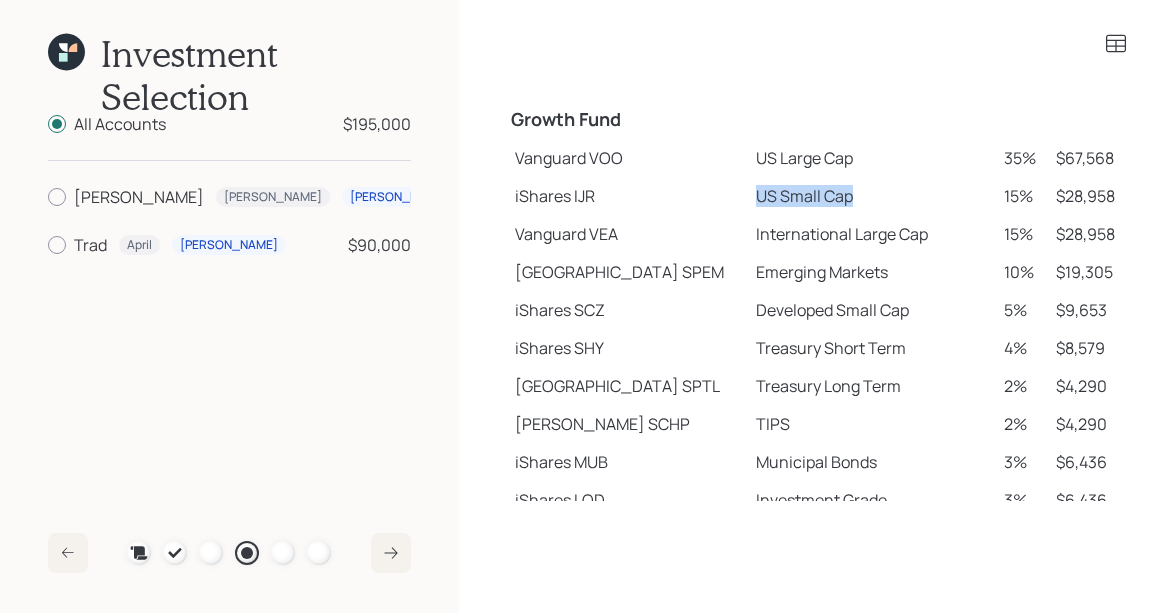 drag, startPoint x: 701, startPoint y: 194, endPoint x: 802, endPoint y: 185, distance: 101.4002 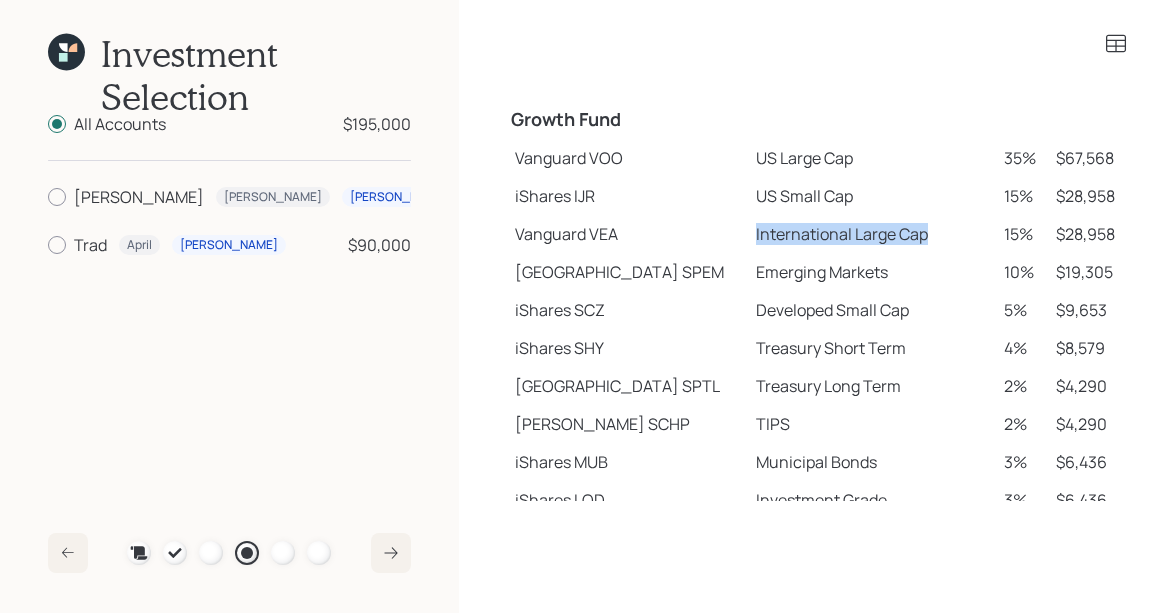 drag, startPoint x: 698, startPoint y: 231, endPoint x: 871, endPoint y: 236, distance: 173.07224 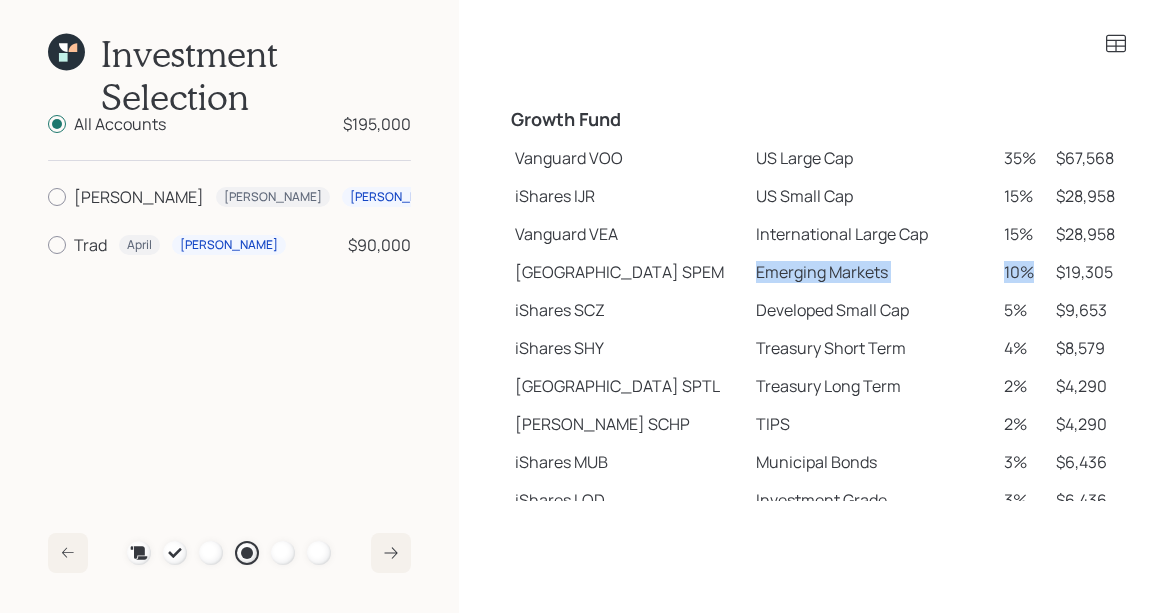 drag, startPoint x: 703, startPoint y: 267, endPoint x: 1012, endPoint y: 280, distance: 309.27335 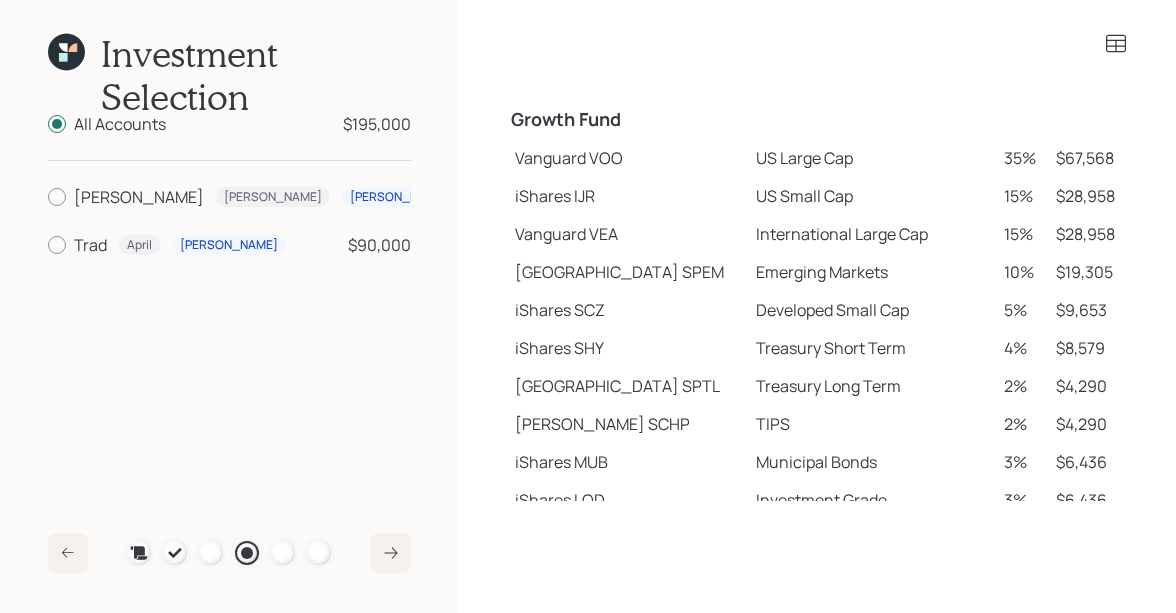 click on "iShares   SCZ" at bounding box center (627, 310) 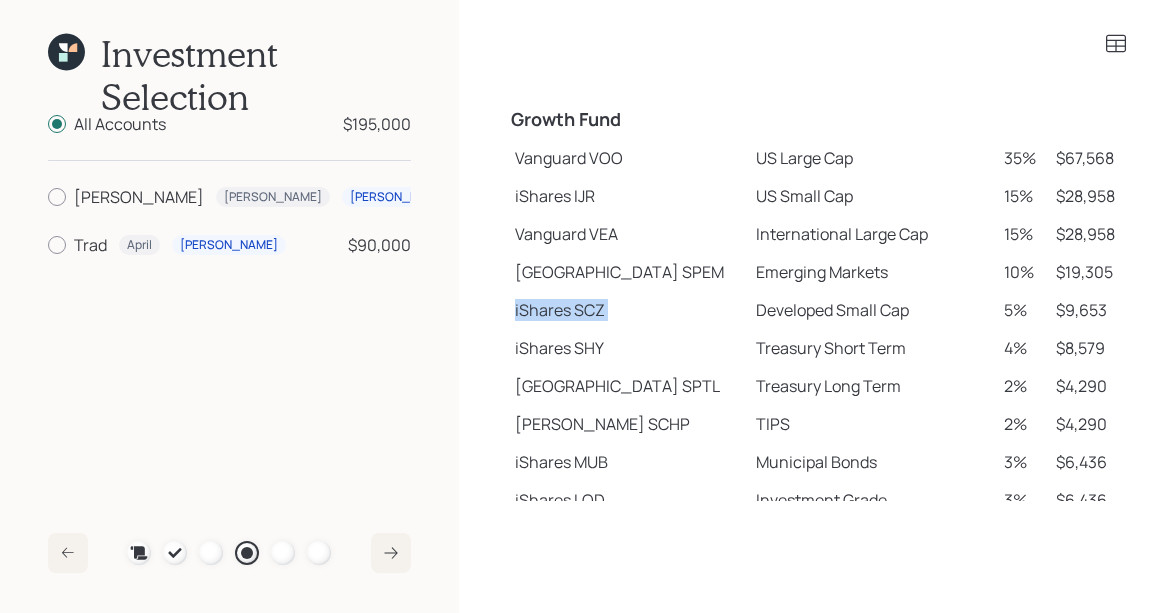 click on "iShares   SCZ" at bounding box center [627, 310] 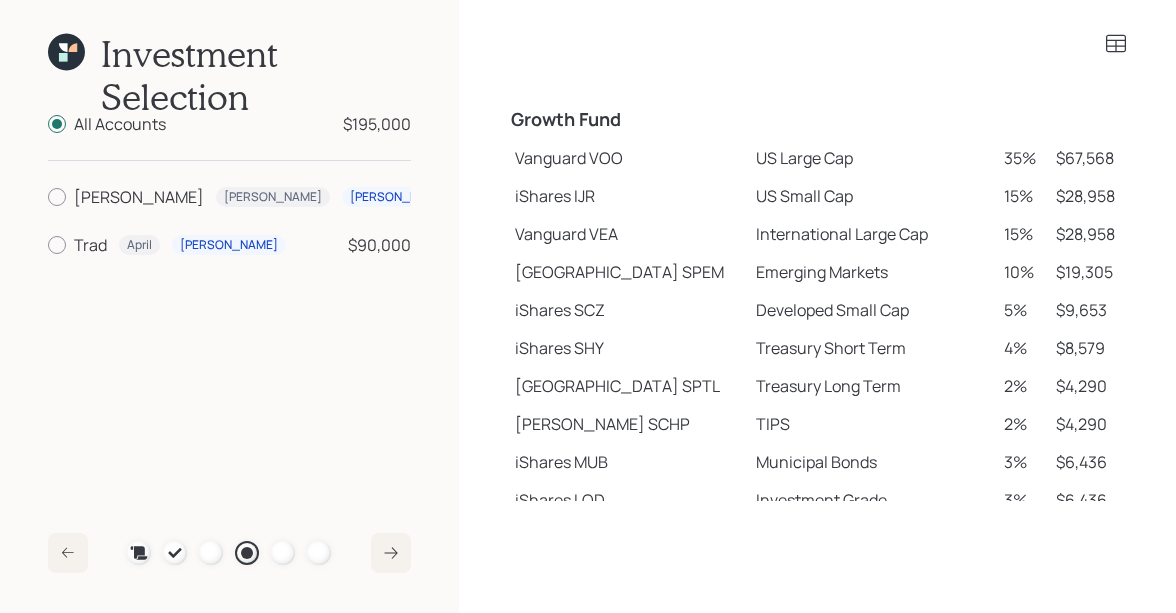 click on "Emerging Markets" at bounding box center [872, 272] 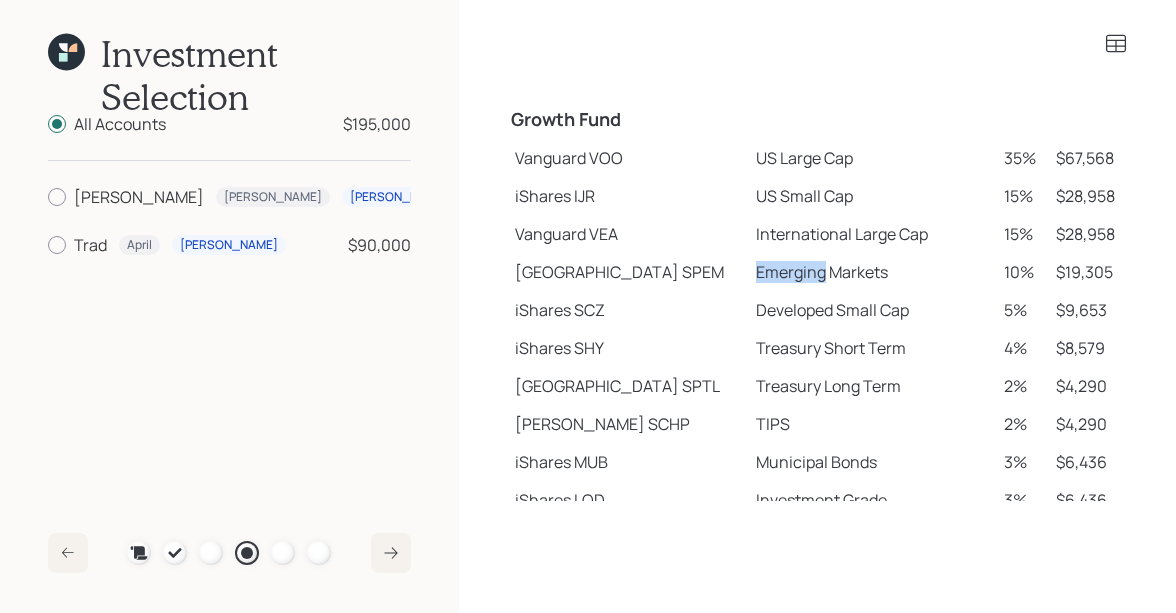 click on "Emerging Markets" at bounding box center (872, 272) 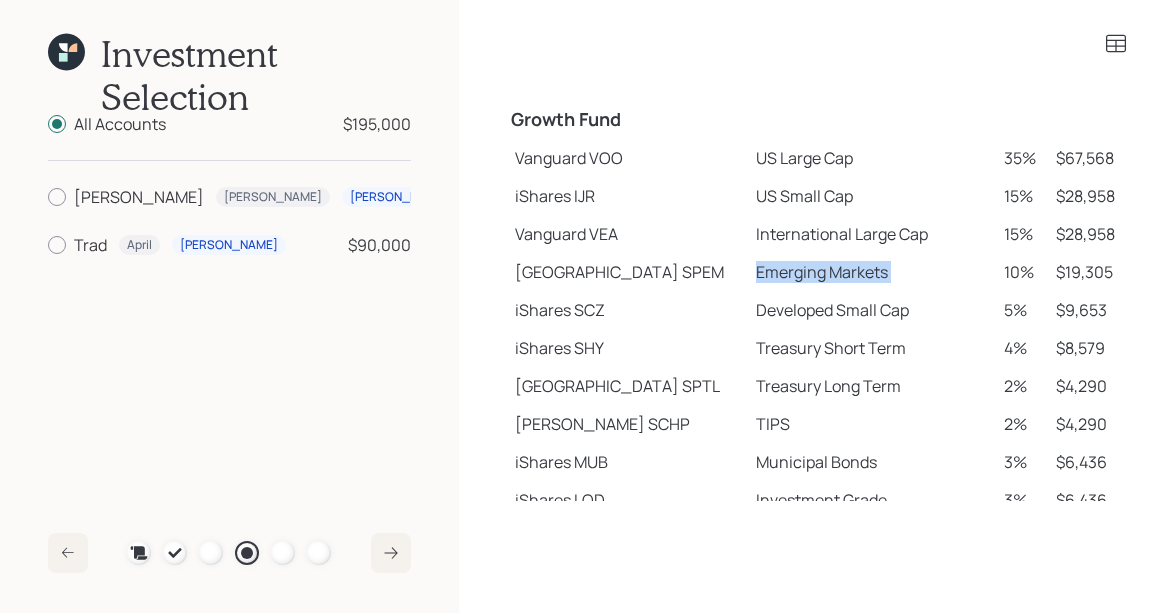 click on "Emerging Markets" at bounding box center [872, 272] 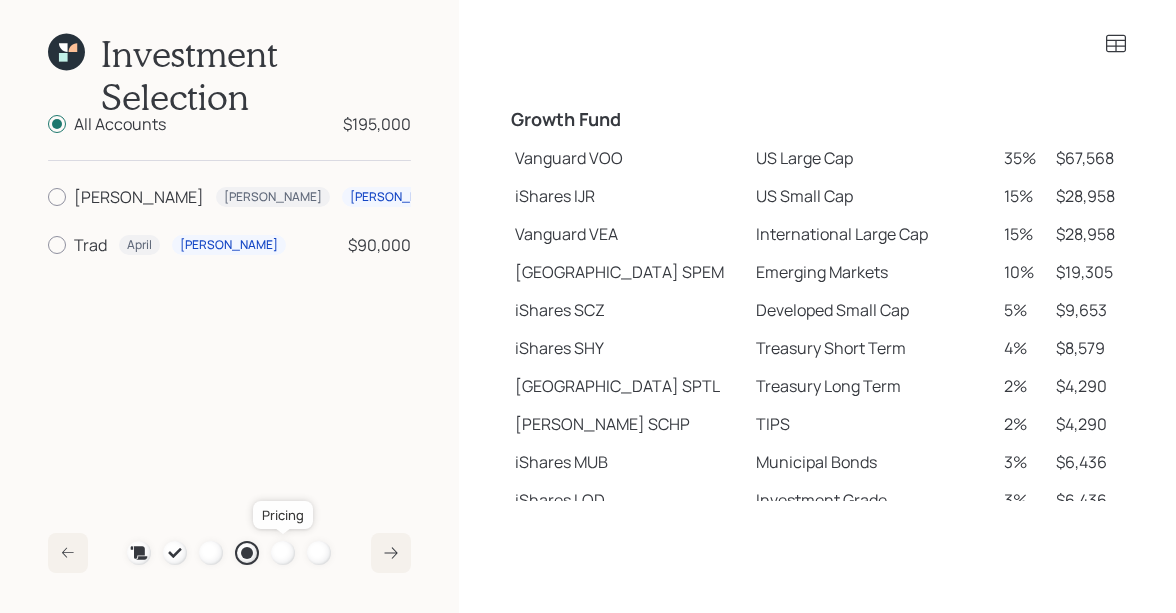 click at bounding box center (283, 553) 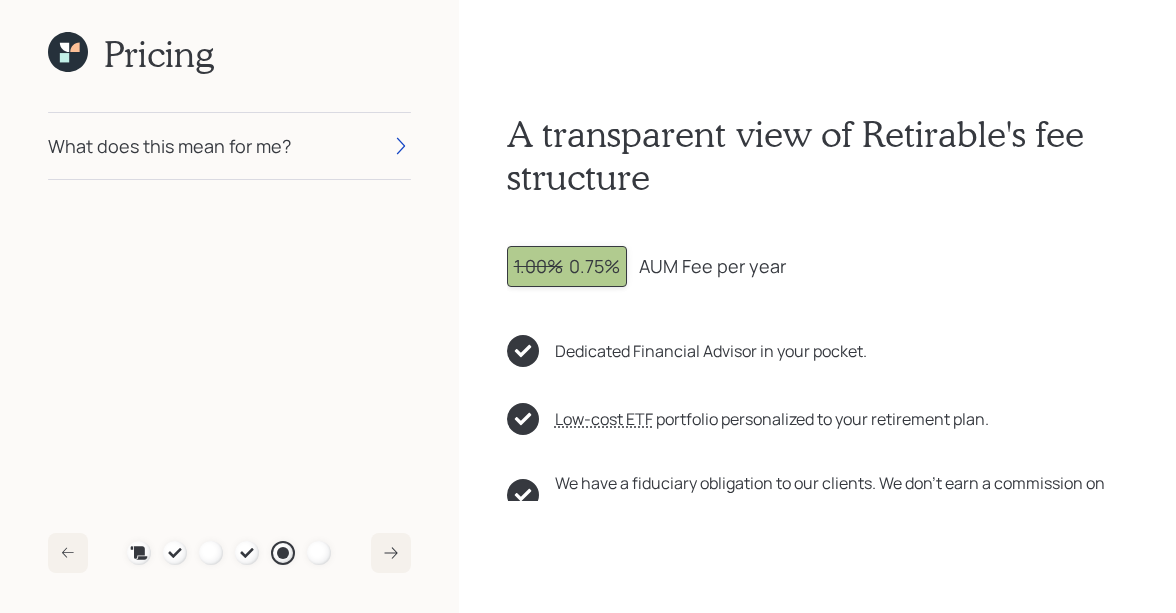 click 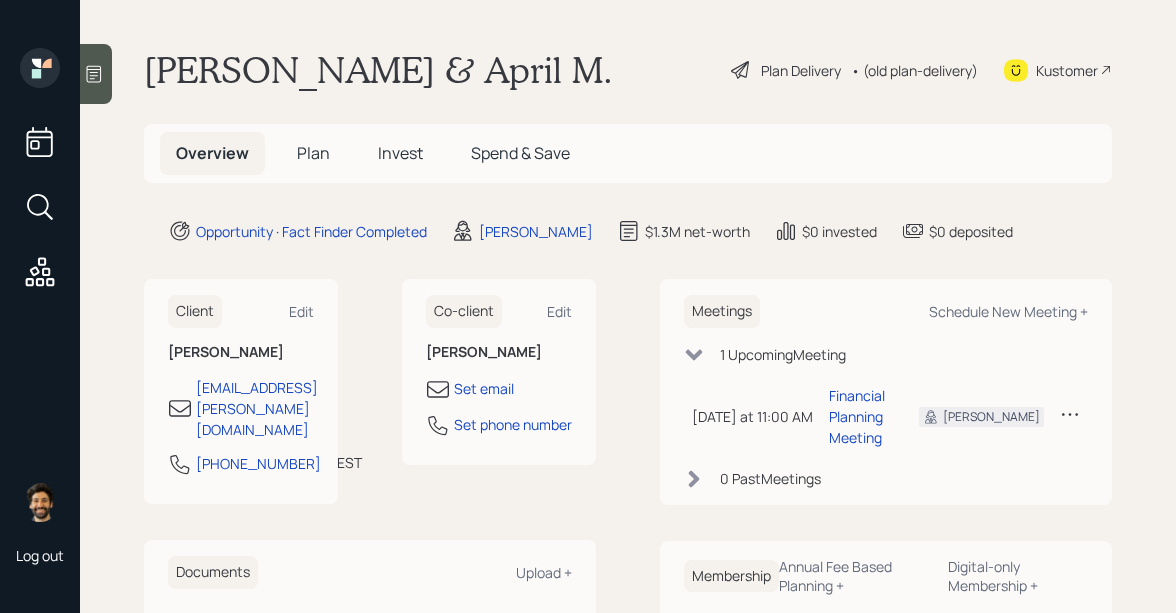 click on "Plan" at bounding box center (313, 153) 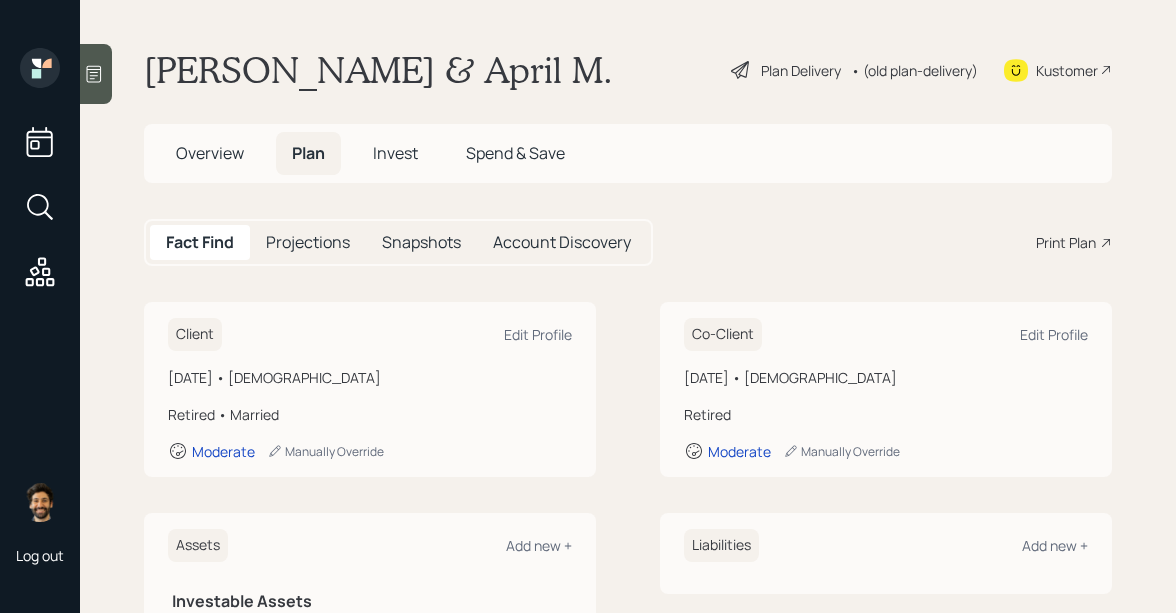 click on "Print Plan" at bounding box center (1066, 242) 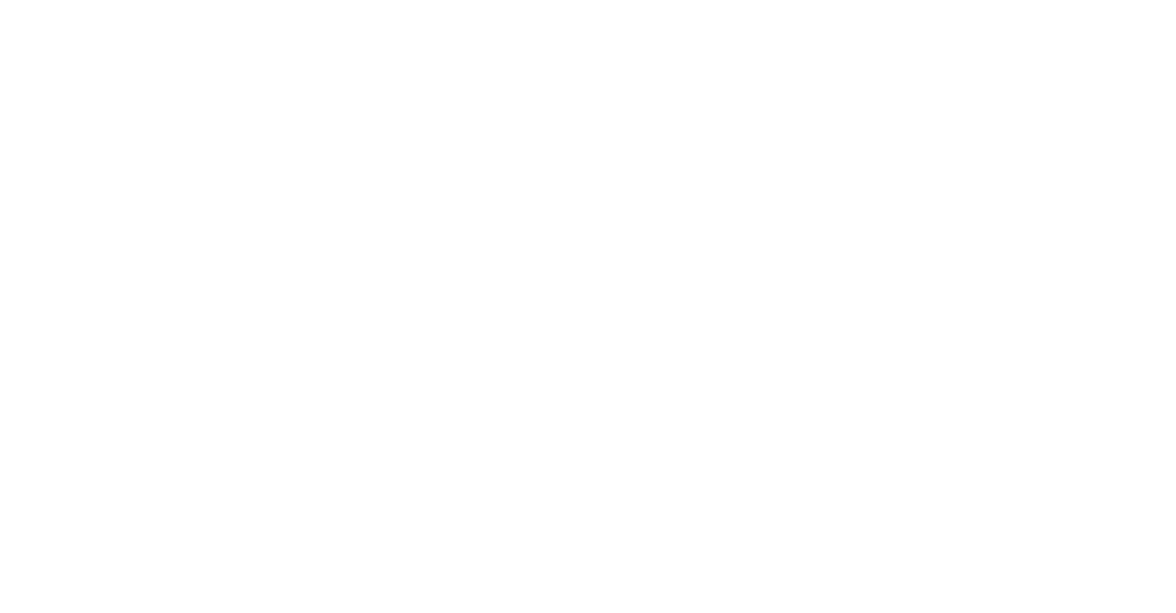 scroll, scrollTop: 0, scrollLeft: 0, axis: both 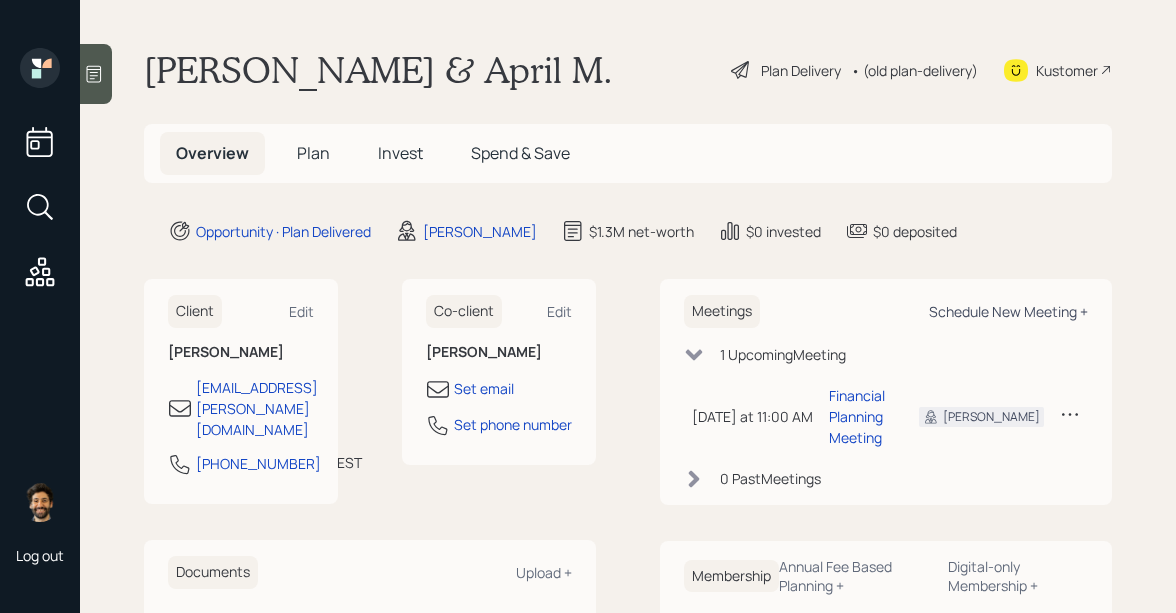 click on "Schedule New Meeting +" at bounding box center (1008, 311) 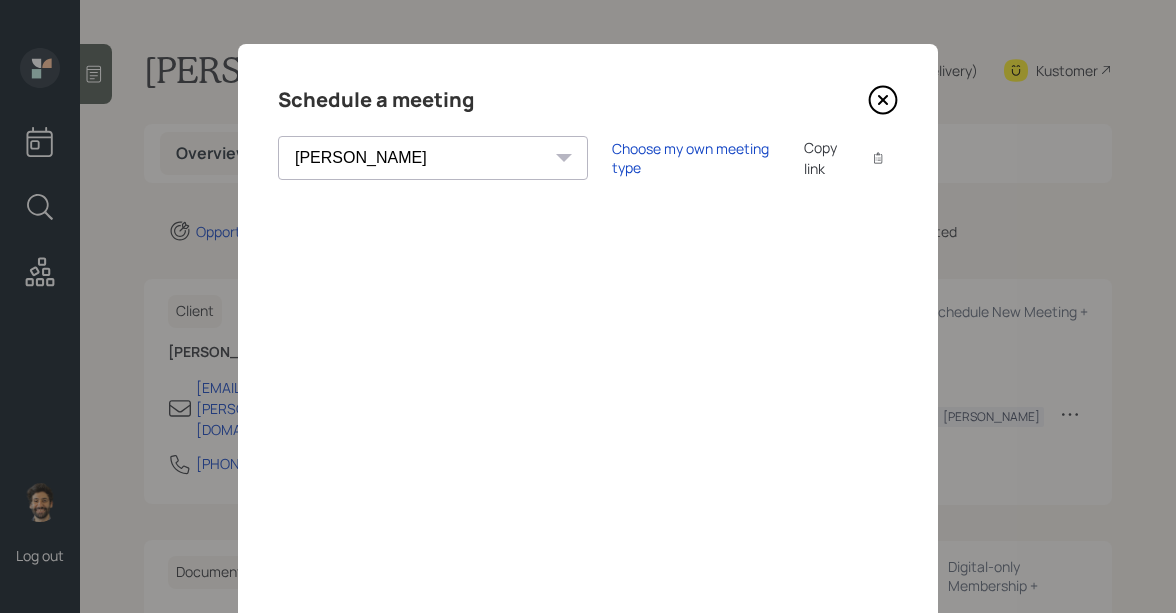 scroll, scrollTop: 0, scrollLeft: 0, axis: both 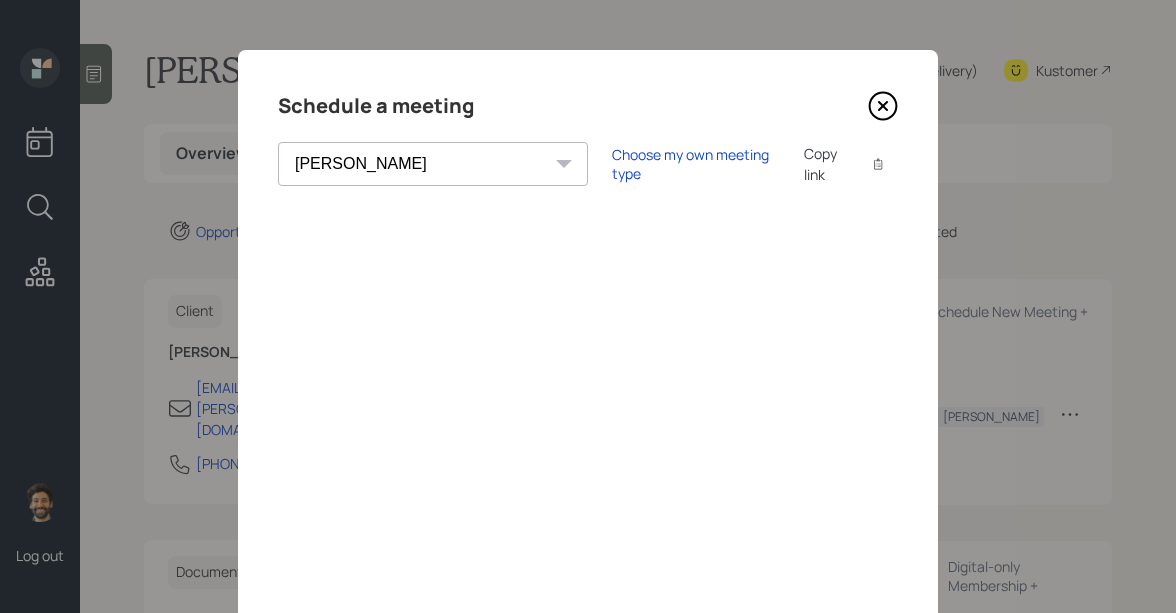 click 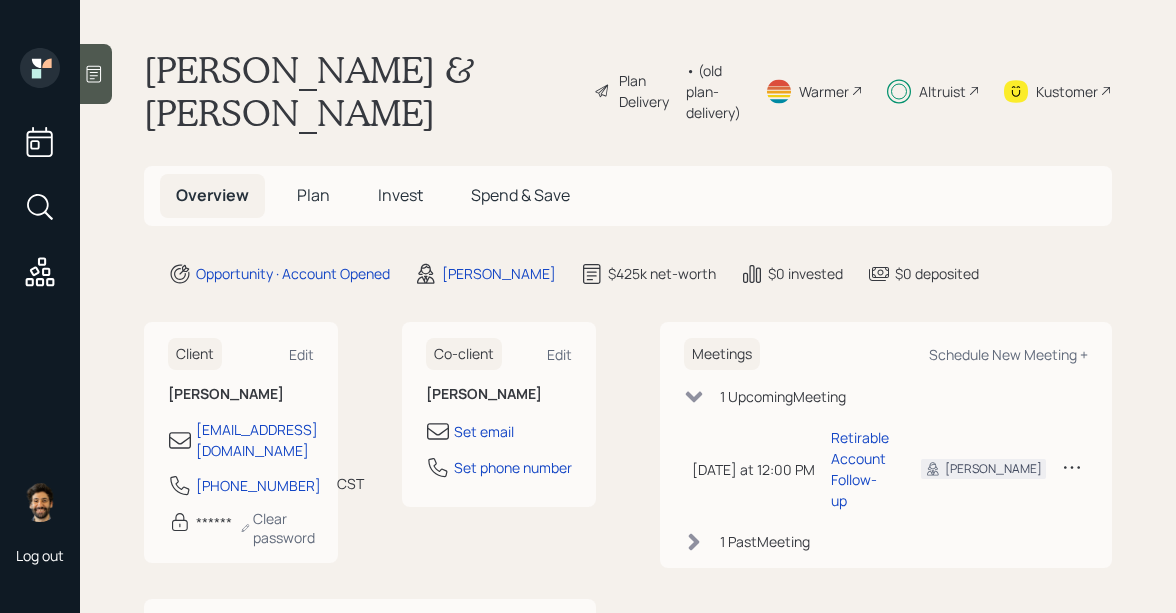 scroll, scrollTop: 0, scrollLeft: 0, axis: both 